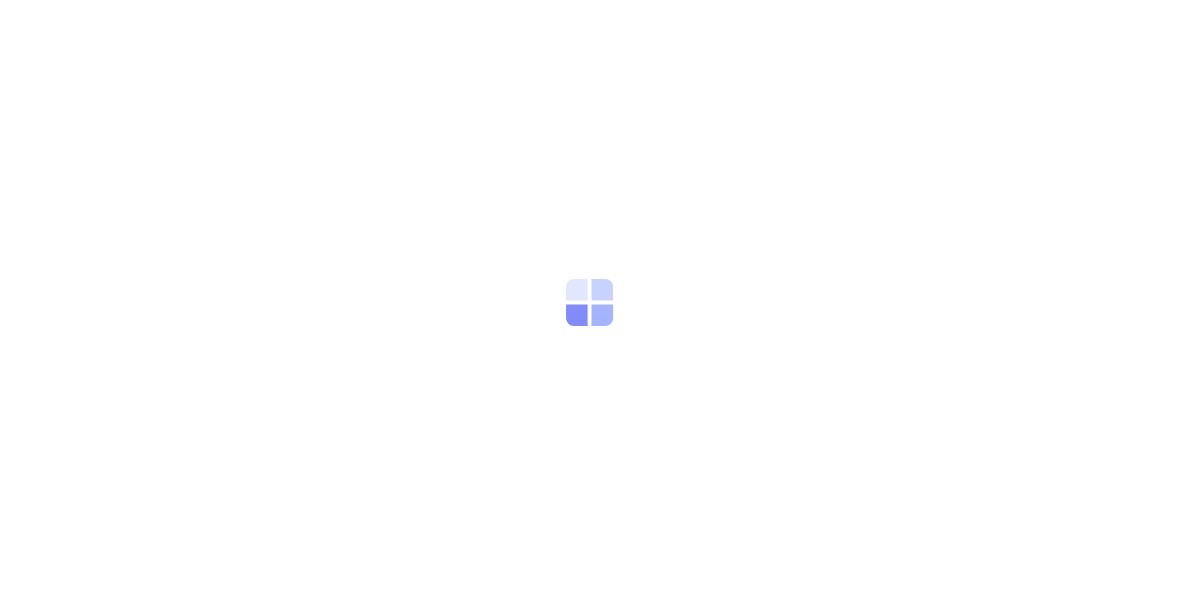 scroll, scrollTop: 0, scrollLeft: 0, axis: both 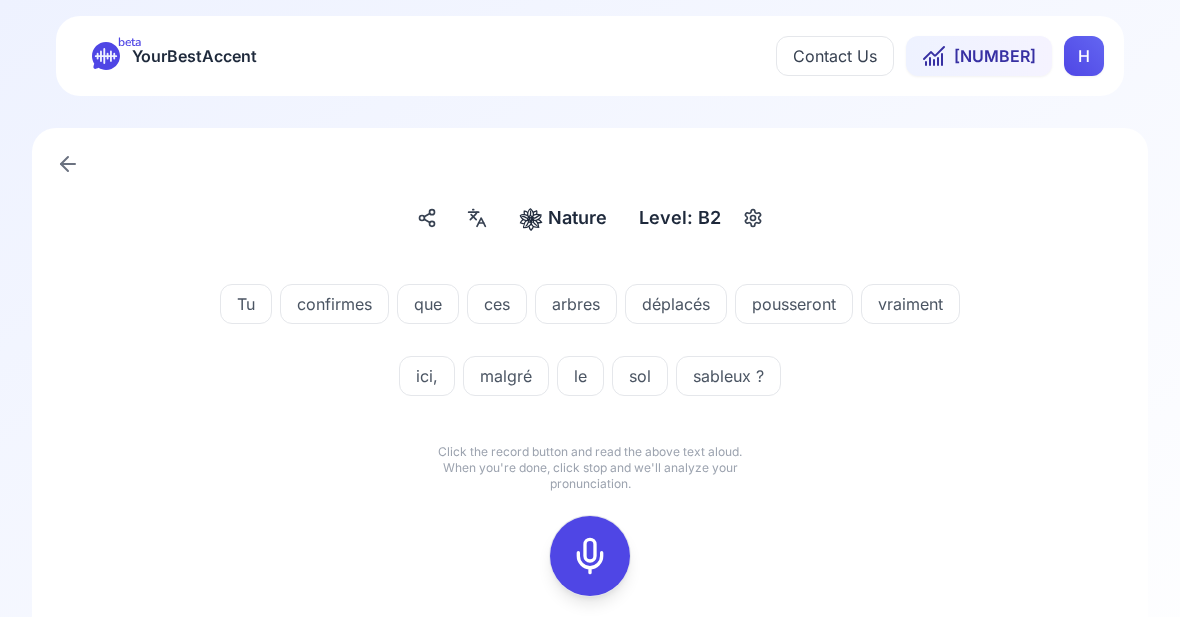 click 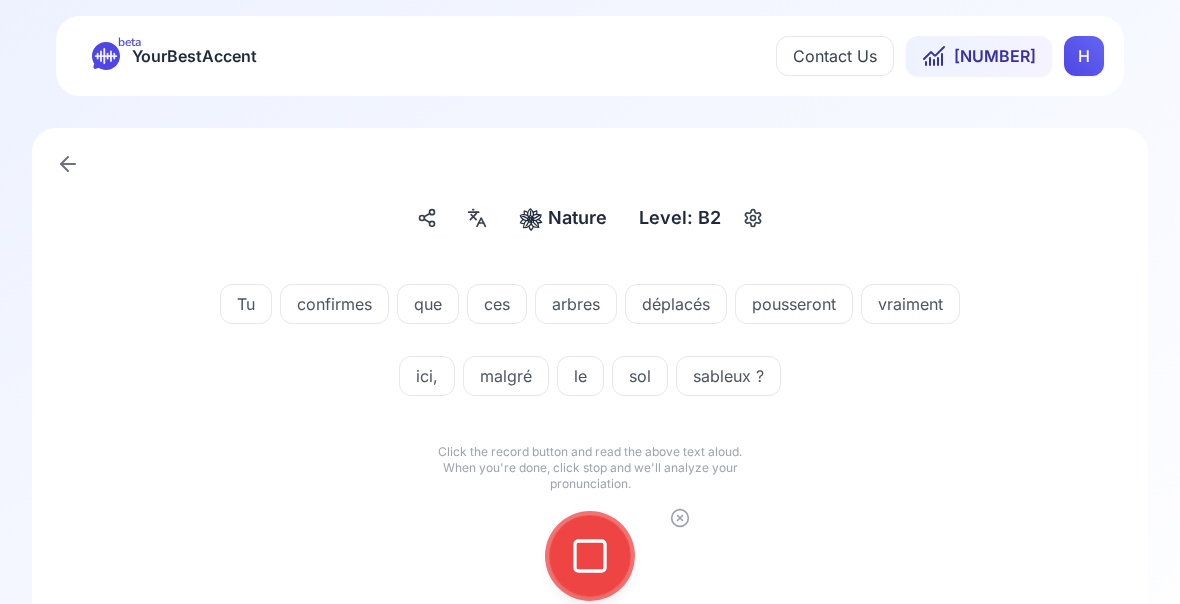 click 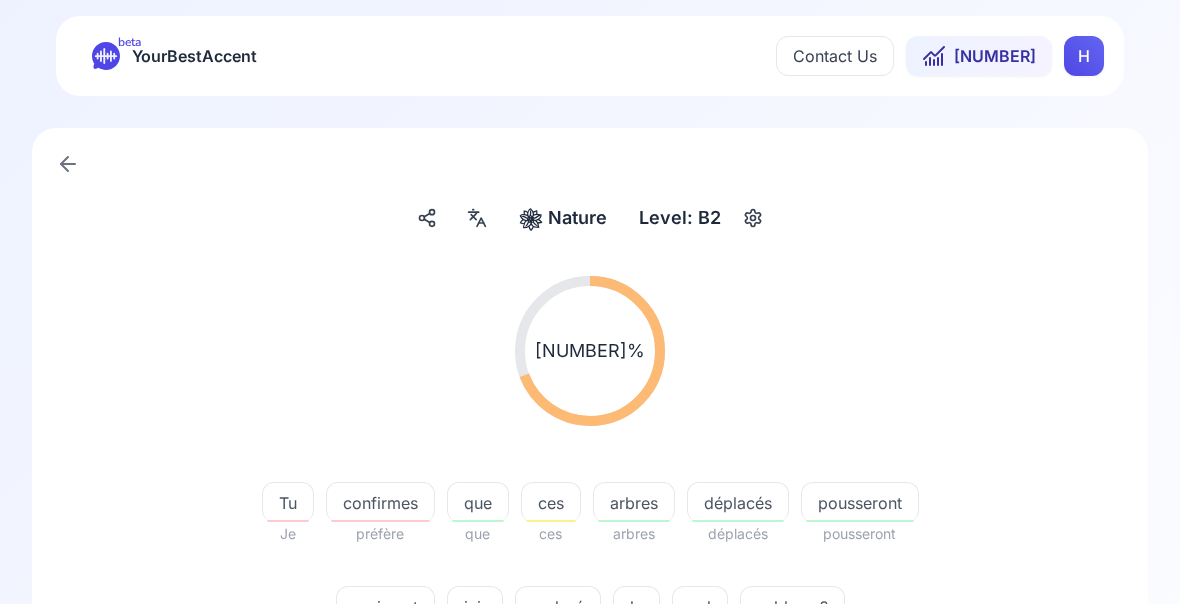 click on "pousseront" at bounding box center (860, 503) 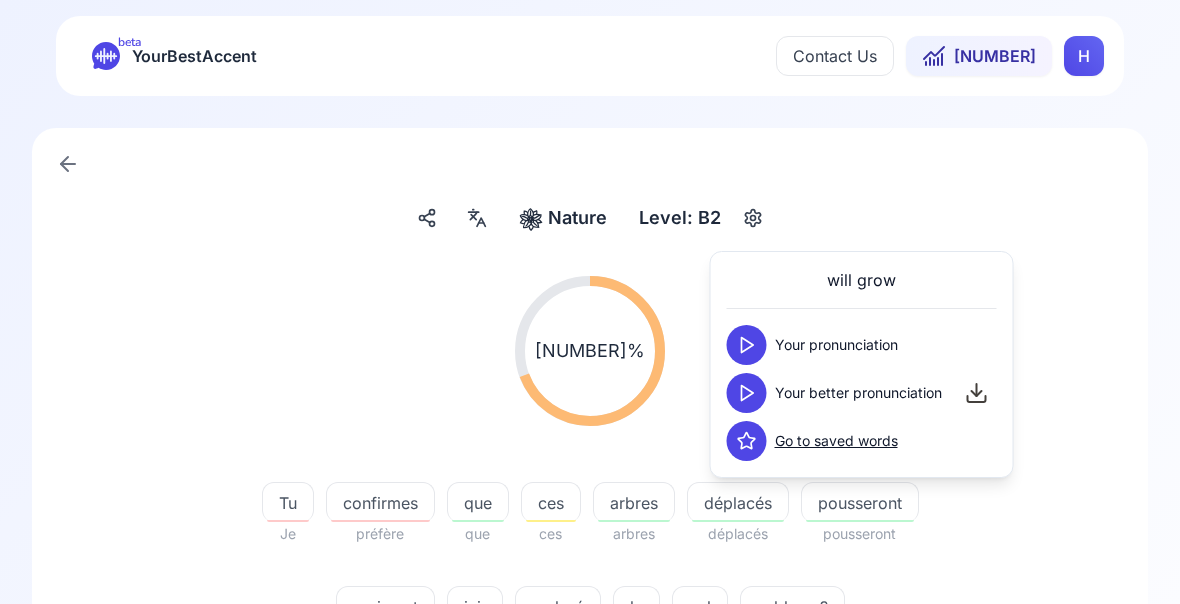click 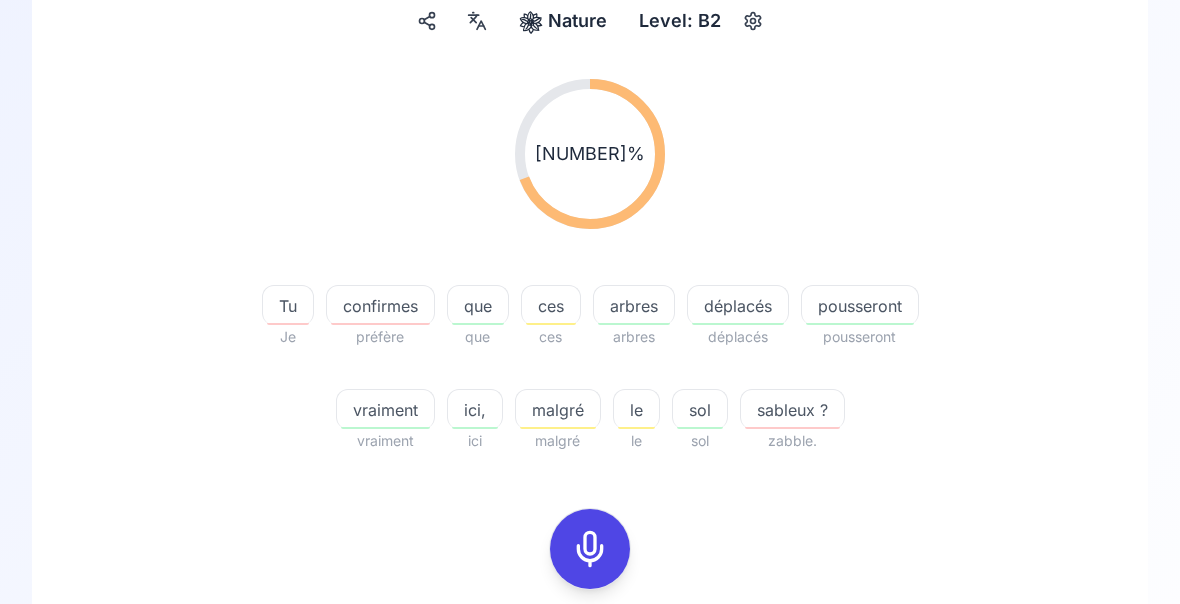 scroll, scrollTop: 201, scrollLeft: 0, axis: vertical 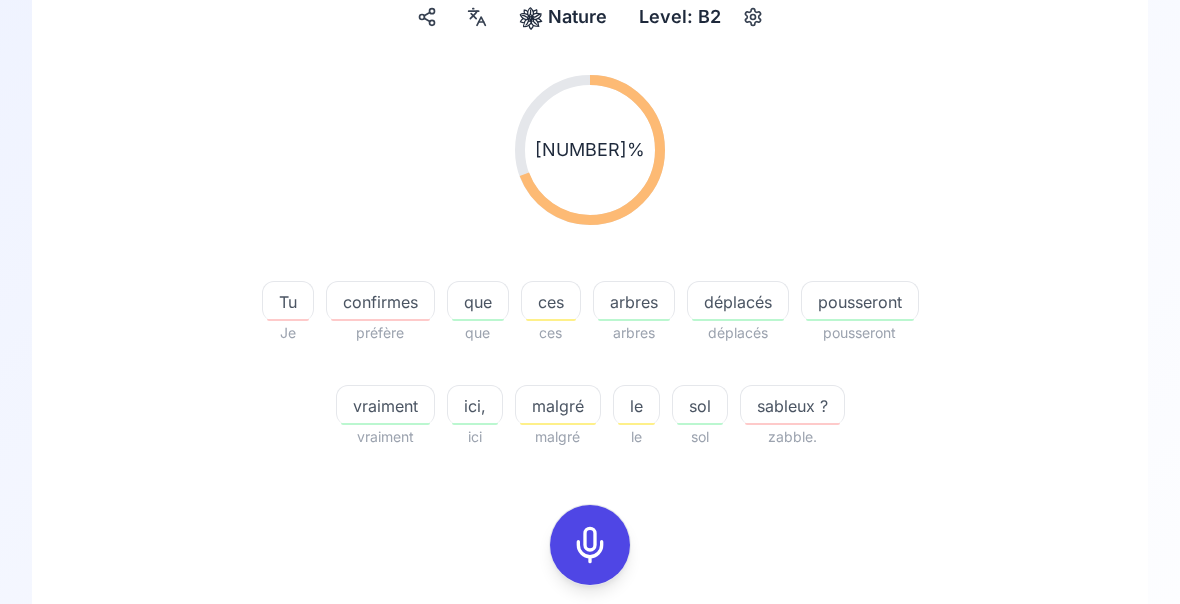 click 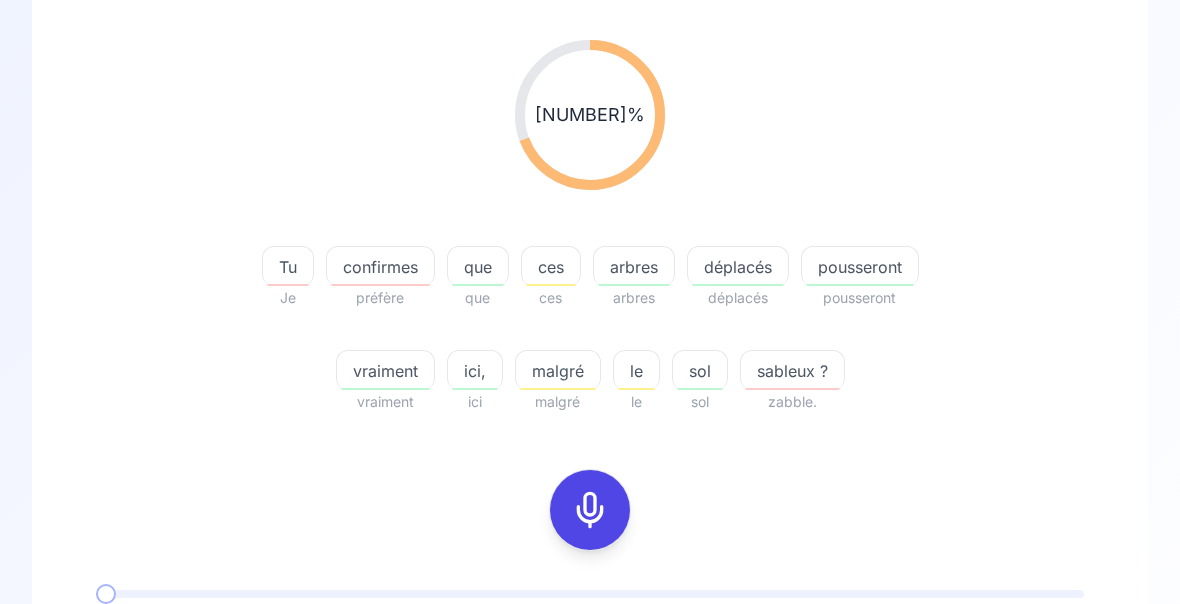 scroll, scrollTop: 372, scrollLeft: 0, axis: vertical 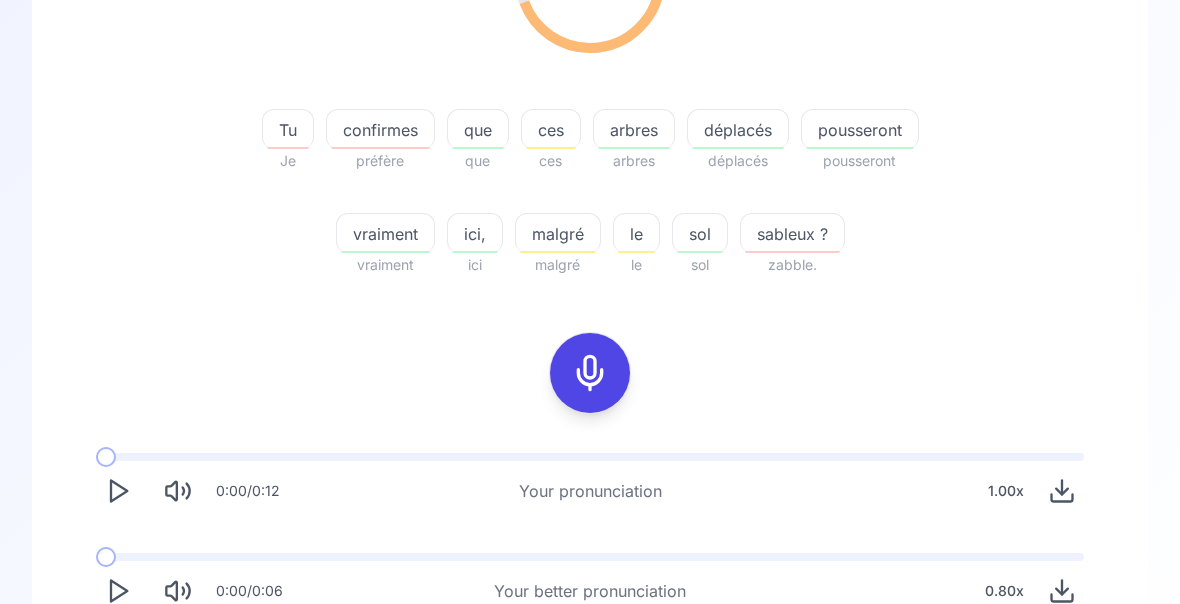 click 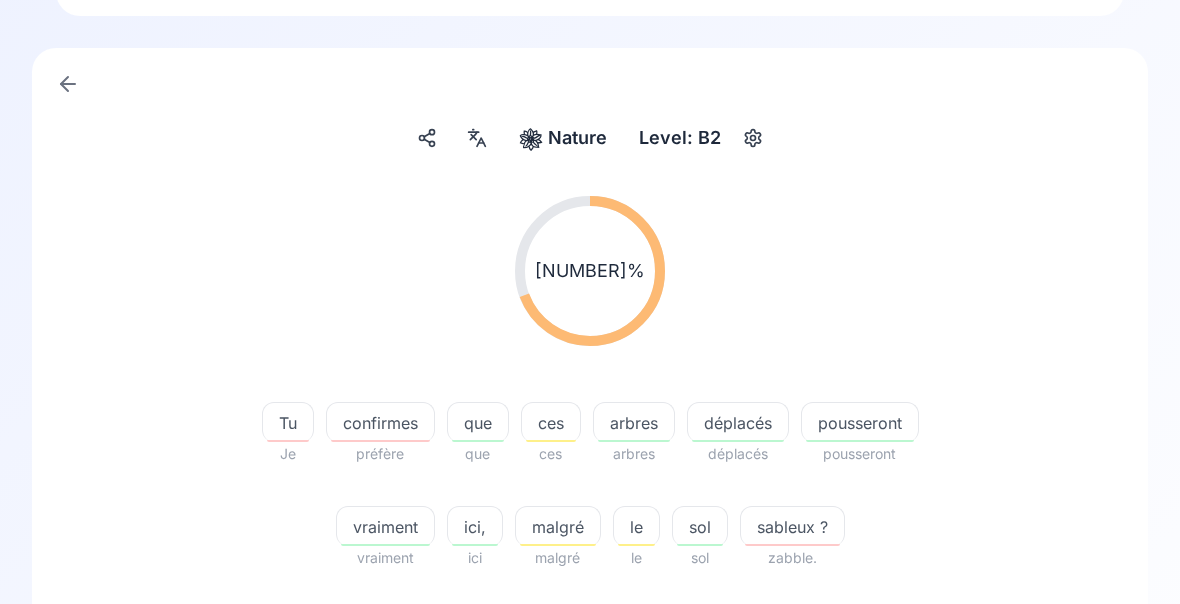 scroll, scrollTop: 372, scrollLeft: 0, axis: vertical 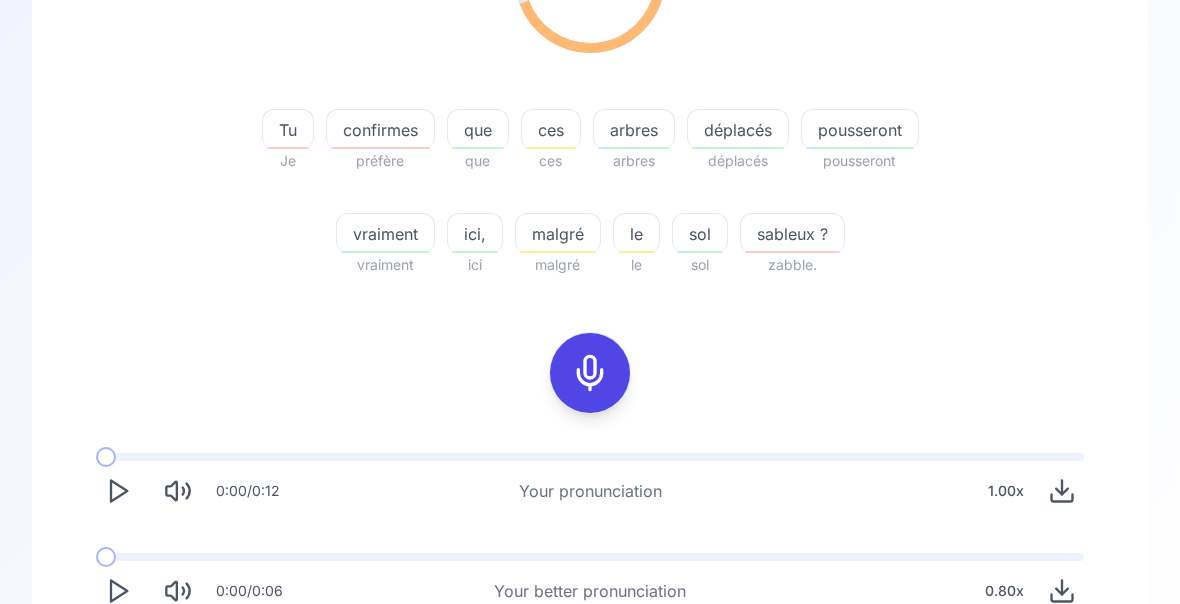 click on "0:00  /  0:06 Your better pronunciation 0.80 x" at bounding box center (590, 584) 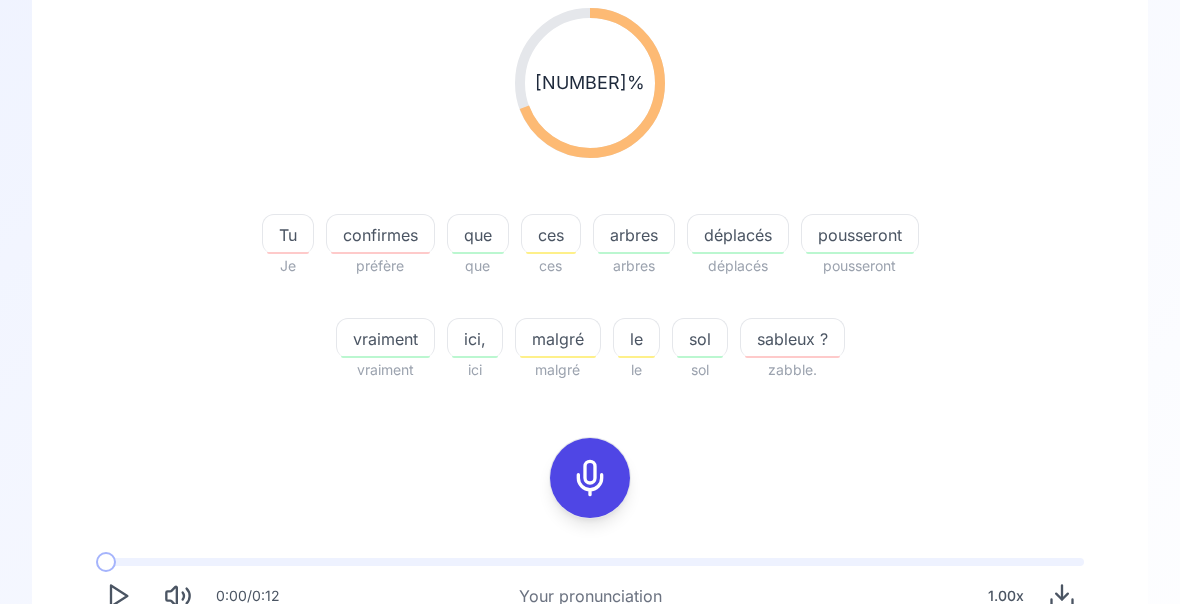 scroll, scrollTop: 254, scrollLeft: 0, axis: vertical 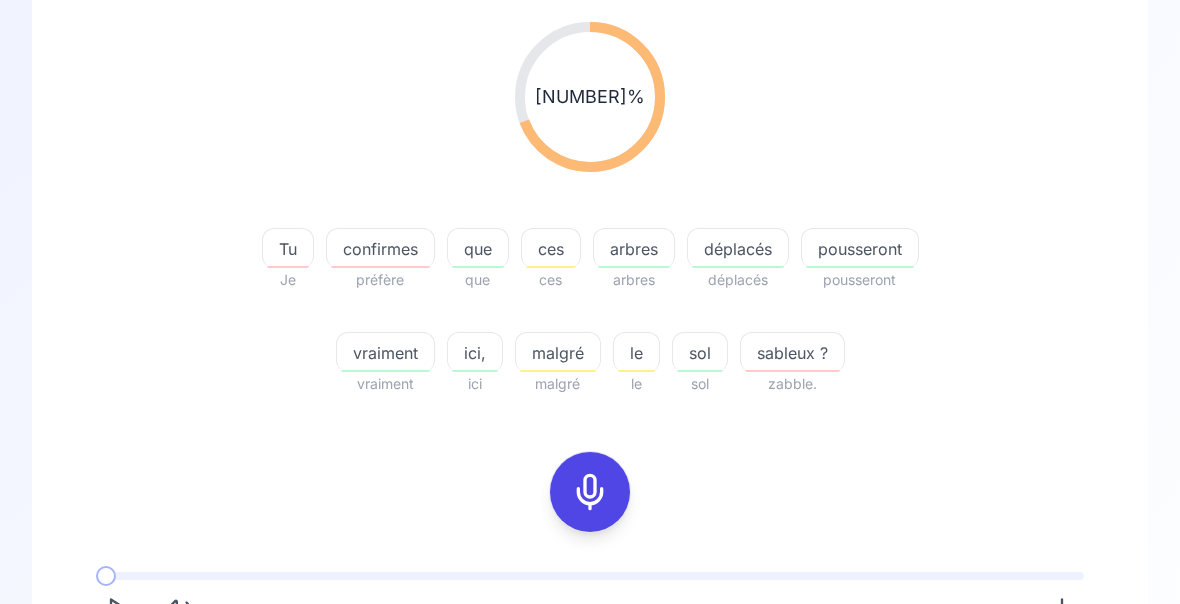 click 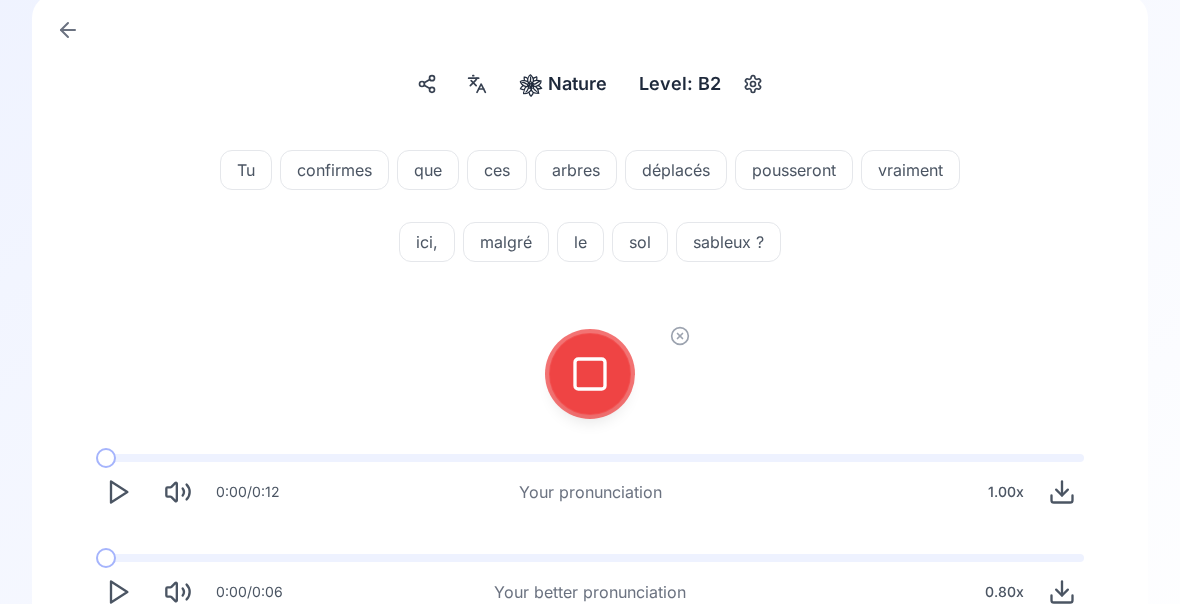 click 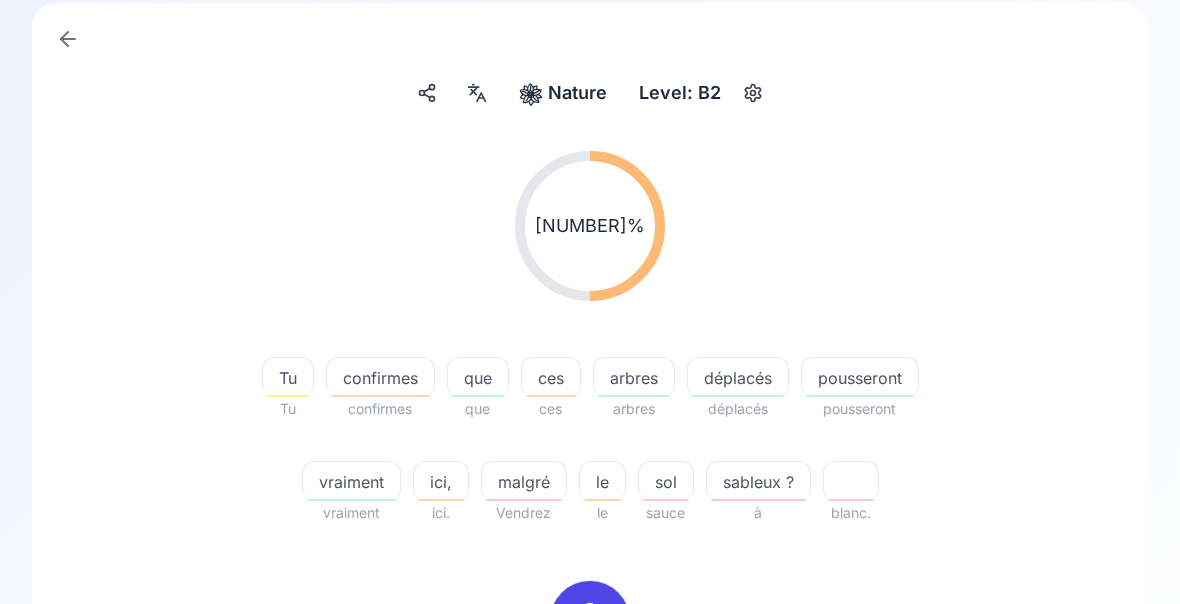 scroll, scrollTop: 125, scrollLeft: 0, axis: vertical 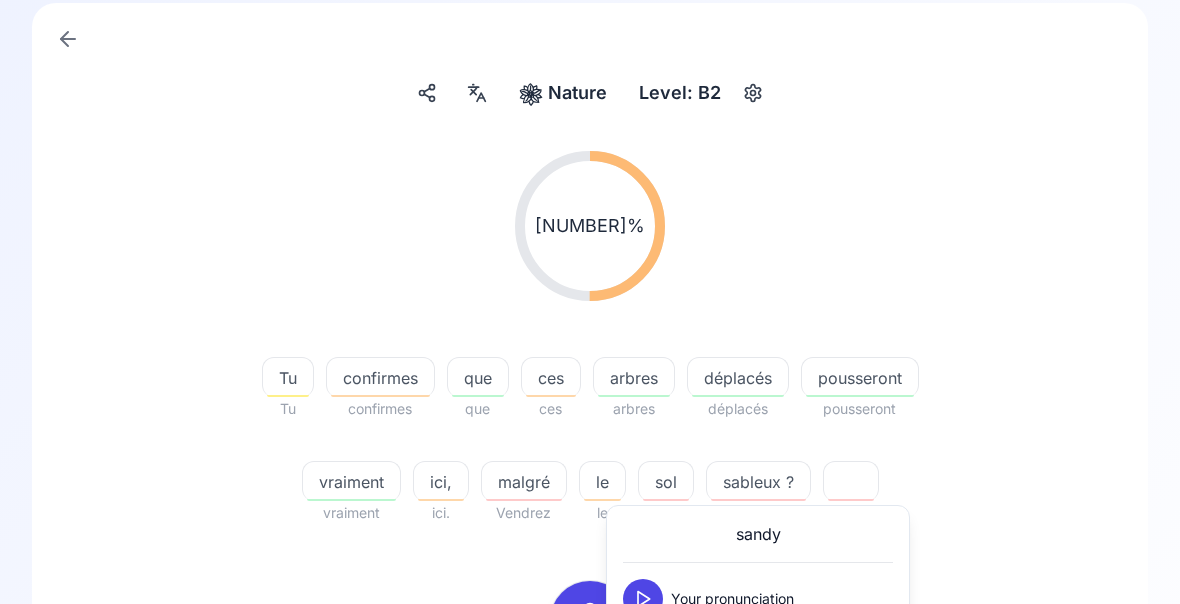 click 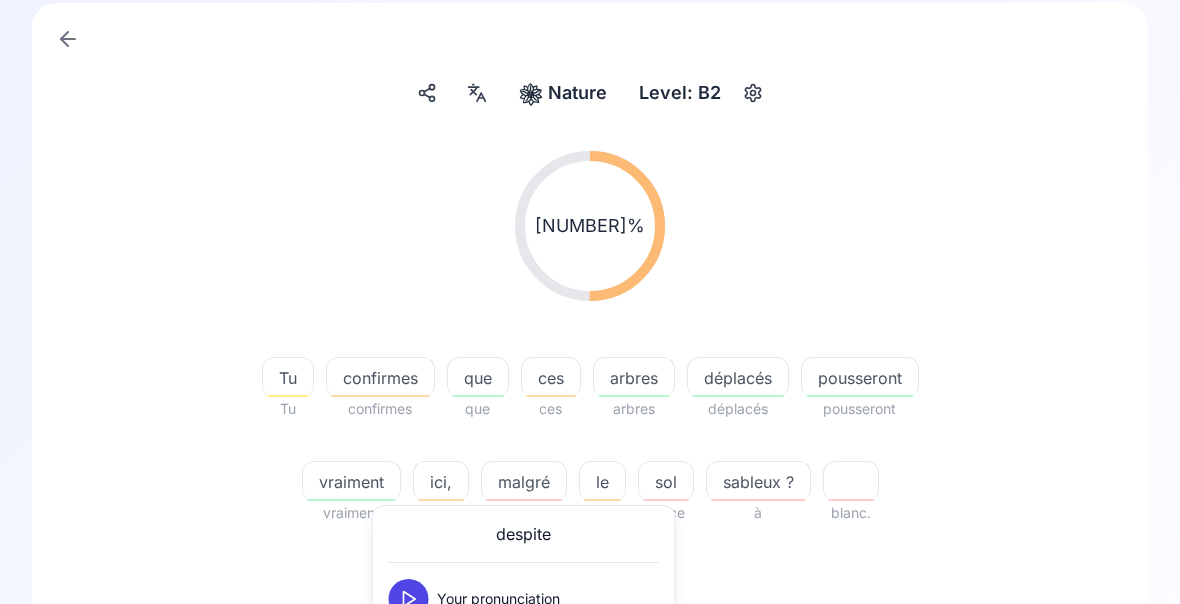 click 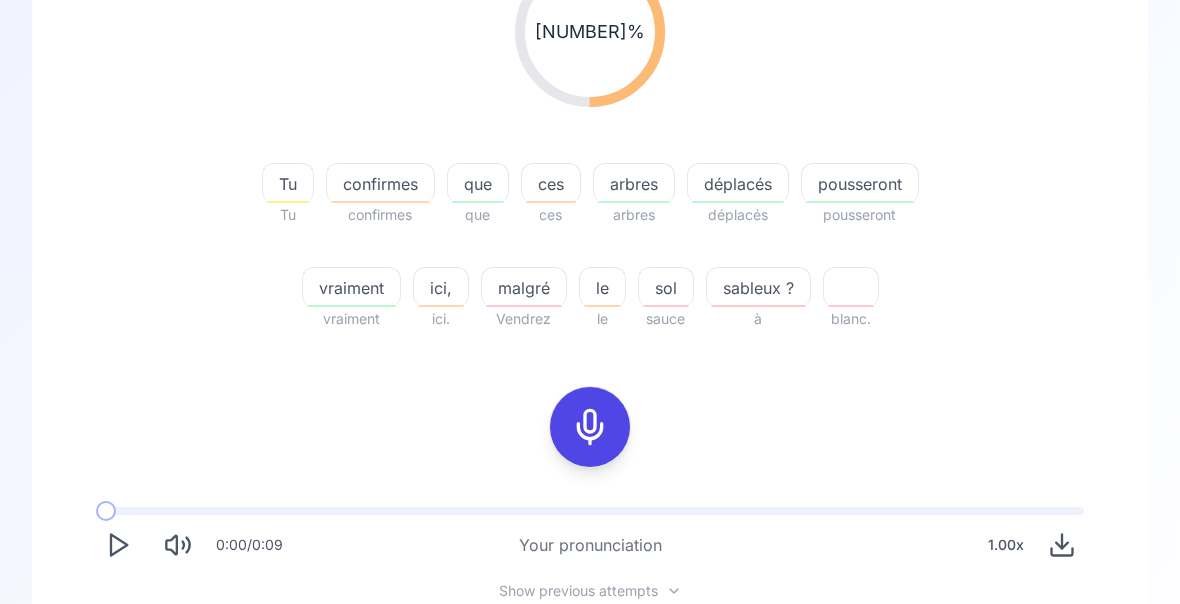 scroll, scrollTop: 323, scrollLeft: 0, axis: vertical 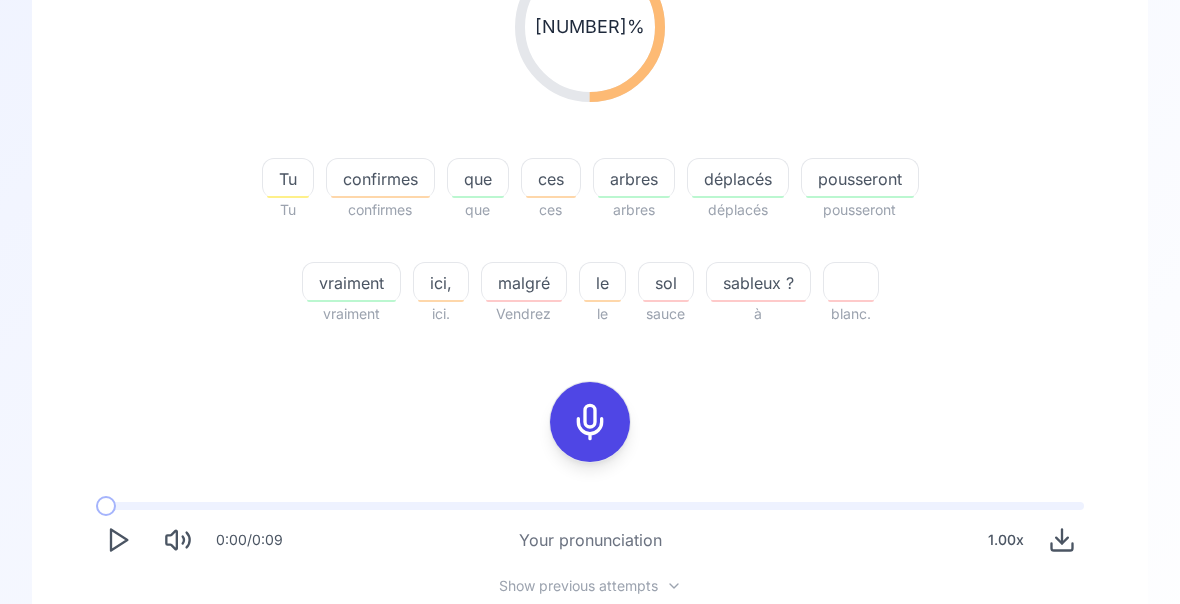 click 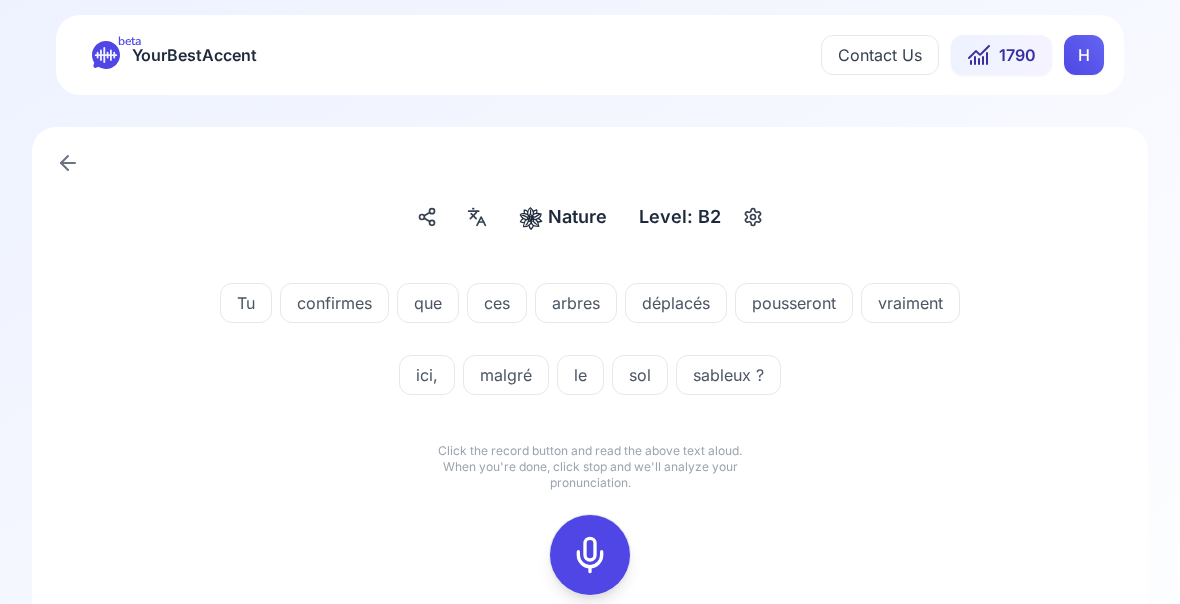 scroll, scrollTop: 0, scrollLeft: 0, axis: both 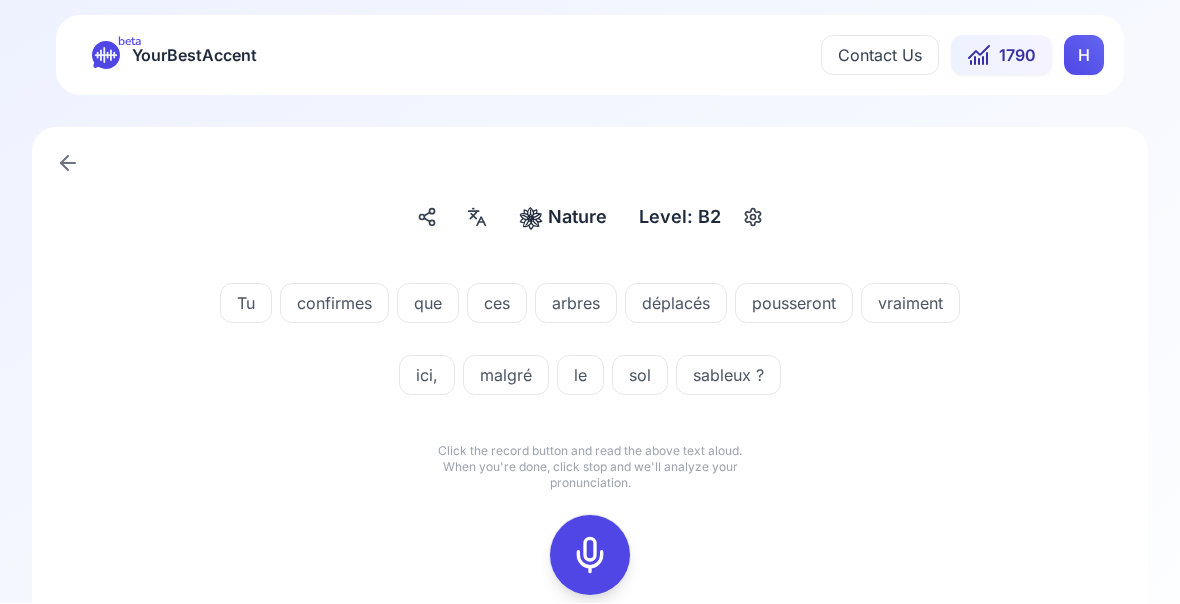 click at bounding box center [590, 556] 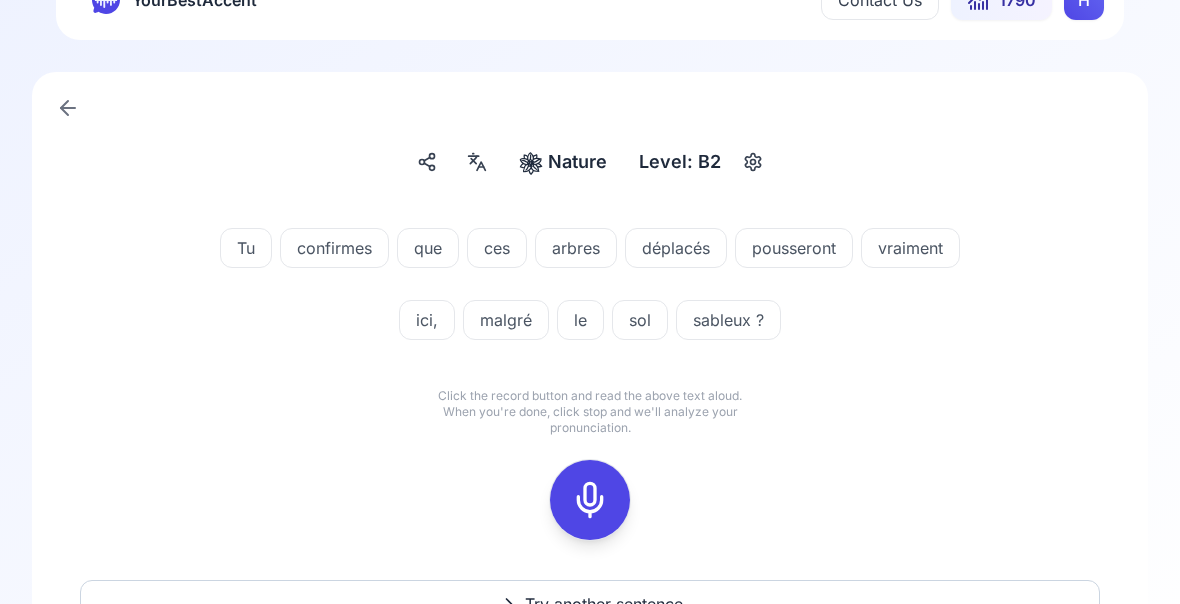 scroll, scrollTop: 57, scrollLeft: 0, axis: vertical 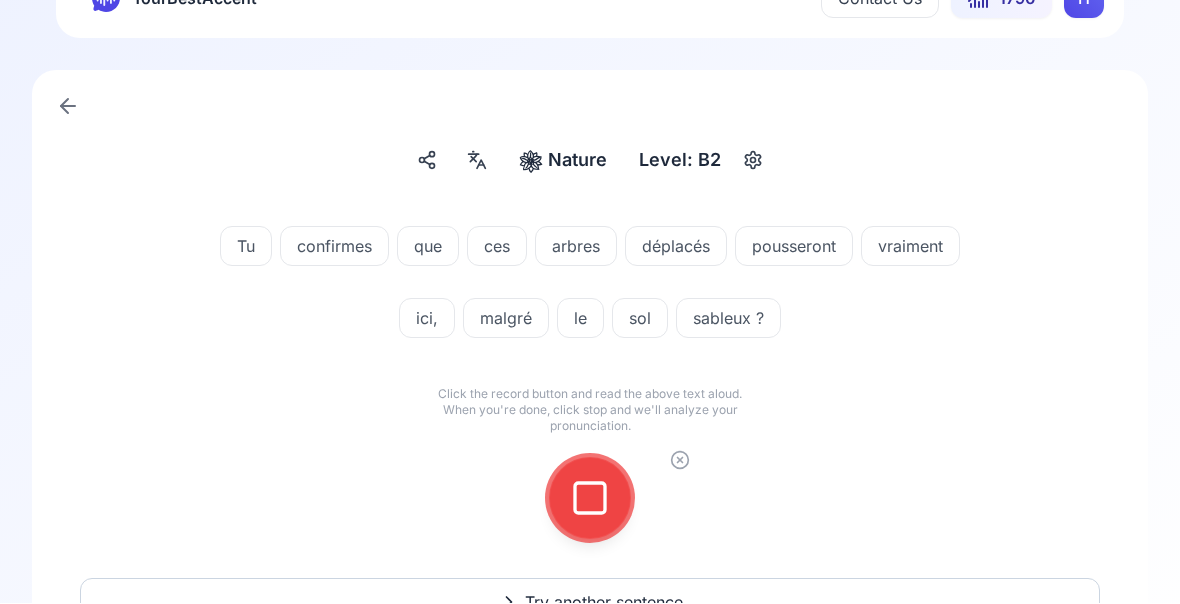 click 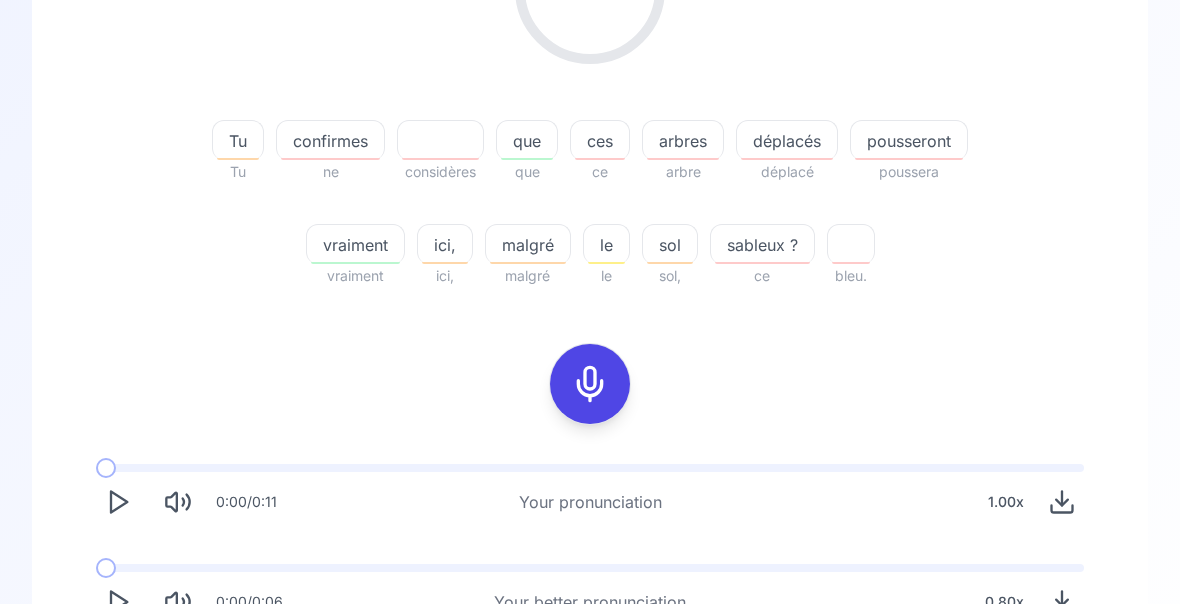 scroll, scrollTop: 372, scrollLeft: 0, axis: vertical 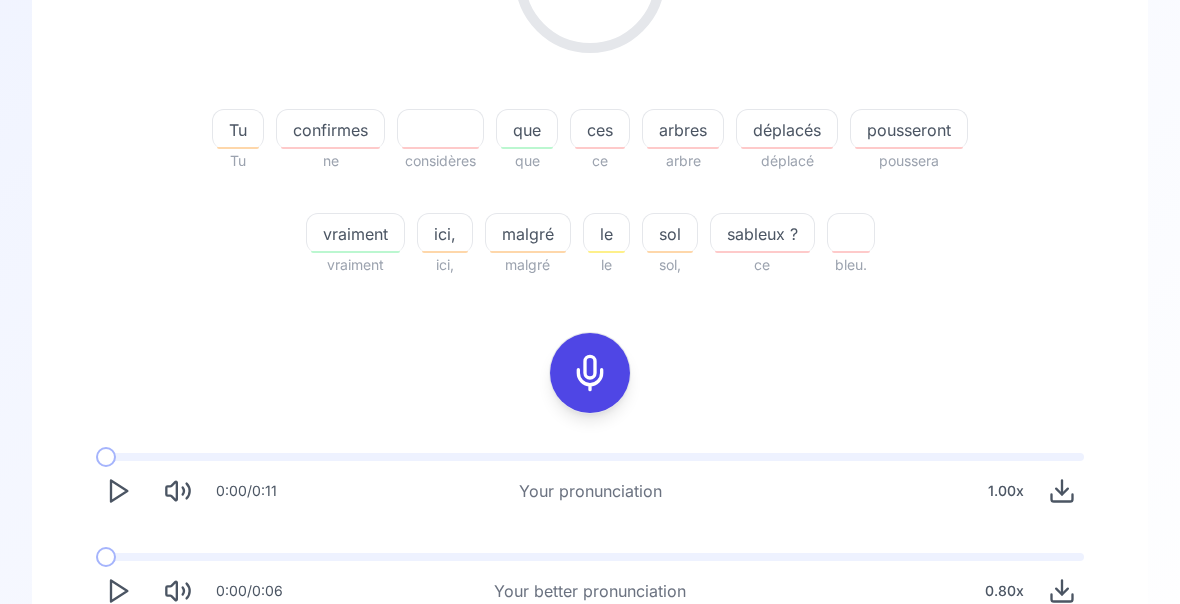 click on "Try another sentence" at bounding box center [590, 670] 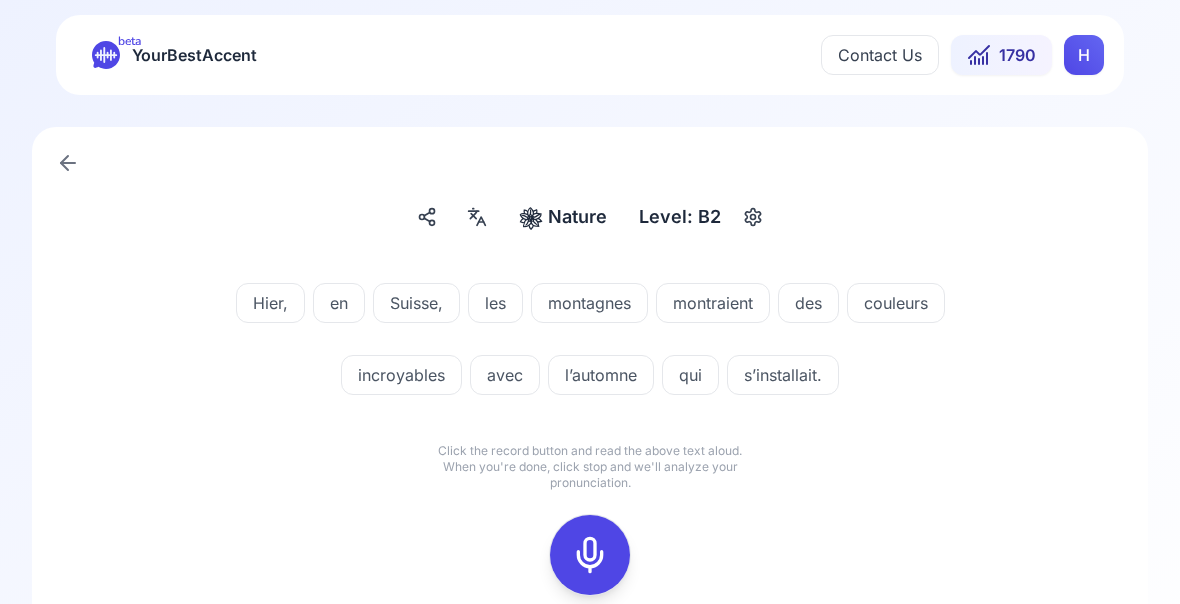 scroll, scrollTop: 0, scrollLeft: 0, axis: both 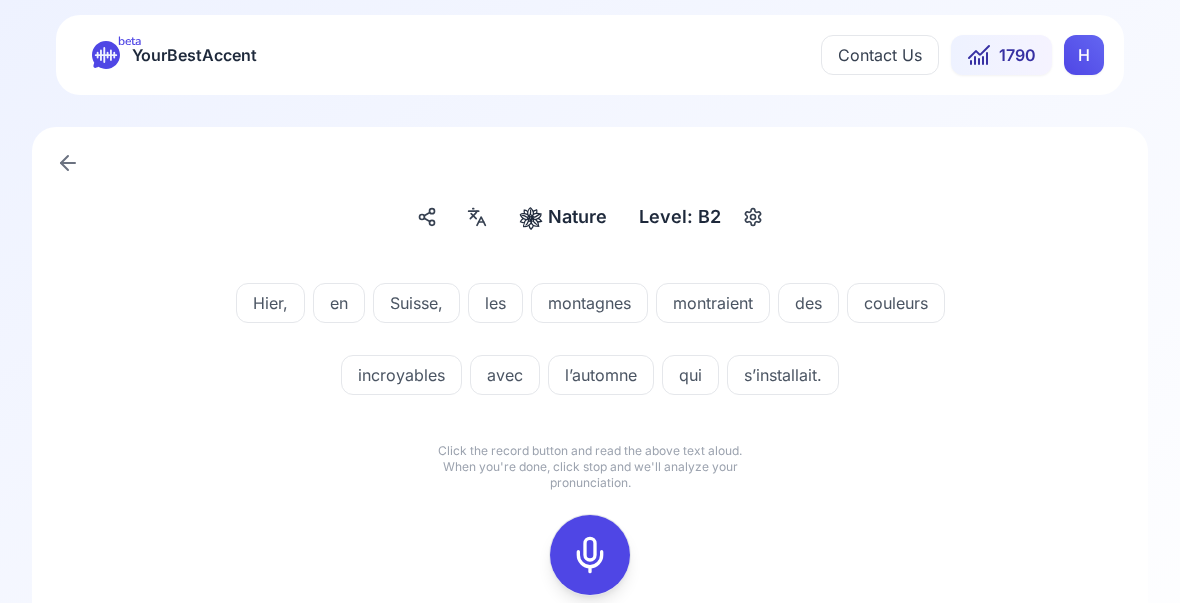 click 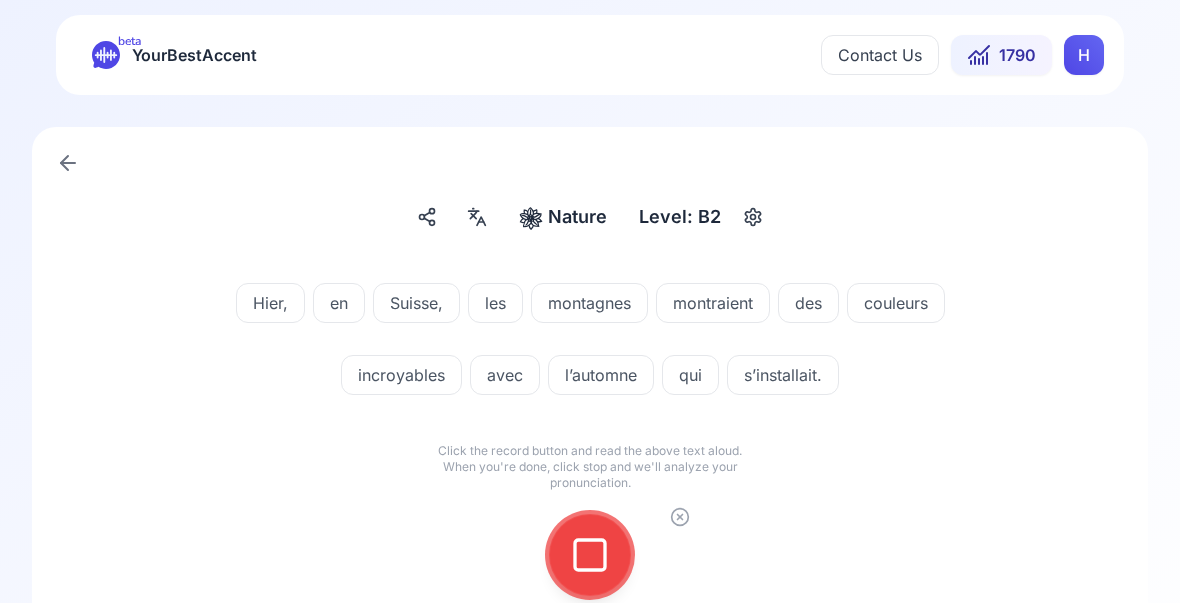 click 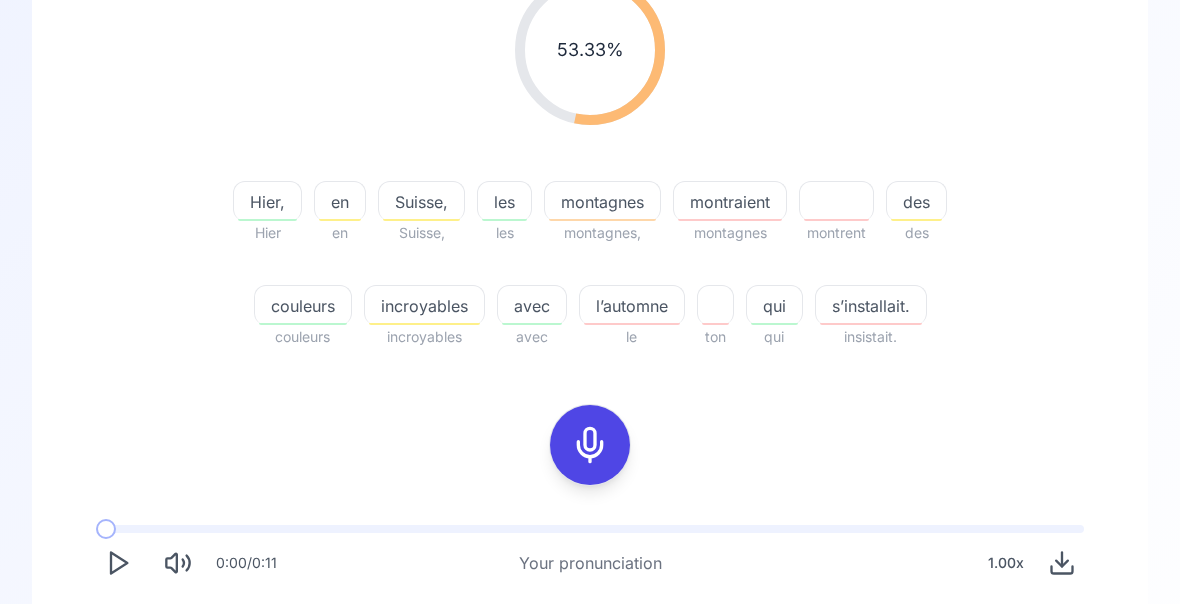 scroll, scrollTop: 300, scrollLeft: 0, axis: vertical 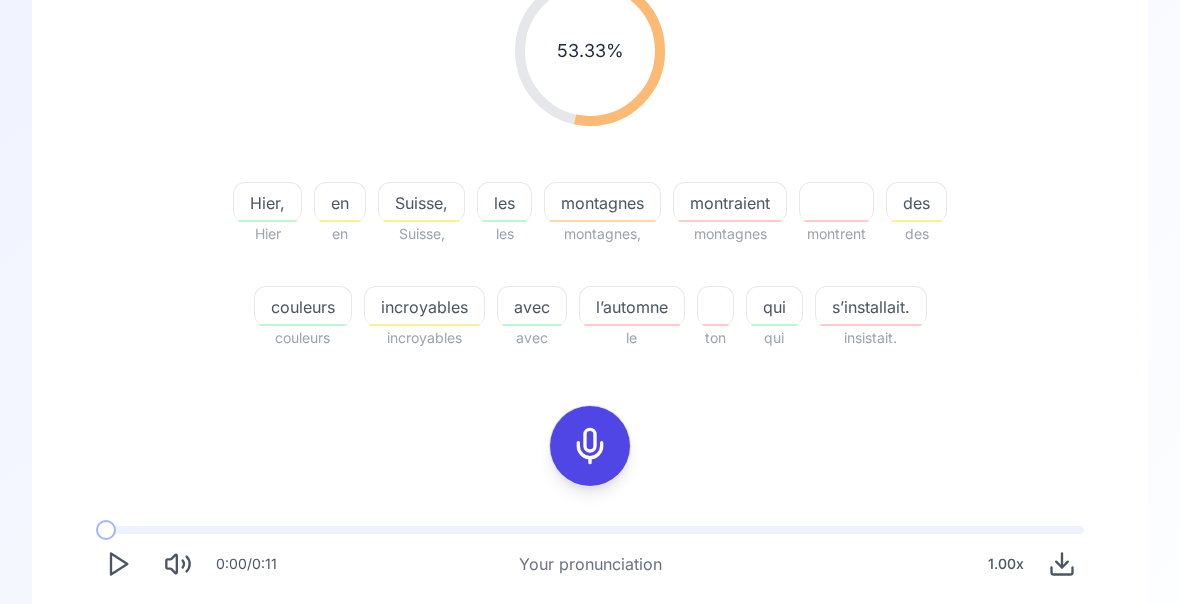 click 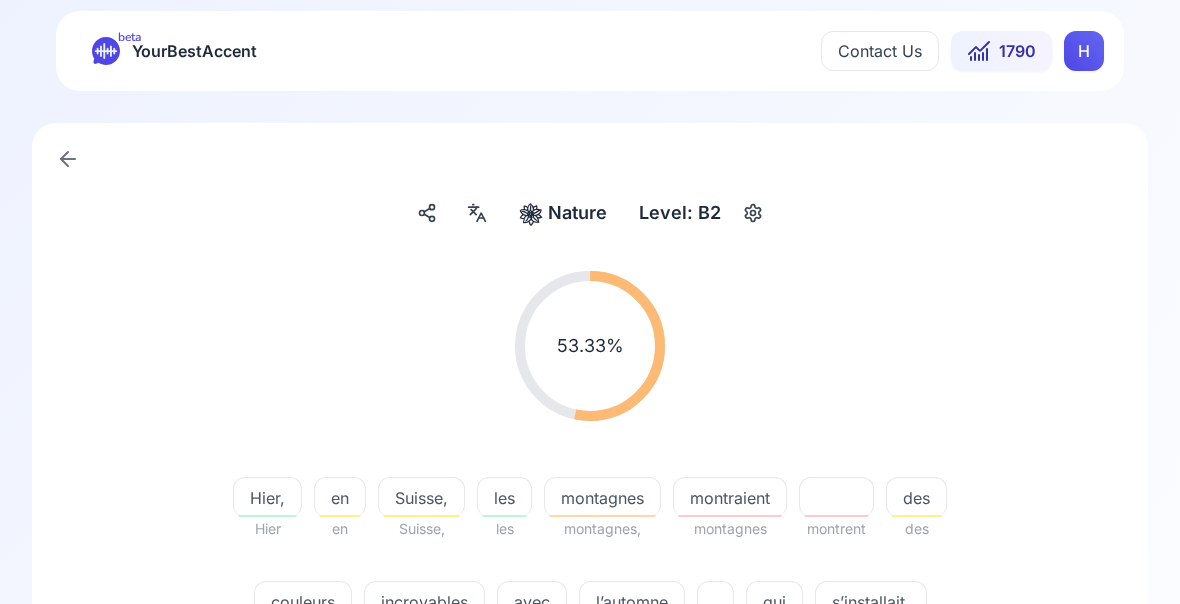 scroll, scrollTop: 0, scrollLeft: 0, axis: both 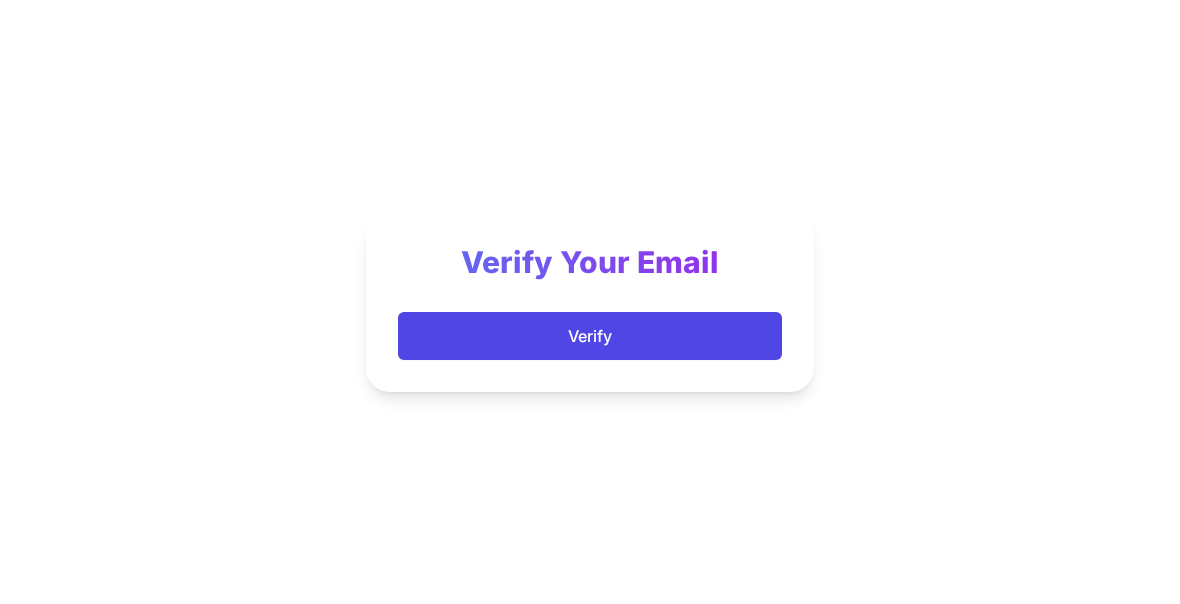 click on "Verify" at bounding box center [590, 336] 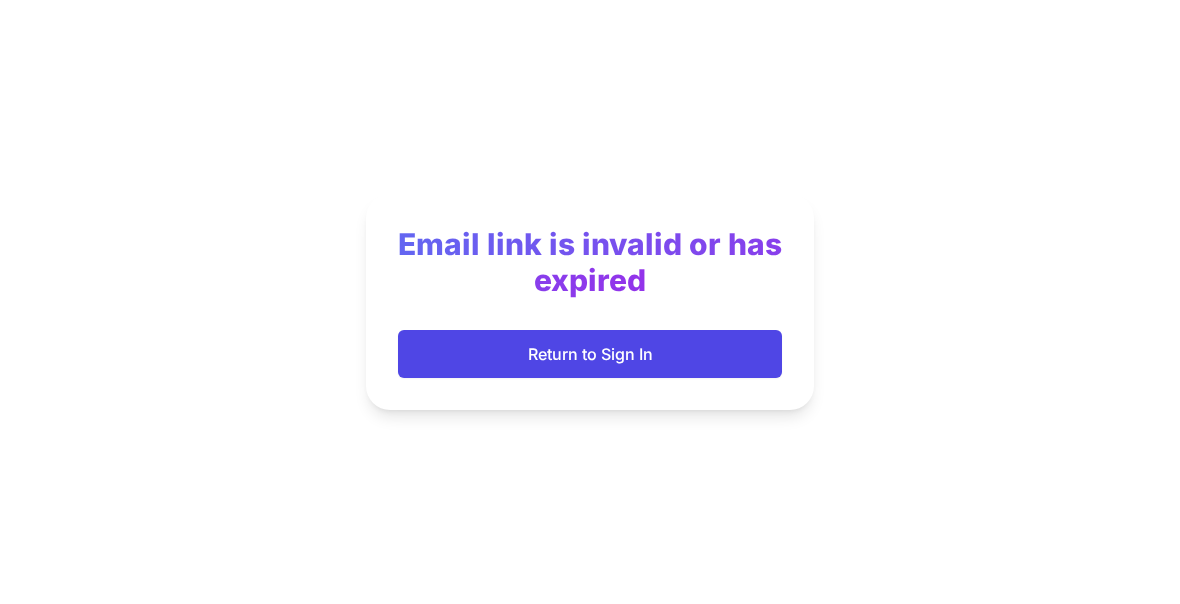 click on "Return to Sign In" at bounding box center [590, 354] 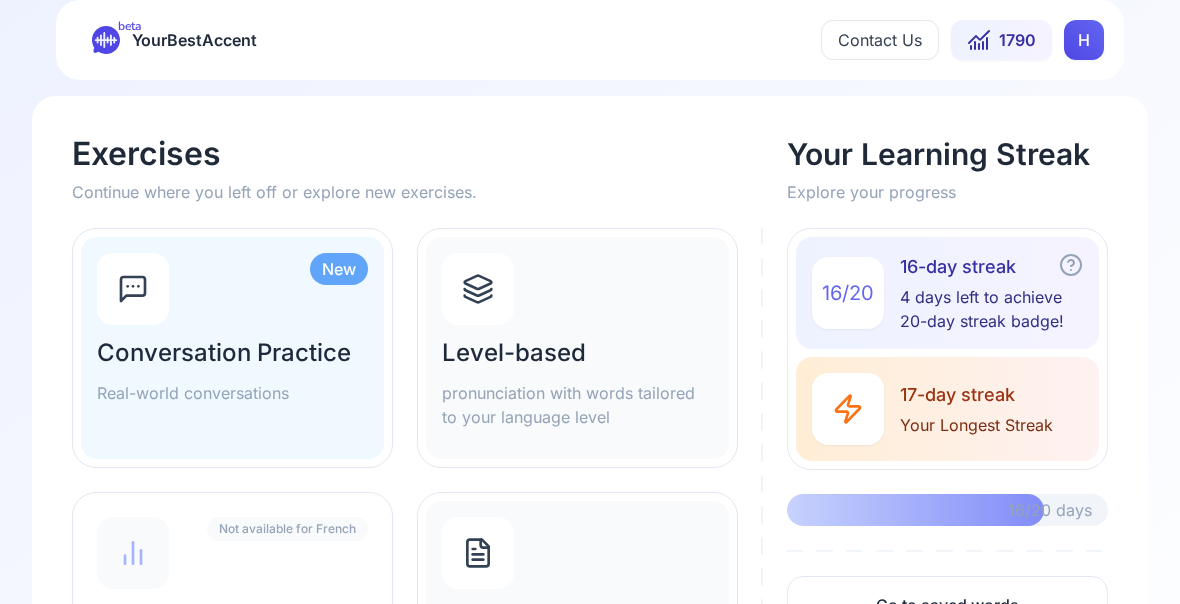 scroll, scrollTop: 27, scrollLeft: 0, axis: vertical 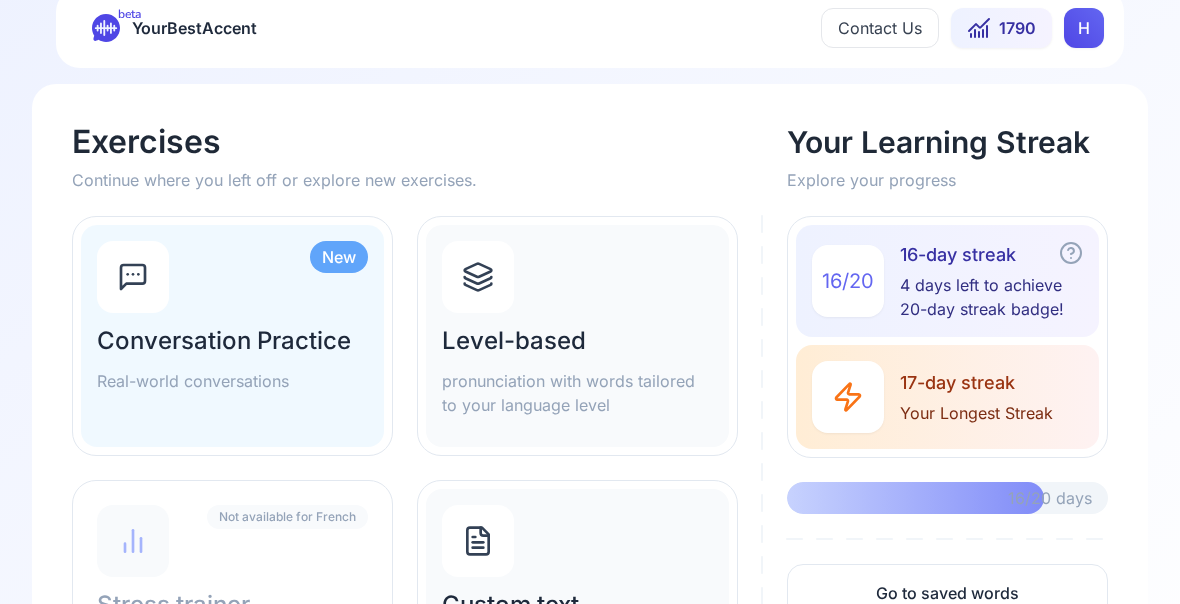 click on "Level-based" at bounding box center (577, 342) 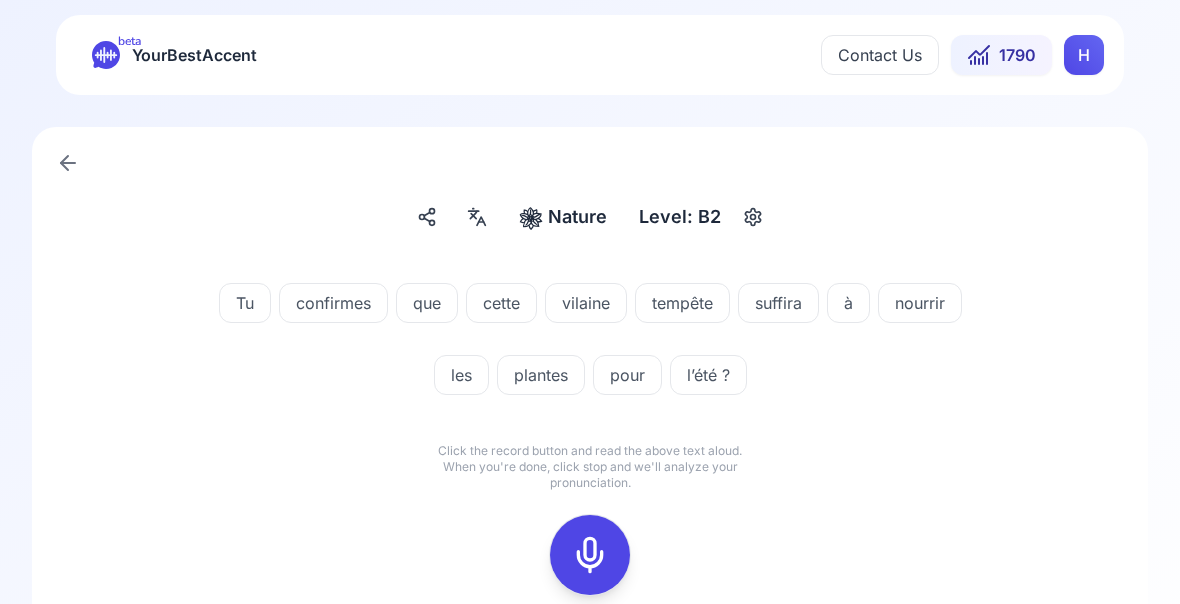 scroll, scrollTop: 0, scrollLeft: 0, axis: both 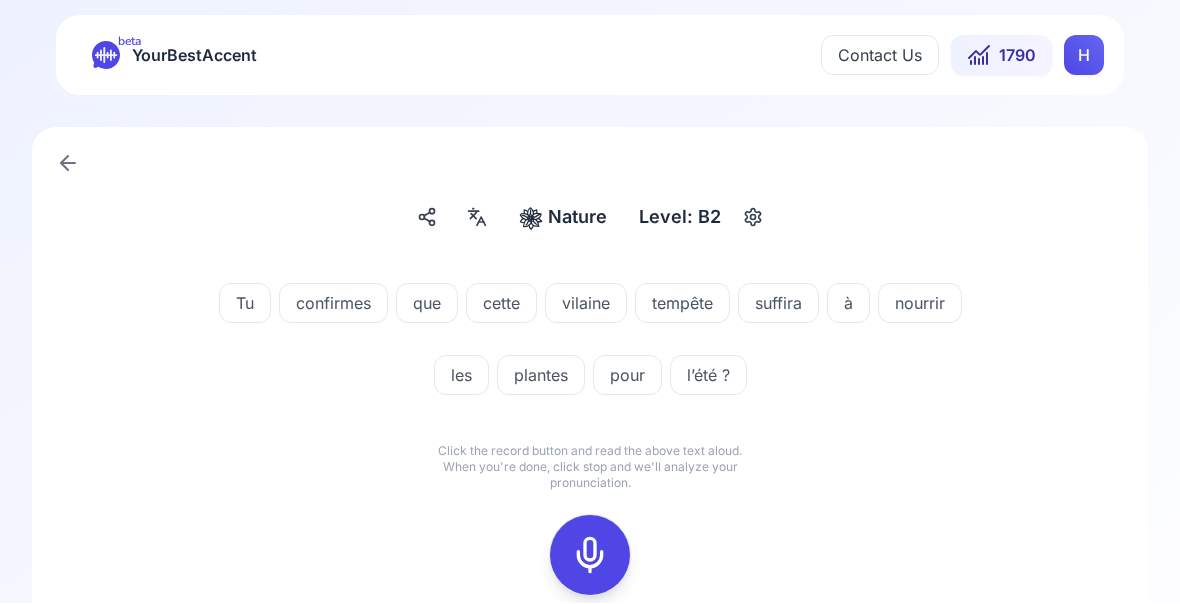 click 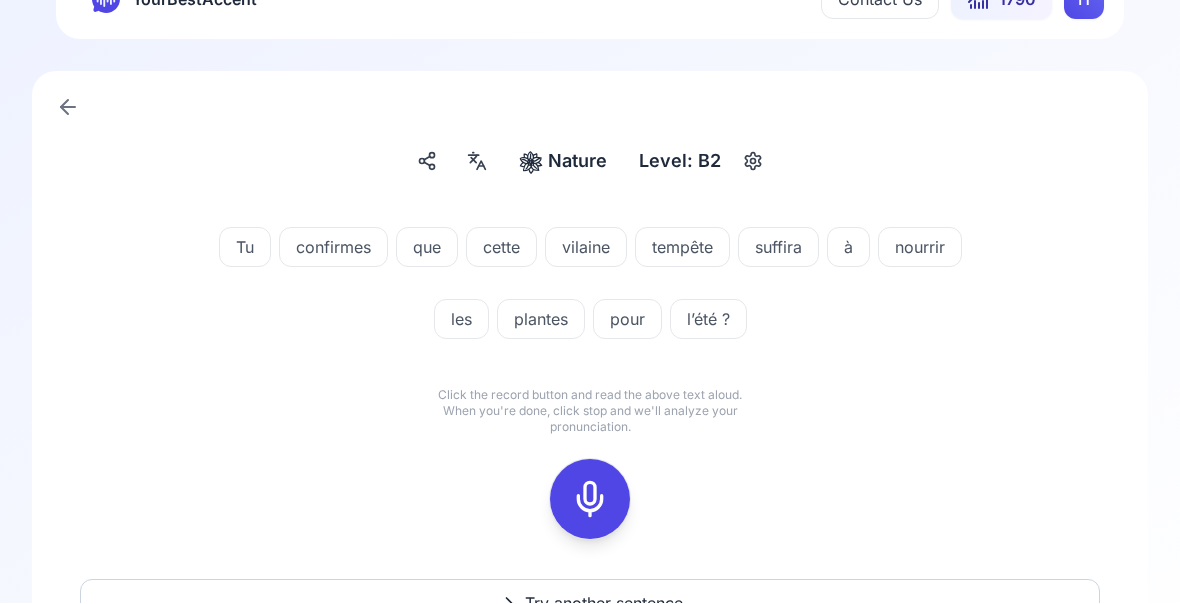scroll, scrollTop: 57, scrollLeft: 0, axis: vertical 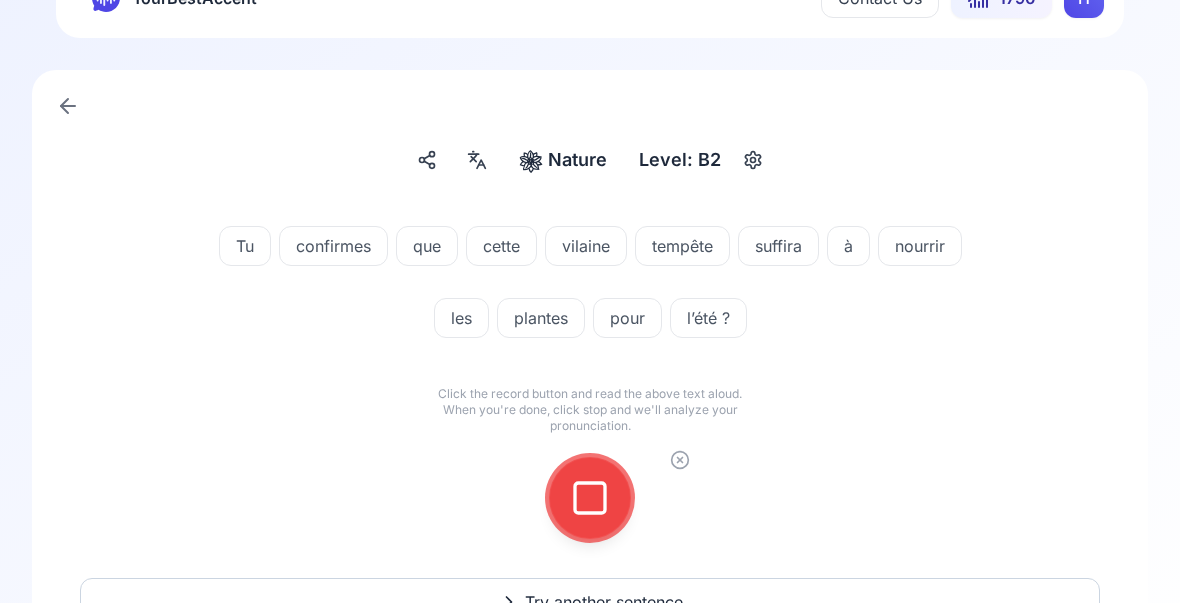 click 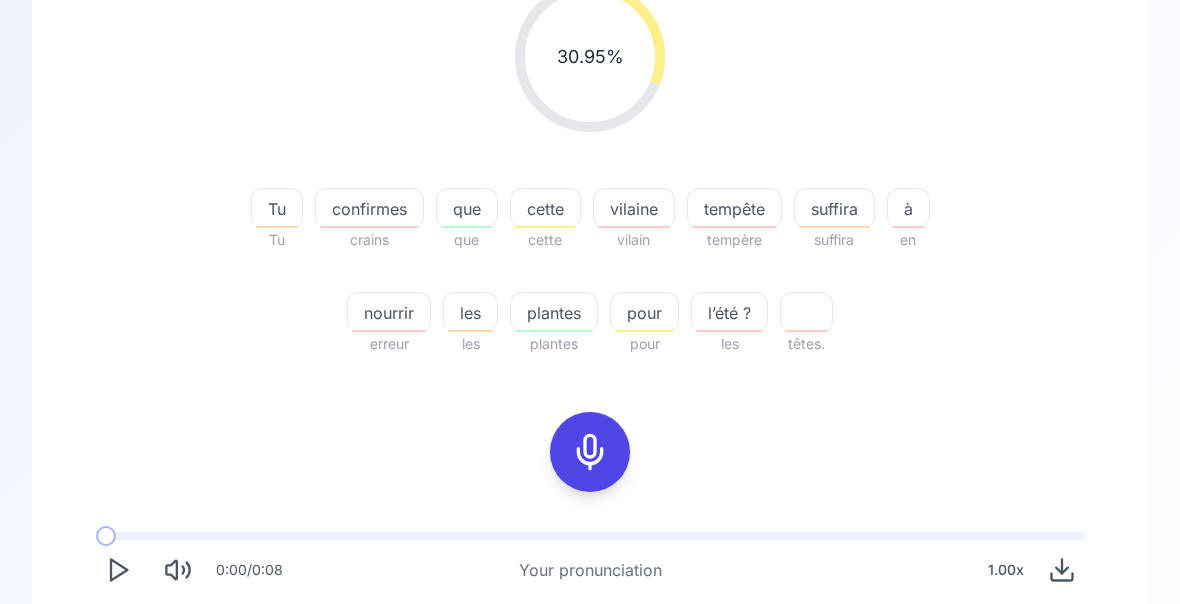 scroll, scrollTop: 301, scrollLeft: 0, axis: vertical 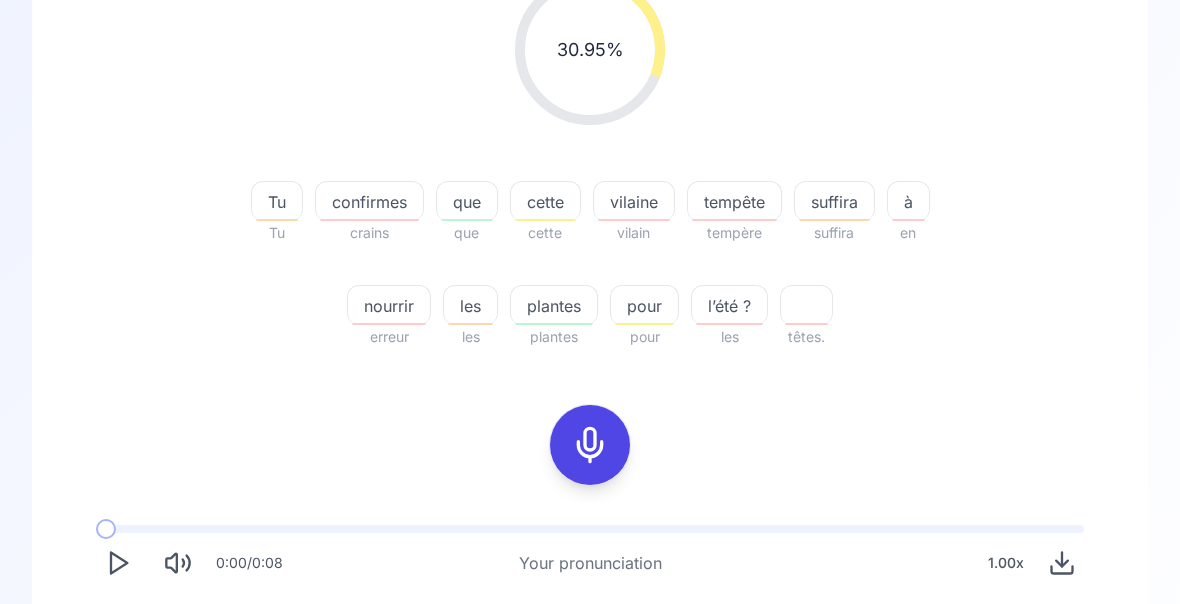 click 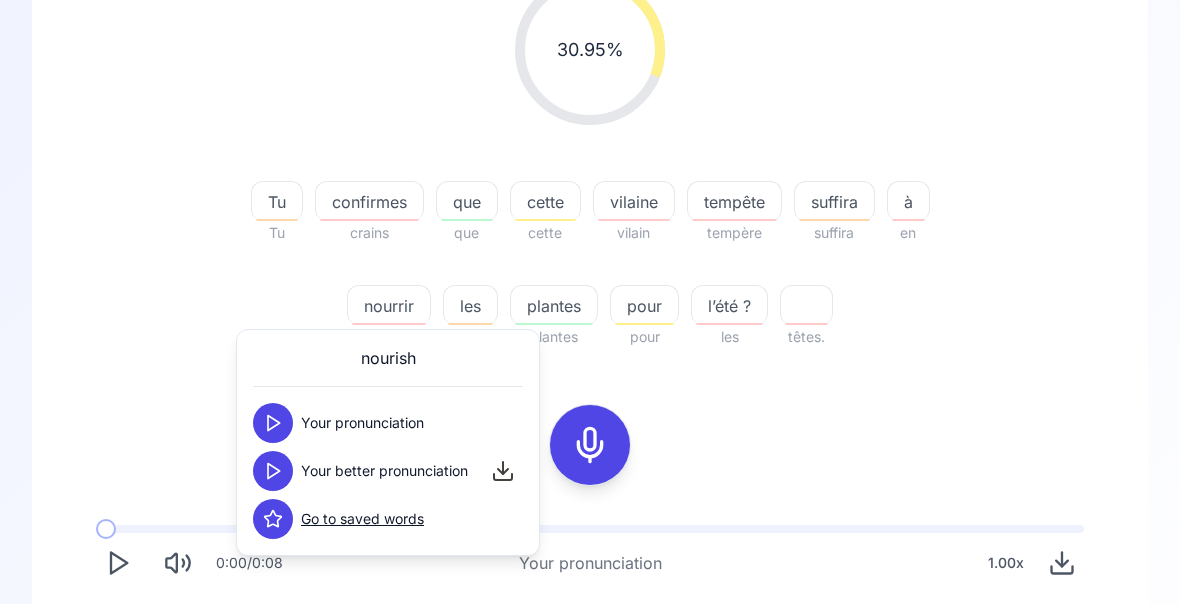 click at bounding box center [273, 471] 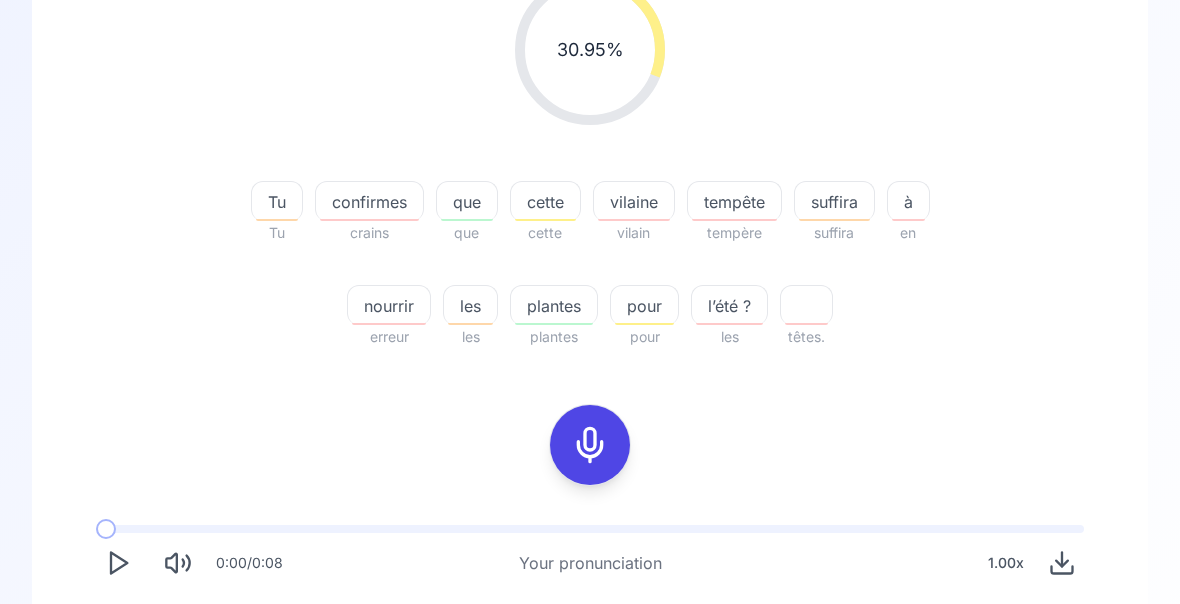 click on "l’été ?" at bounding box center (729, 306) 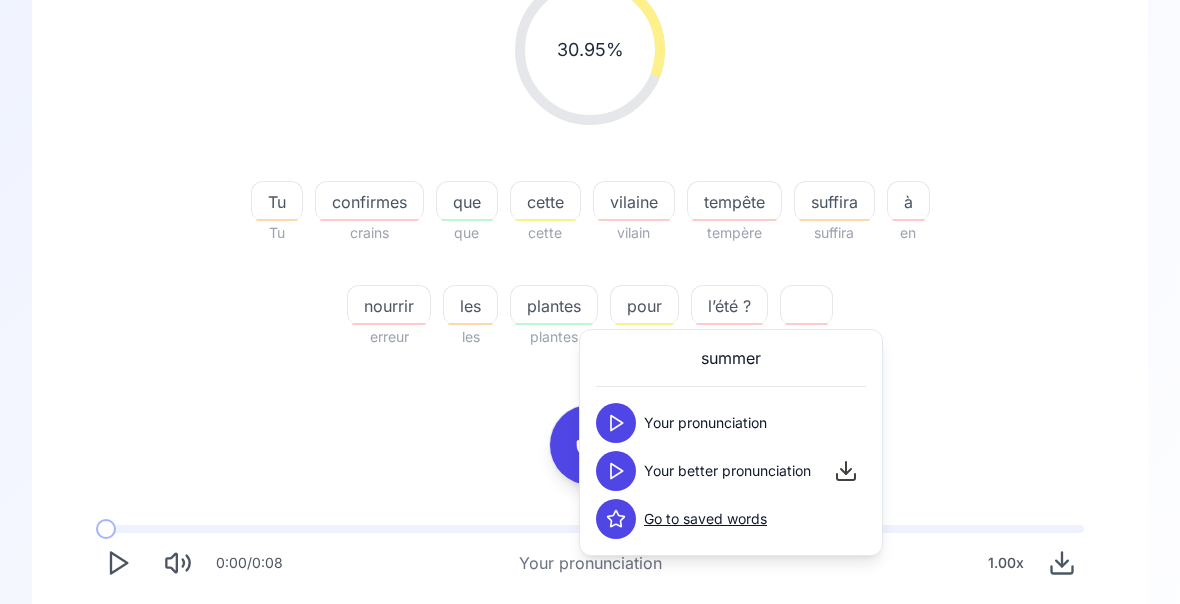 click 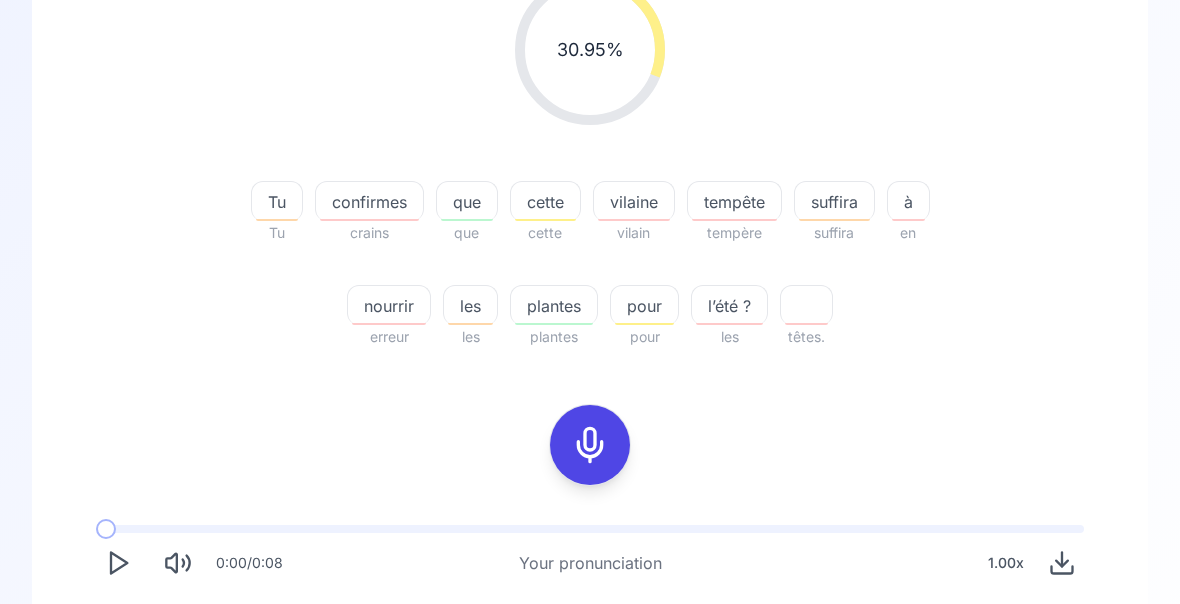 click 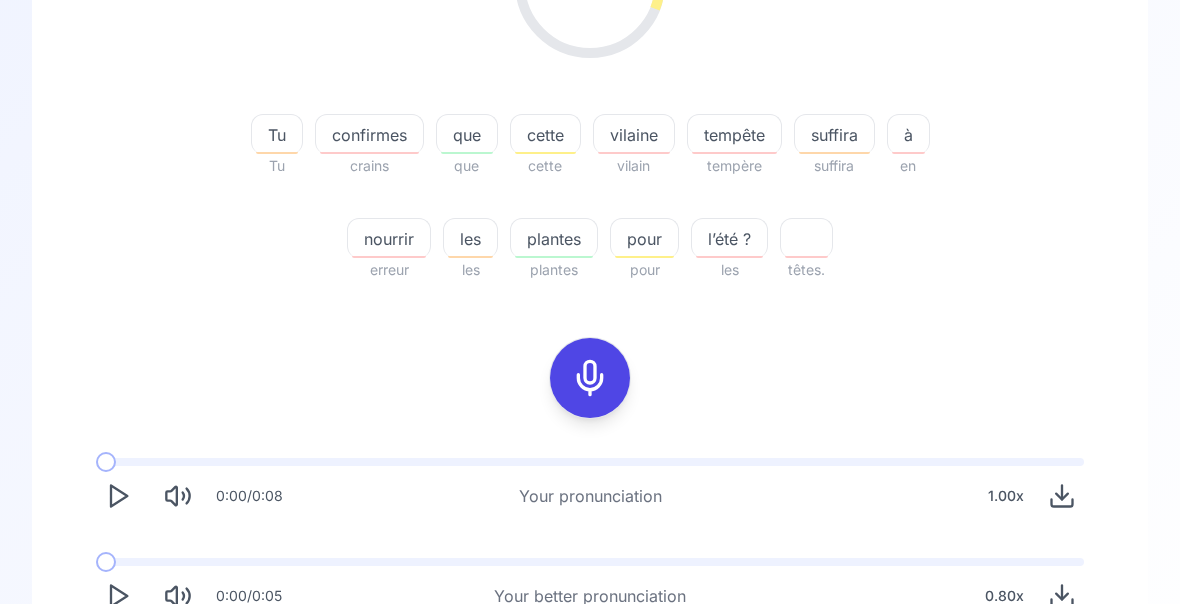 scroll, scrollTop: 201, scrollLeft: 0, axis: vertical 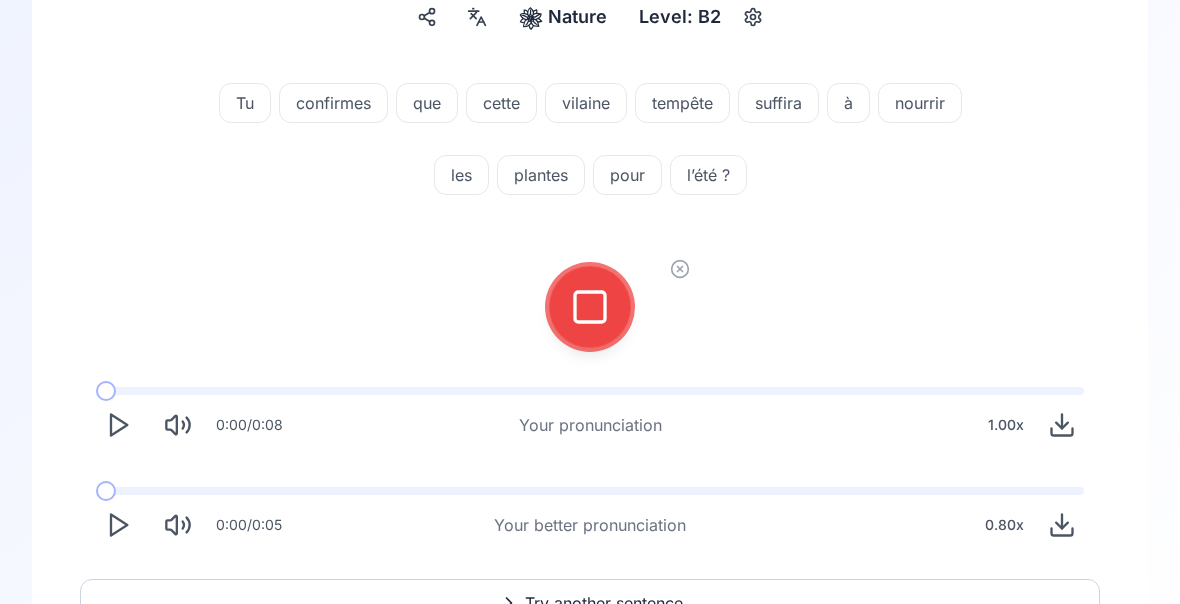 click 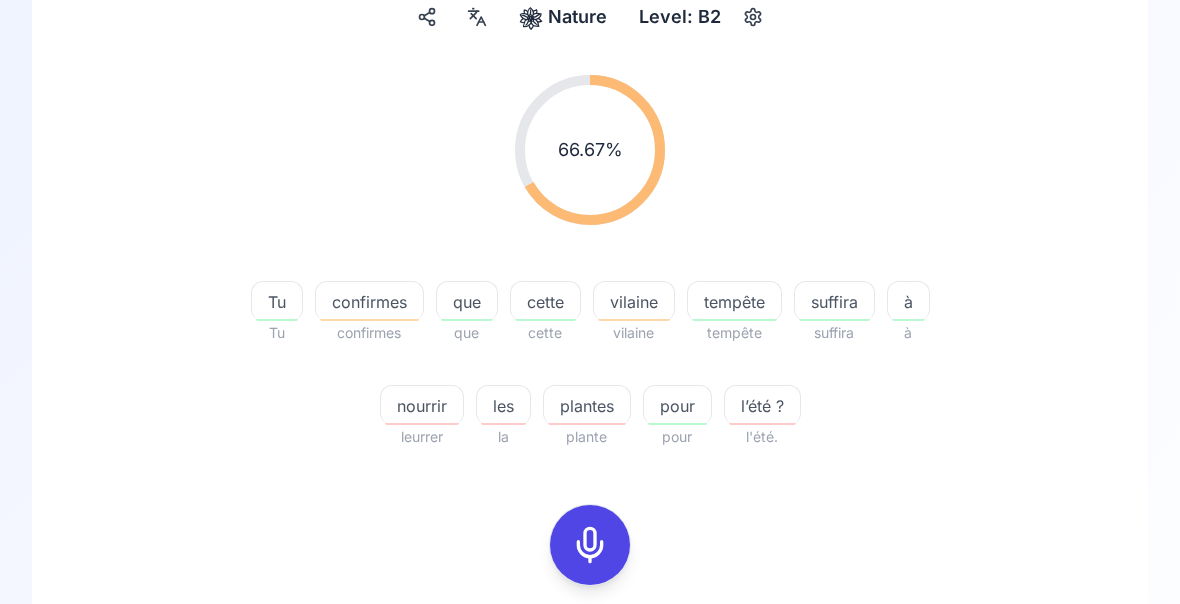 click on "vilaine" at bounding box center (634, 302) 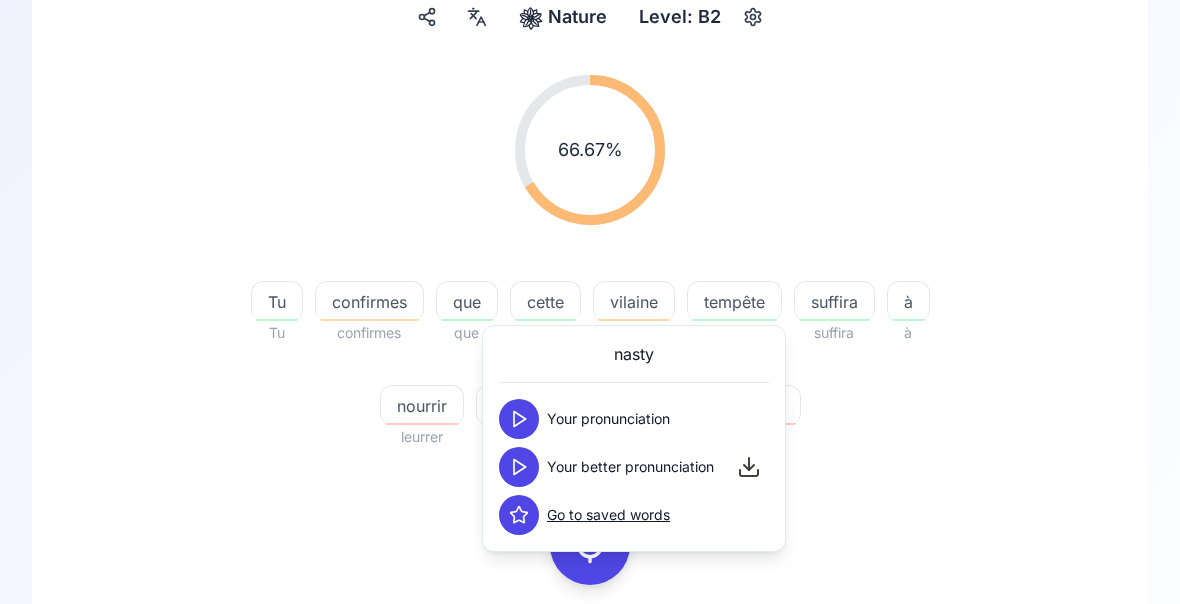 click 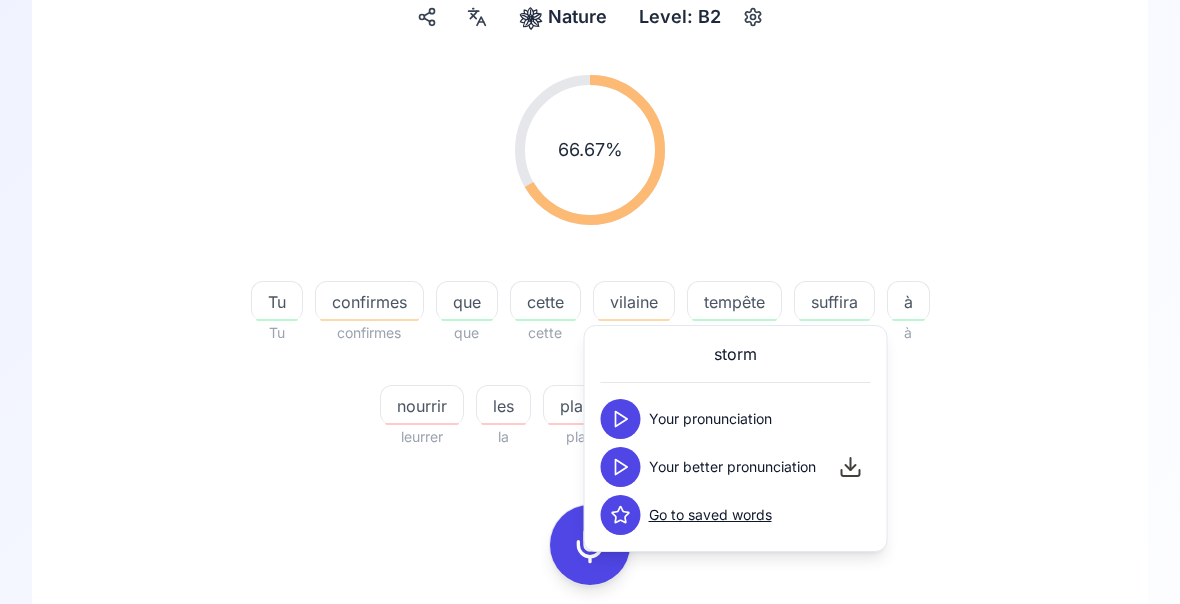 click 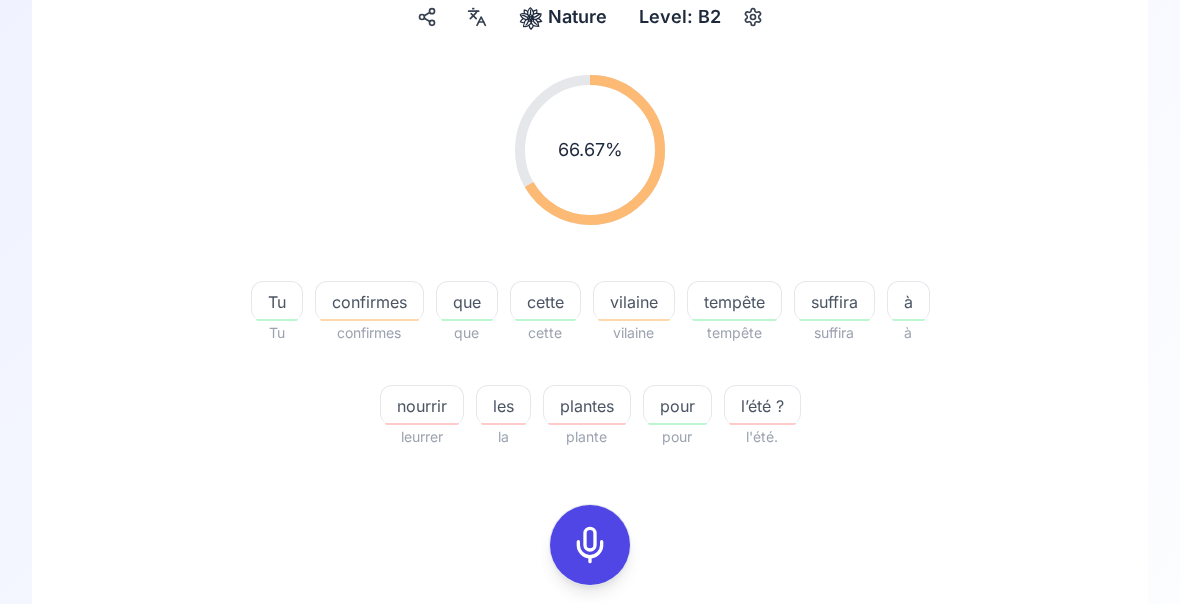 click on "nourrir" at bounding box center [422, 406] 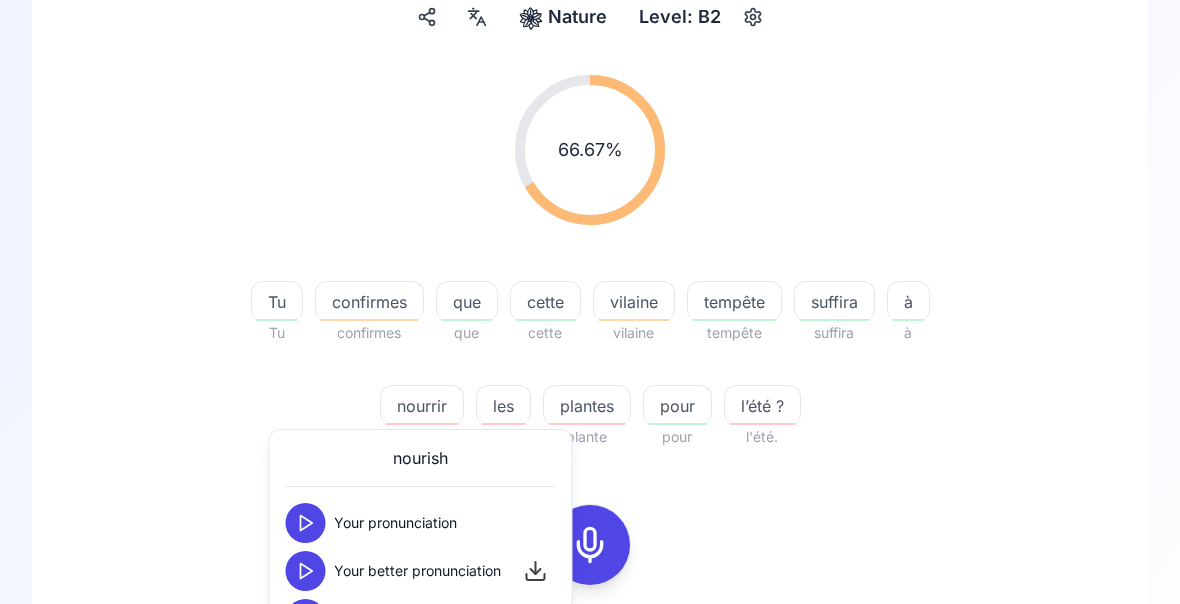 click 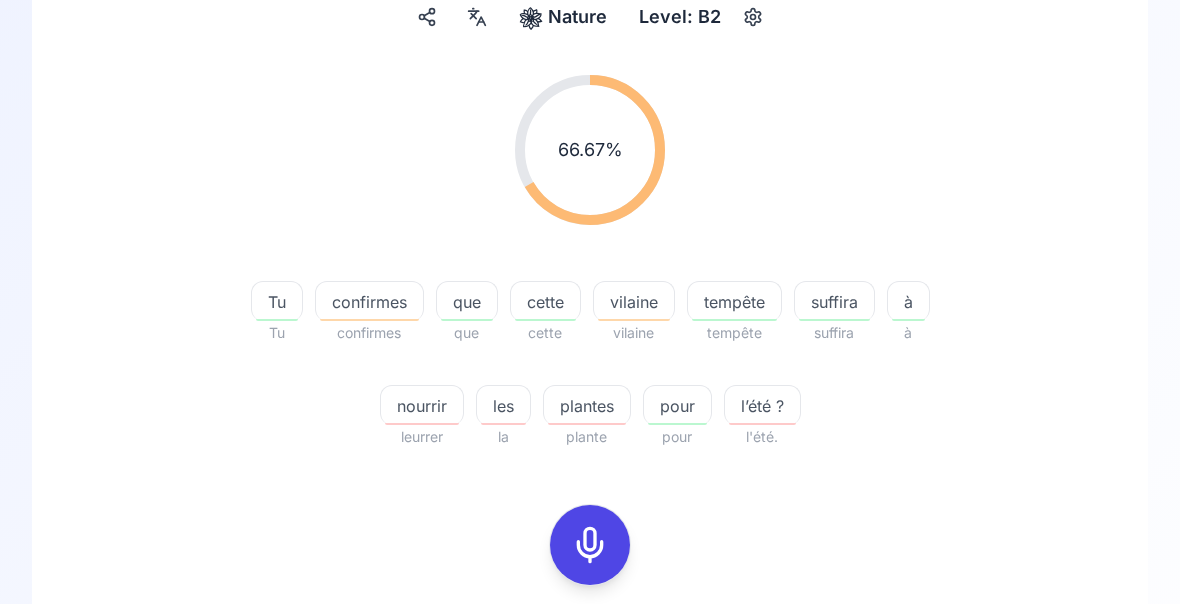 click 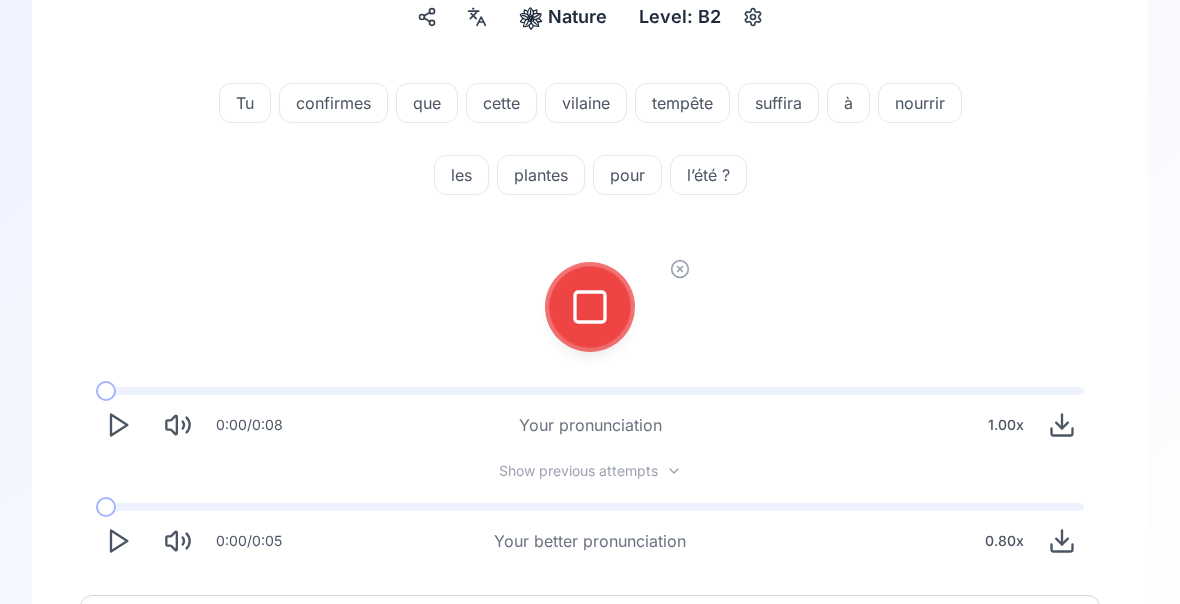 click 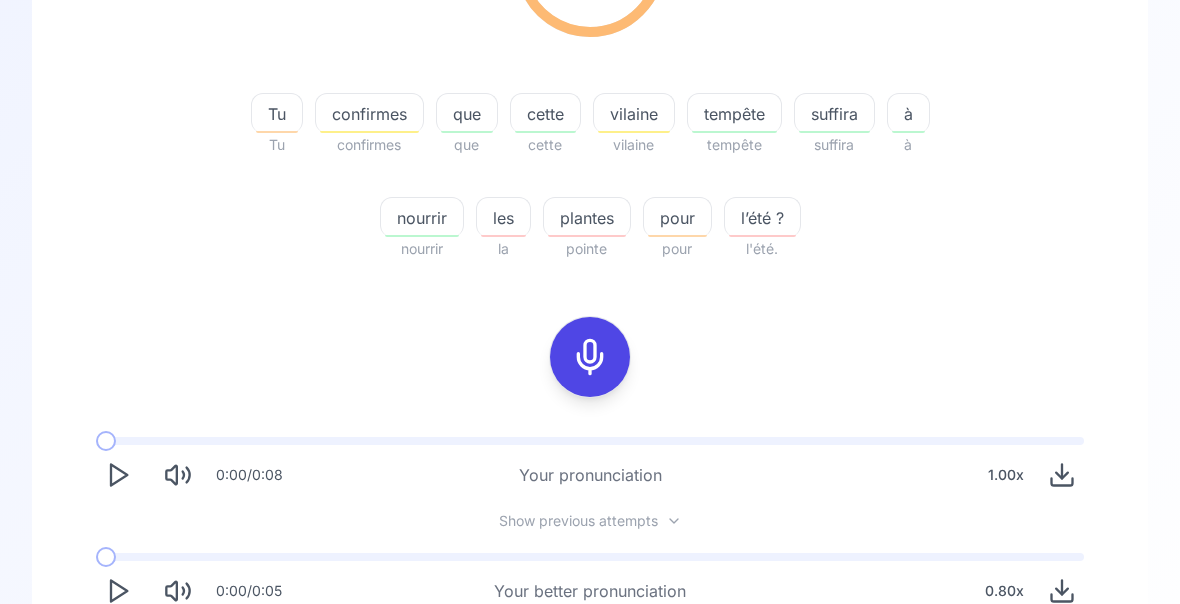 scroll, scrollTop: 0, scrollLeft: 0, axis: both 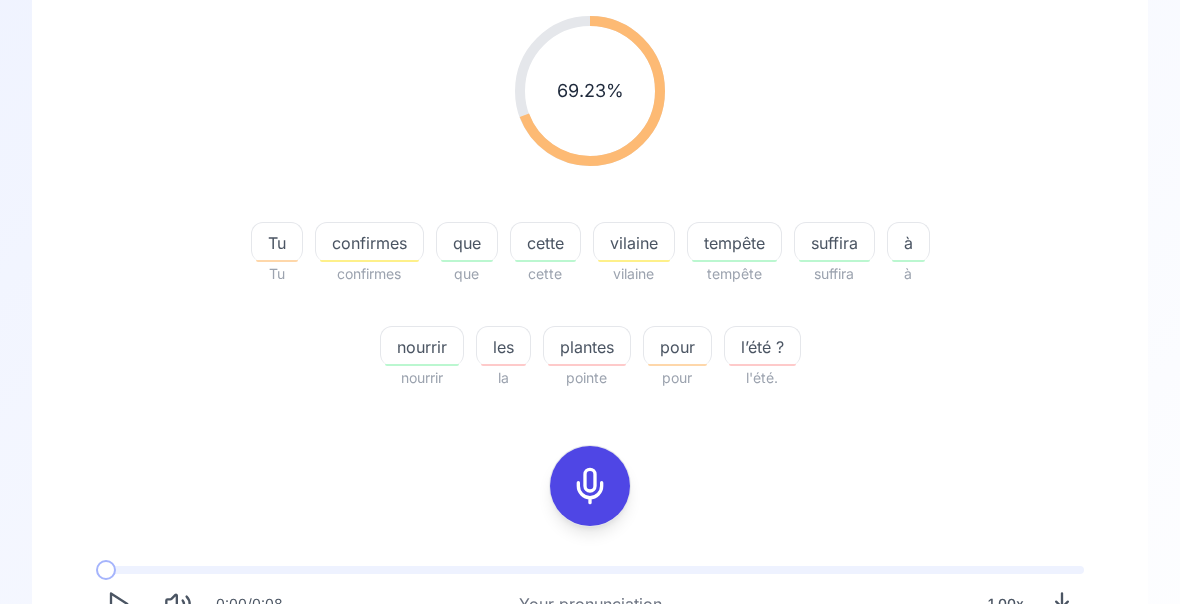 click on "Try another sentence" at bounding box center (590, 799) 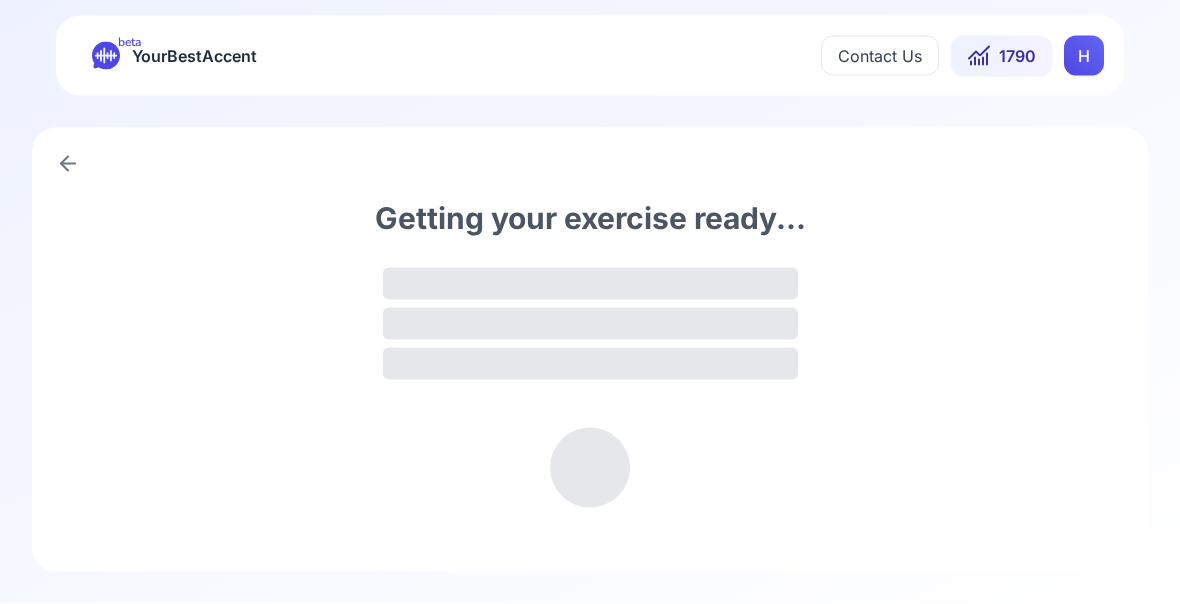 scroll, scrollTop: 0, scrollLeft: 0, axis: both 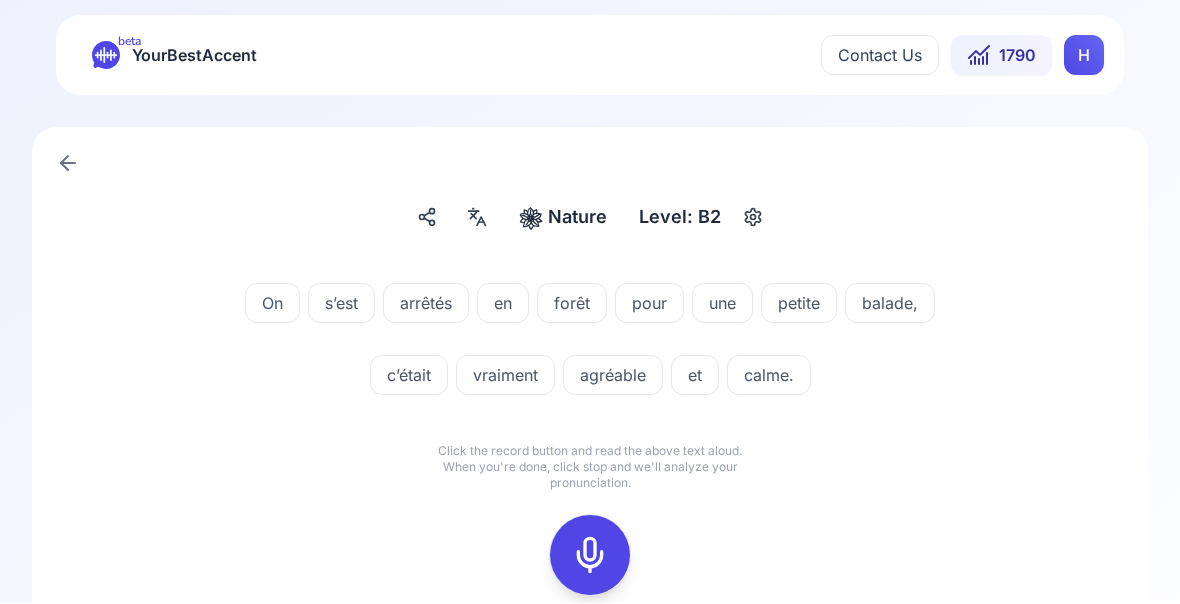 click 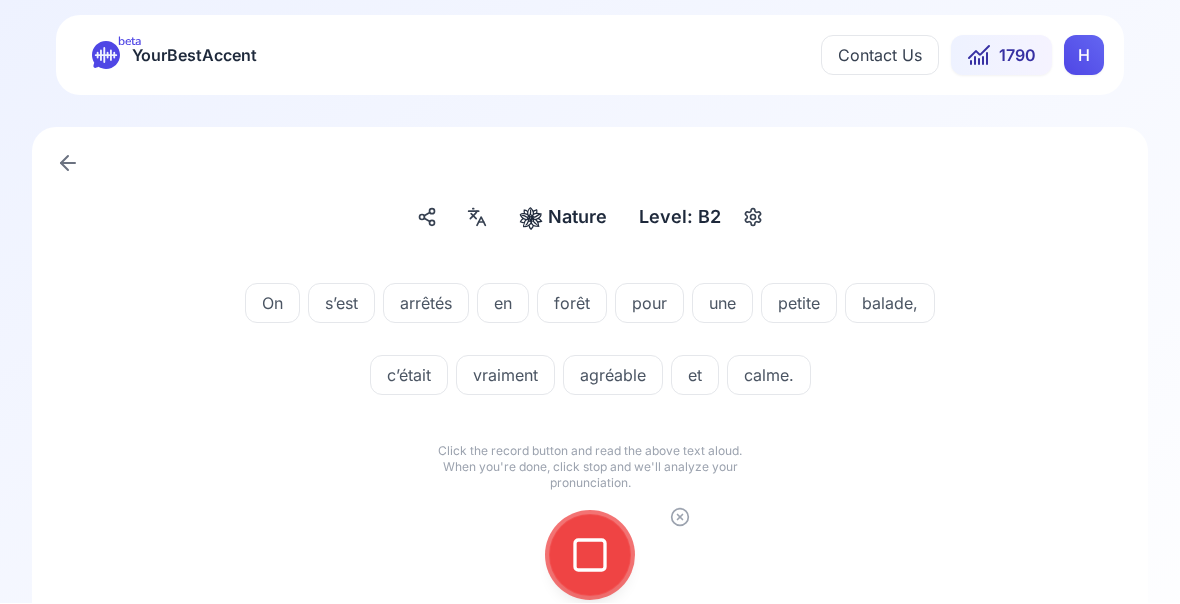 click 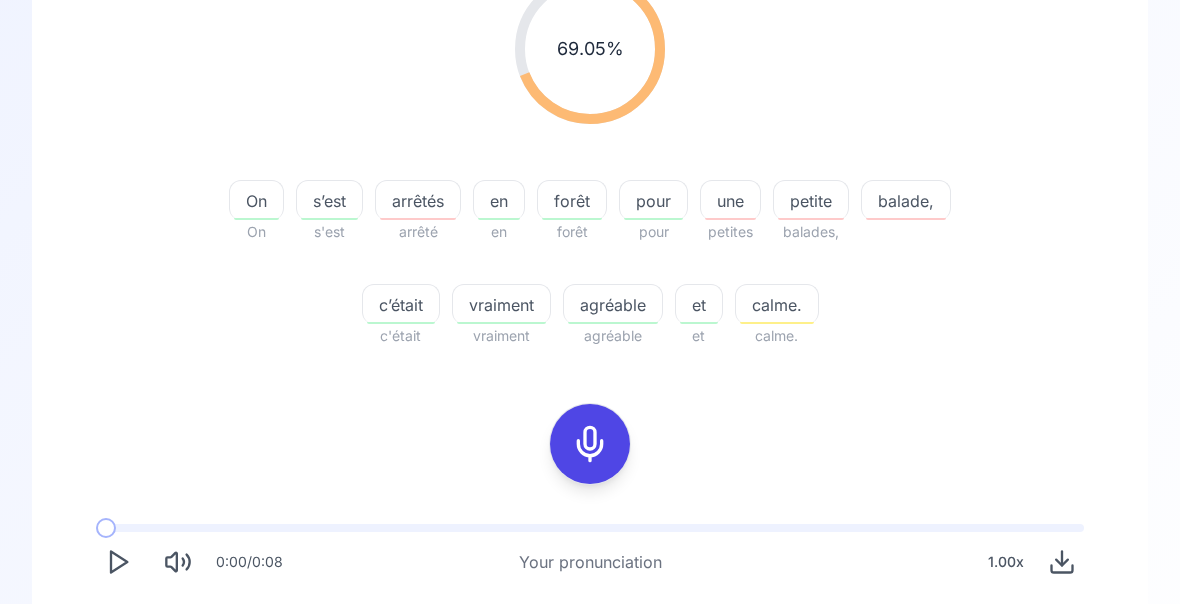 scroll, scrollTop: 304, scrollLeft: 0, axis: vertical 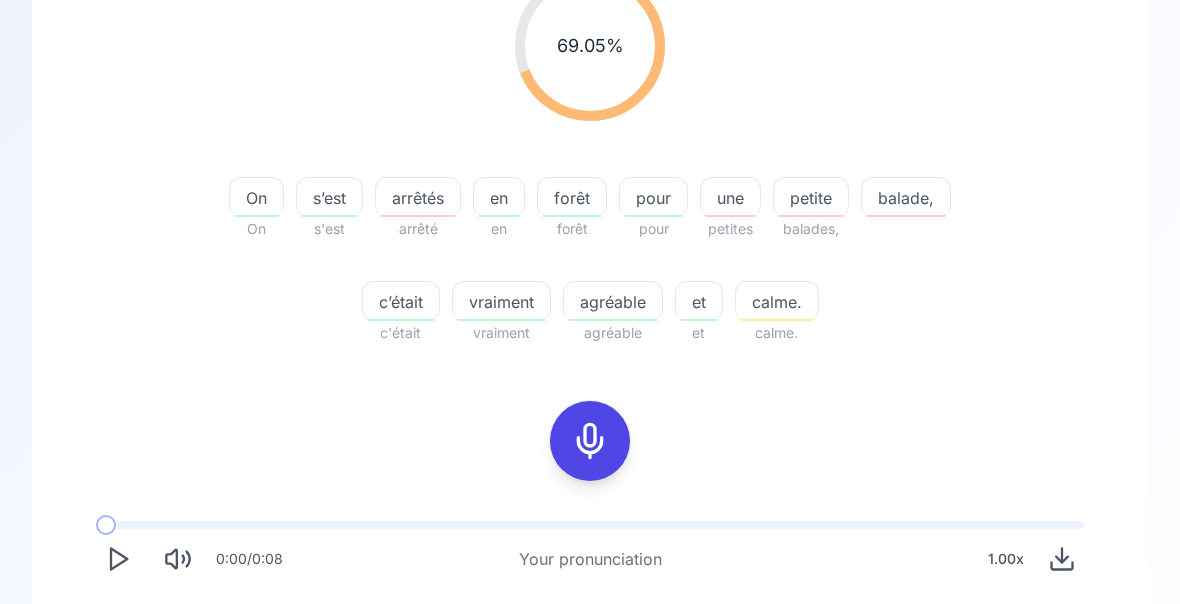 click 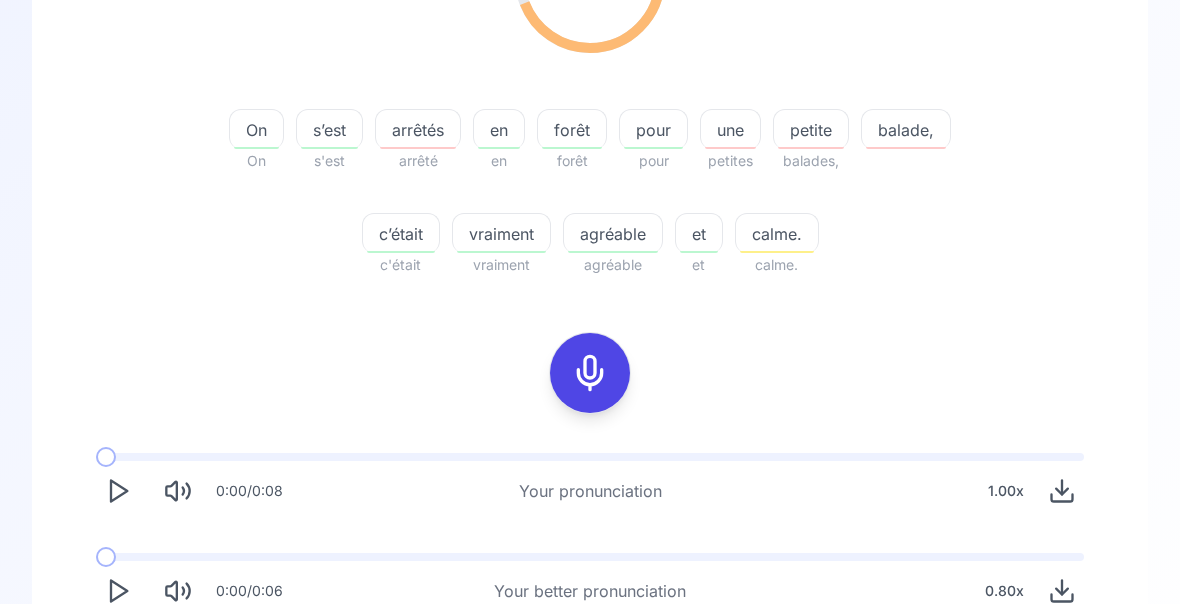scroll, scrollTop: 0, scrollLeft: 0, axis: both 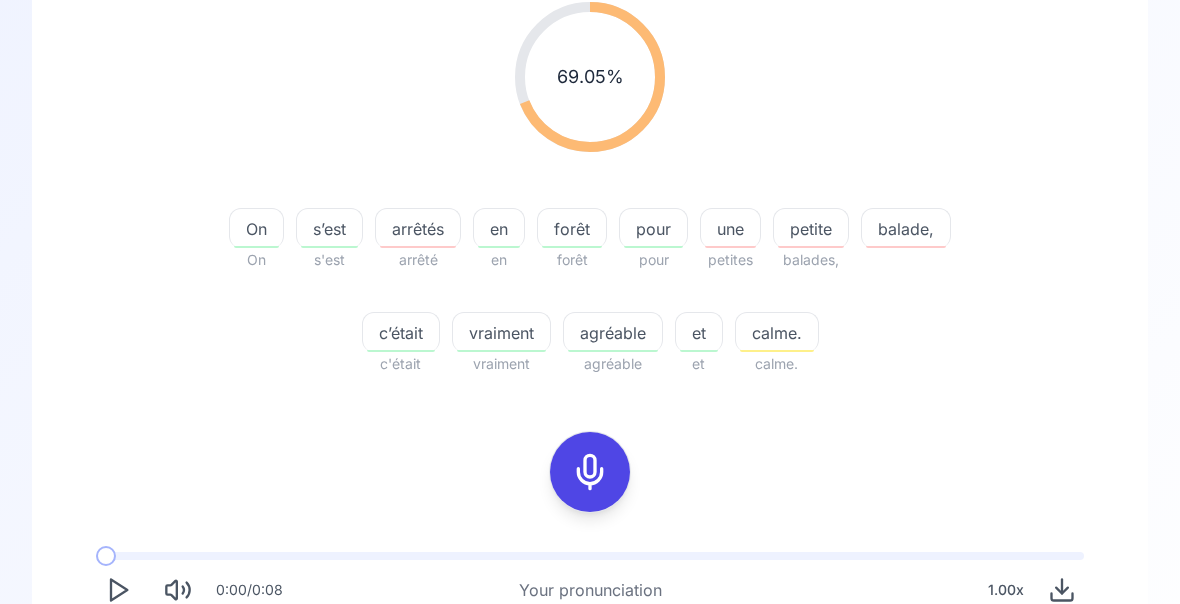 click on "Try another sentence" at bounding box center (604, 769) 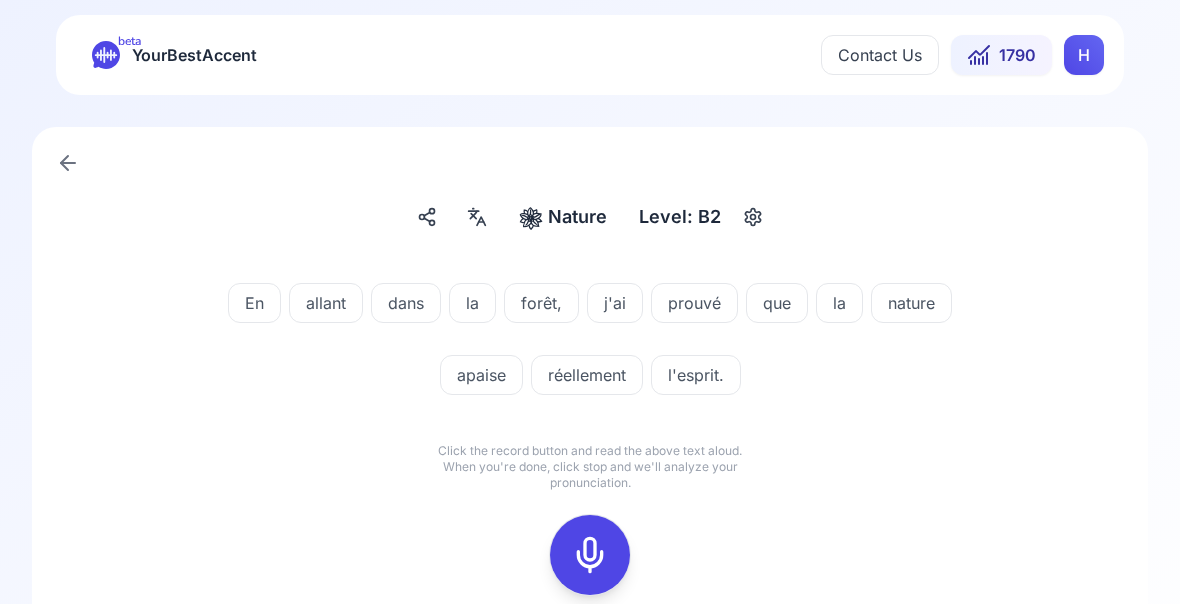 scroll, scrollTop: 0, scrollLeft: 0, axis: both 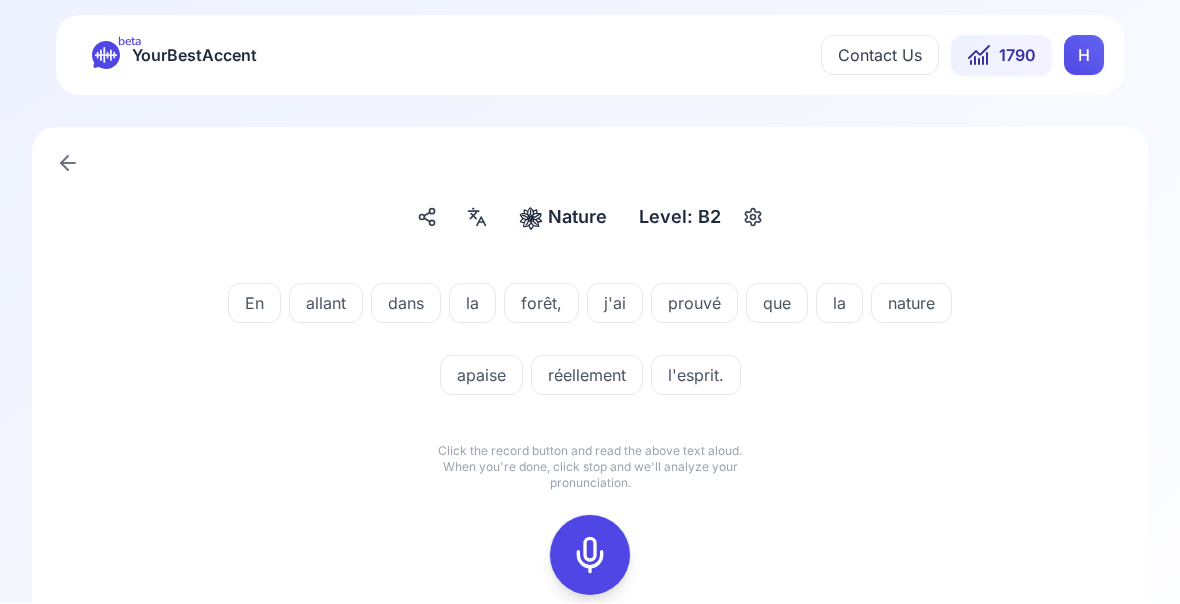 click 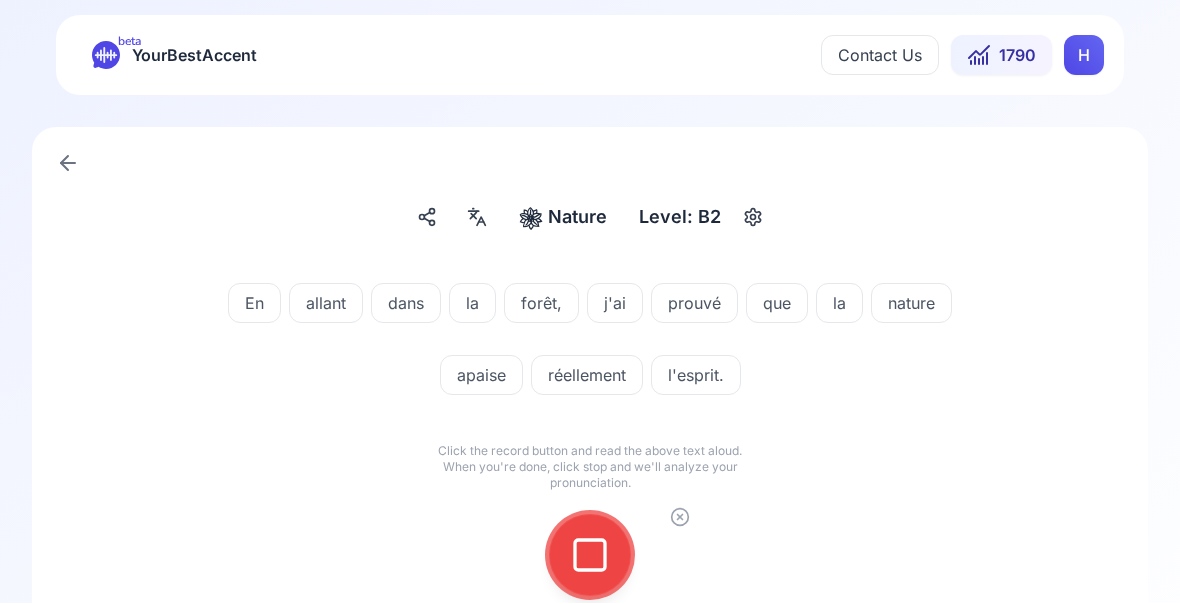 click 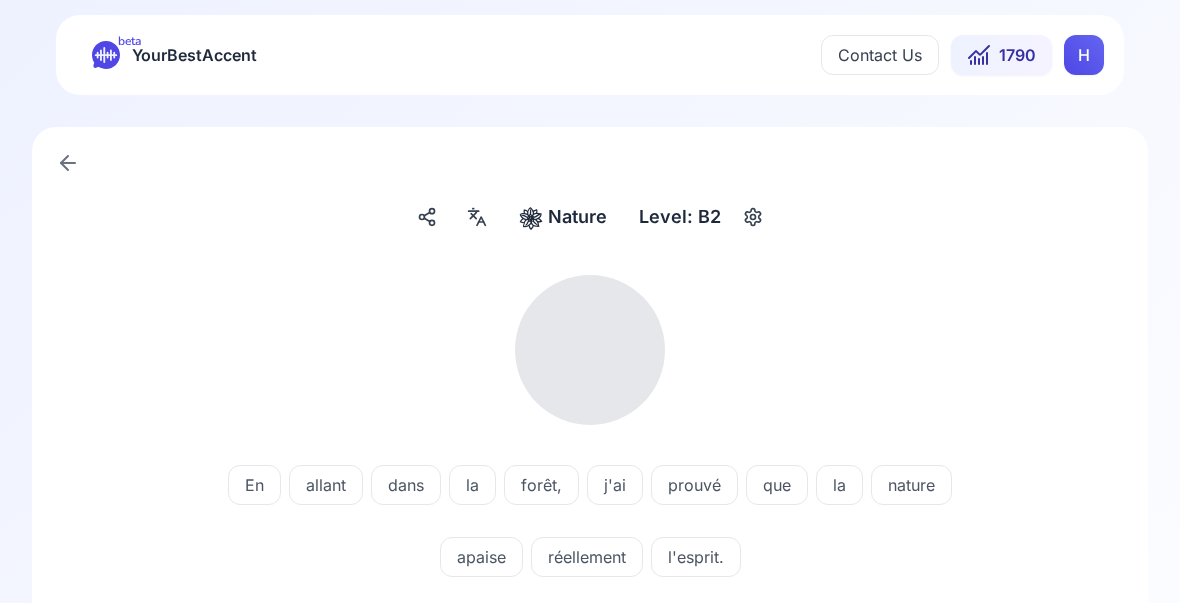scroll, scrollTop: 1, scrollLeft: 0, axis: vertical 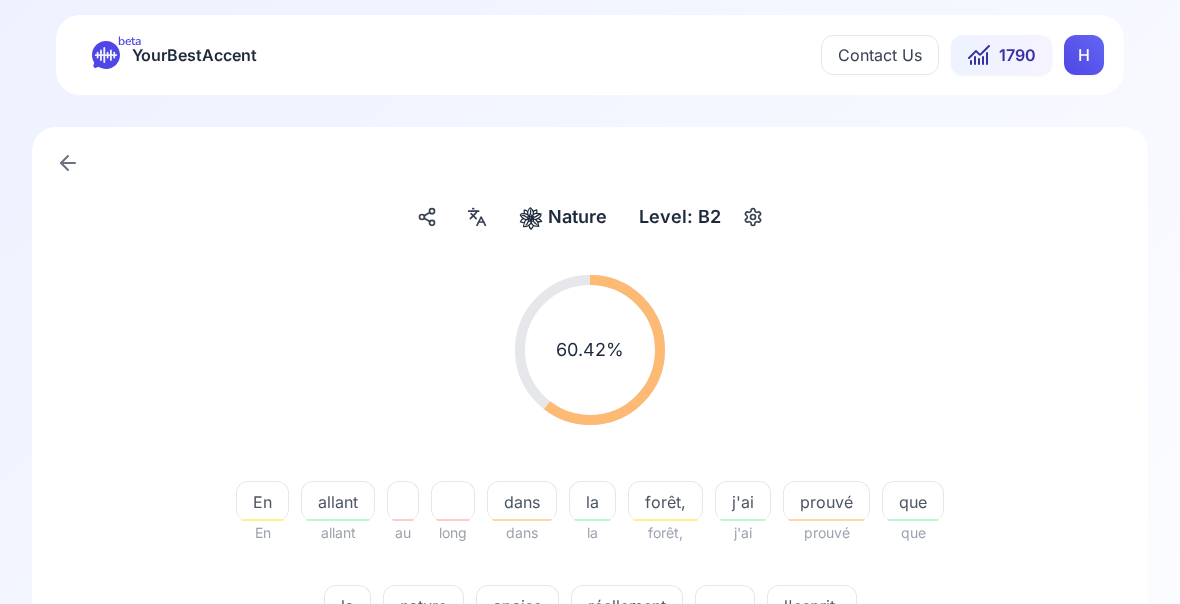click on "réellement" at bounding box center (627, 606) 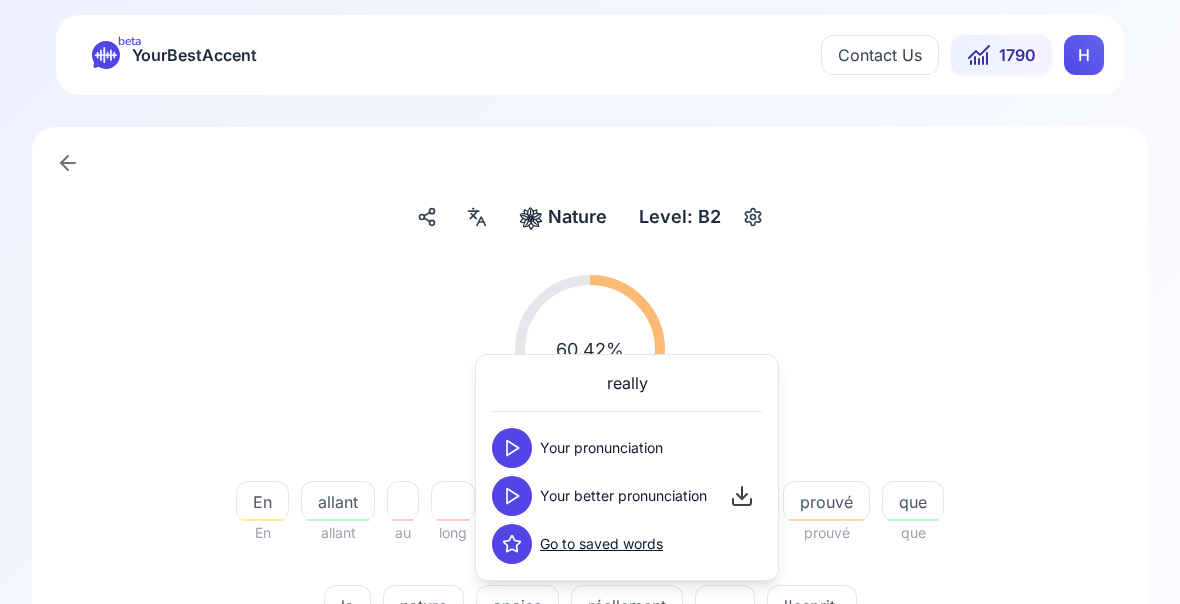 click 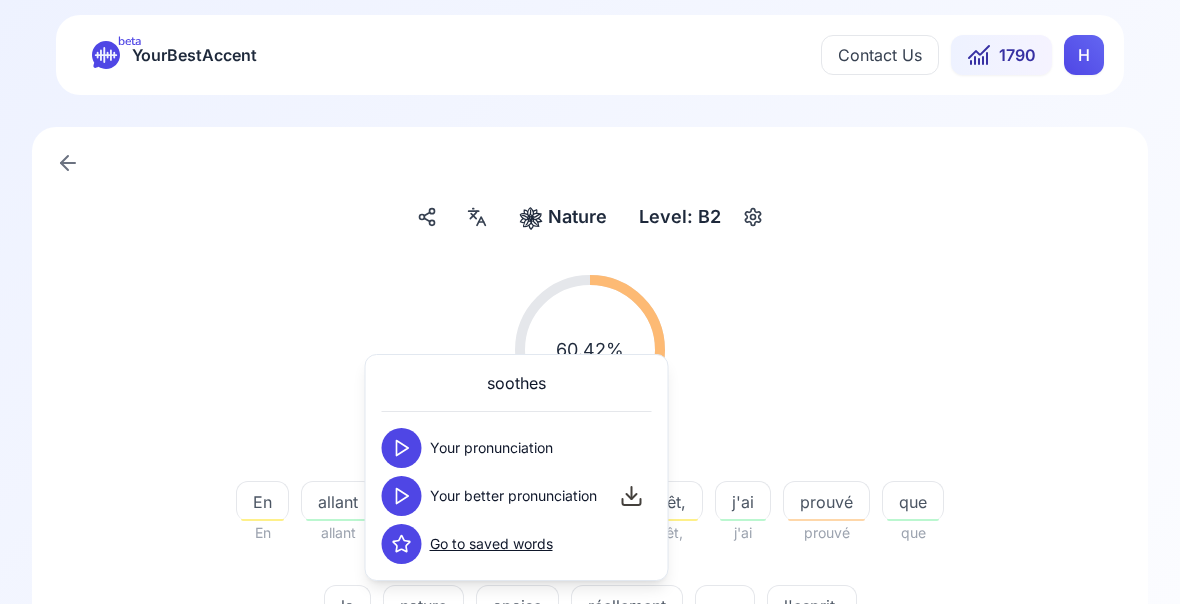 click at bounding box center [402, 496] 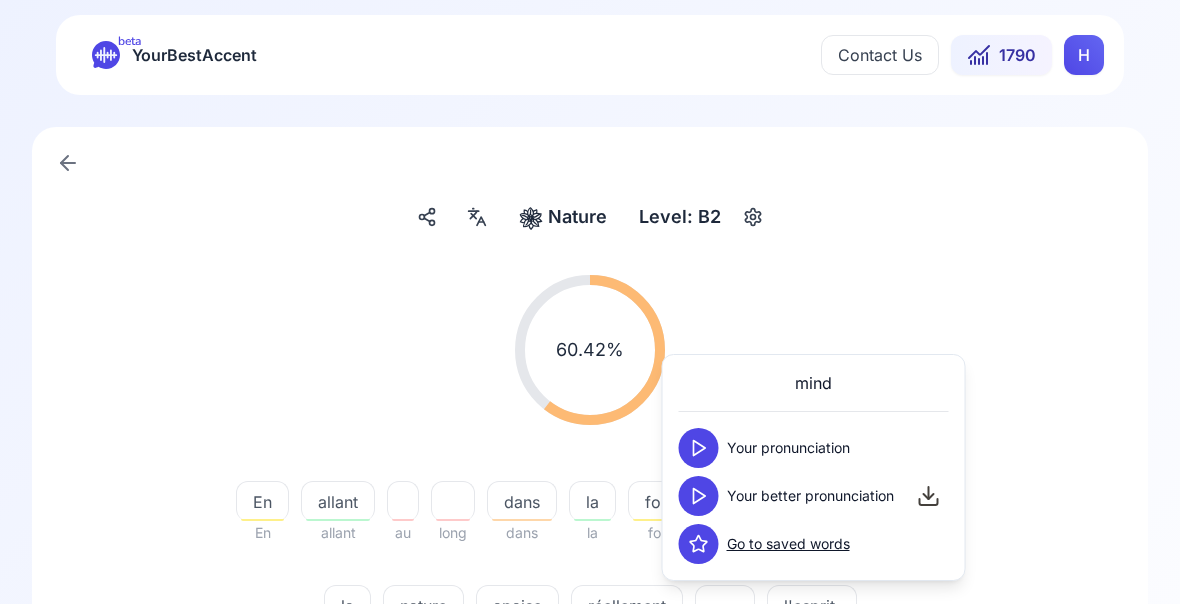 click at bounding box center [699, 496] 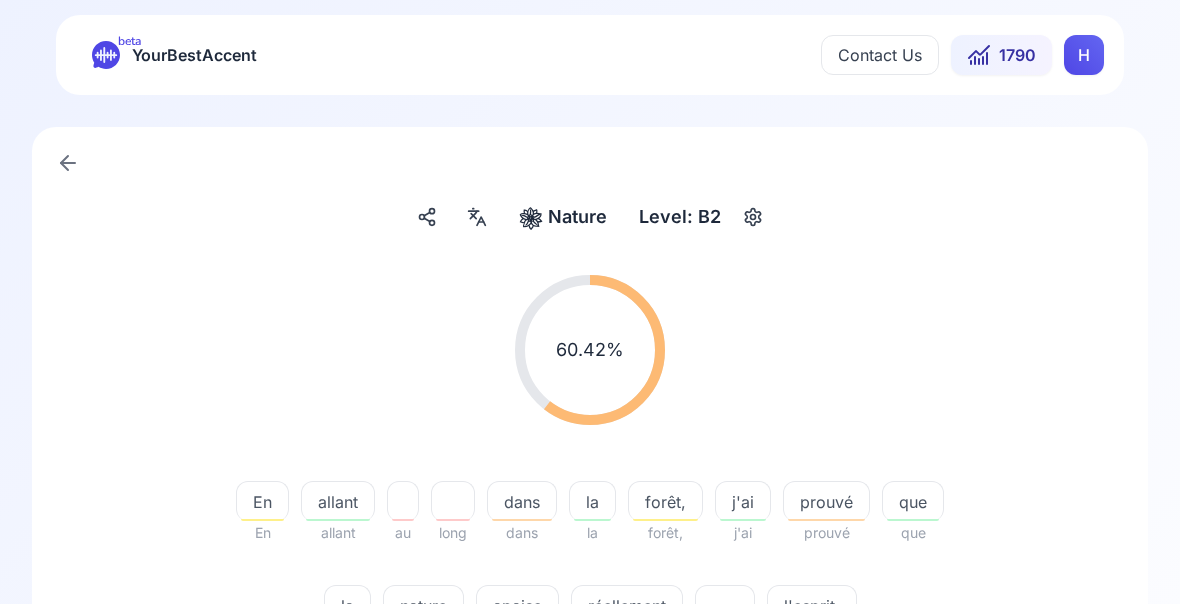 click at bounding box center [590, 745] 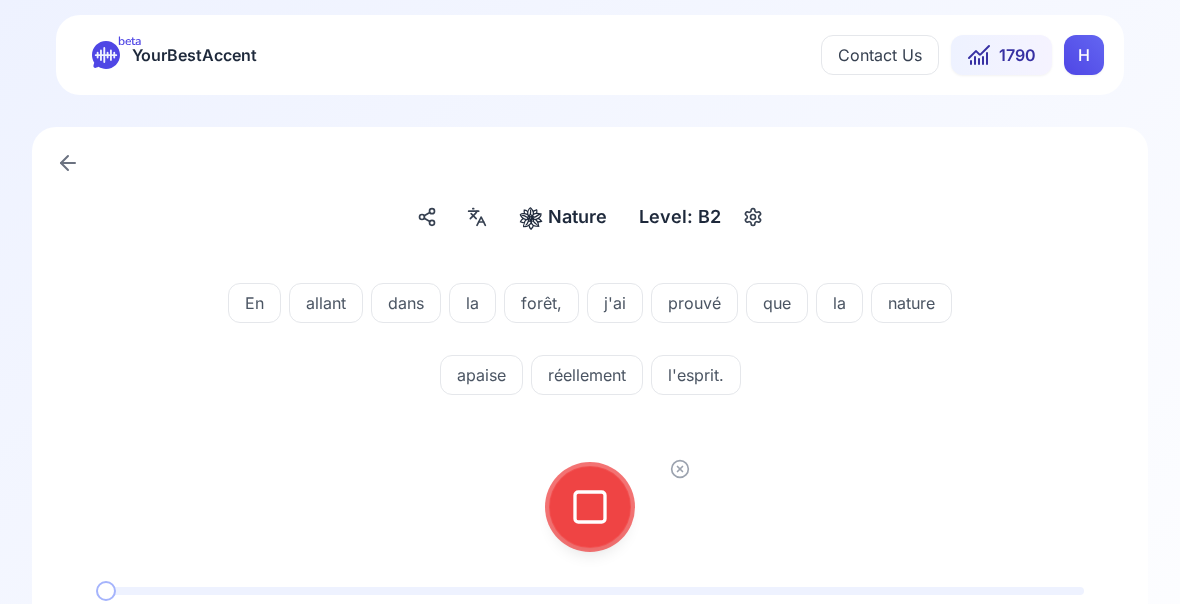 click at bounding box center [590, 507] 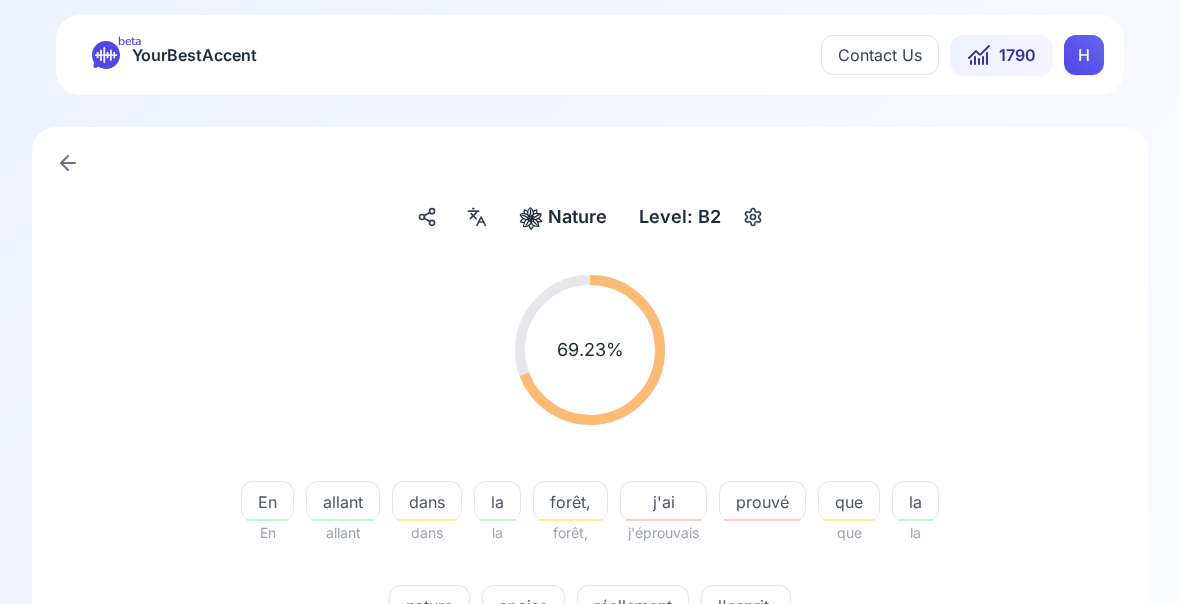click on "apaise" at bounding box center (523, 606) 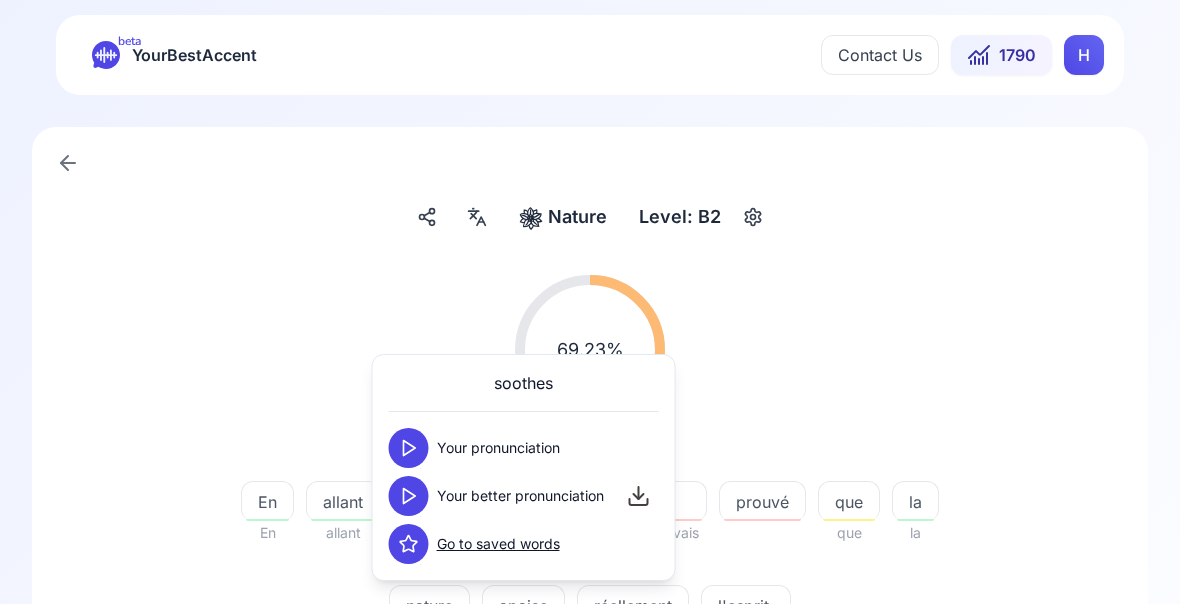 click 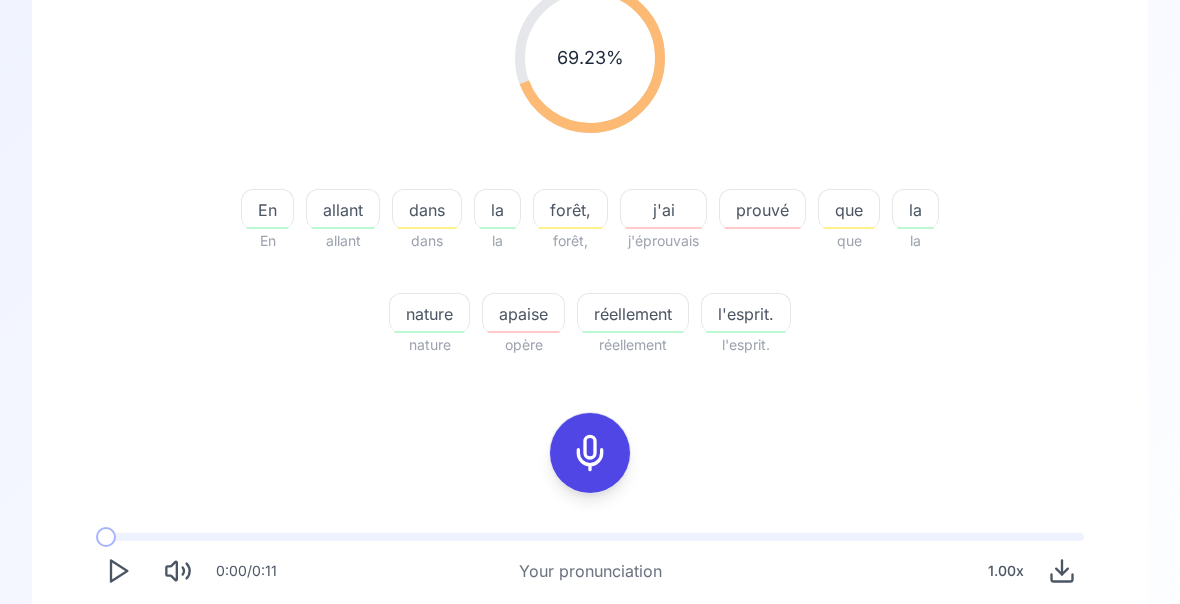 scroll, scrollTop: 337, scrollLeft: 0, axis: vertical 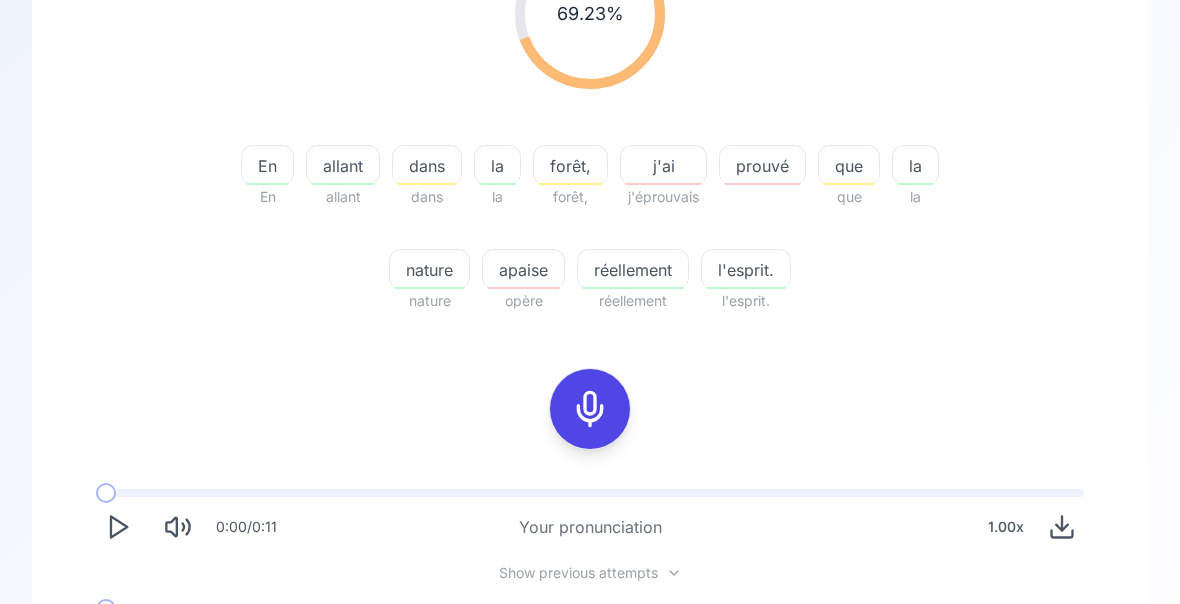 click on "Try another sentence" at bounding box center (604, 721) 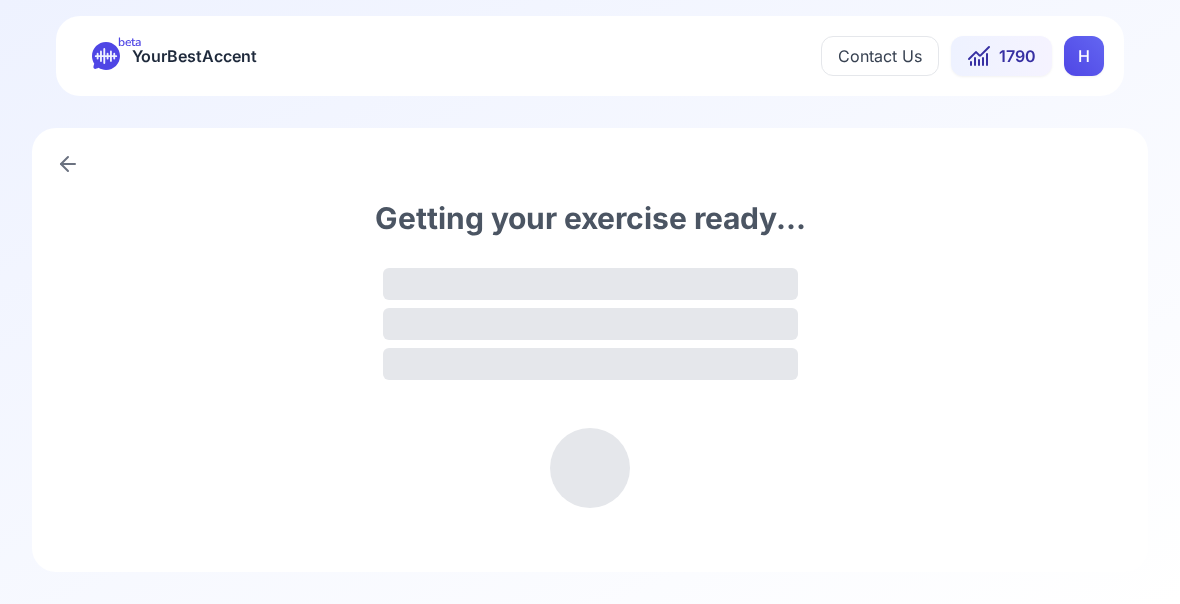 scroll, scrollTop: 0, scrollLeft: 0, axis: both 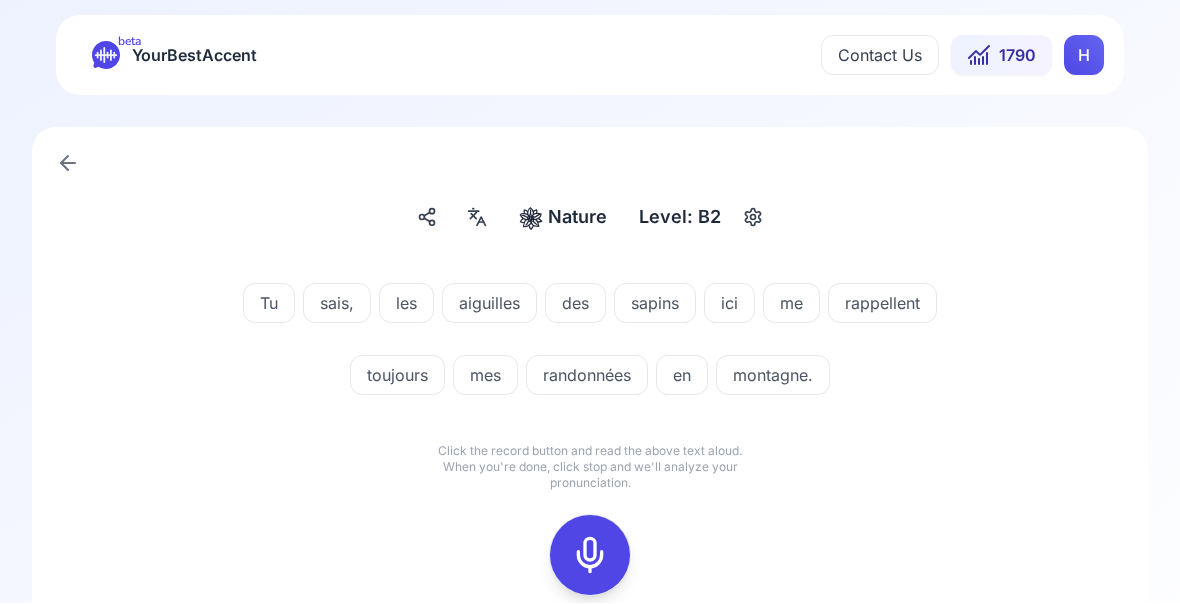 click 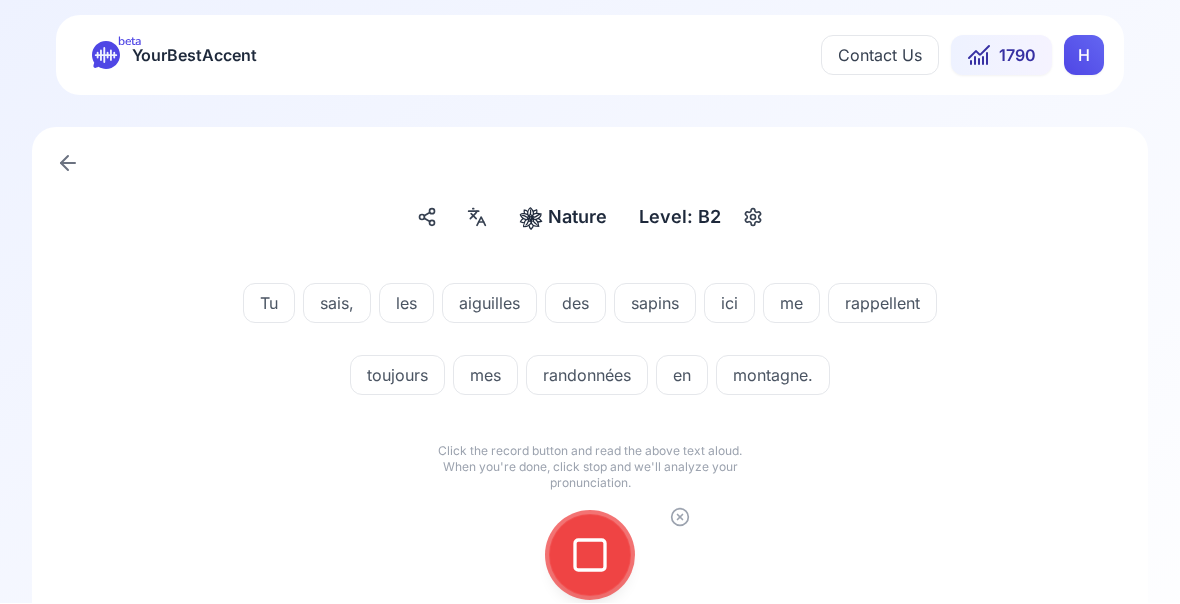click 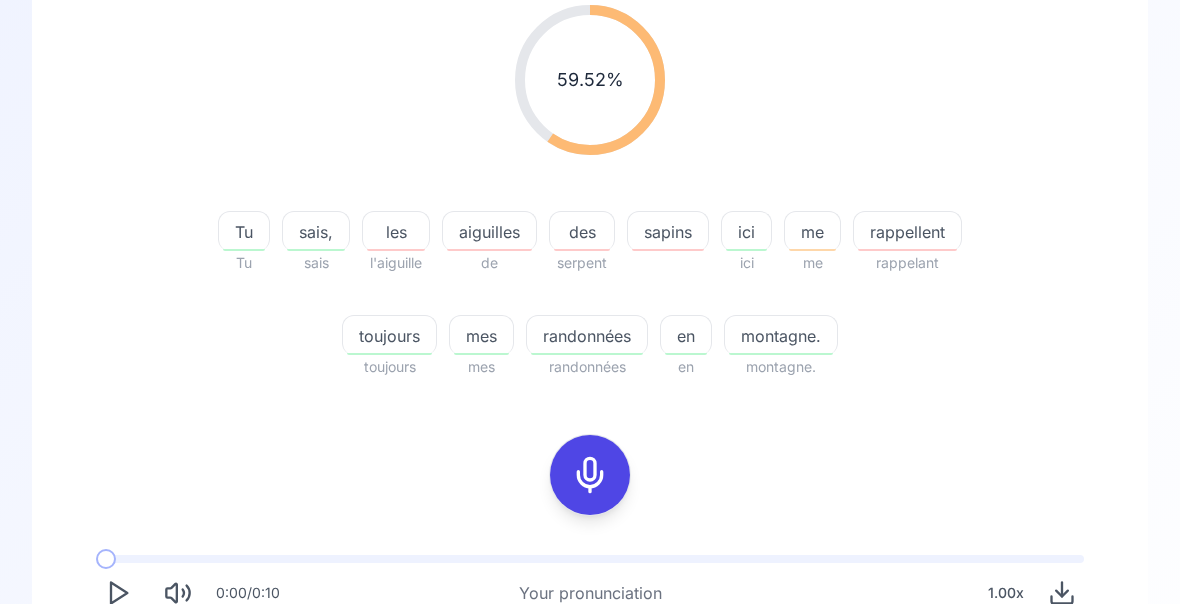 scroll, scrollTop: 274, scrollLeft: 0, axis: vertical 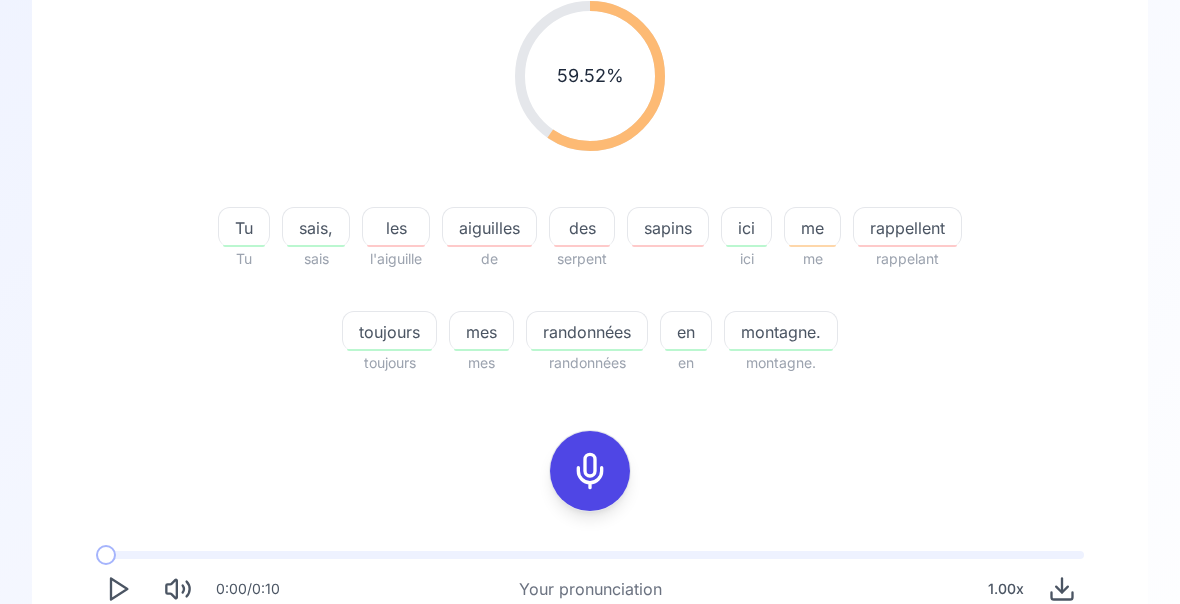 click 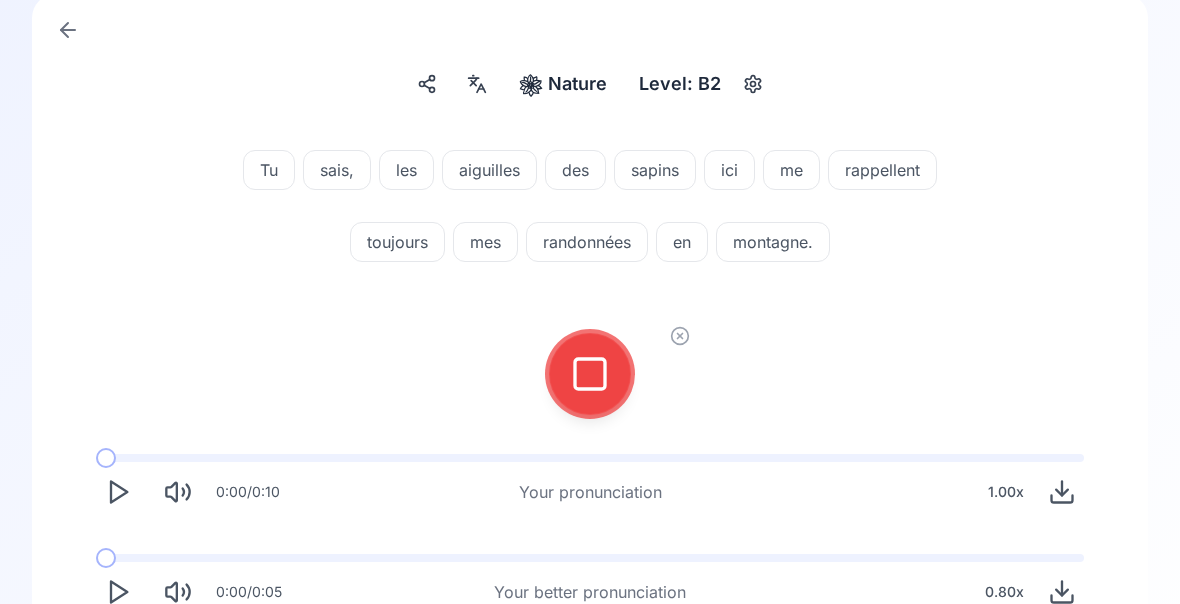 click 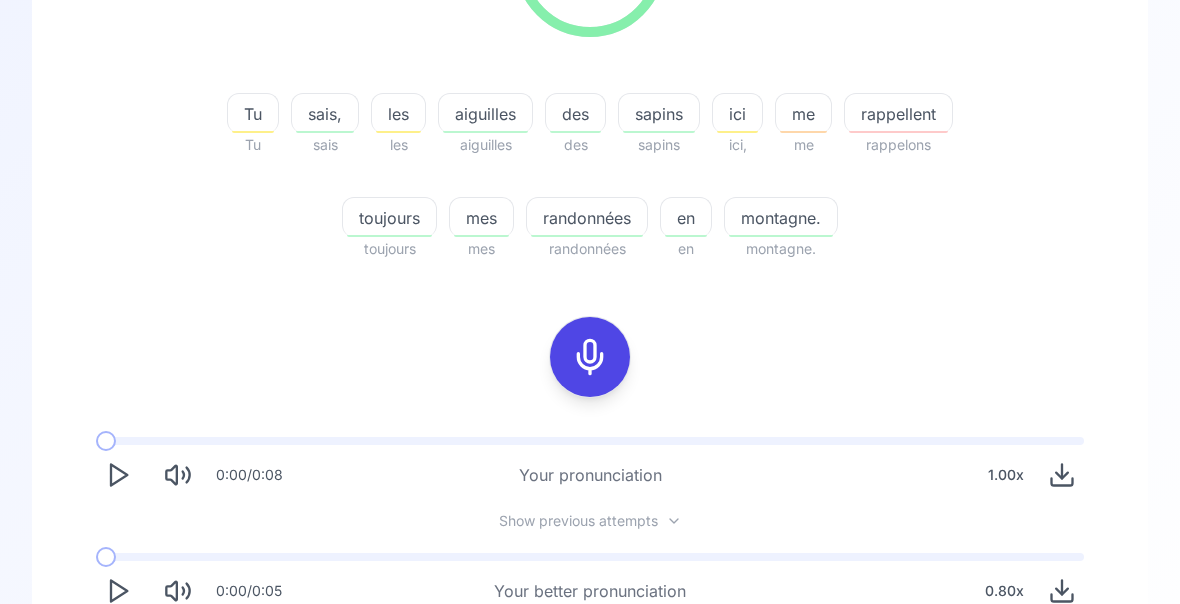 click on "Try another sentence" at bounding box center (590, 670) 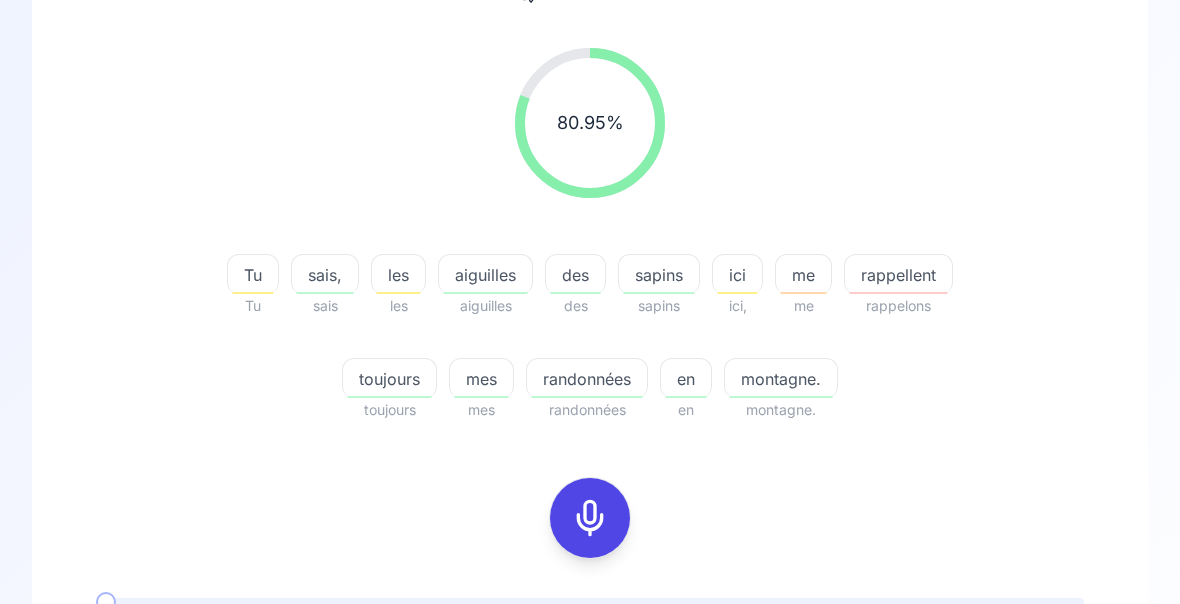 scroll, scrollTop: 0, scrollLeft: 0, axis: both 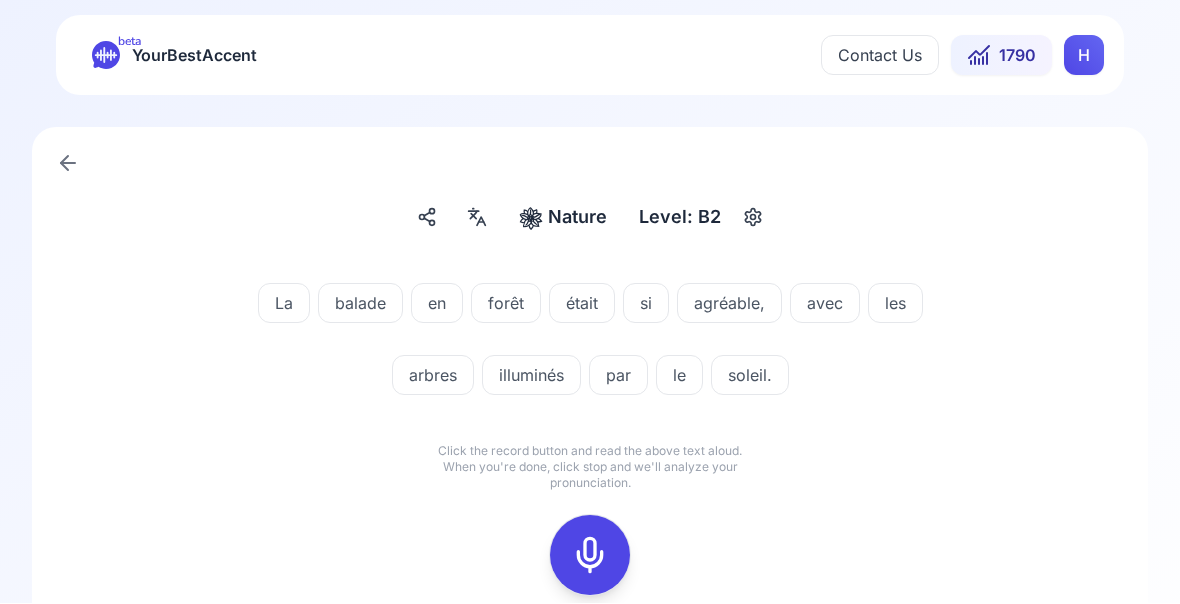 click 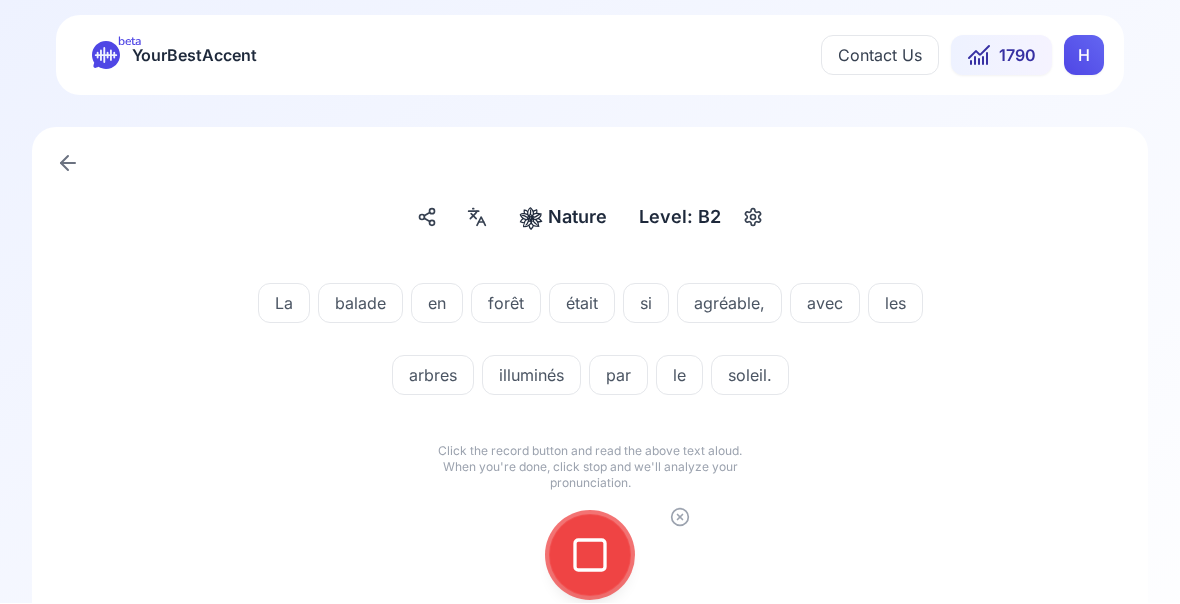 click 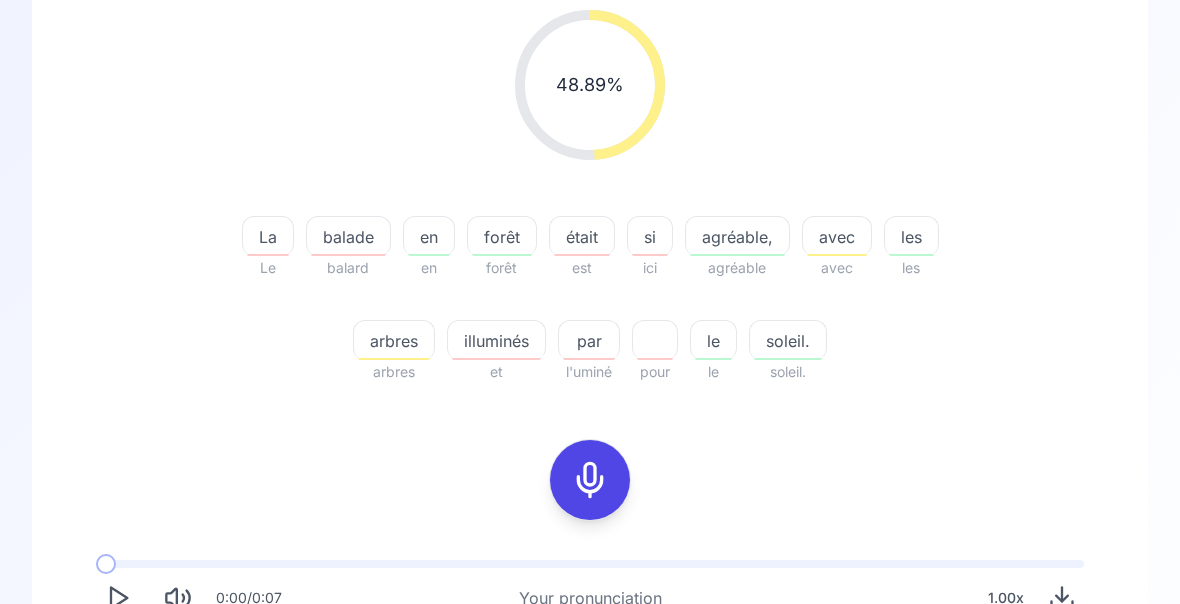 scroll, scrollTop: 270, scrollLeft: 0, axis: vertical 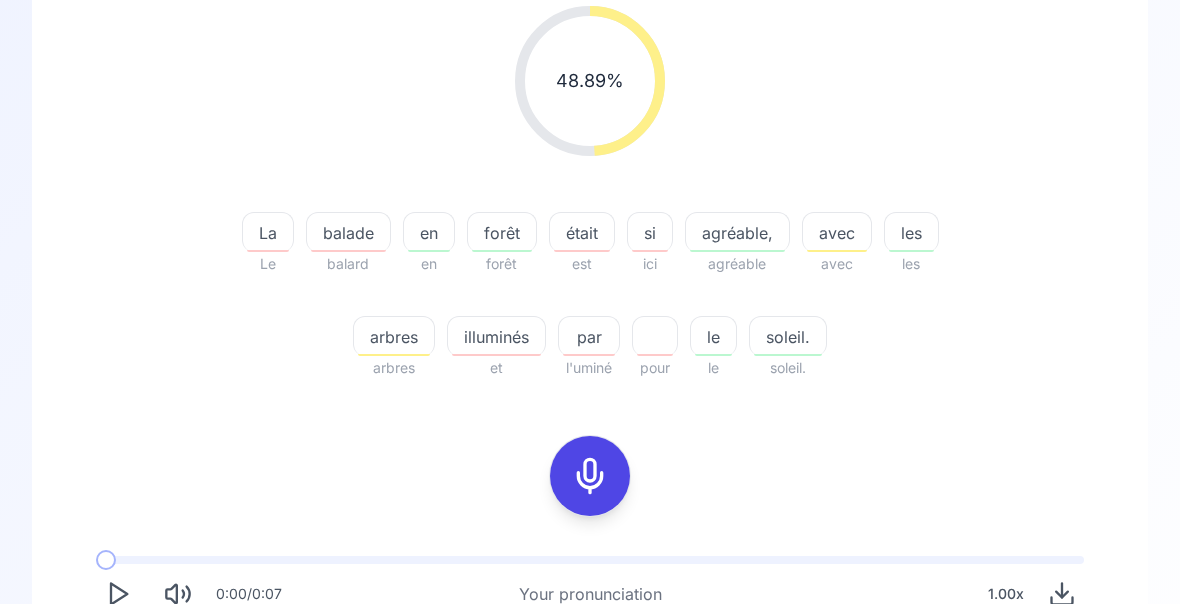 click 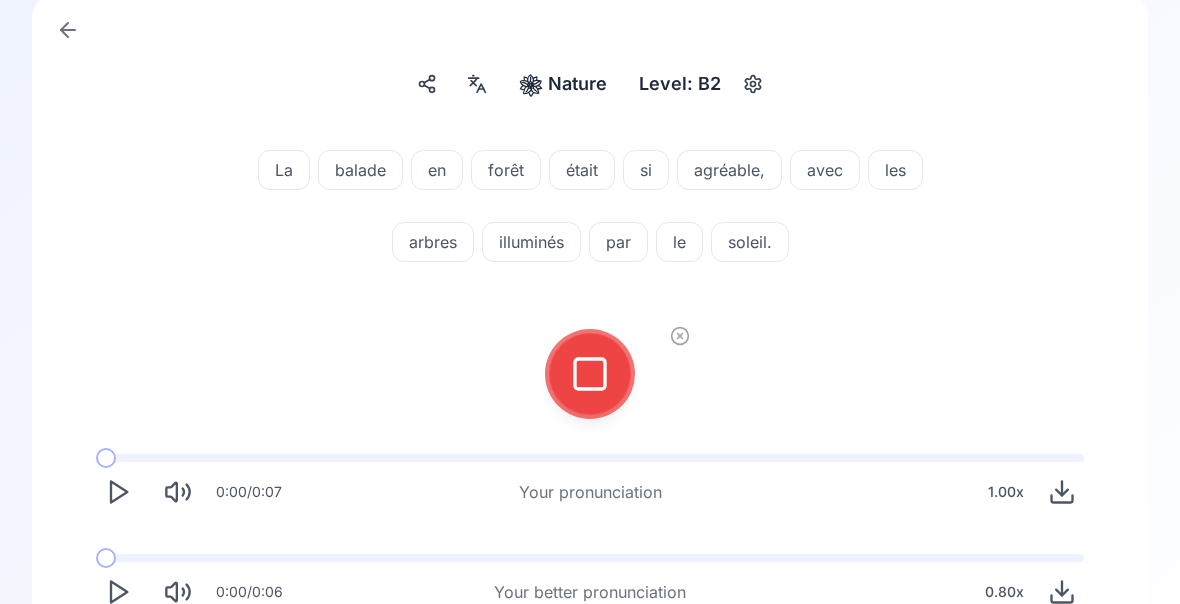 click at bounding box center (590, 374) 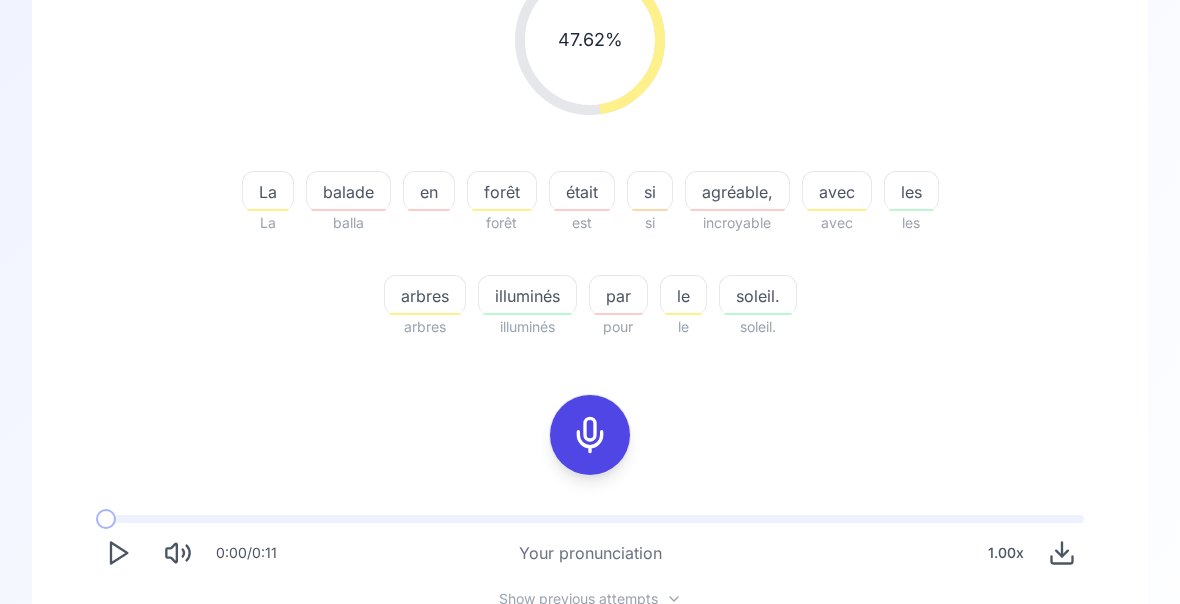 scroll, scrollTop: 388, scrollLeft: 0, axis: vertical 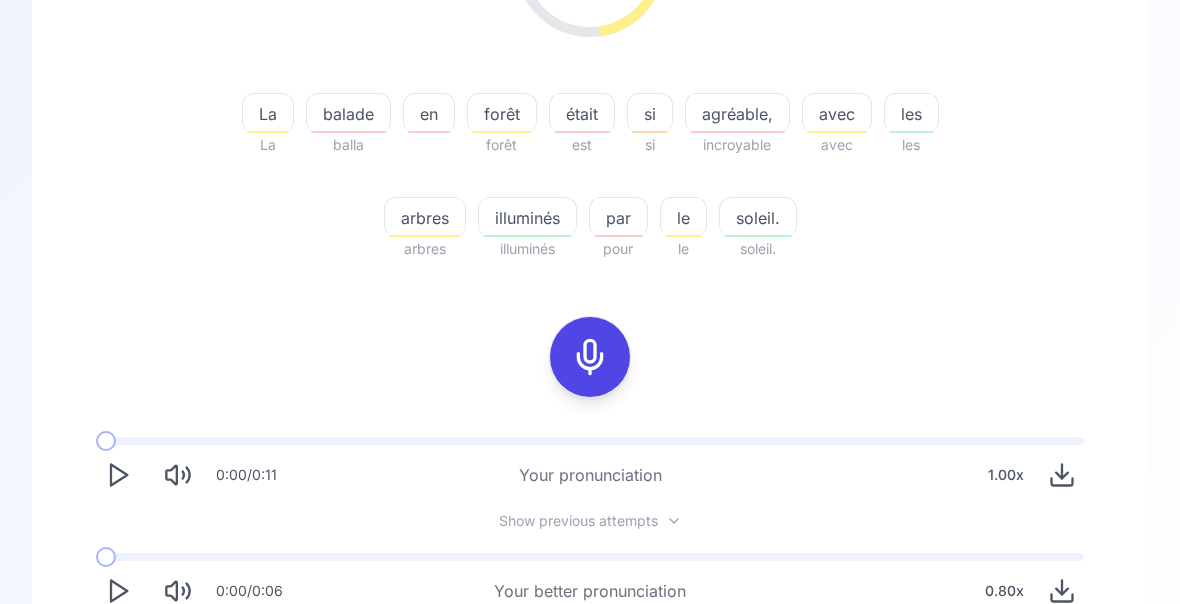click on "Try another sentence" at bounding box center [590, 670] 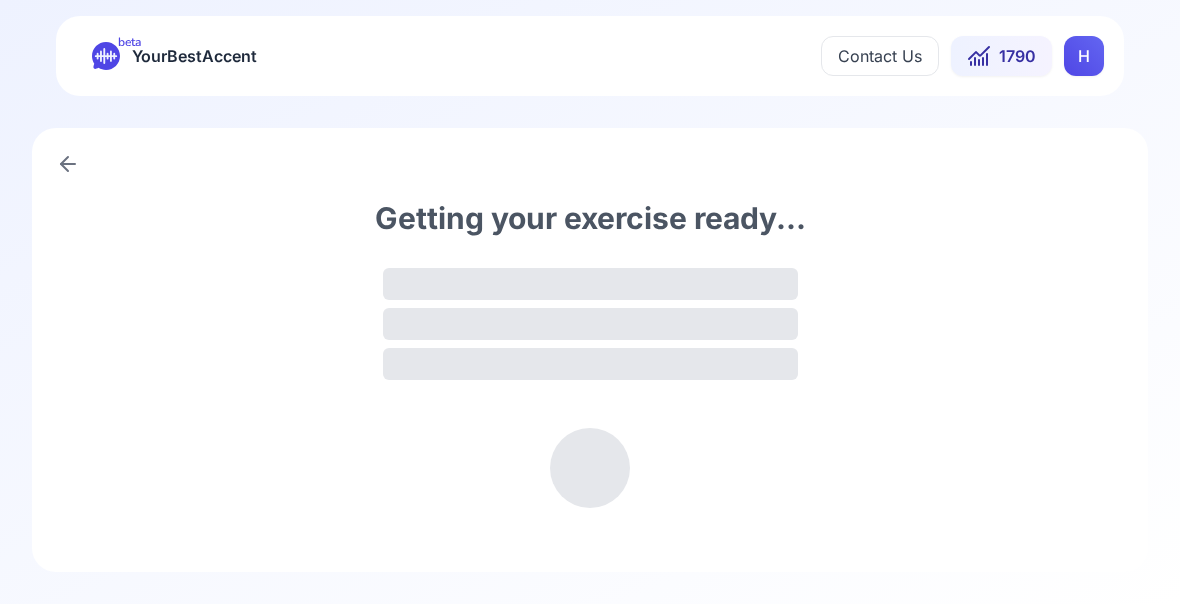 scroll, scrollTop: 0, scrollLeft: 0, axis: both 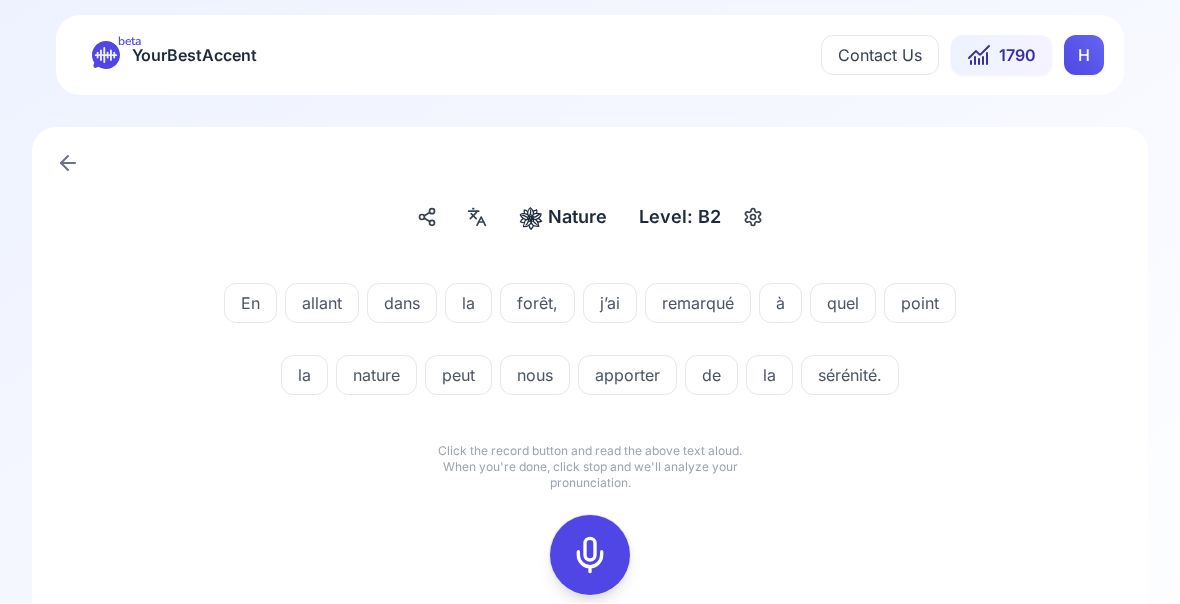 click 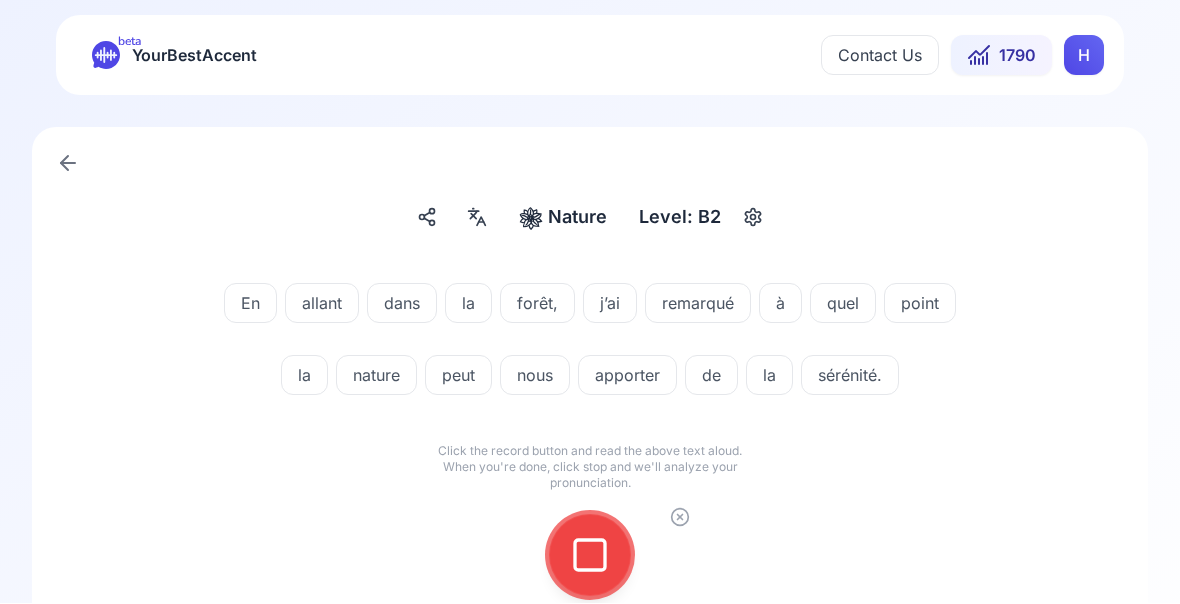 click 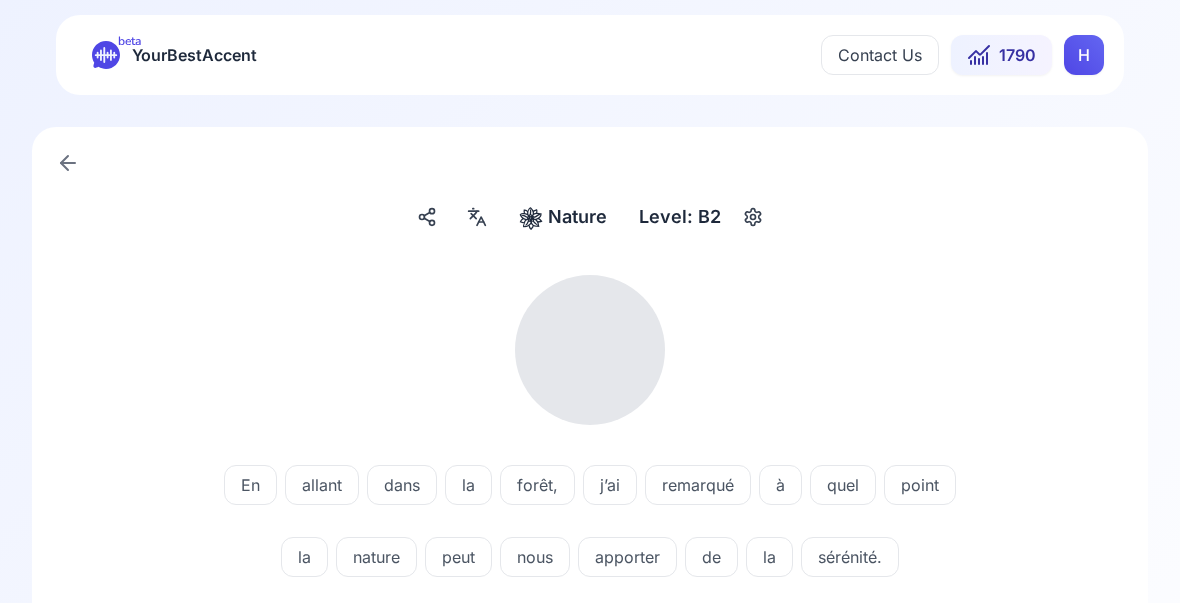 scroll, scrollTop: 1, scrollLeft: 0, axis: vertical 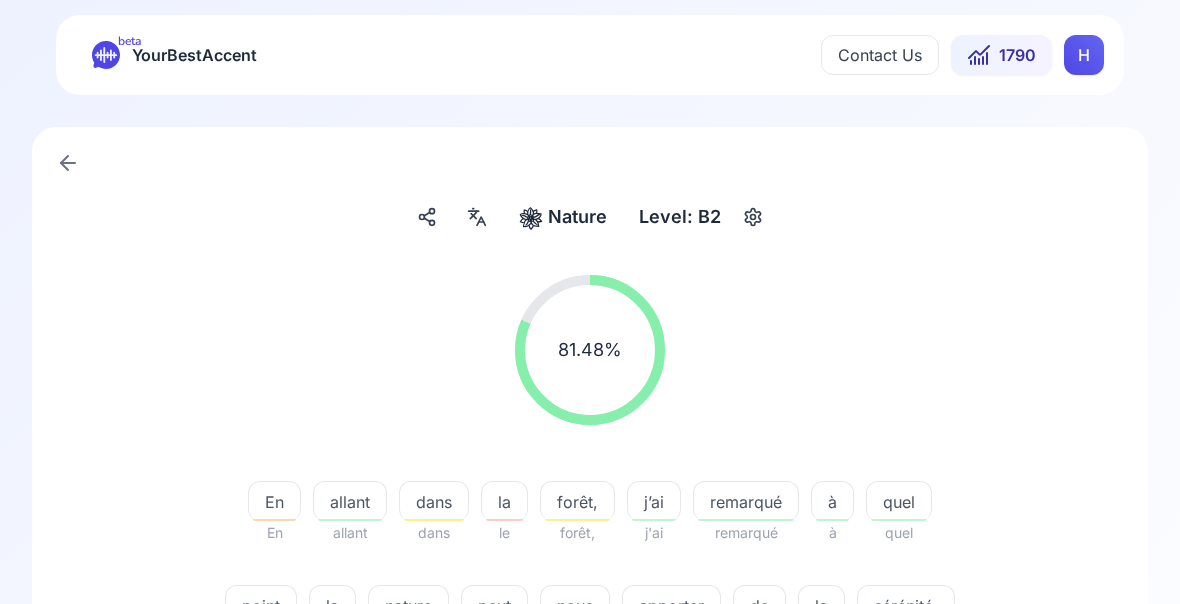 click on "remarqué" at bounding box center (746, 501) 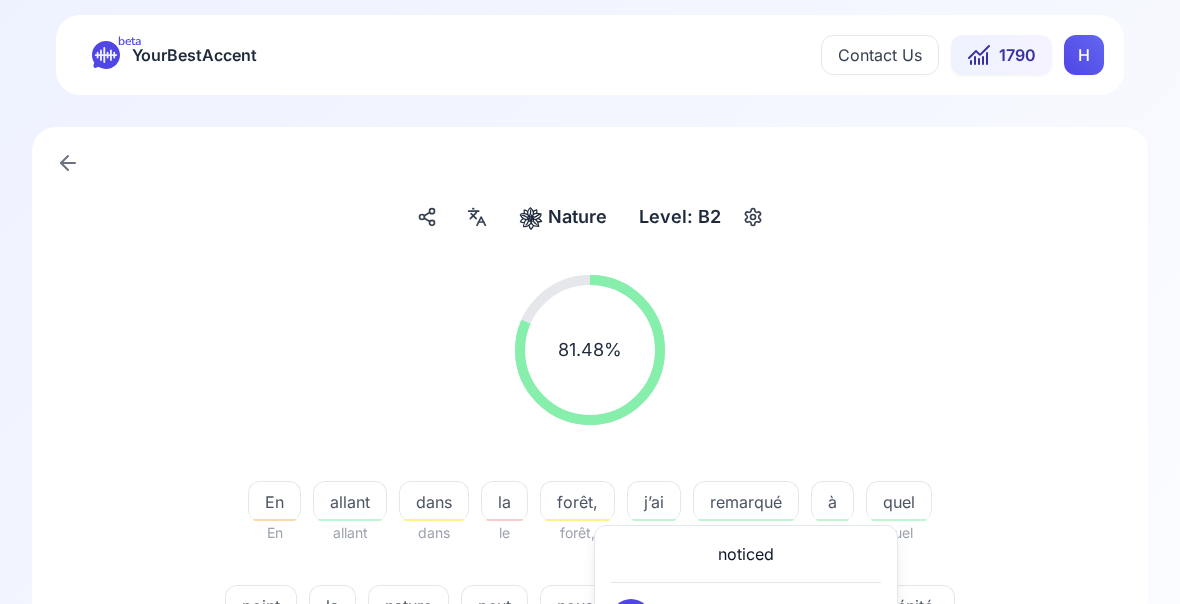 click on "81.48 % 81.48 %" at bounding box center (590, 350) 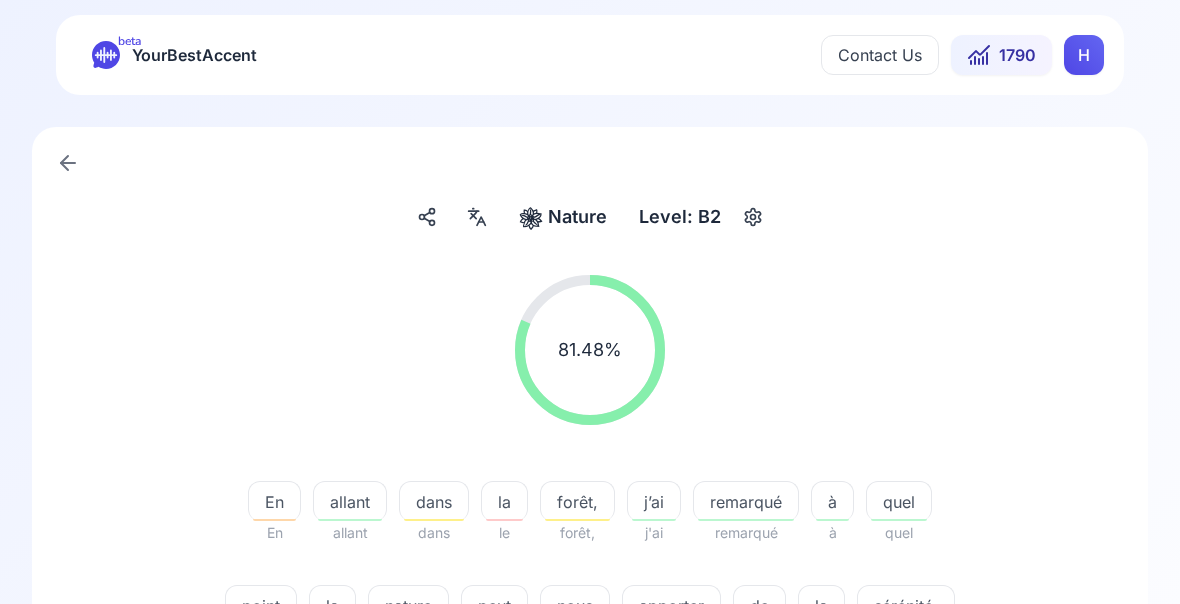 click on "quel" at bounding box center (899, 502) 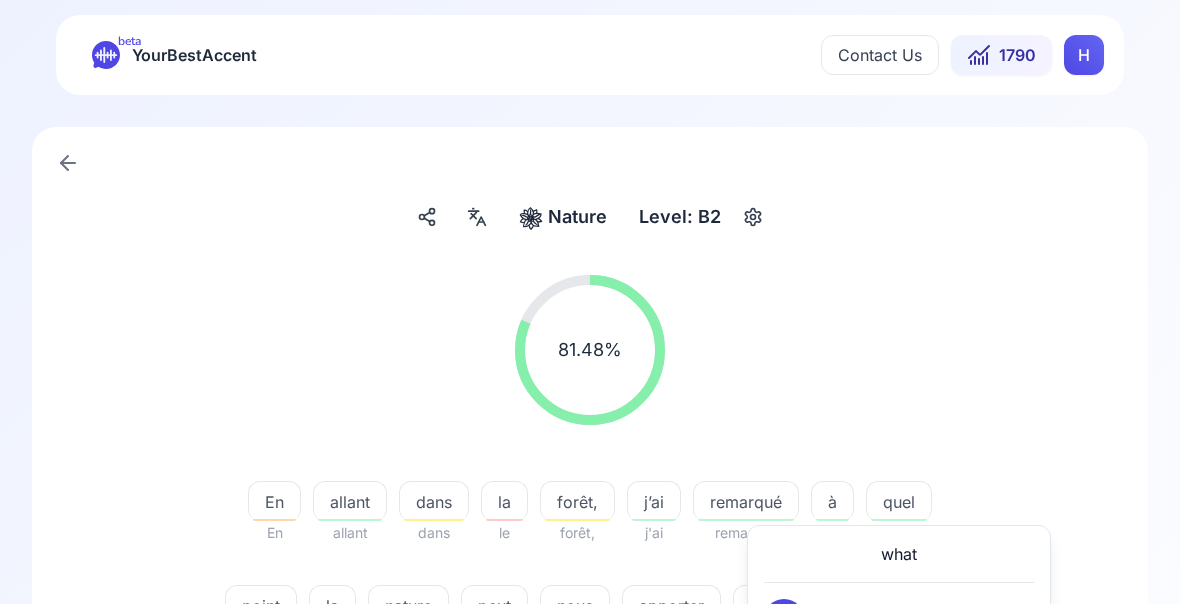 click on "81.48 % 81.48 % En En allant allant dans dans la le forêt, forêt, j’ai j'ai remarqué remarqué à à quel quel point point la la nature nature peut peut nous nous apporter apporter de de la la sérénité." at bounding box center (590, 462) 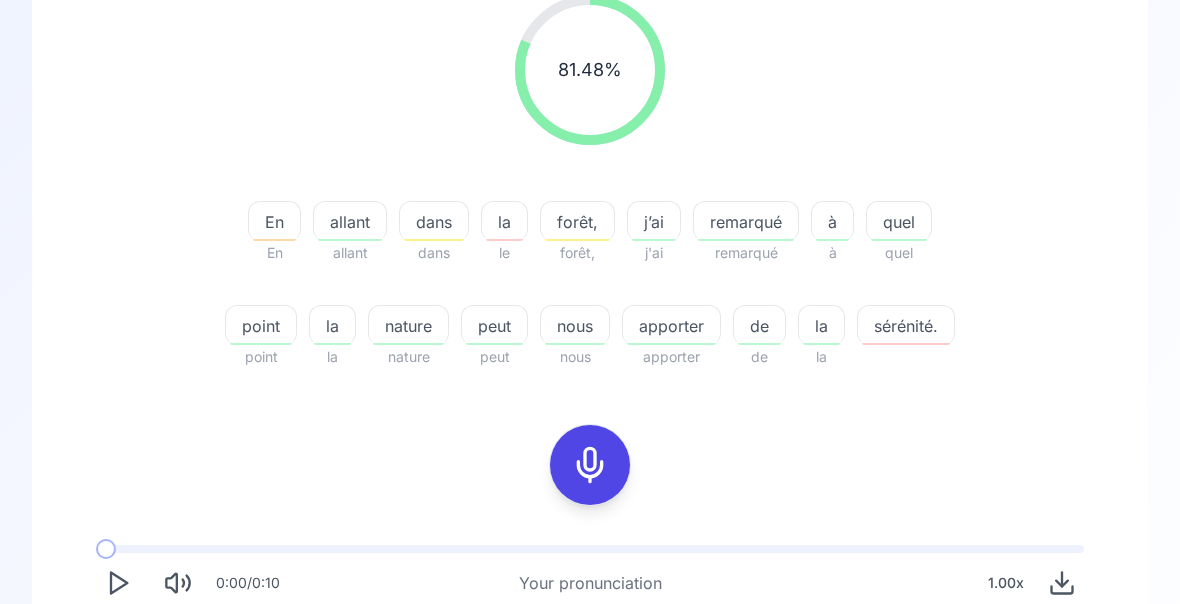 scroll, scrollTop: 298, scrollLeft: 0, axis: vertical 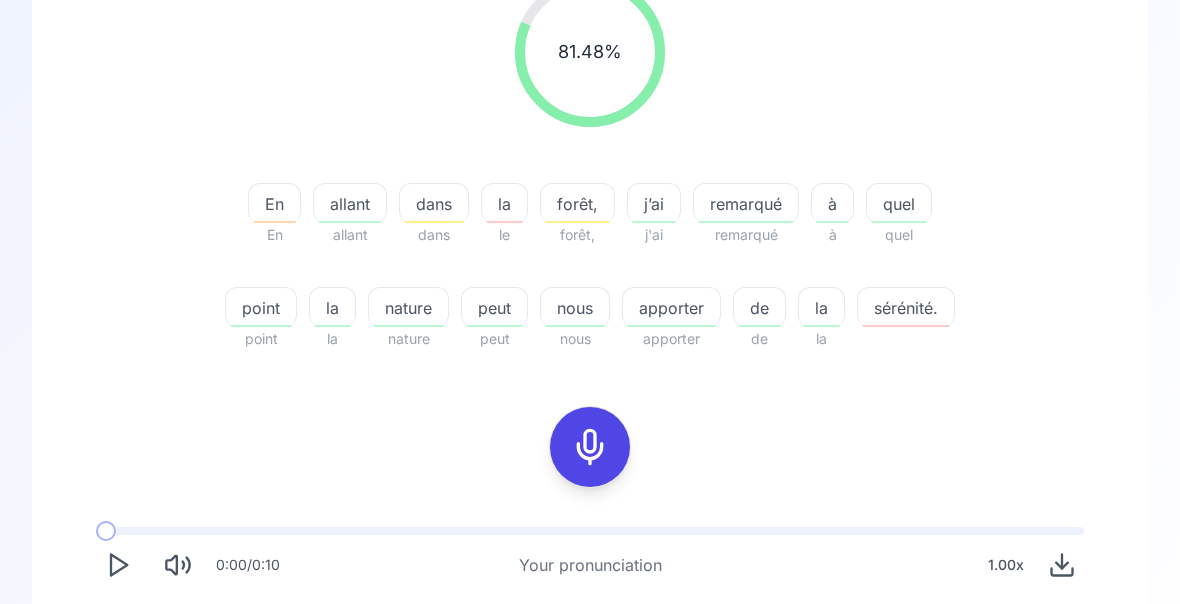 click on "sérénité." at bounding box center (906, 308) 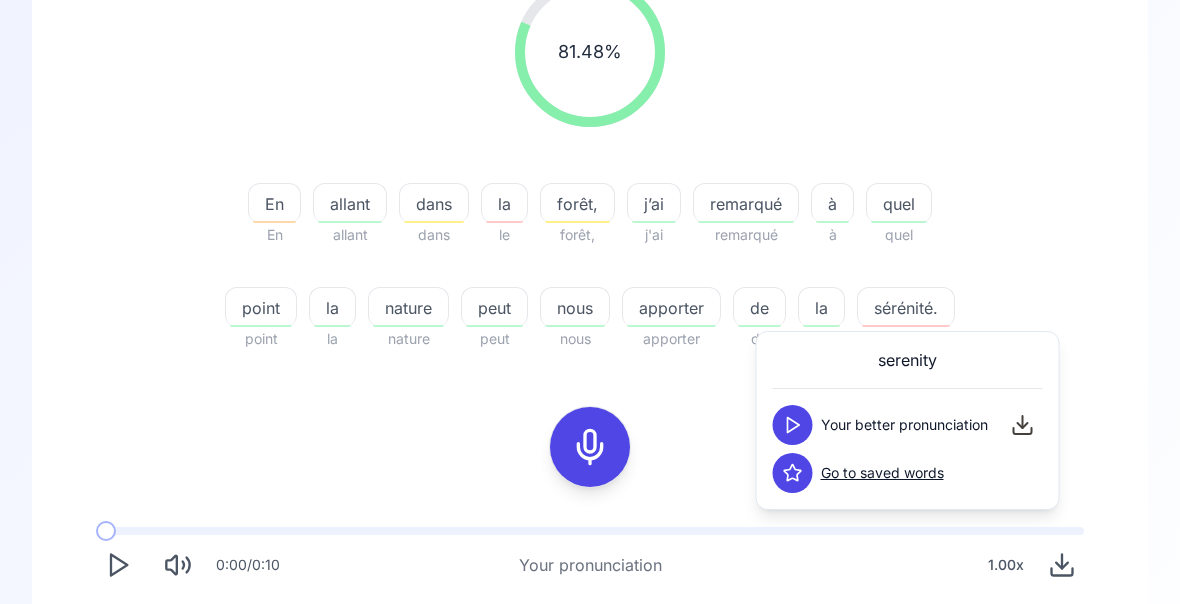 click 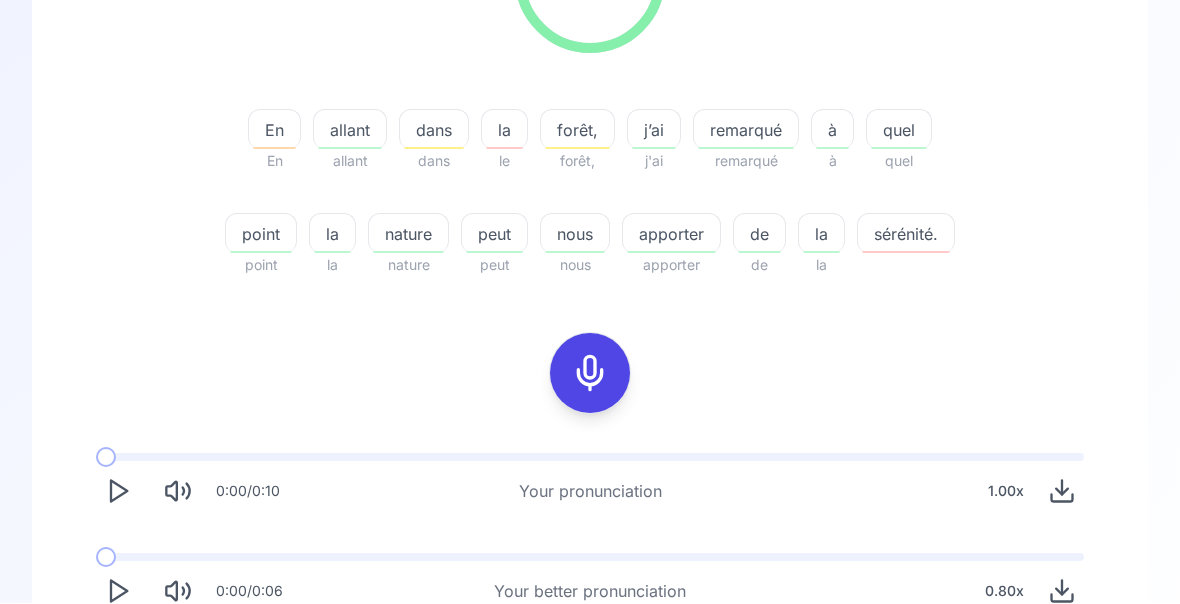scroll, scrollTop: 372, scrollLeft: 0, axis: vertical 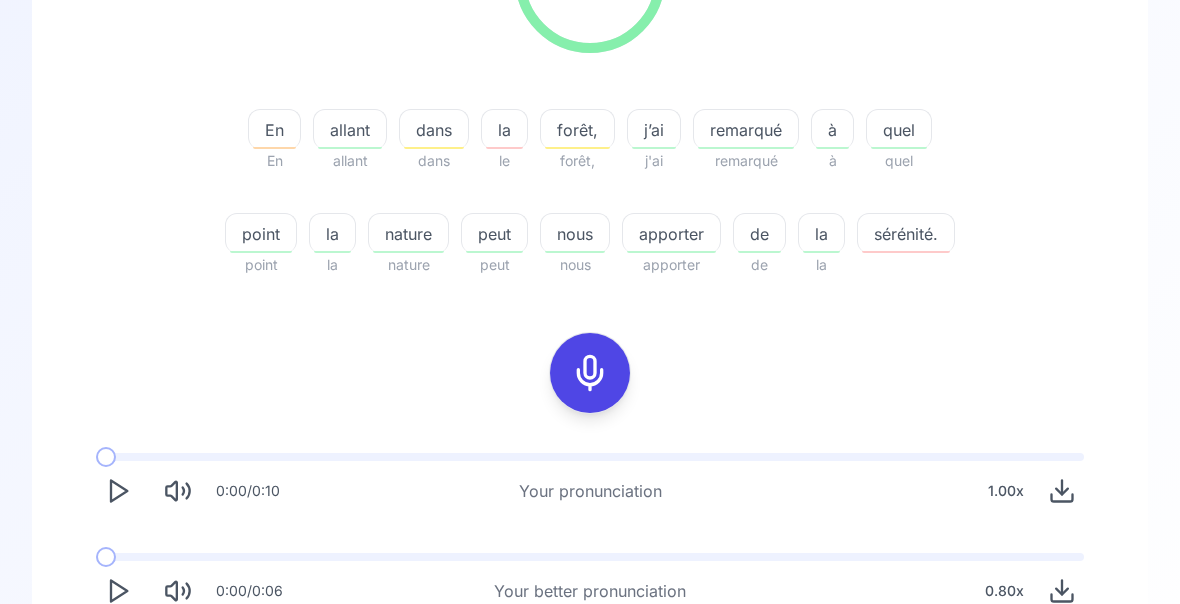 click 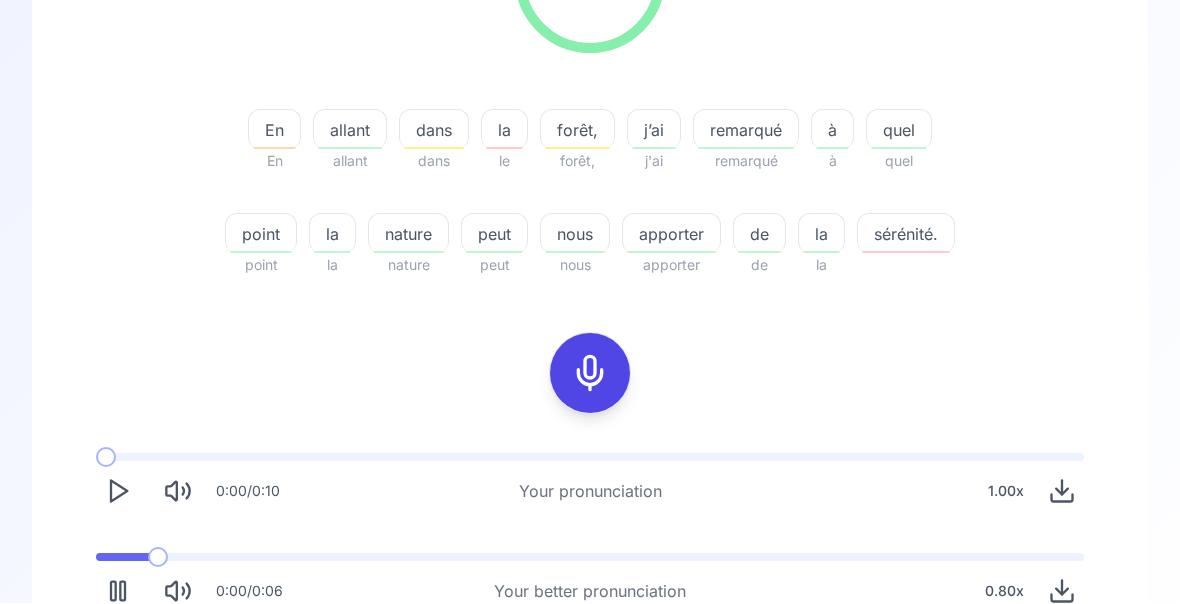 click at bounding box center [122, 558] 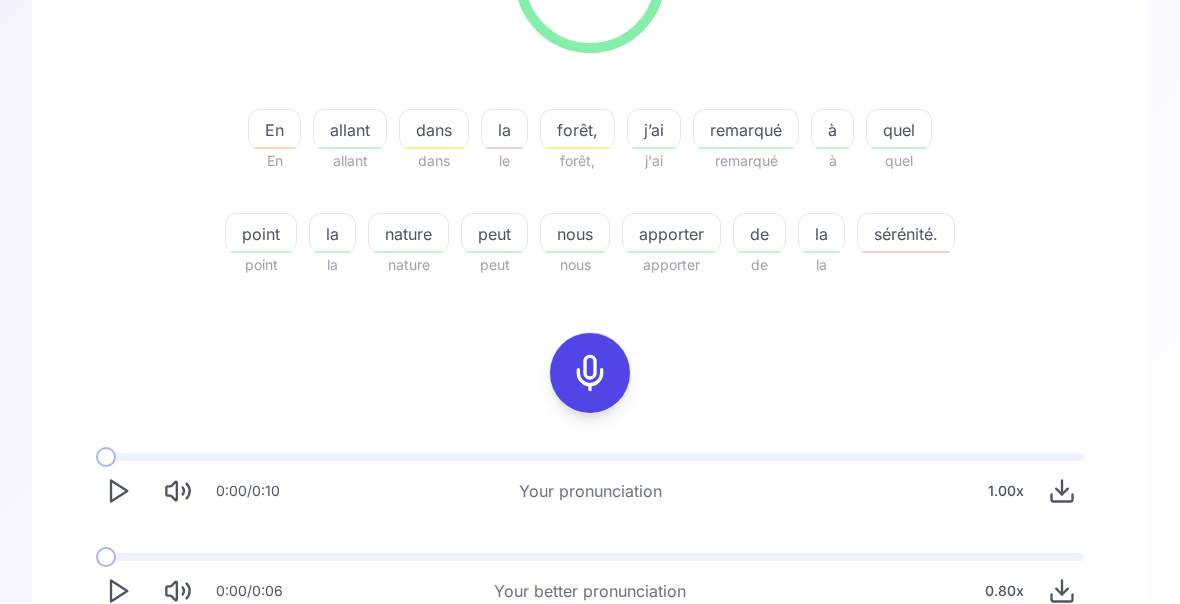 click 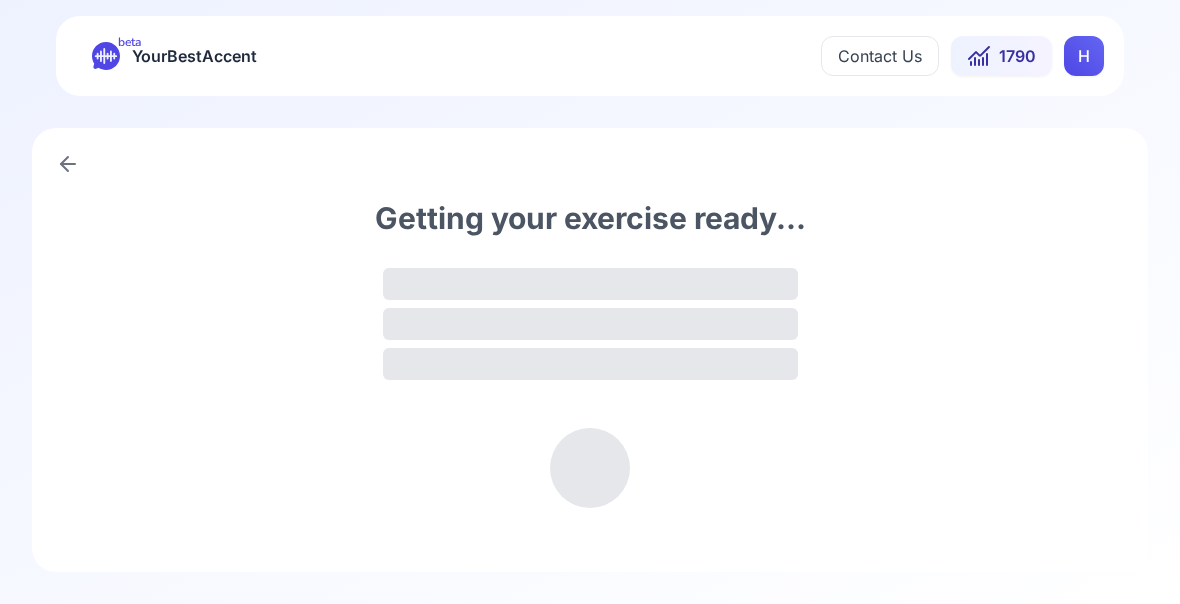 scroll, scrollTop: 0, scrollLeft: 0, axis: both 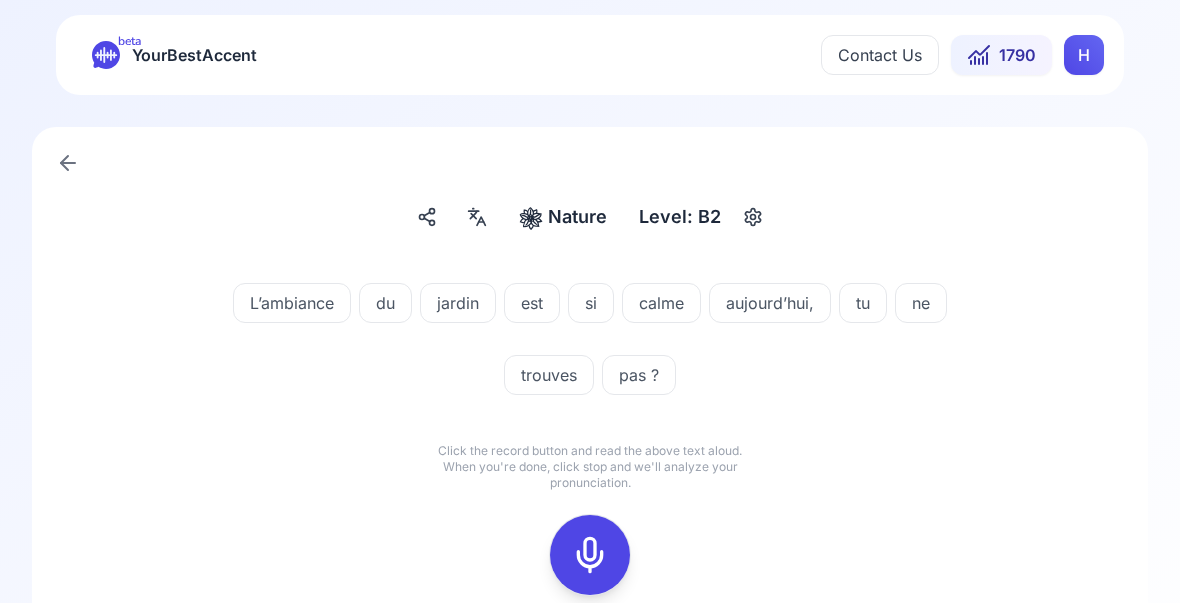 click 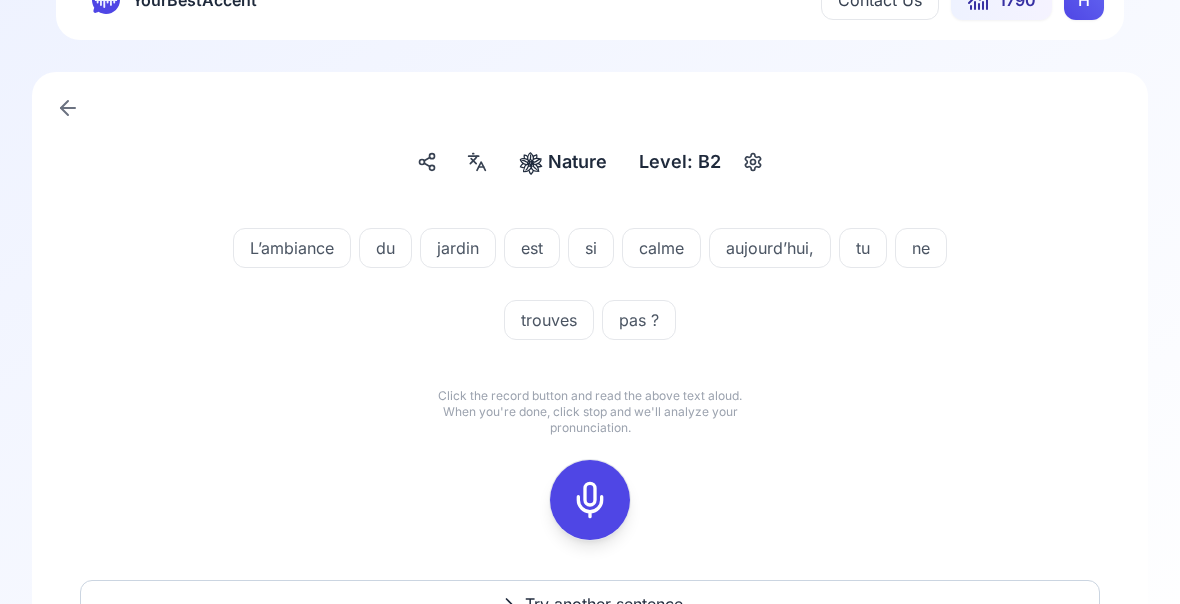 scroll, scrollTop: 57, scrollLeft: 0, axis: vertical 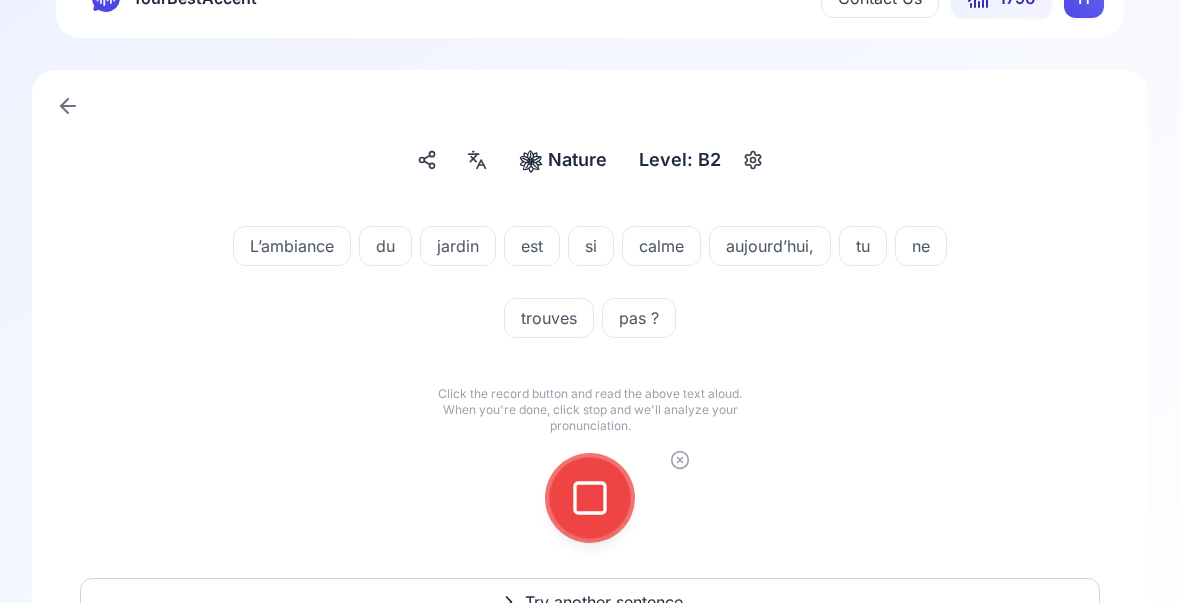 click 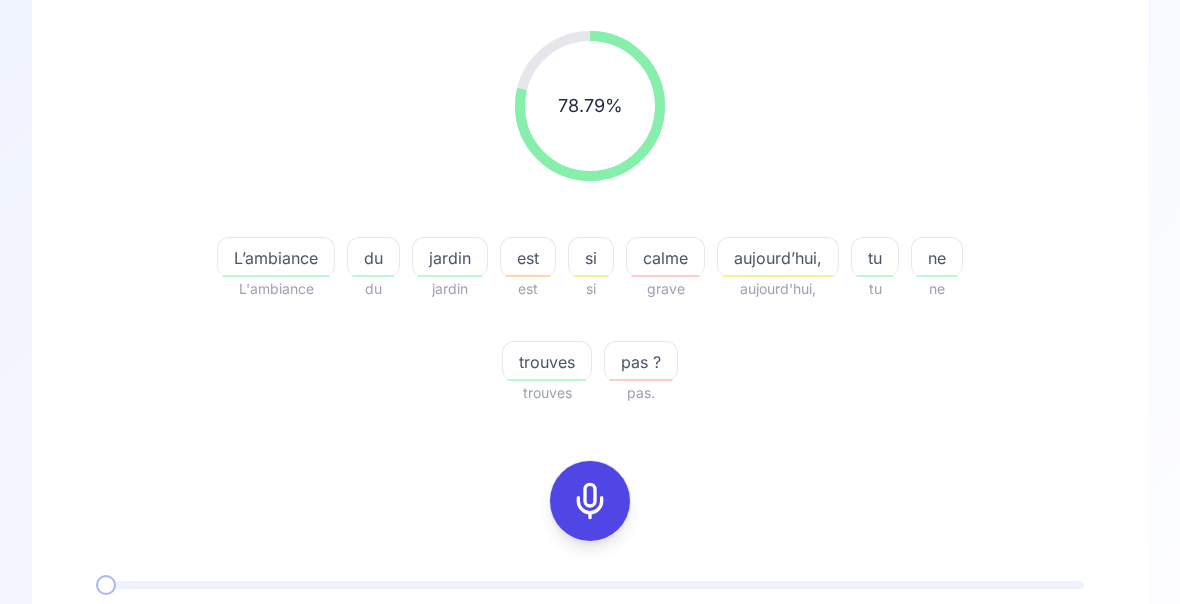 scroll, scrollTop: 245, scrollLeft: 0, axis: vertical 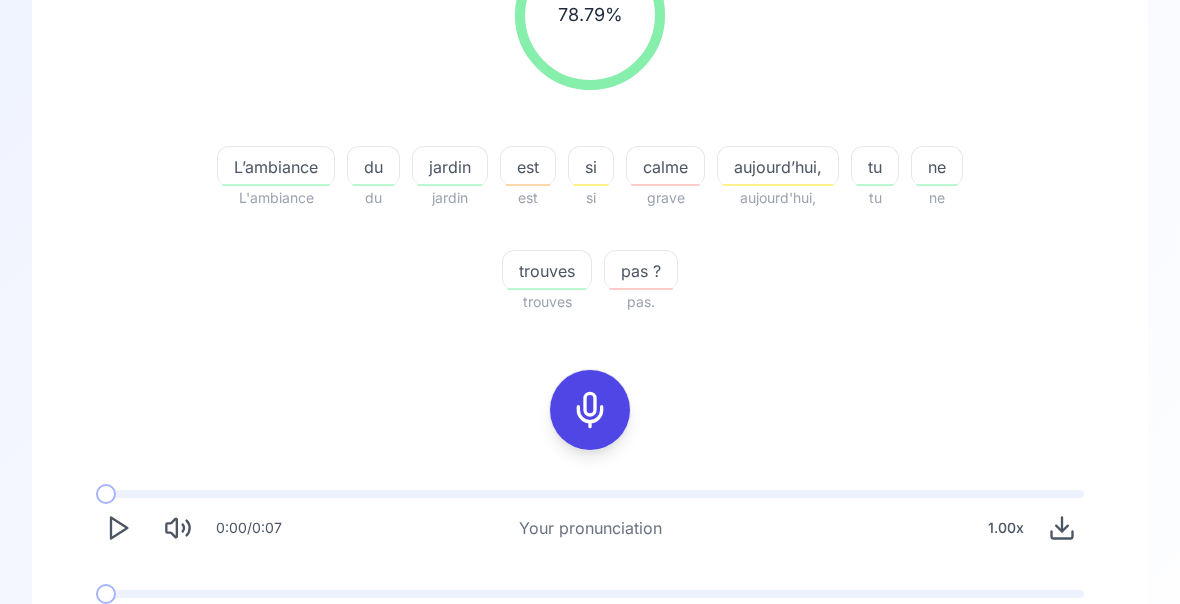 click on "Try another sentence" at bounding box center [590, 706] 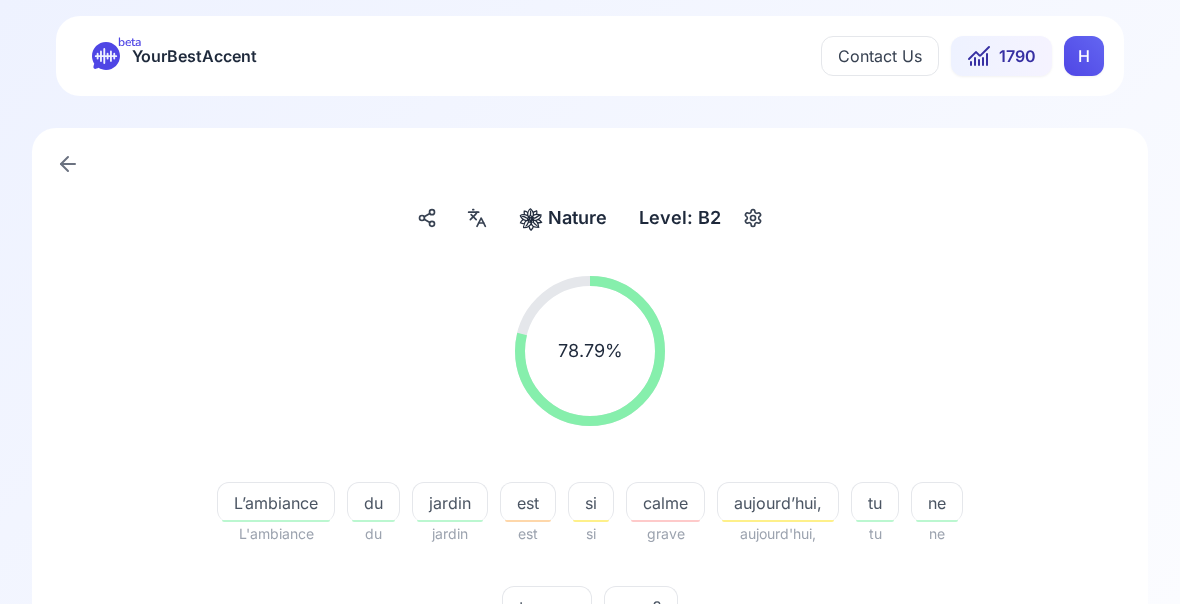scroll, scrollTop: 0, scrollLeft: 0, axis: both 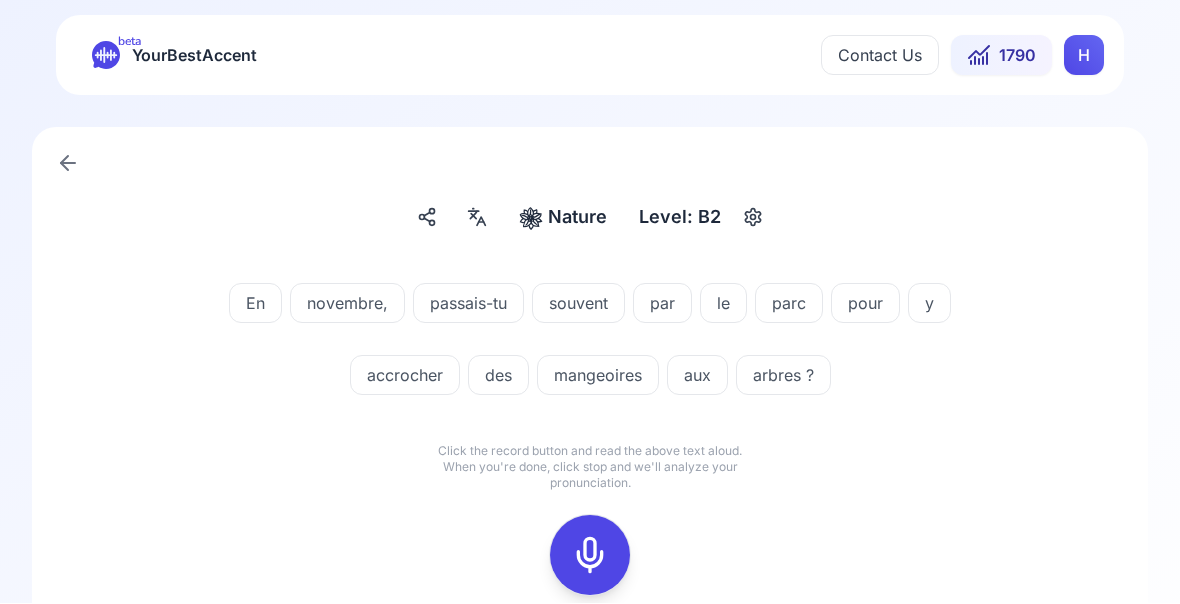 click 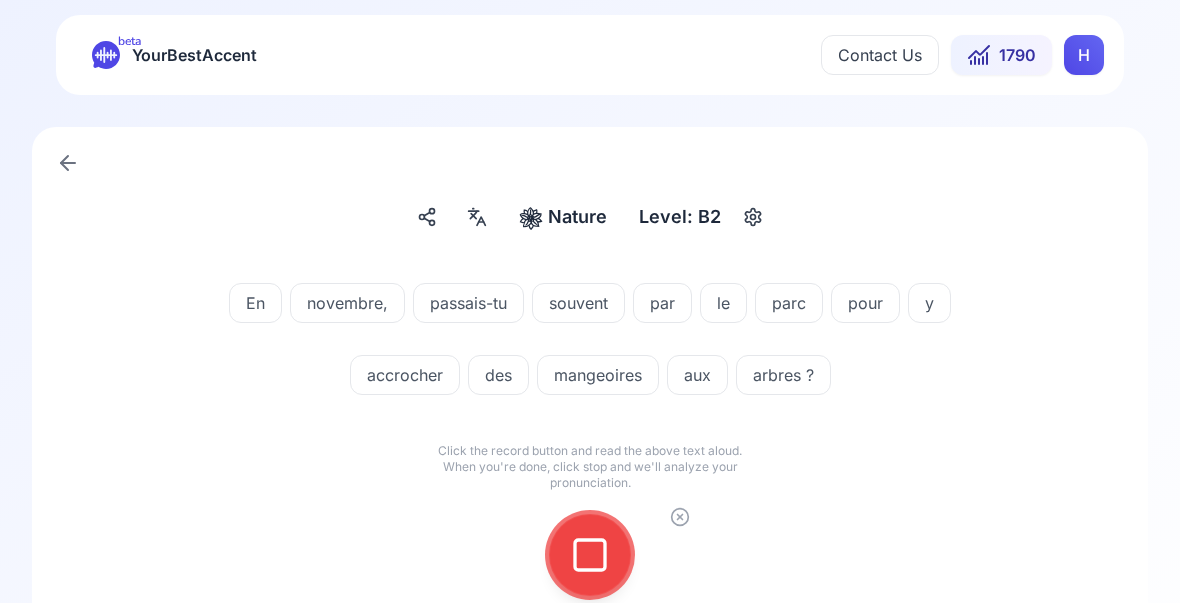 click 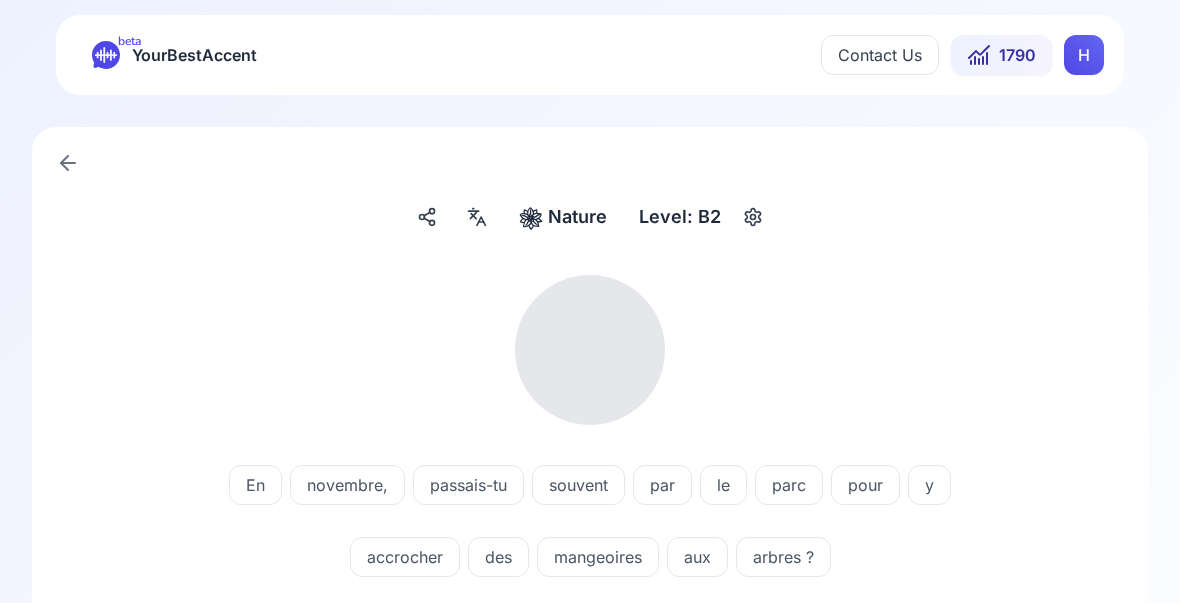 scroll, scrollTop: 1, scrollLeft: 0, axis: vertical 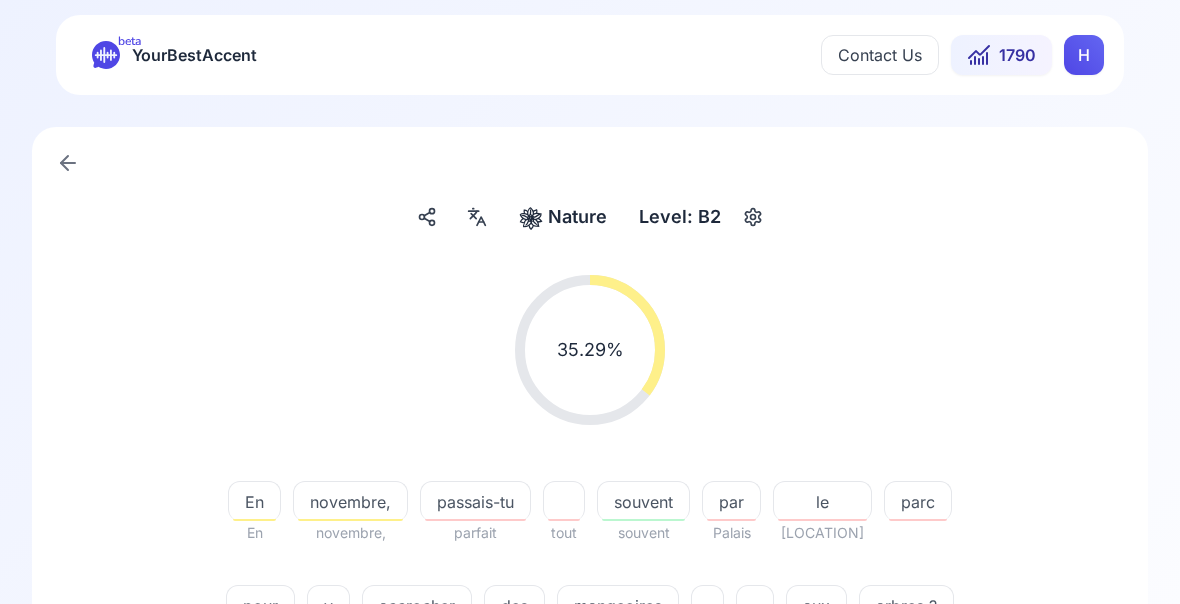 click on "mangeoires" at bounding box center [618, 606] 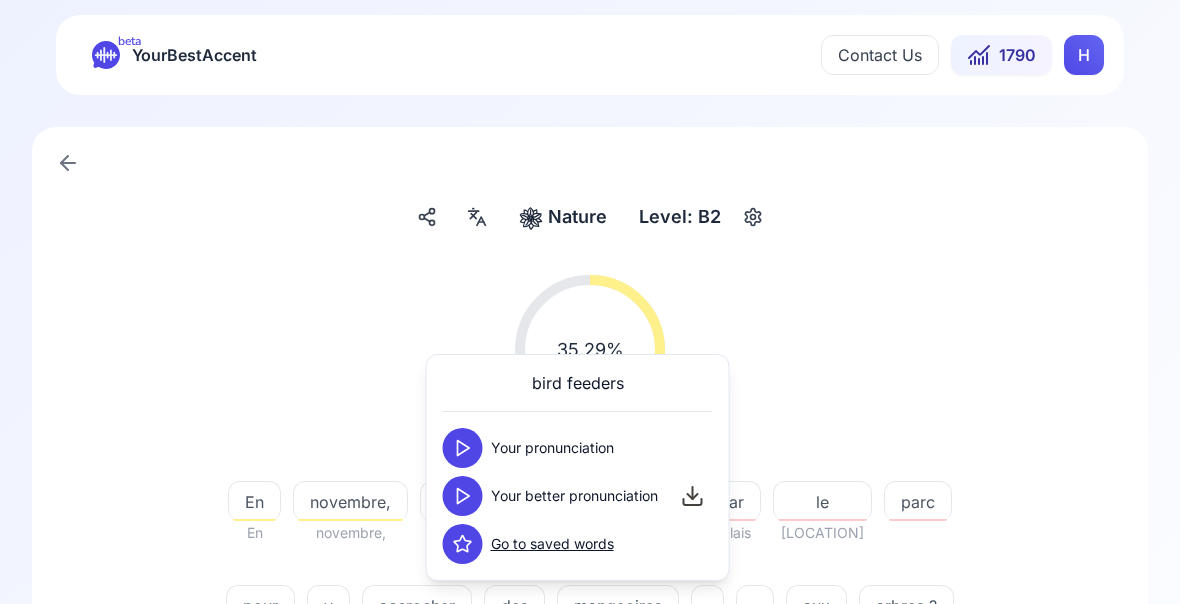 click 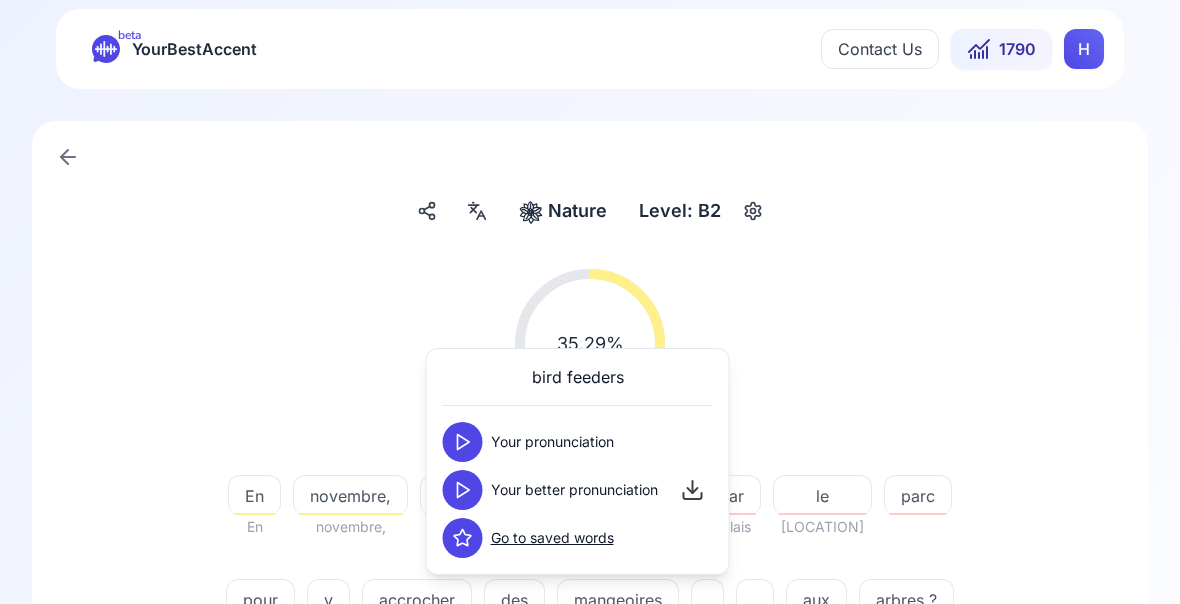 click on "35.29 % 35.29 %" at bounding box center (590, 345) 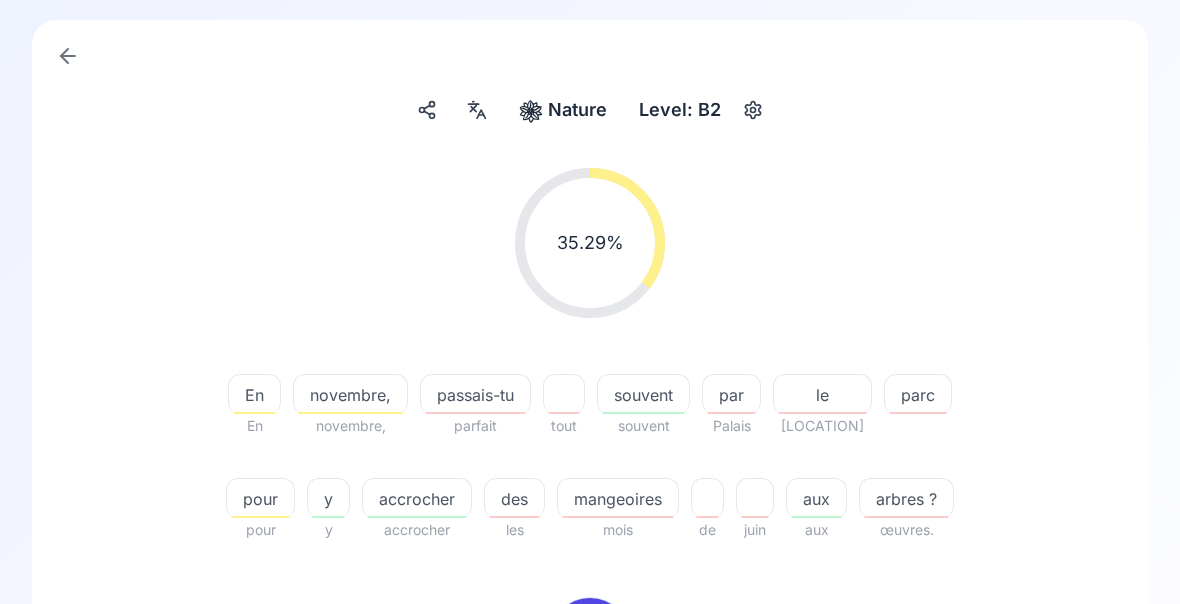 scroll, scrollTop: 107, scrollLeft: 0, axis: vertical 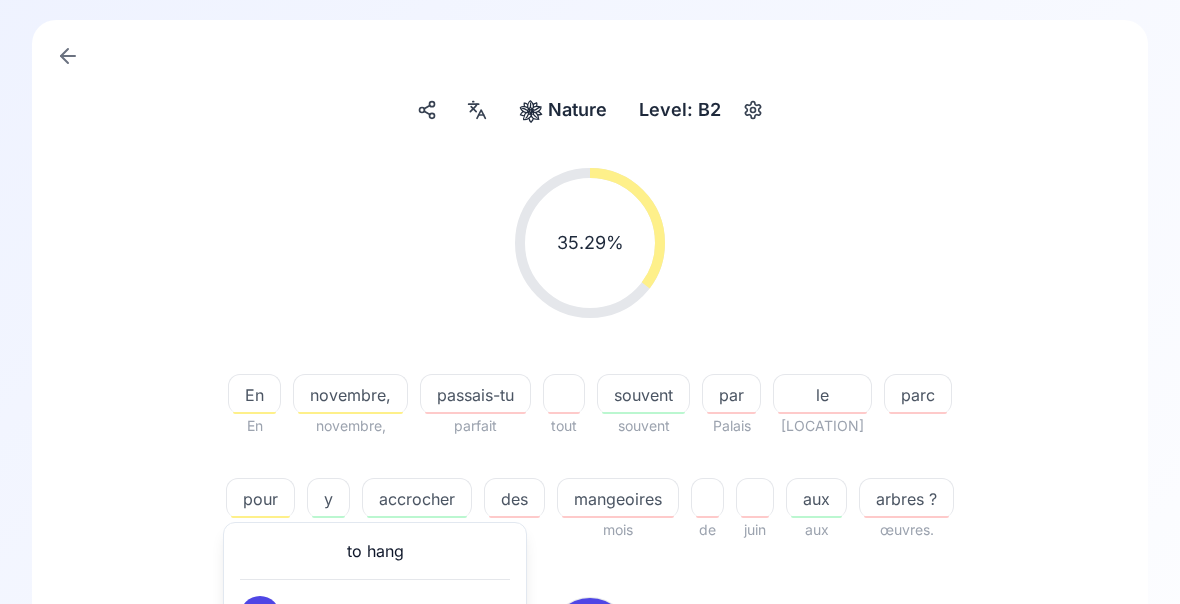 click on "35.29 % 35.29 % En novembre, passais-tu souvent par [PLACE] pour y accrocher des mangeoires aux arbres ? œuvres. 0:00 / 0:09 Your pronunciation 1.00 x 0:00 / 0:05 Your better pronunciation 0.80 x" at bounding box center [590, 523] 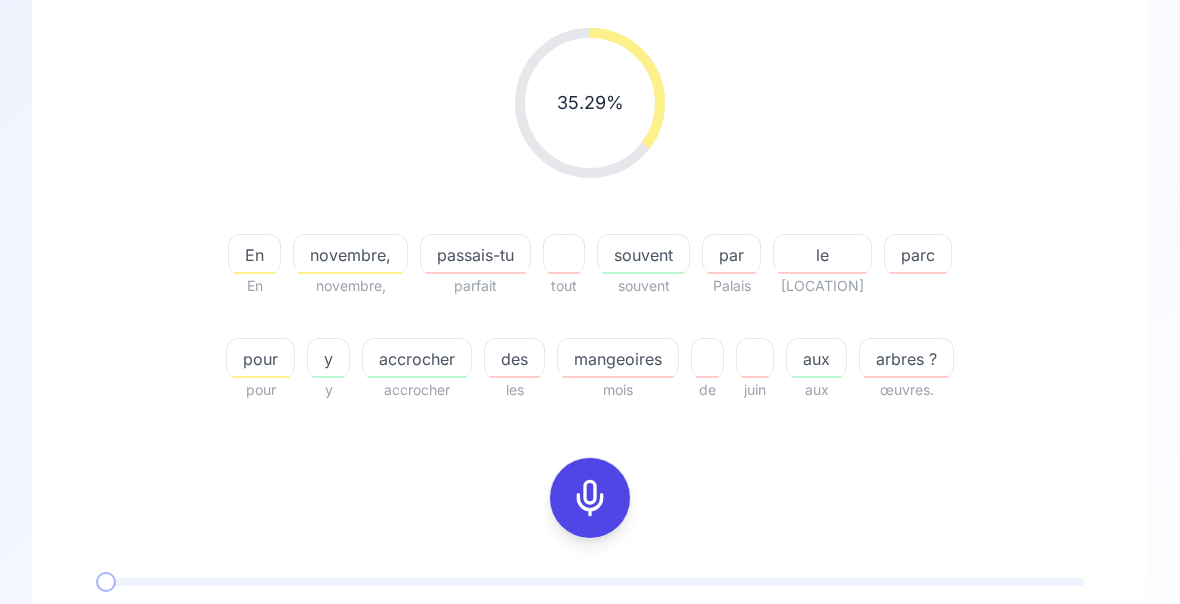 scroll, scrollTop: 242, scrollLeft: 0, axis: vertical 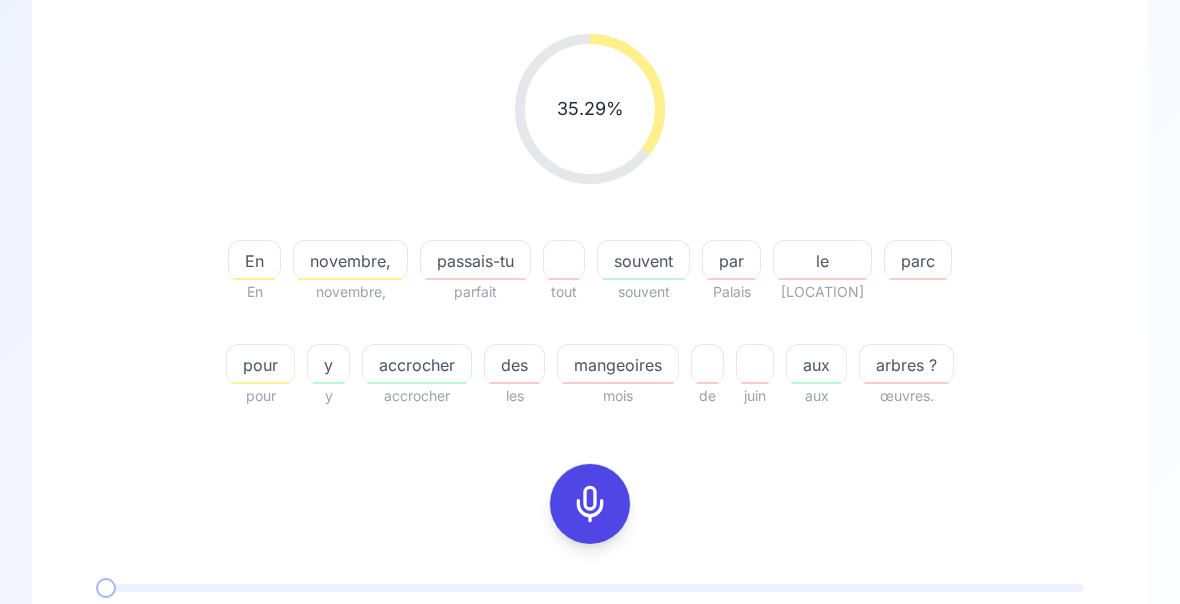 click on "0:00  /  0:05 Your better pronunciation 0.80 x" at bounding box center [590, 714] 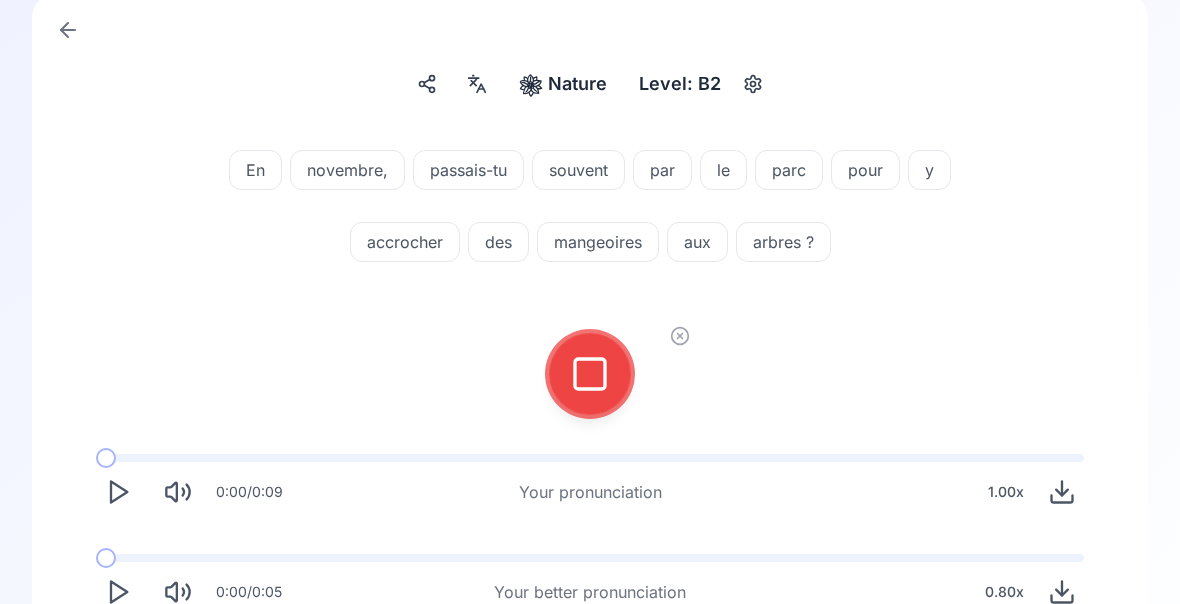 click 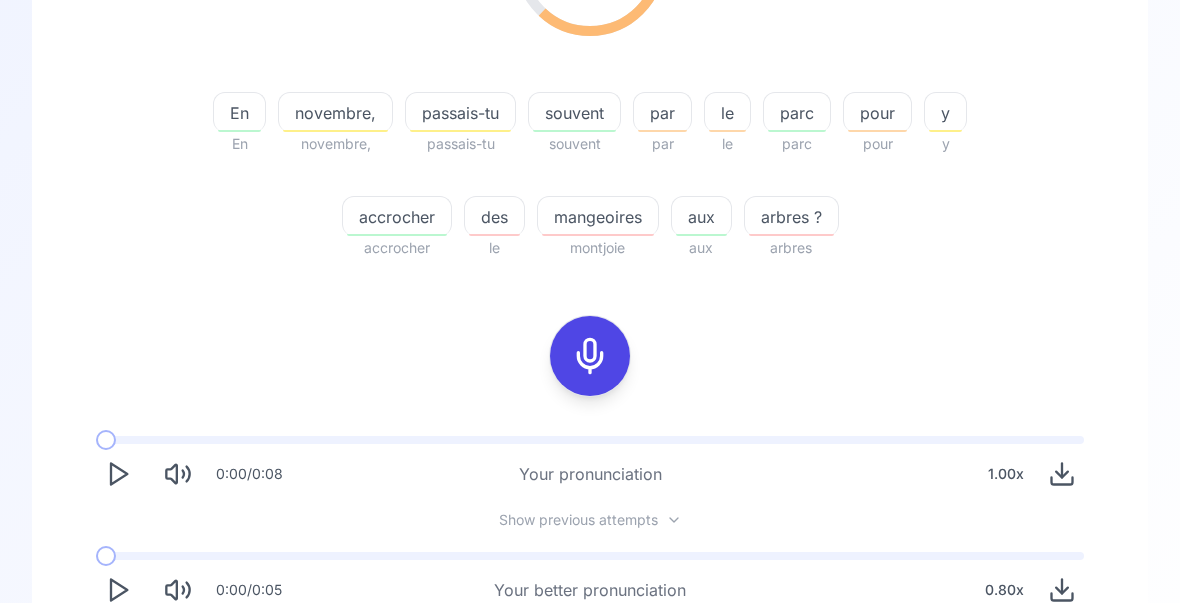 scroll, scrollTop: 388, scrollLeft: 0, axis: vertical 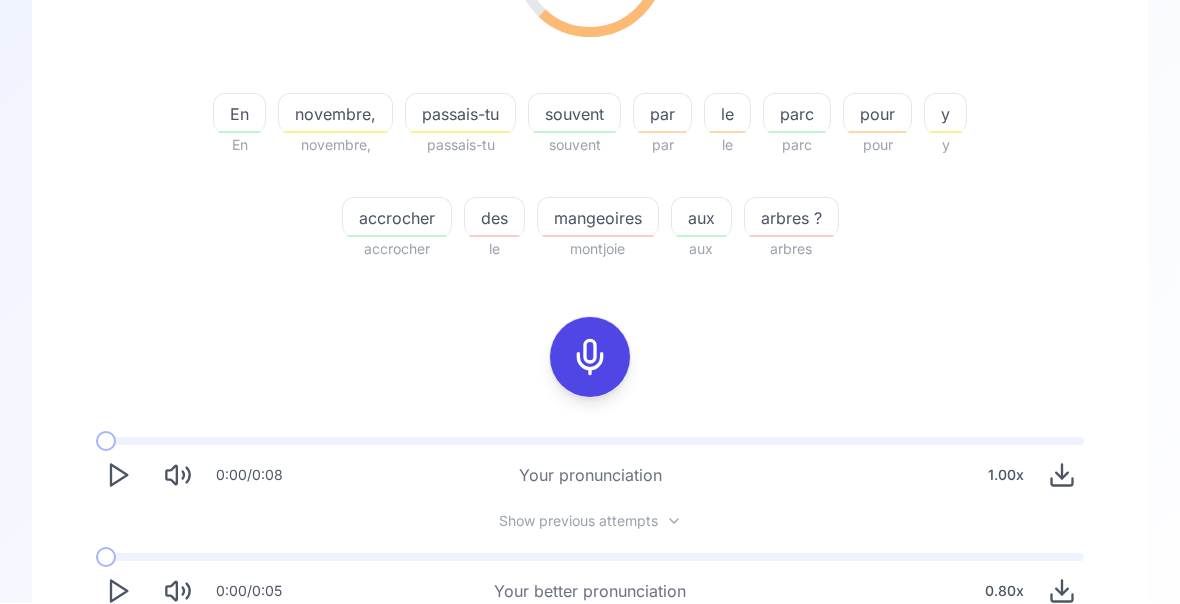 click on "Try another sentence" at bounding box center [604, 670] 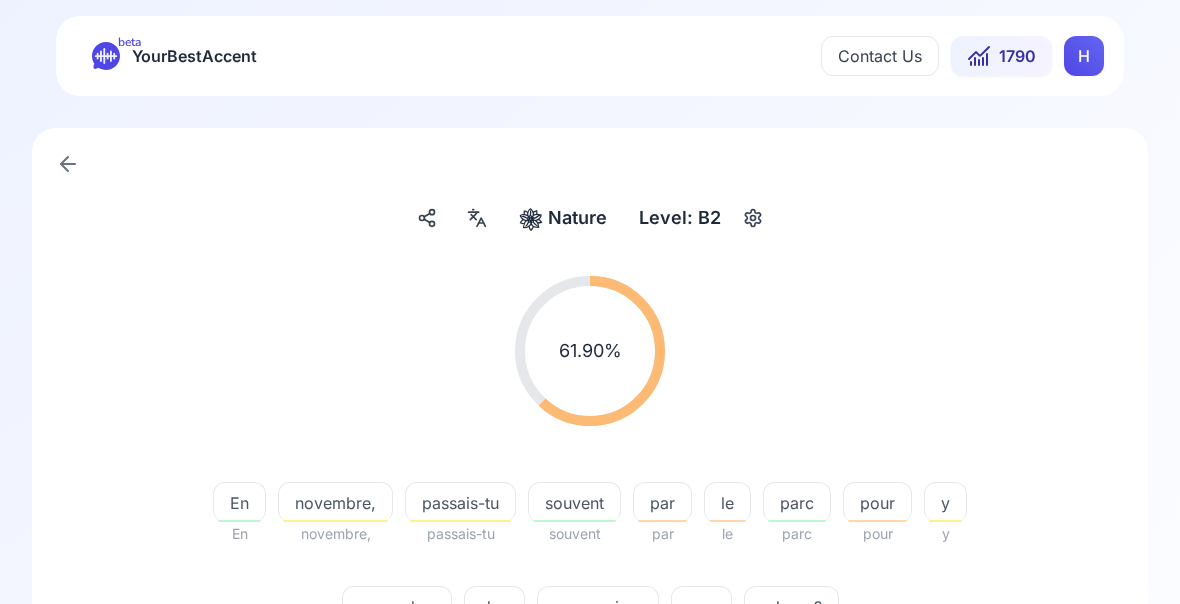 scroll, scrollTop: 0, scrollLeft: 0, axis: both 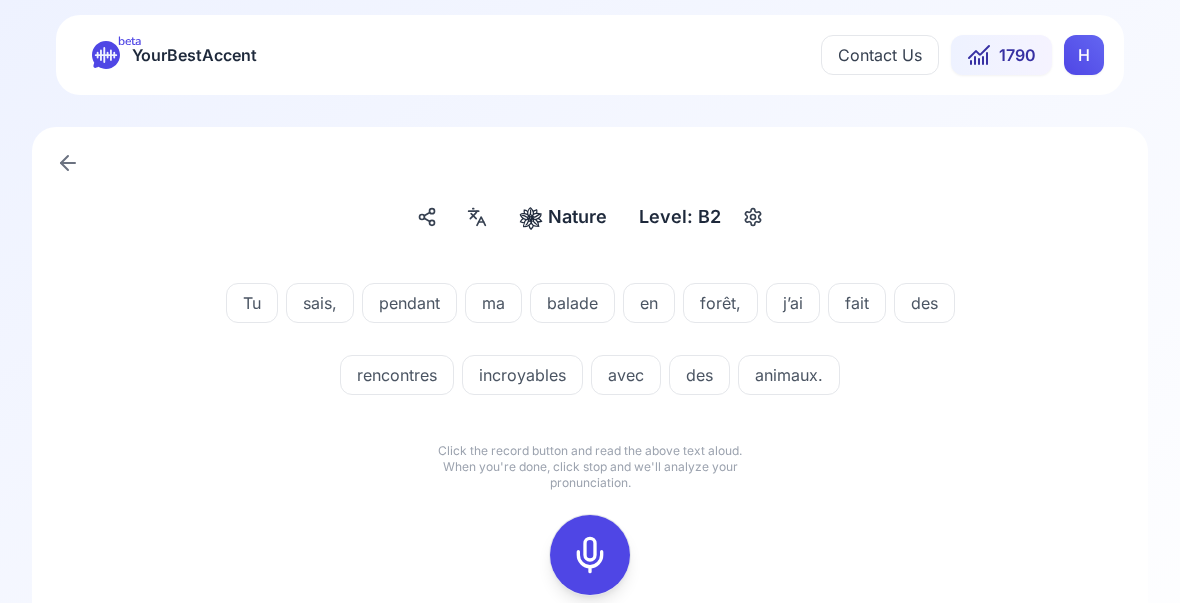 click 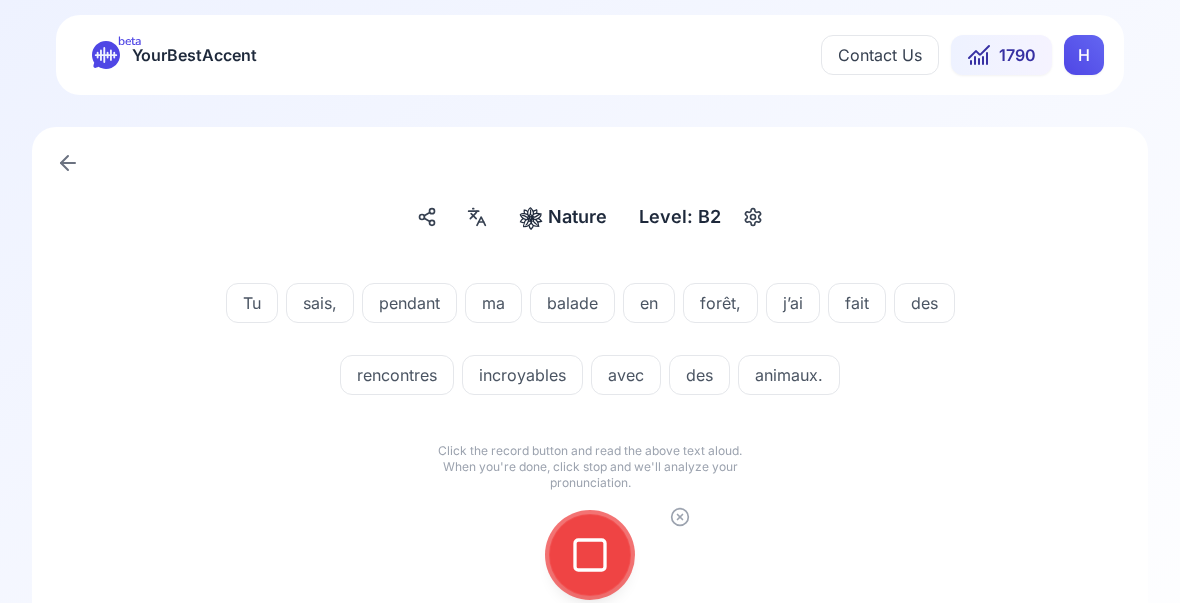 click 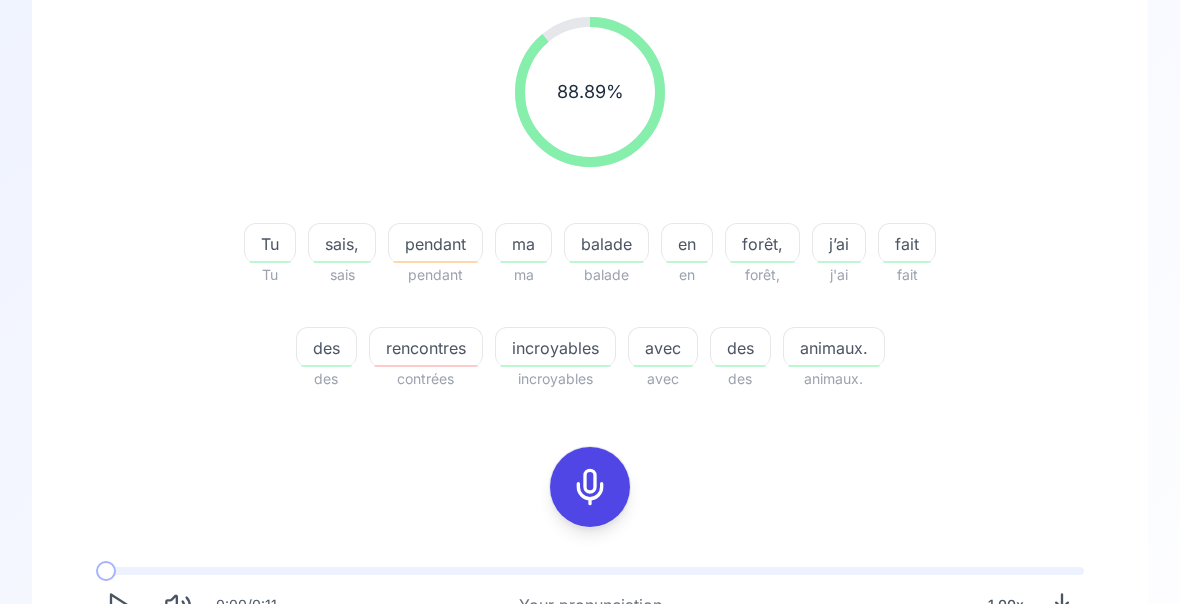 scroll, scrollTop: 261, scrollLeft: 0, axis: vertical 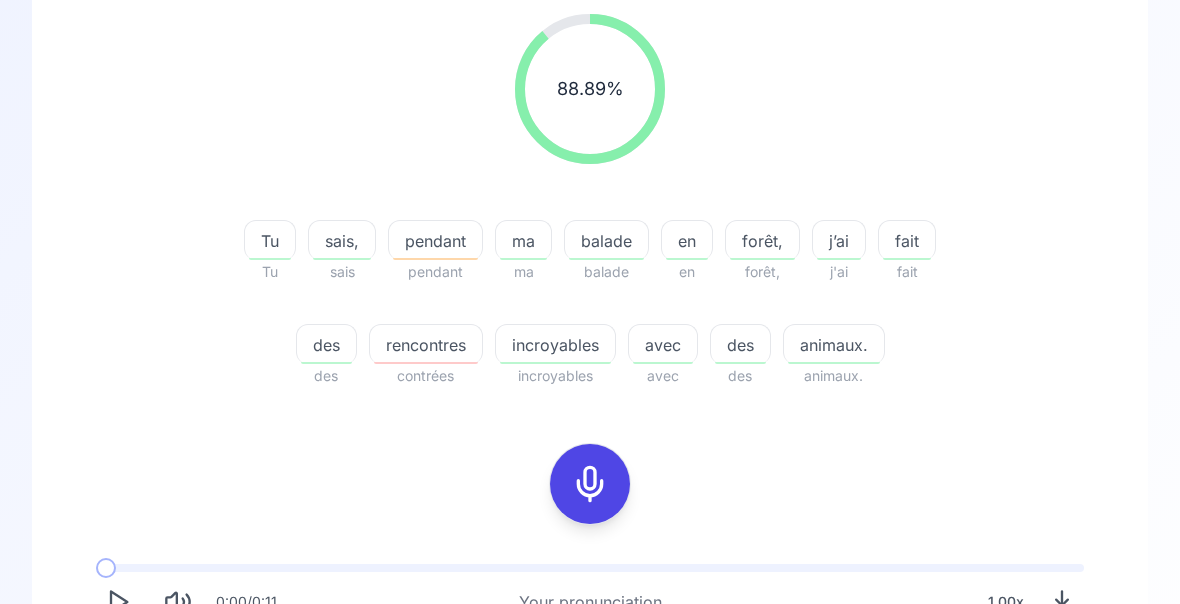 click 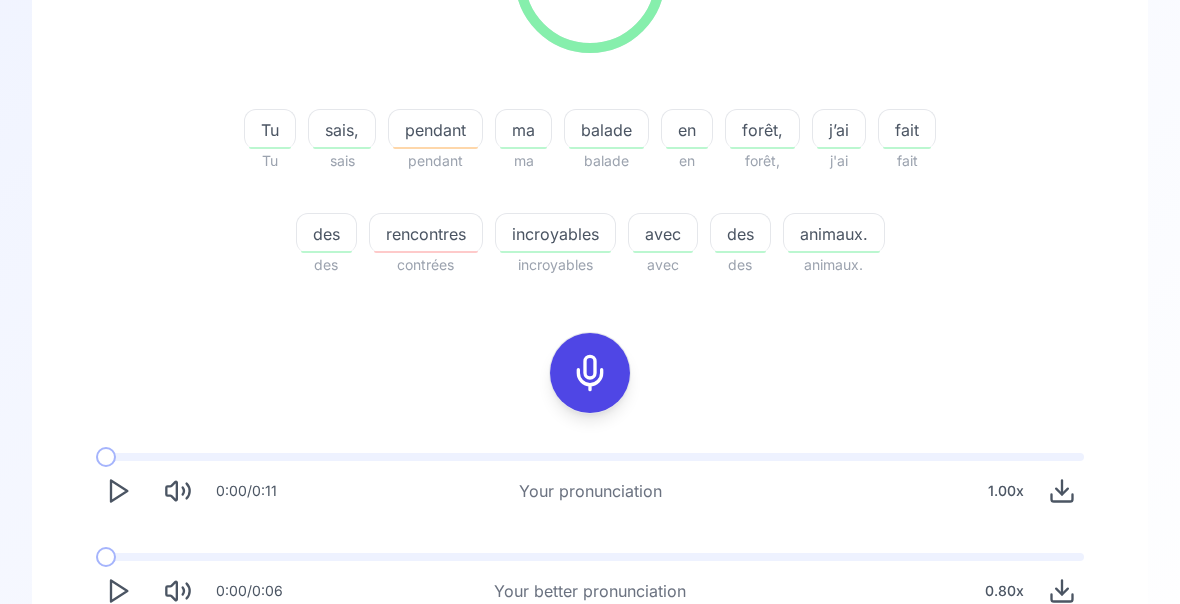 click on "Try another sentence" at bounding box center (604, 670) 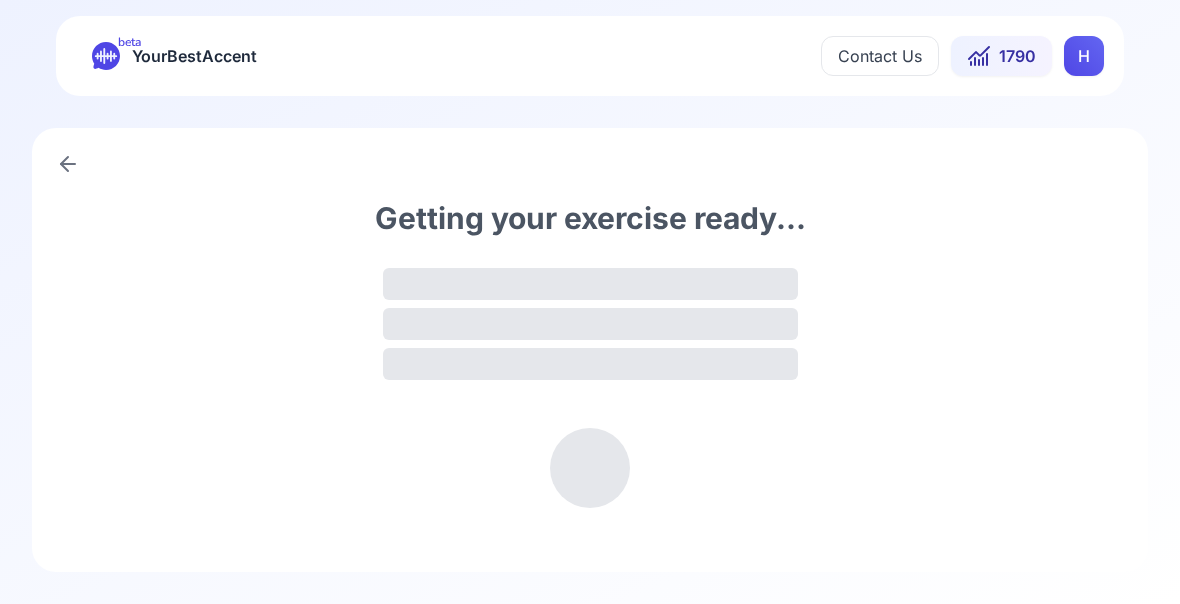 scroll, scrollTop: 0, scrollLeft: 0, axis: both 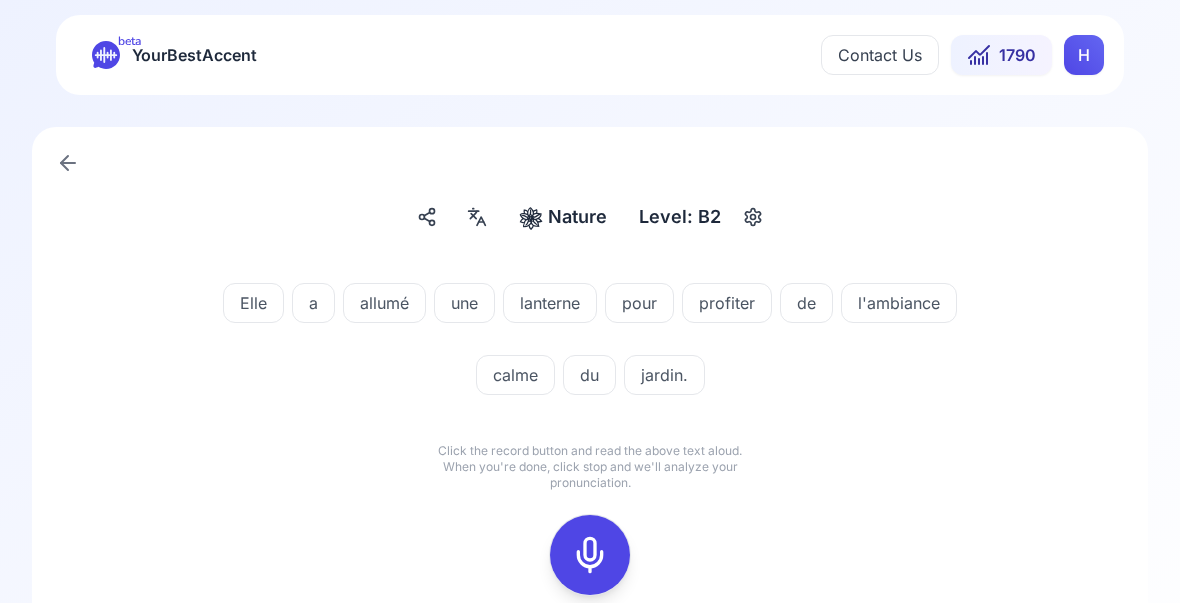 click 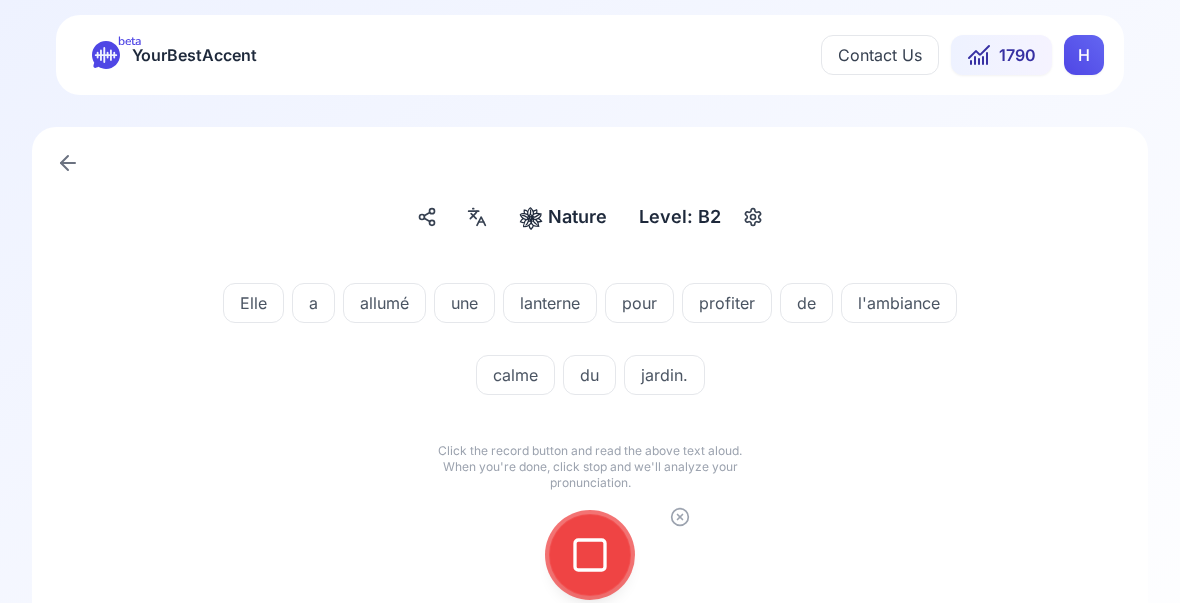 click 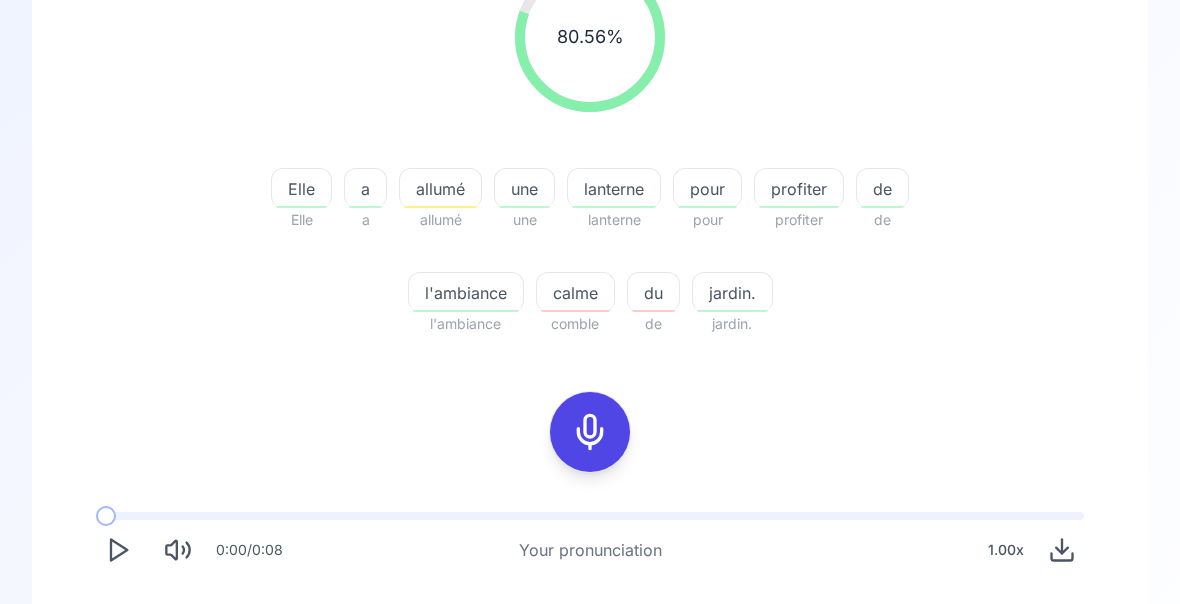 scroll, scrollTop: 314, scrollLeft: 0, axis: vertical 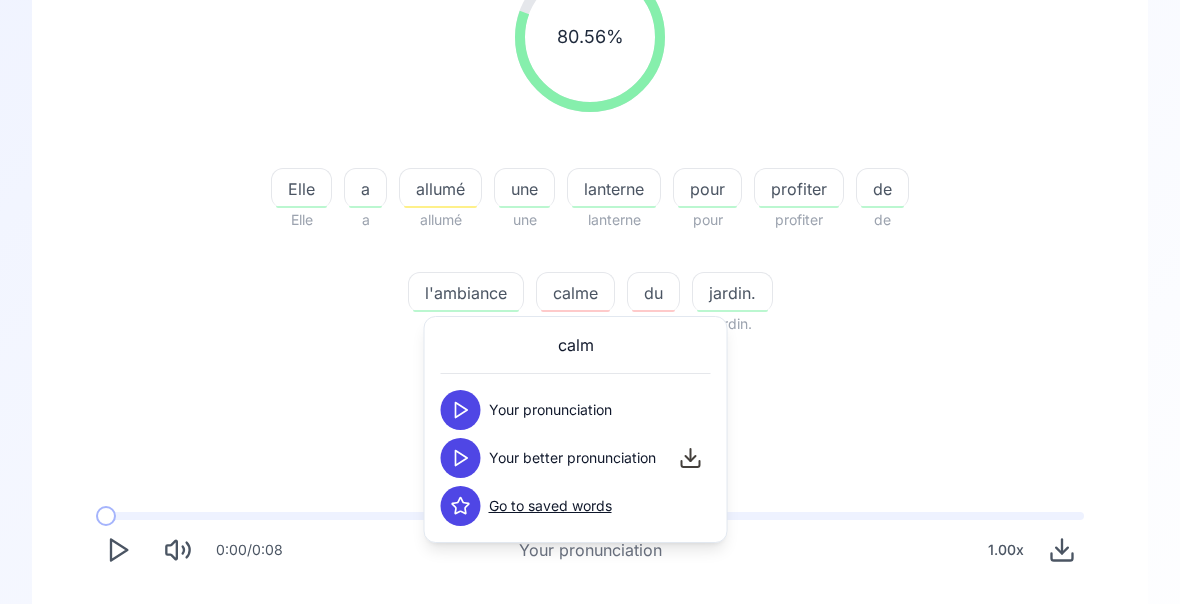click 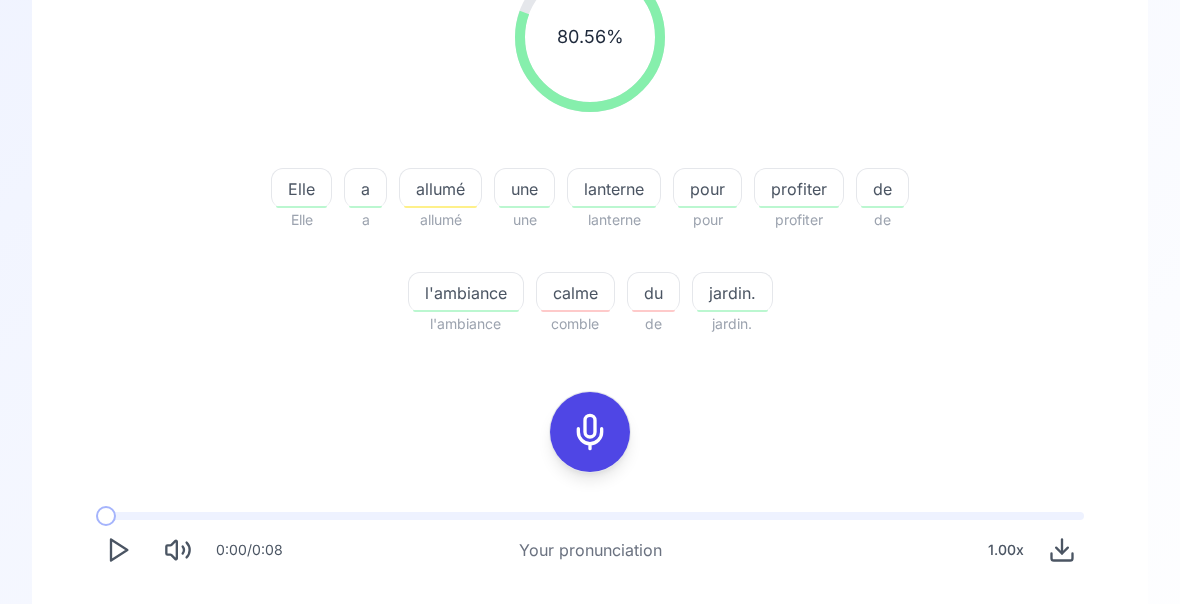 click at bounding box center [440, 207] 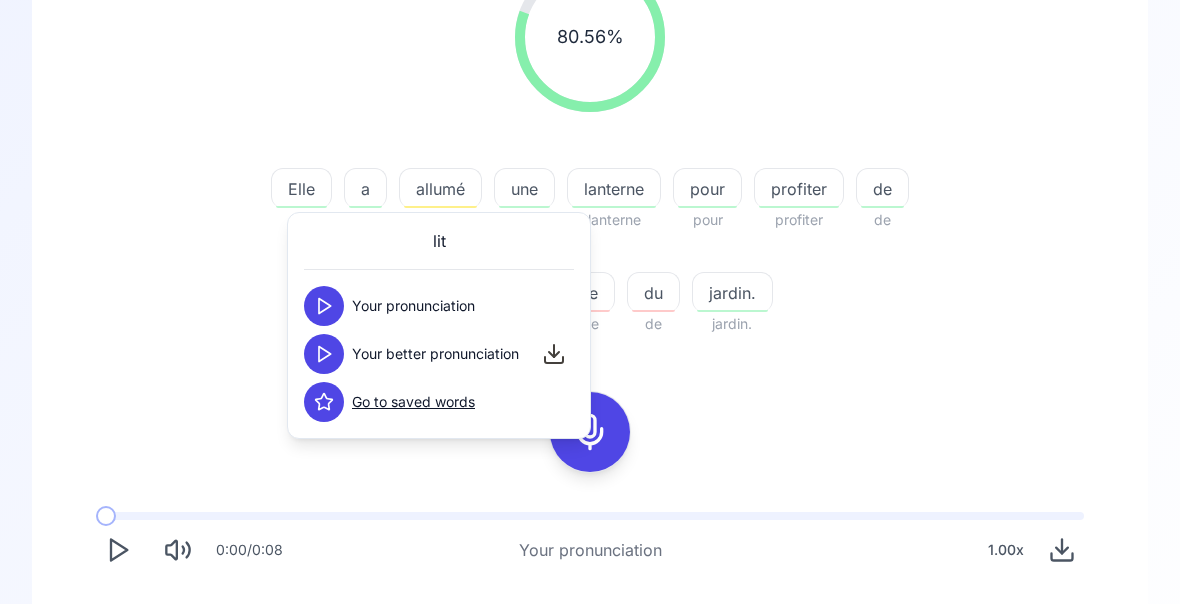 click 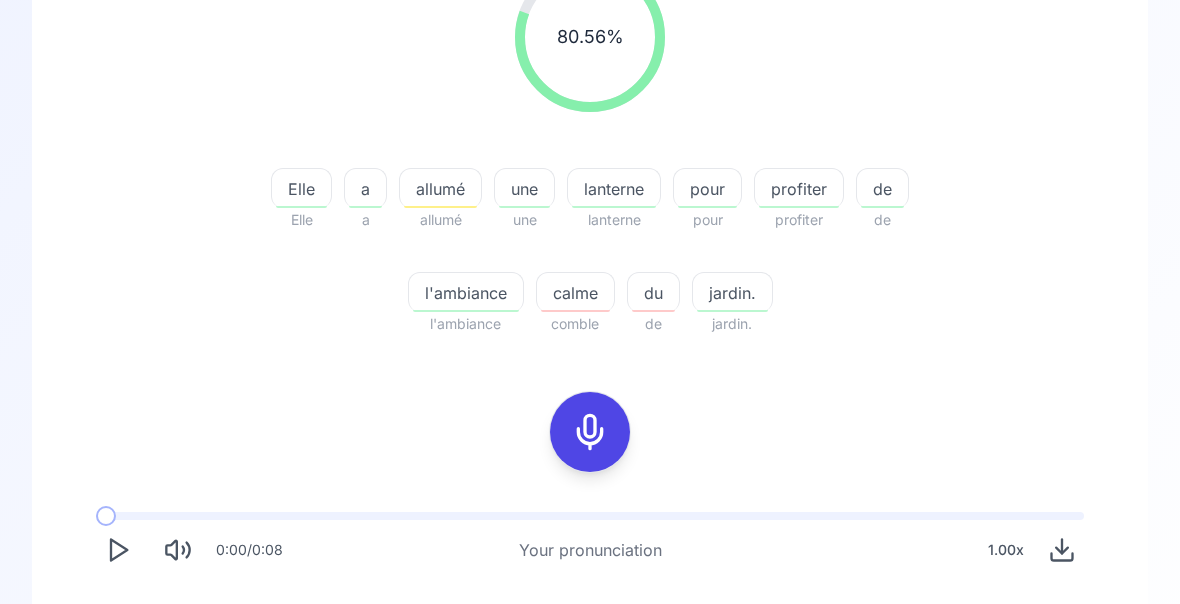 click on "Try another sentence" at bounding box center [604, 728] 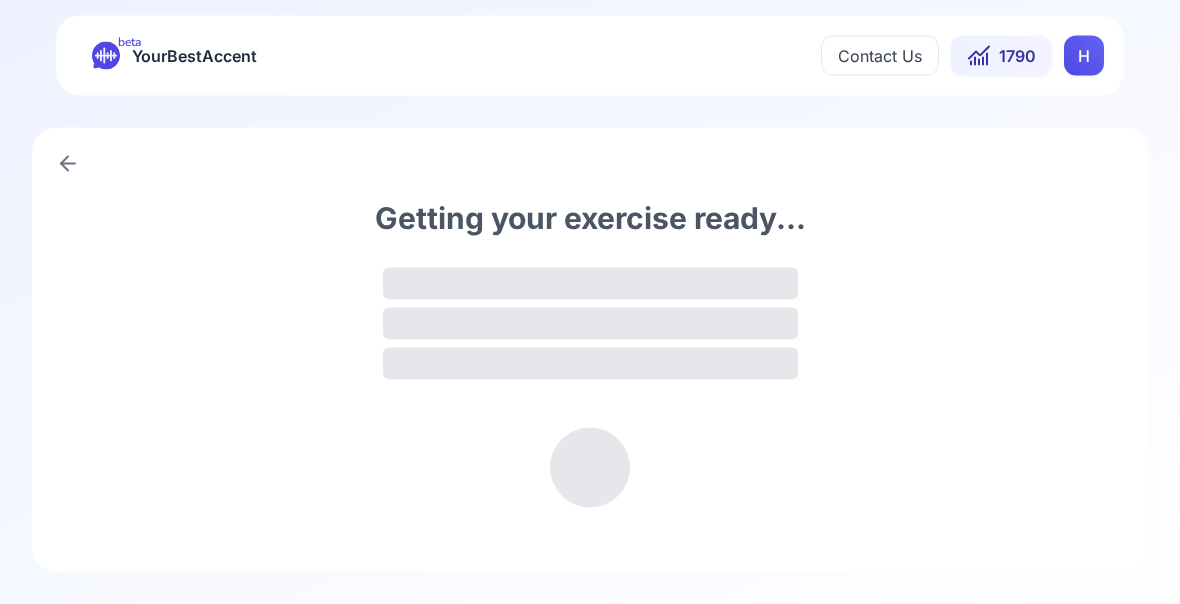 scroll, scrollTop: 0, scrollLeft: 0, axis: both 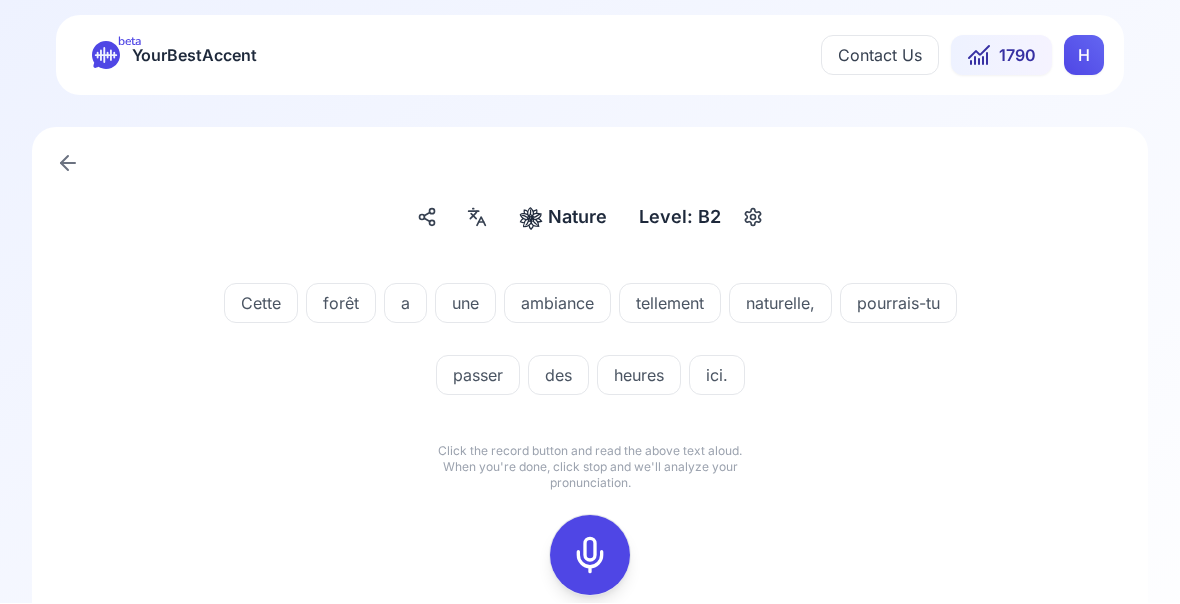 click 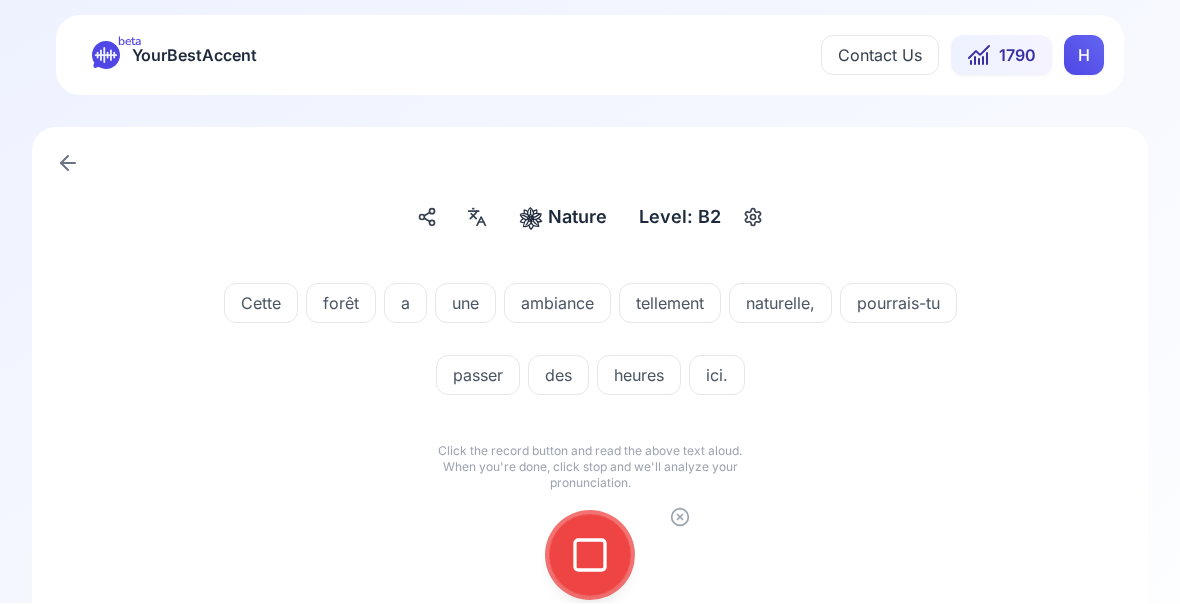 click 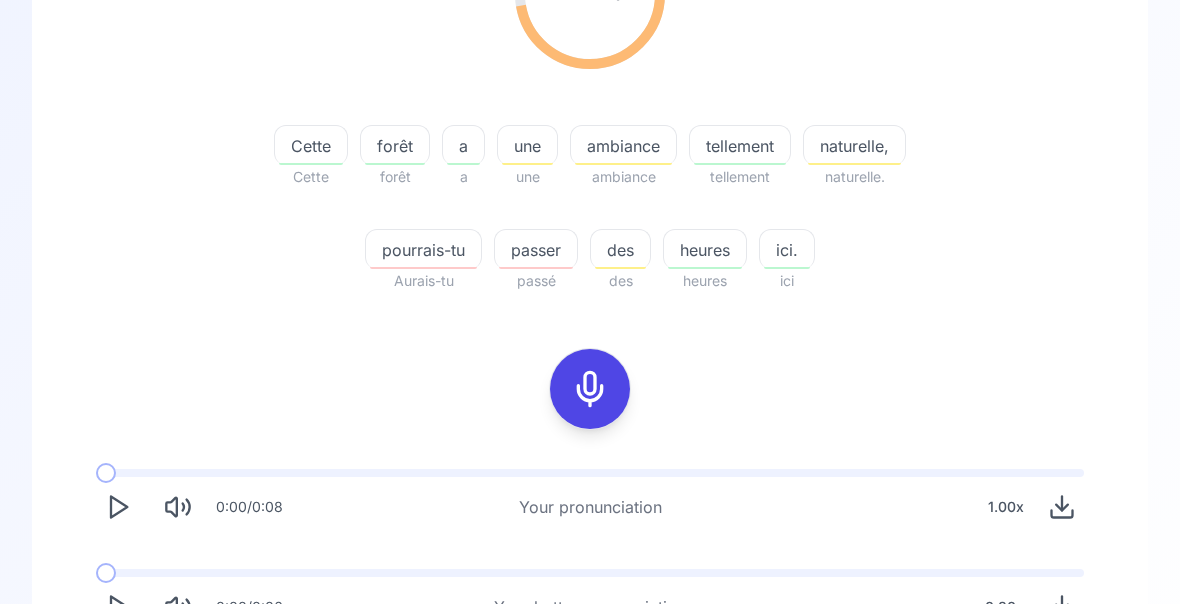 scroll, scrollTop: 360, scrollLeft: 0, axis: vertical 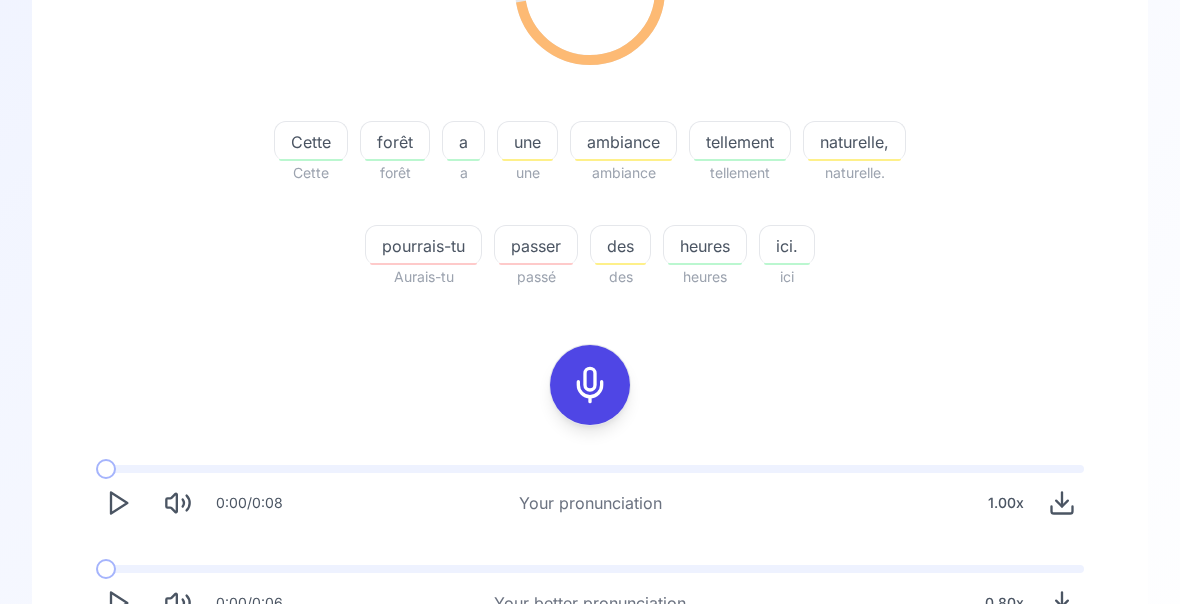 click 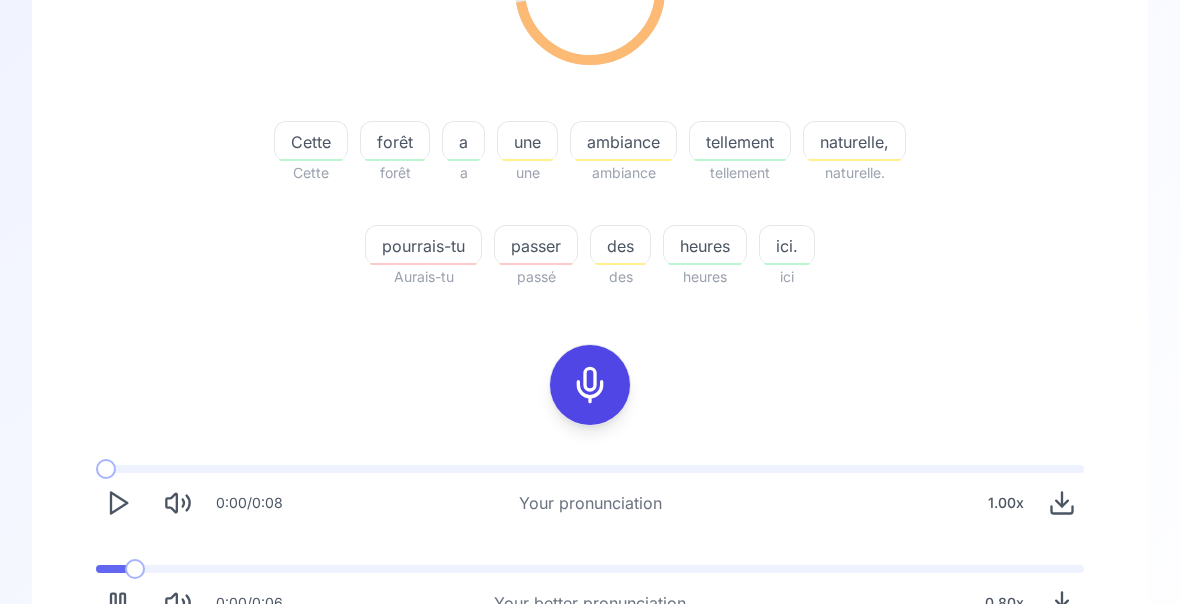 click on "0:00  /  0:06 Your better pronunciation 0.80 x" at bounding box center (590, 595) 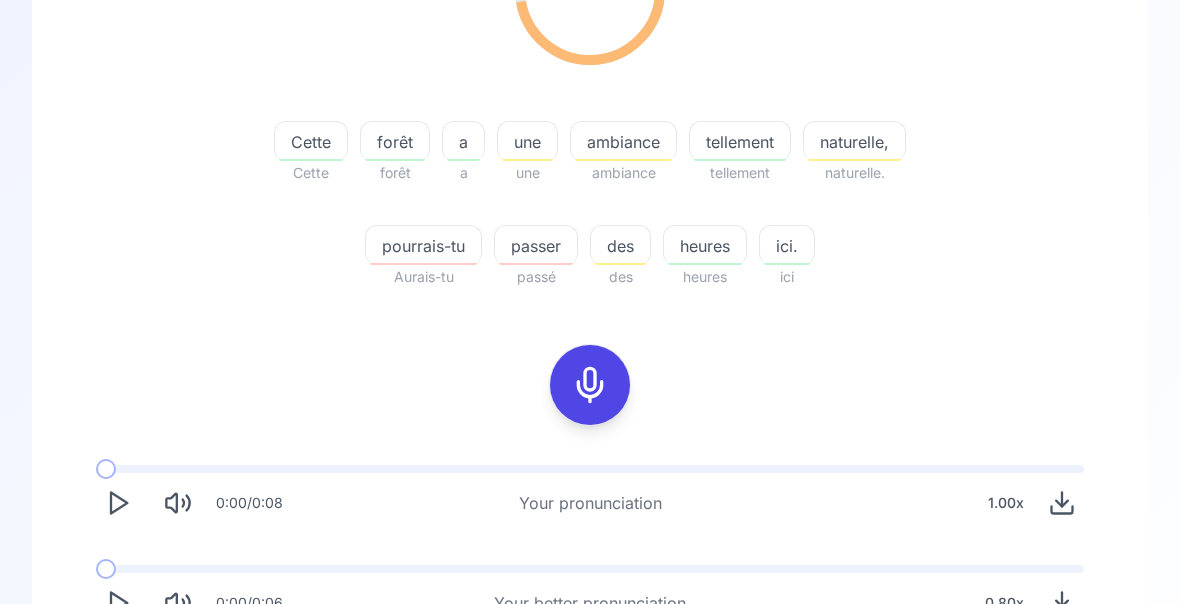click 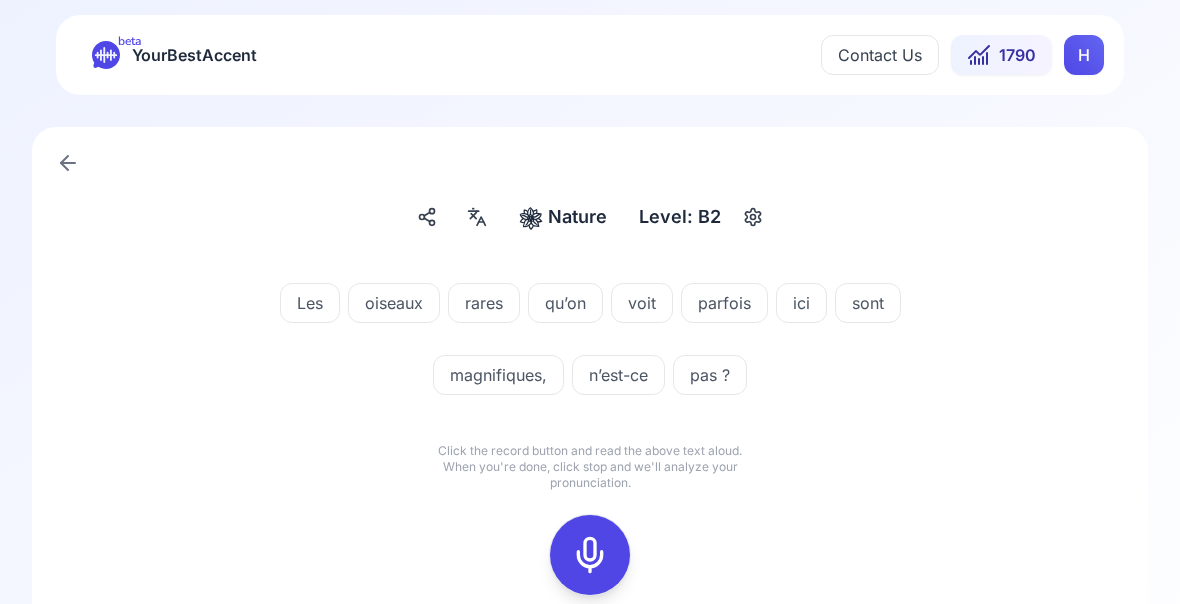 scroll, scrollTop: 0, scrollLeft: 0, axis: both 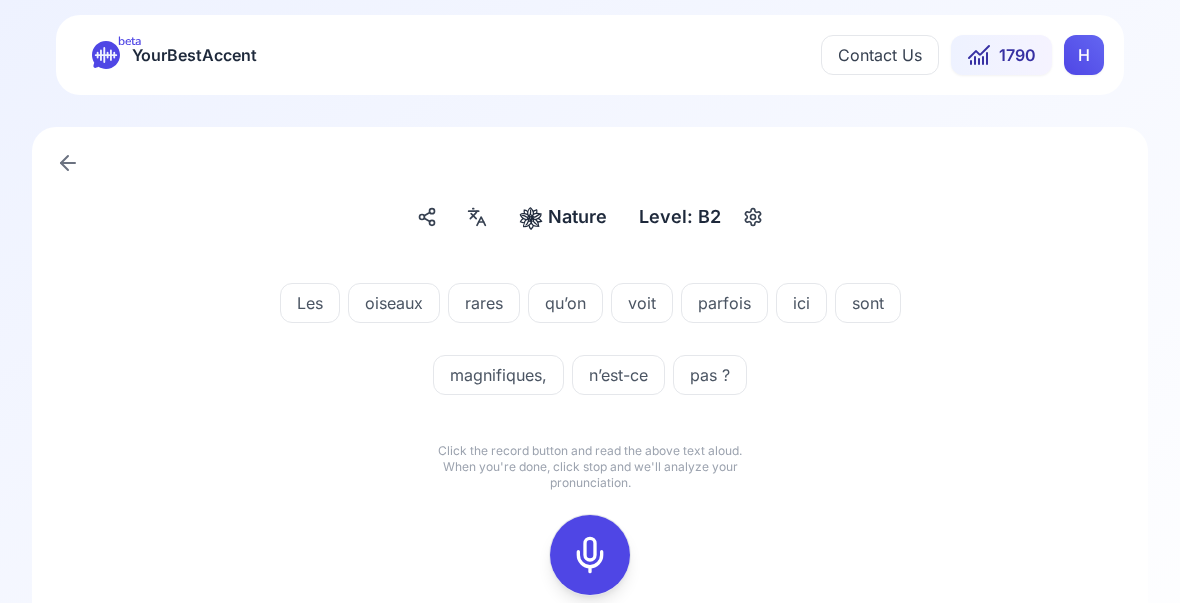 click 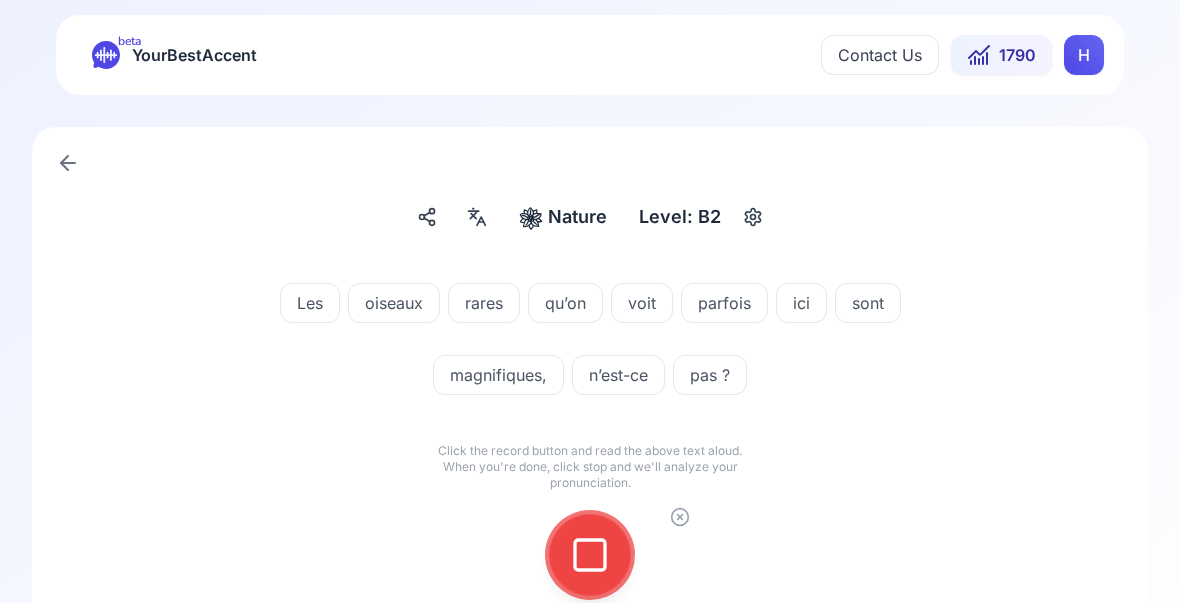 click 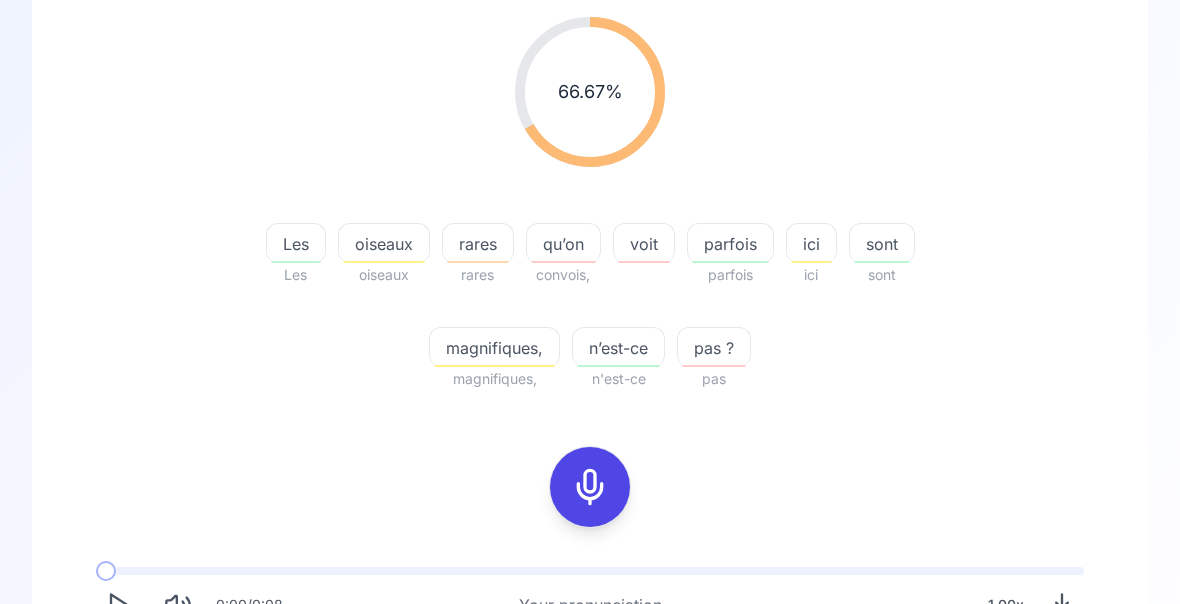 scroll, scrollTop: 260, scrollLeft: 0, axis: vertical 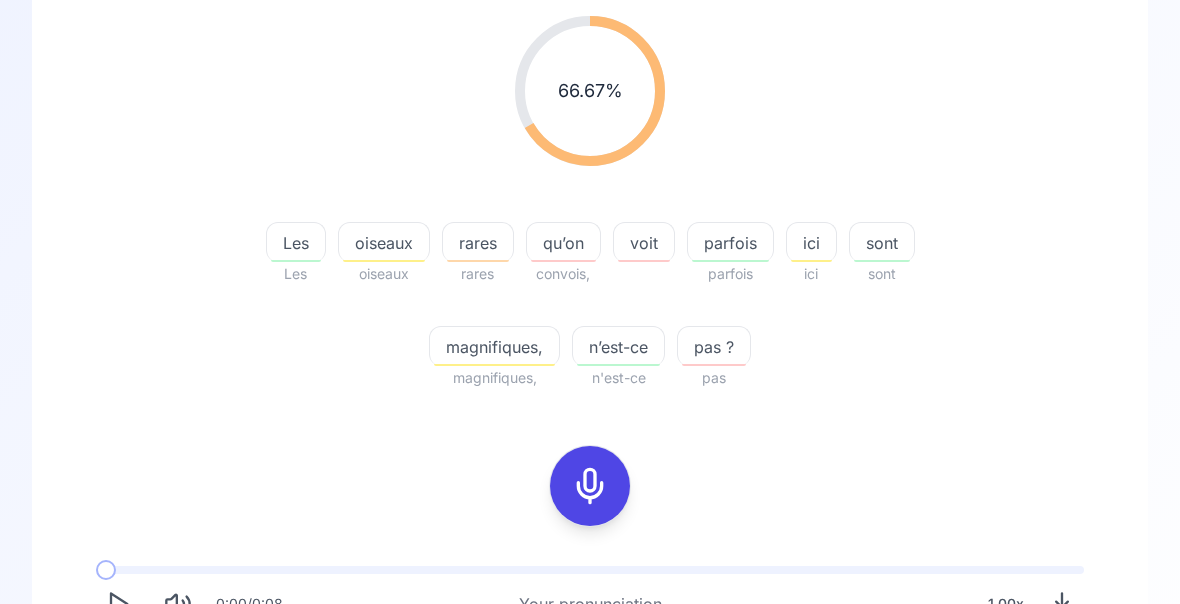 click 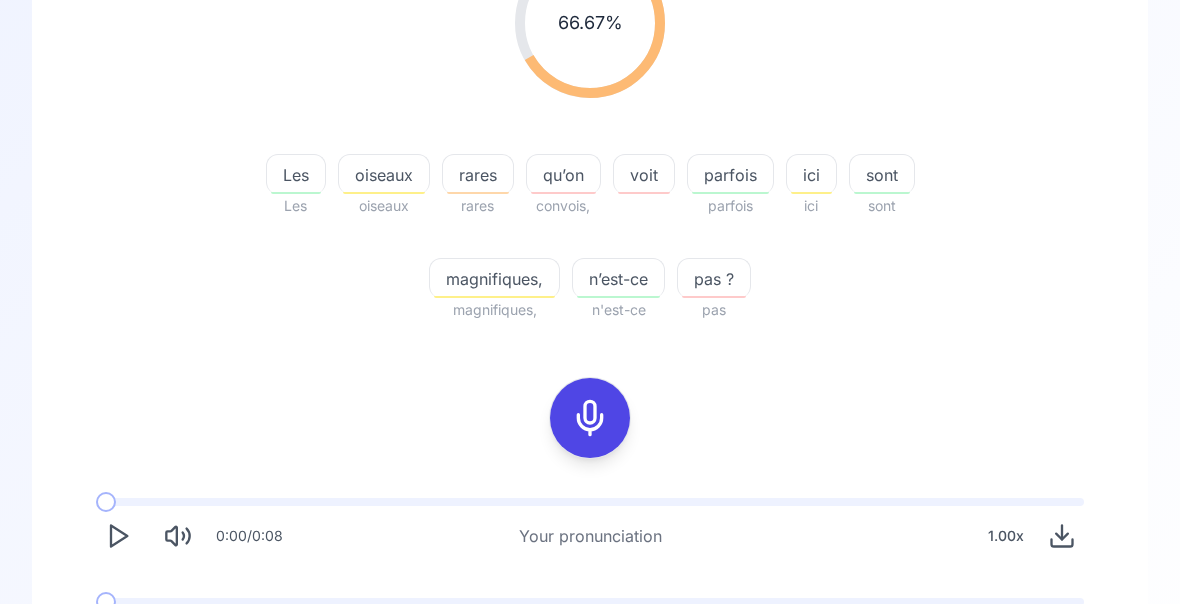 scroll, scrollTop: 372, scrollLeft: 0, axis: vertical 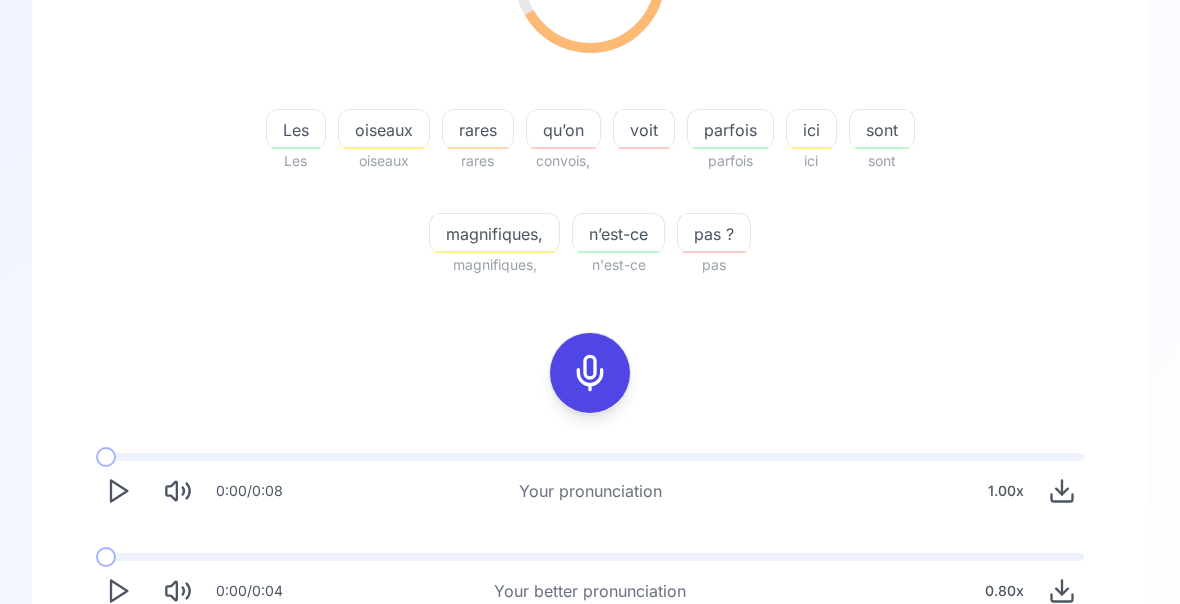 click on "parfois" at bounding box center [730, 131] 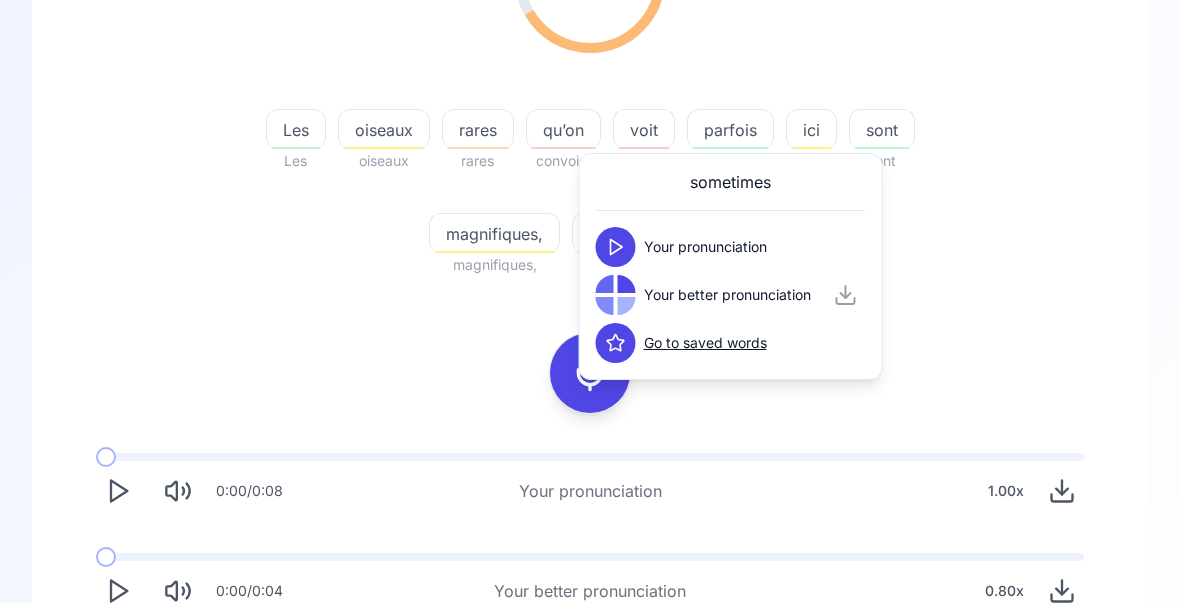click on "66.67 % 66.67 % Les Les oiseaux oiseaux rares rares qu’on convois, voit parfois parfois ici ici sont sont magnifiques, magnifiques, n’est-ce n'est-ce pas ? pas" at bounding box center (590, 91) 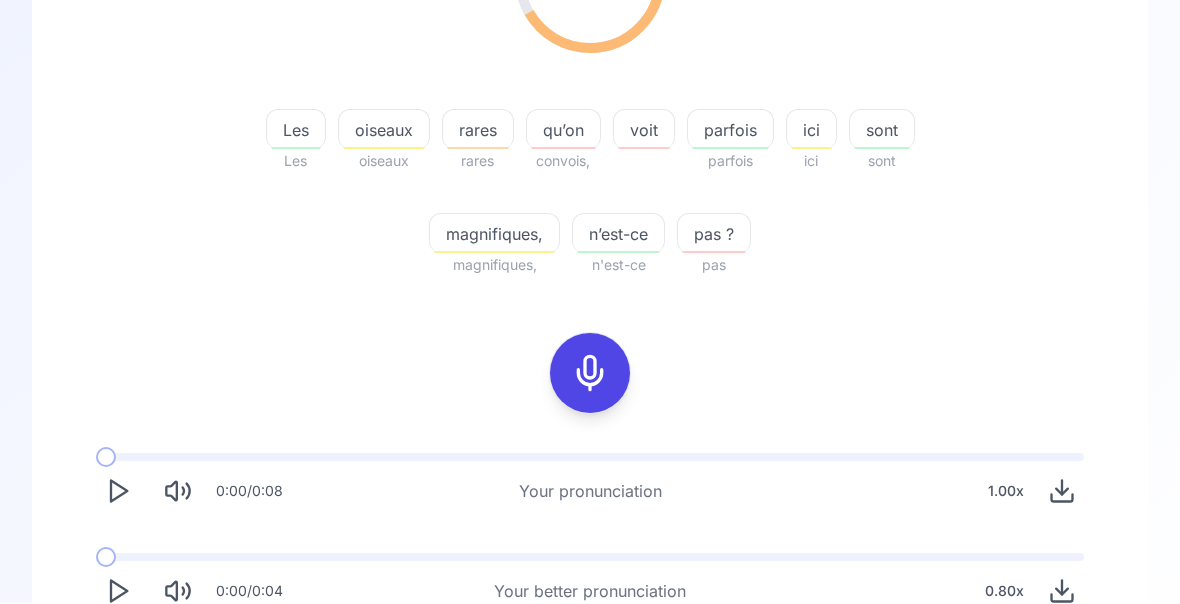 click on "Try another sentence" at bounding box center [604, 670] 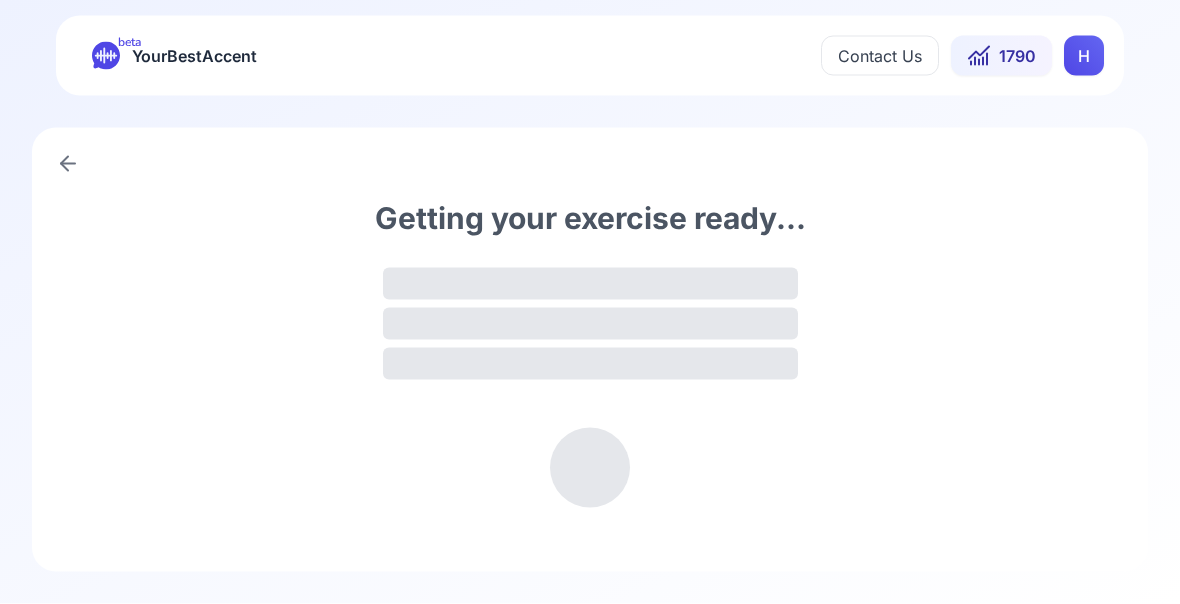 scroll, scrollTop: 0, scrollLeft: 0, axis: both 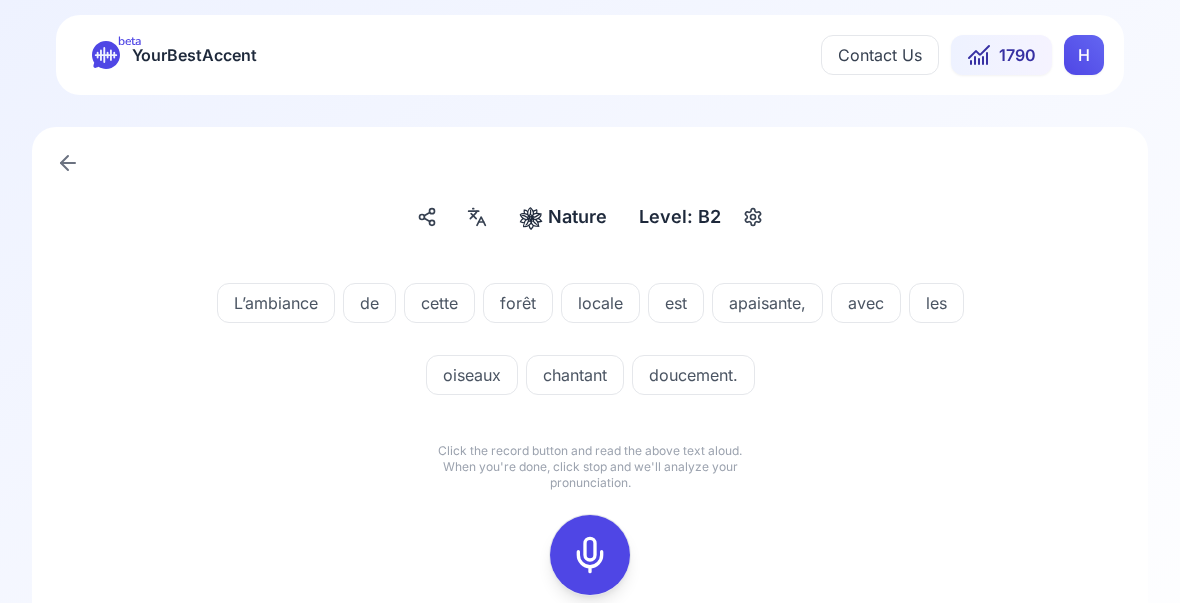 click 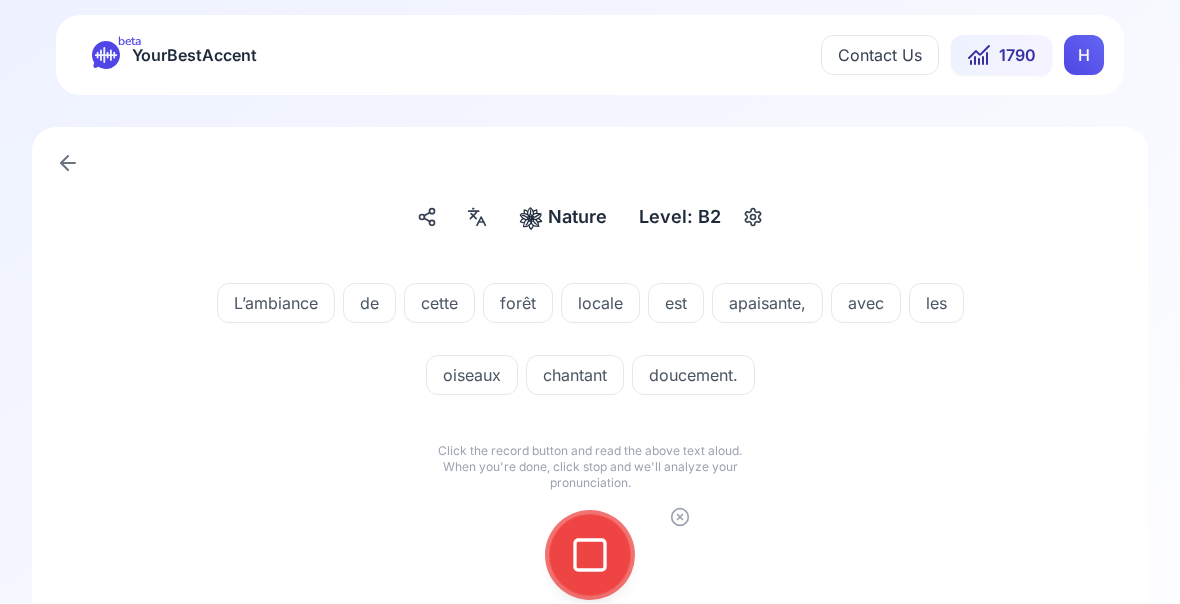 click 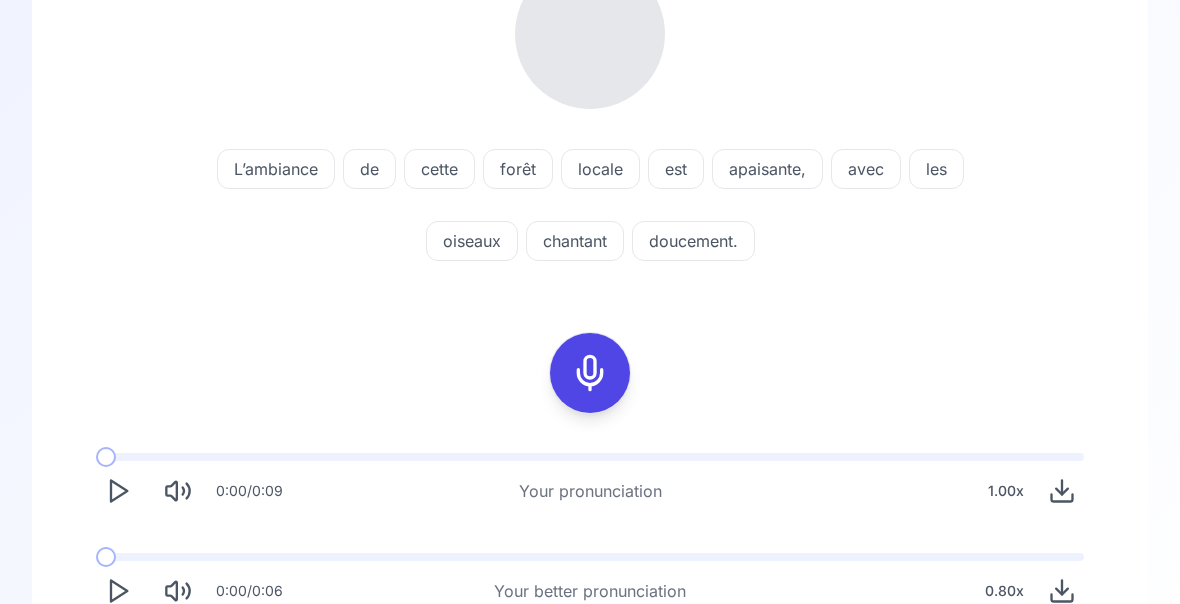 scroll, scrollTop: 317, scrollLeft: 0, axis: vertical 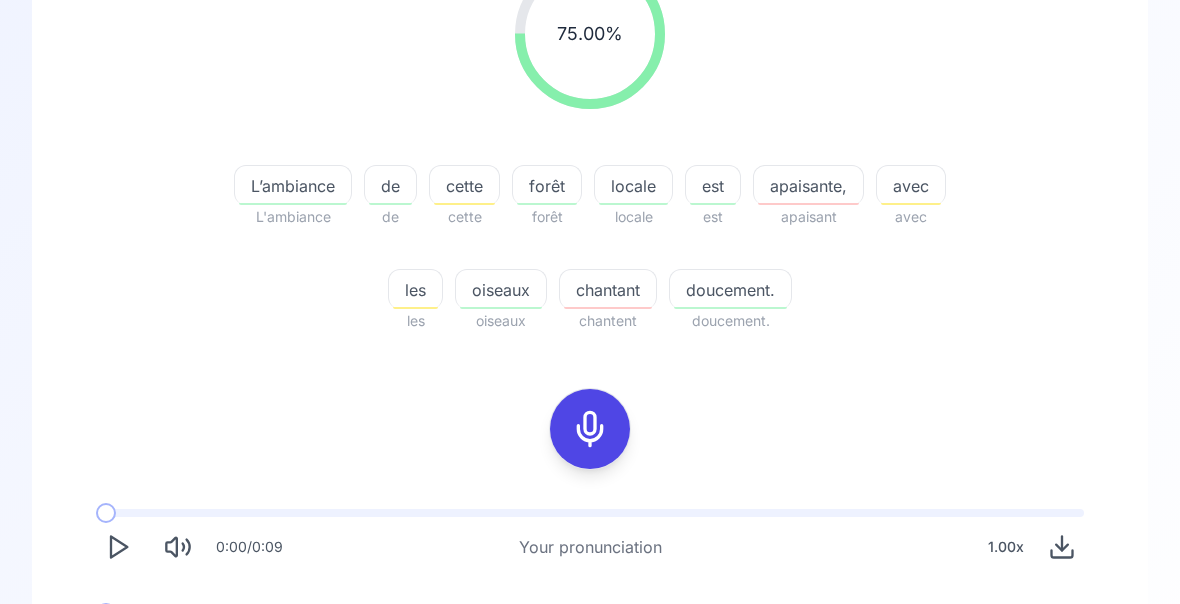 click on "chantant" at bounding box center [608, 290] 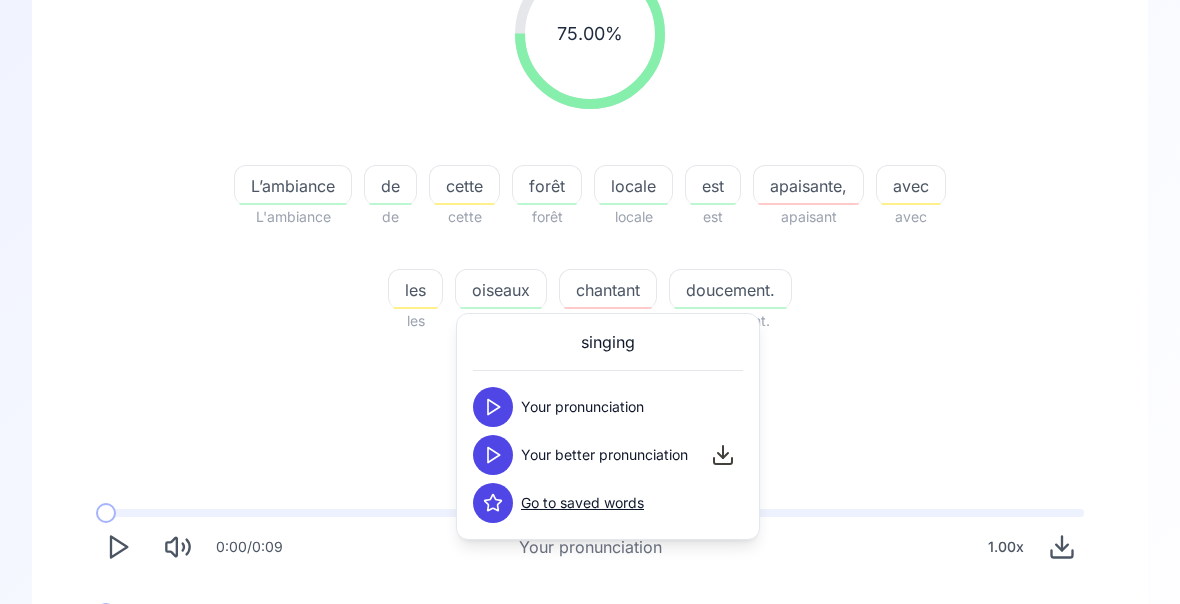 click 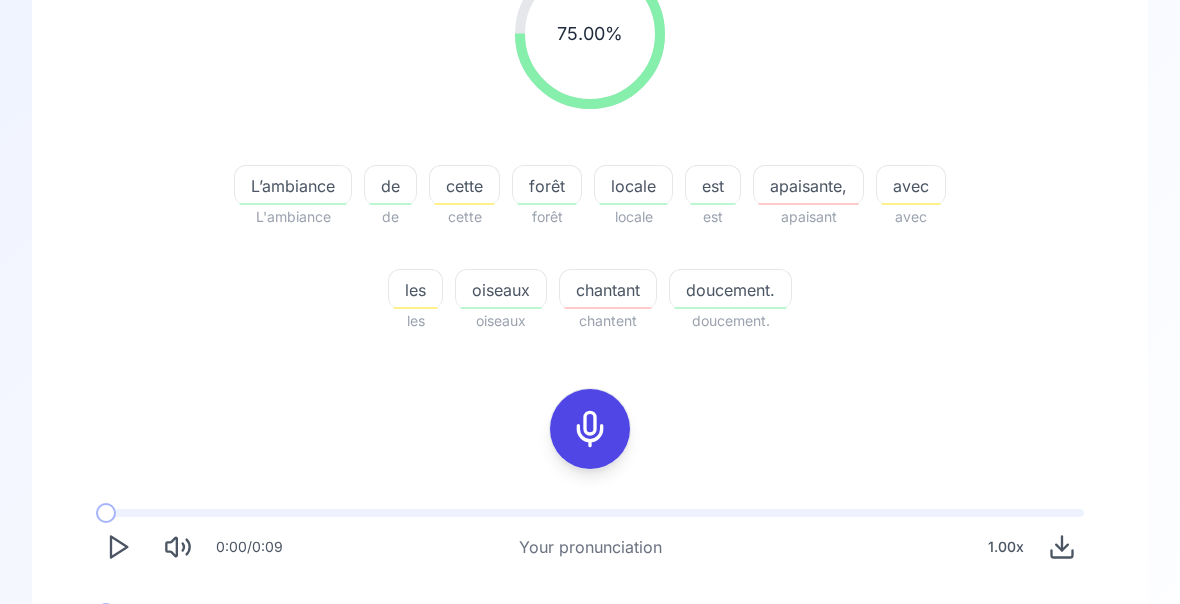 click 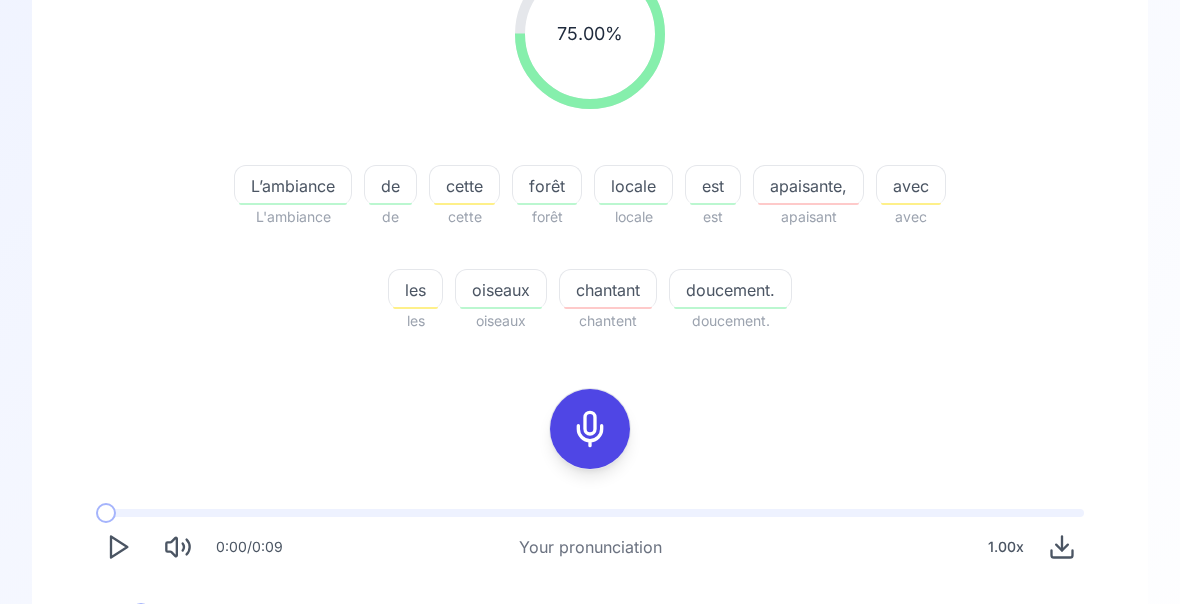 click at bounding box center [114, 613] 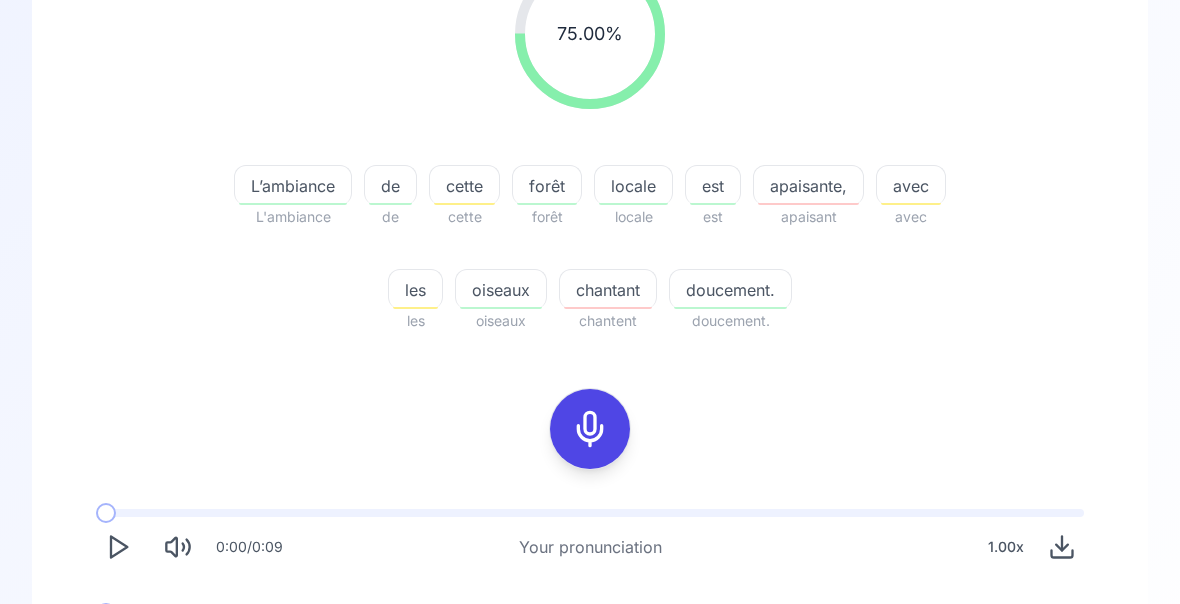 click 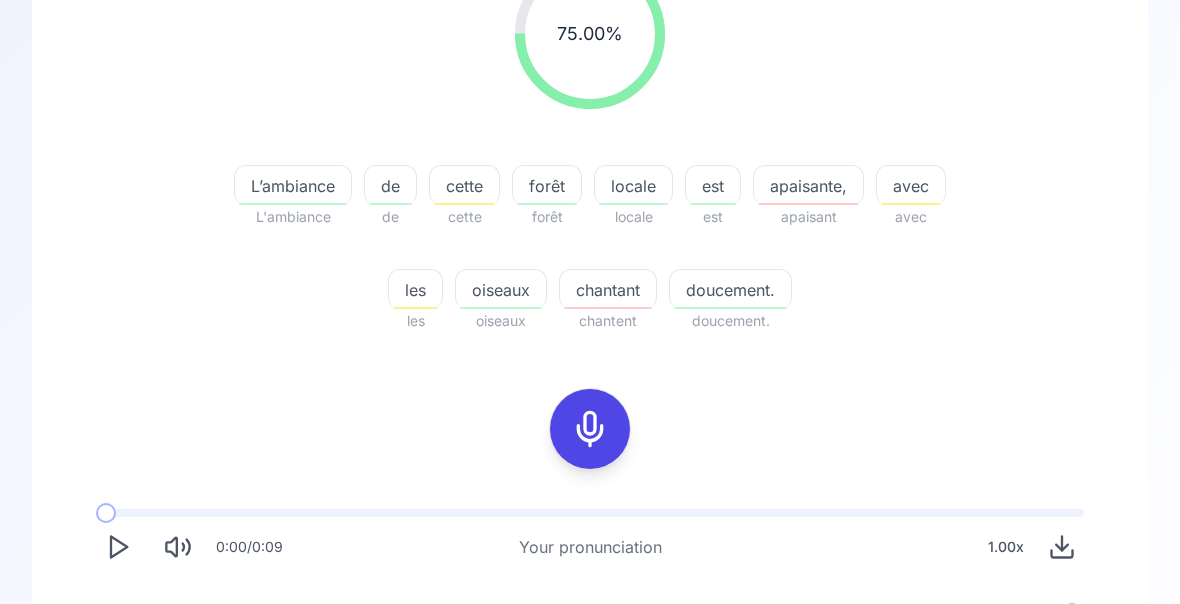 click on "Try another sentence" at bounding box center (590, 725) 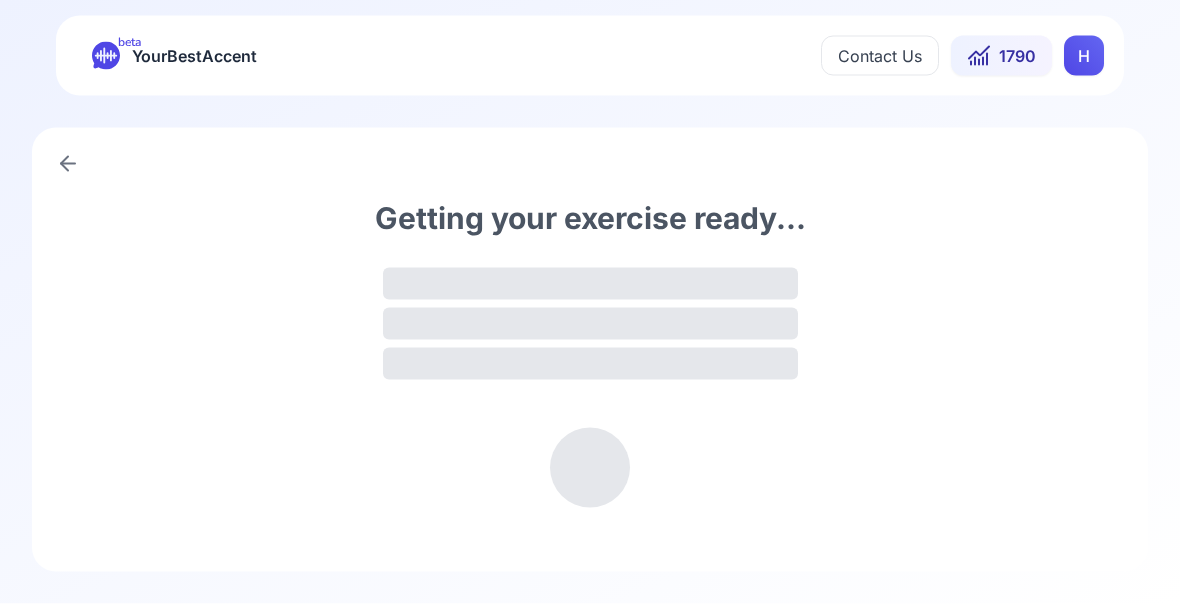 scroll, scrollTop: 0, scrollLeft: 0, axis: both 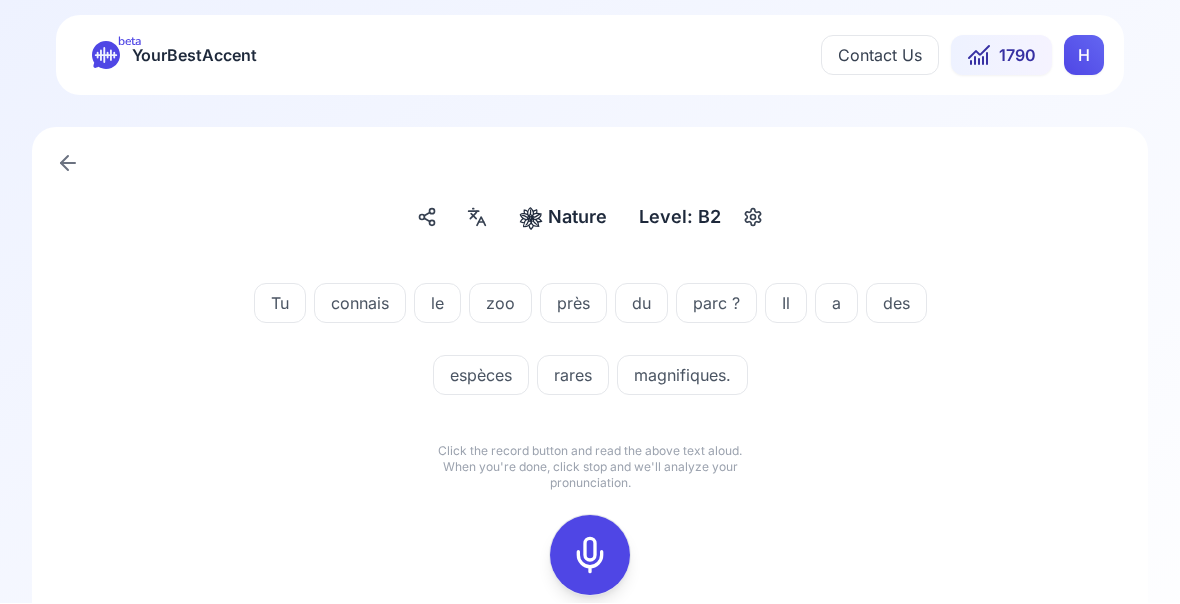 click 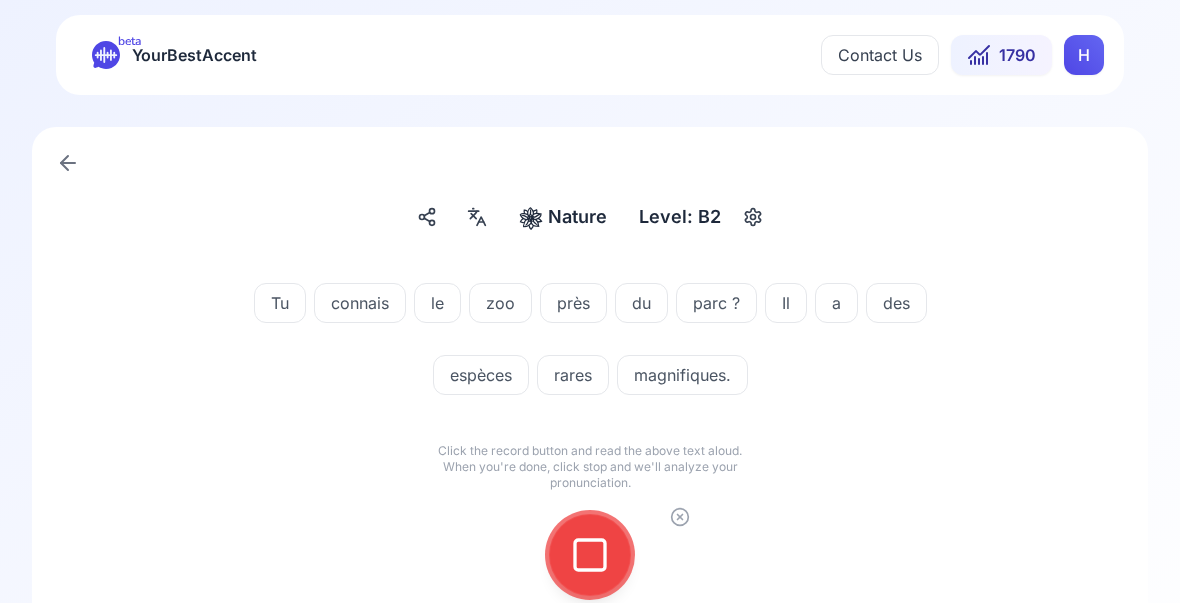 click 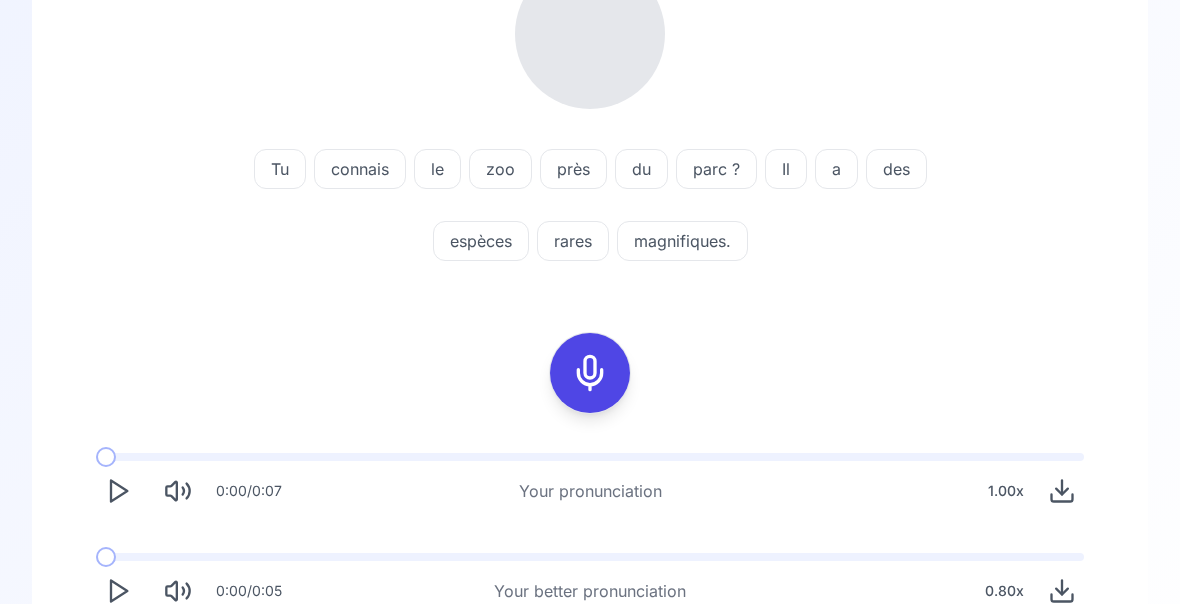 scroll, scrollTop: 317, scrollLeft: 0, axis: vertical 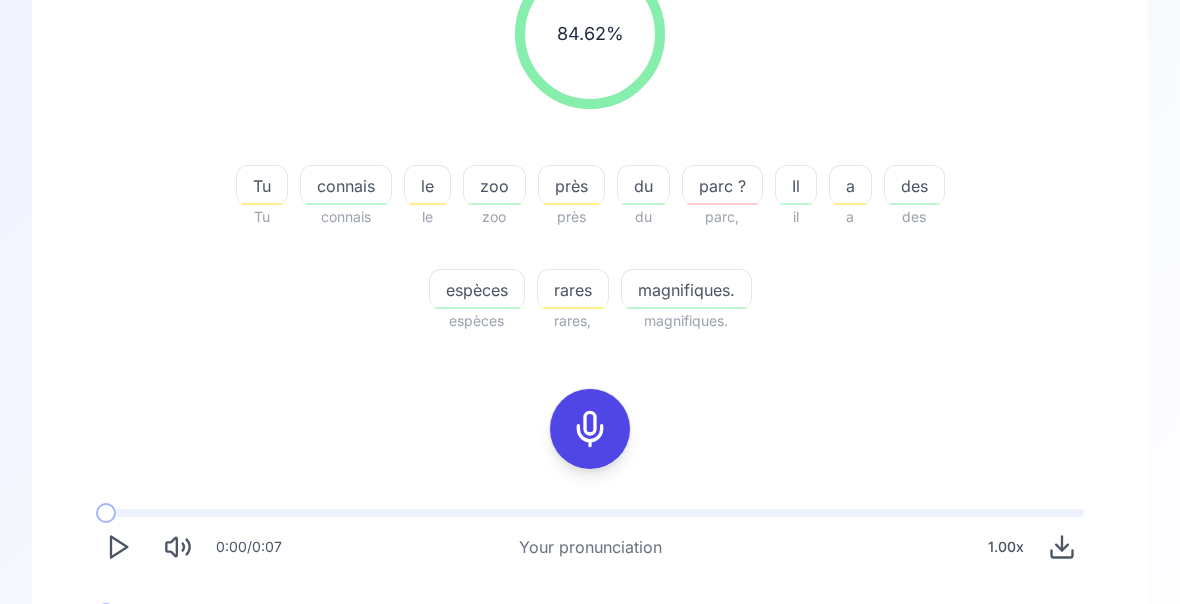 click 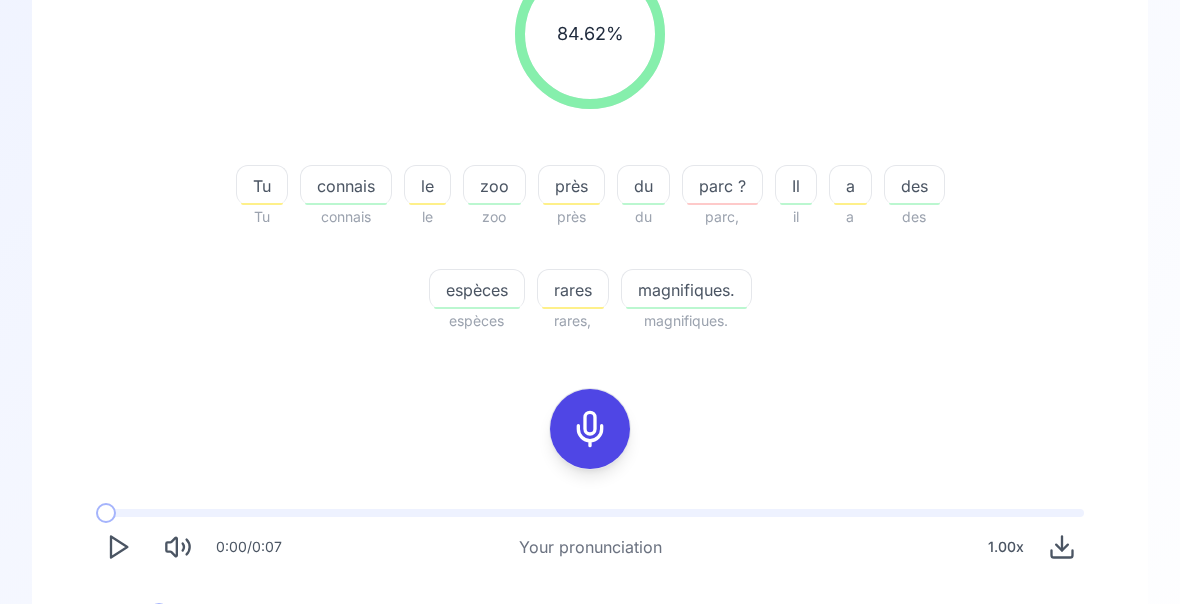 click at bounding box center (123, 613) 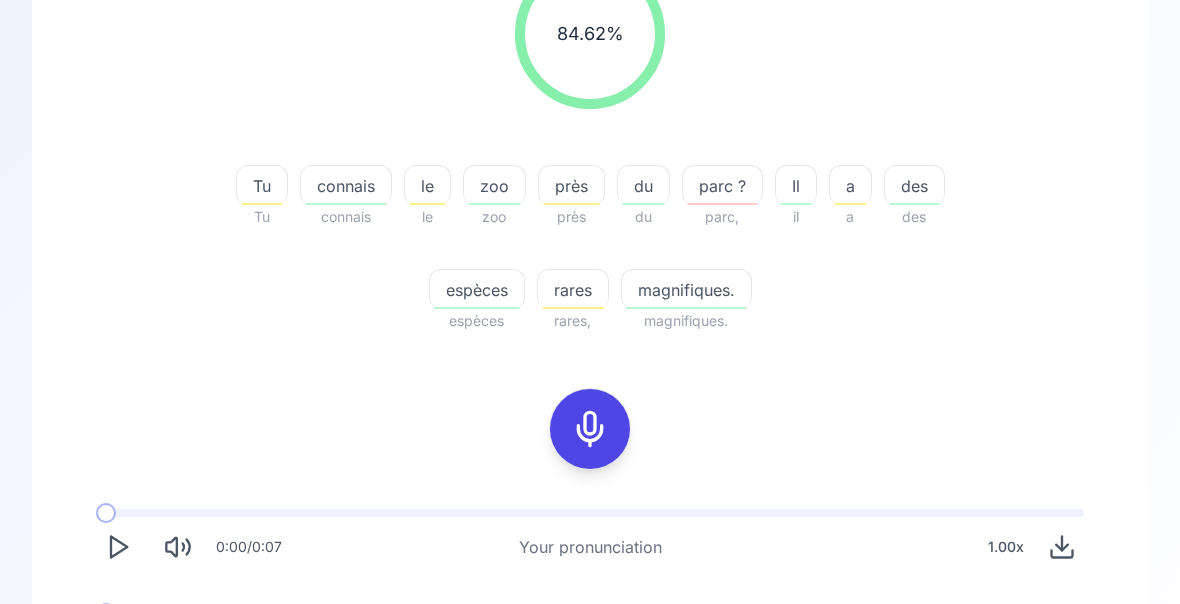 click 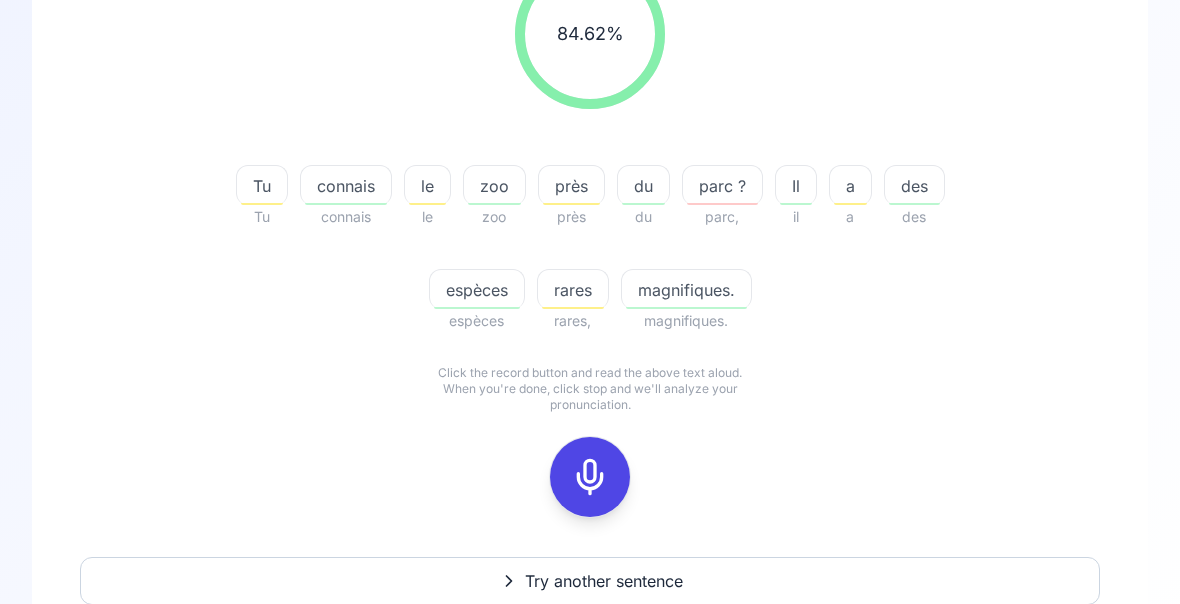 scroll, scrollTop: 0, scrollLeft: 0, axis: both 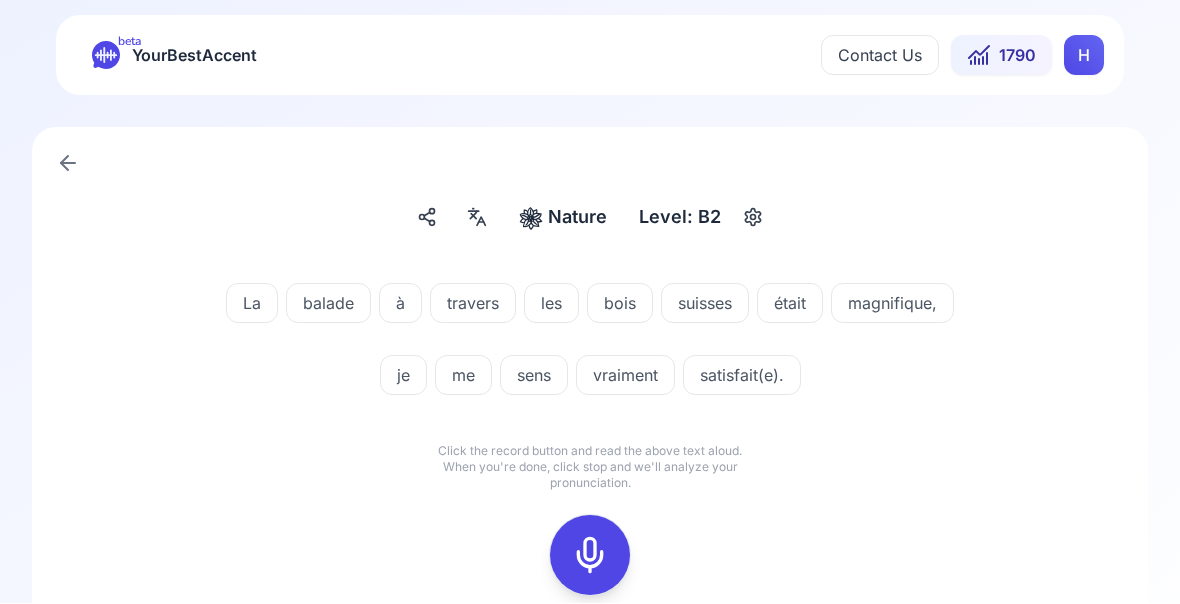 click 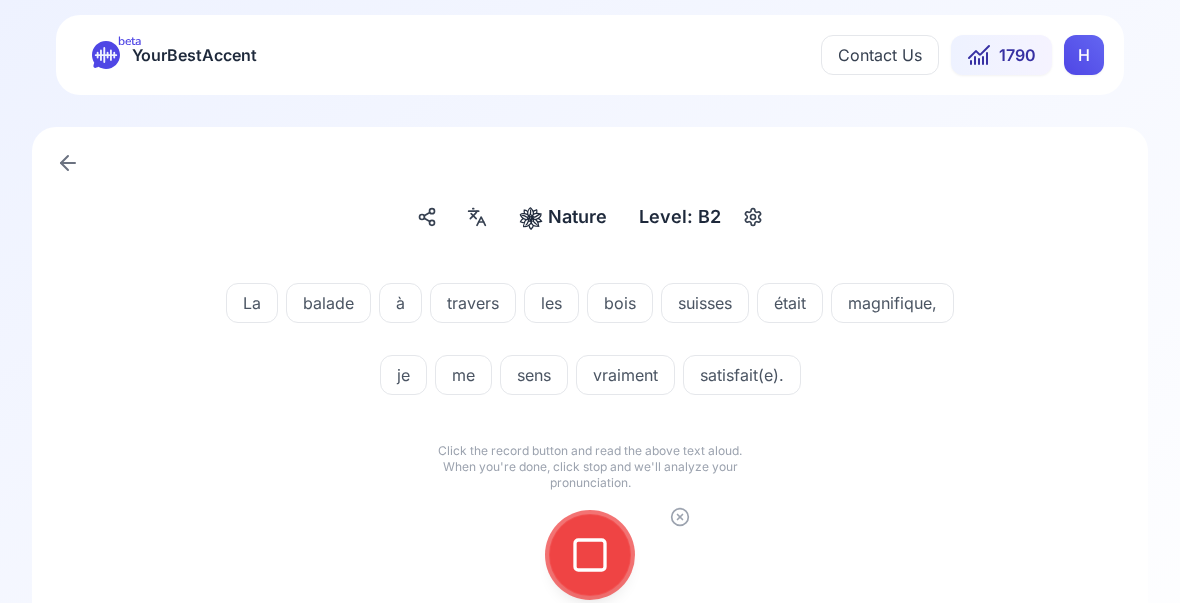 click 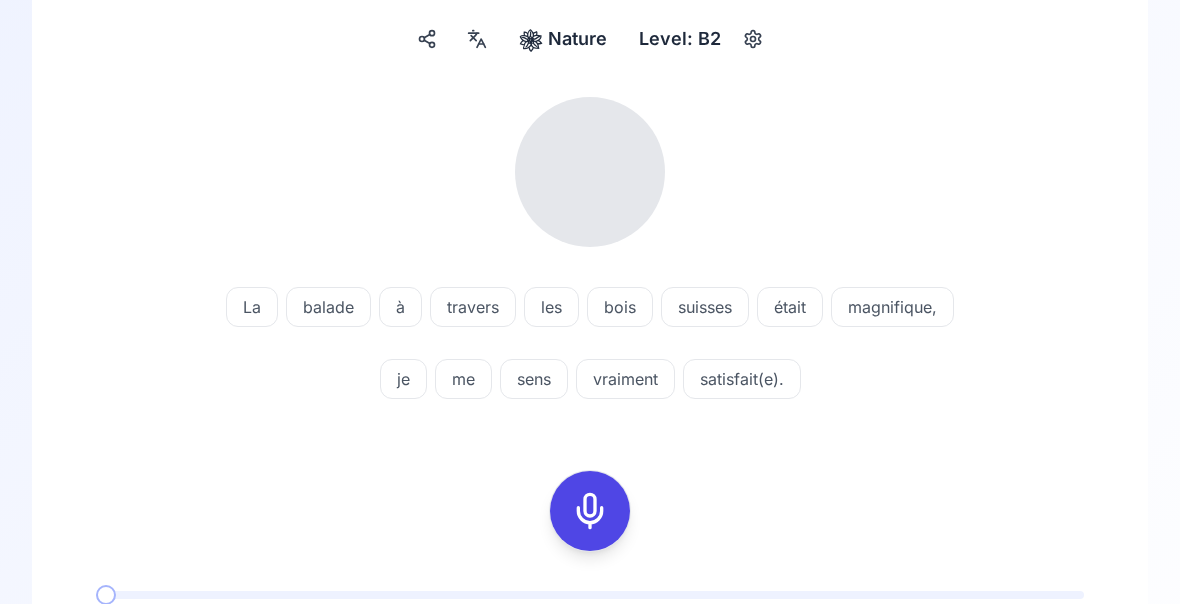 scroll, scrollTop: 264, scrollLeft: 0, axis: vertical 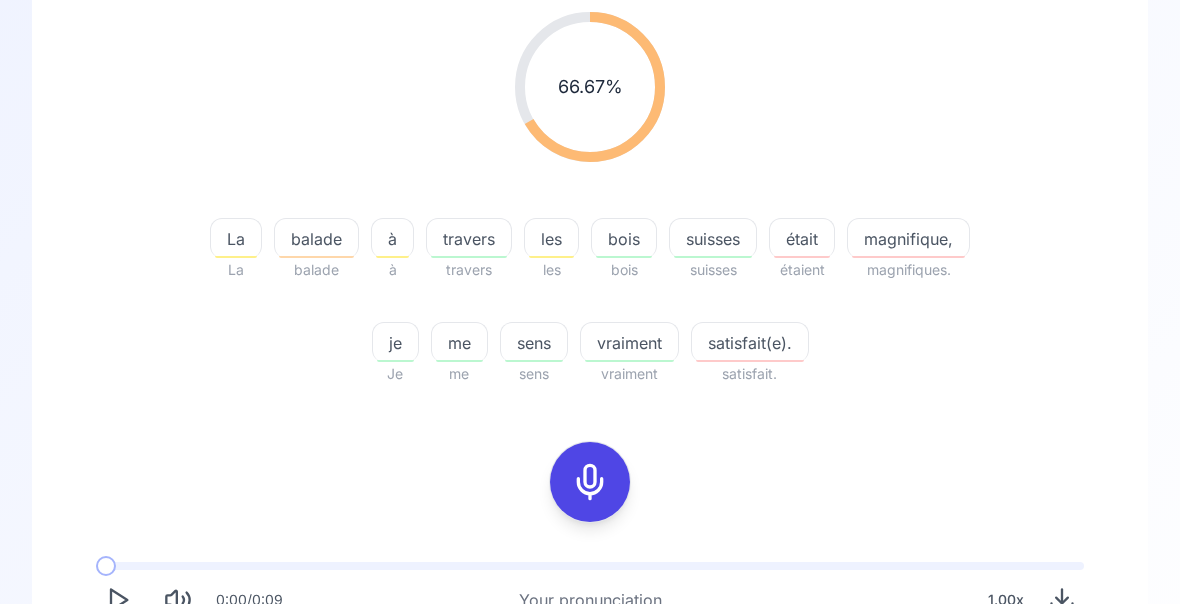click 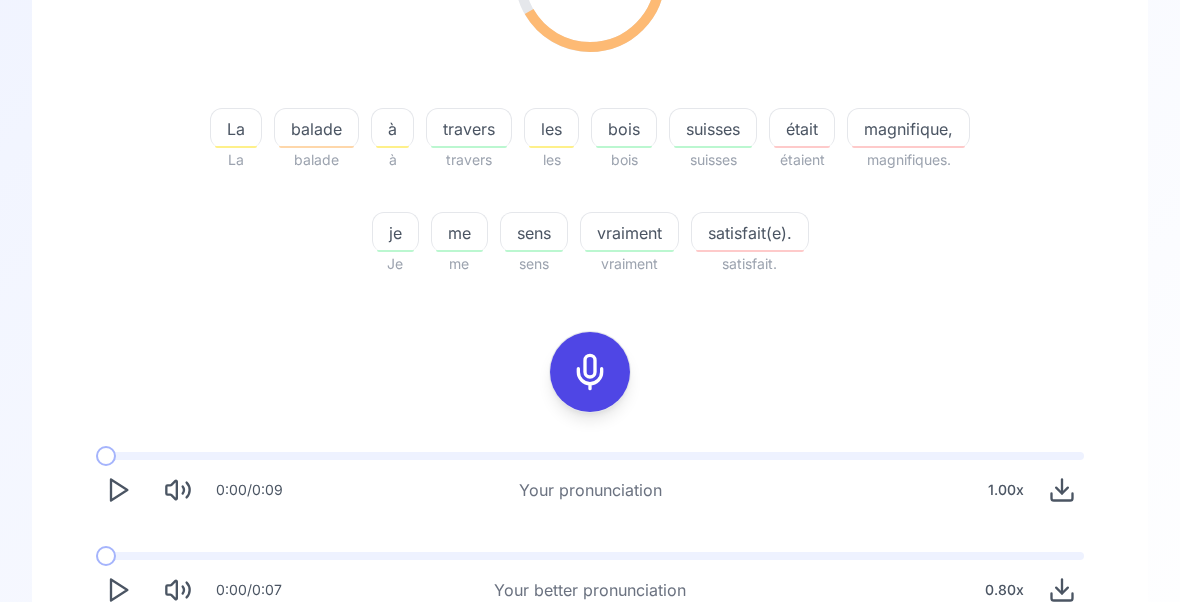 scroll, scrollTop: 372, scrollLeft: 0, axis: vertical 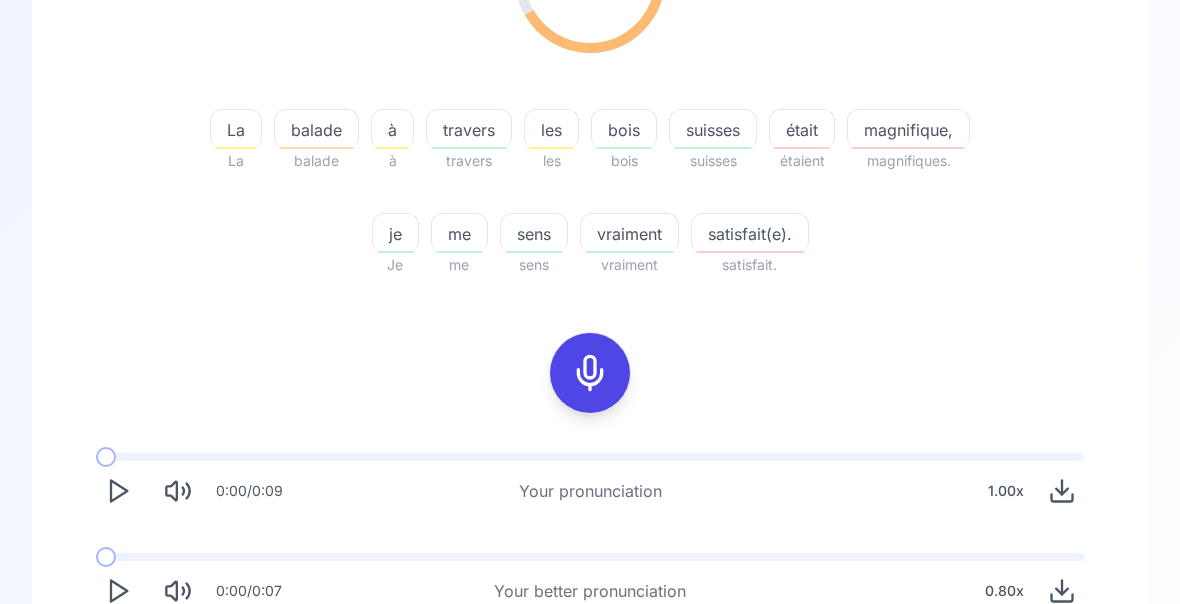 click on "Try another sentence" at bounding box center (590, 670) 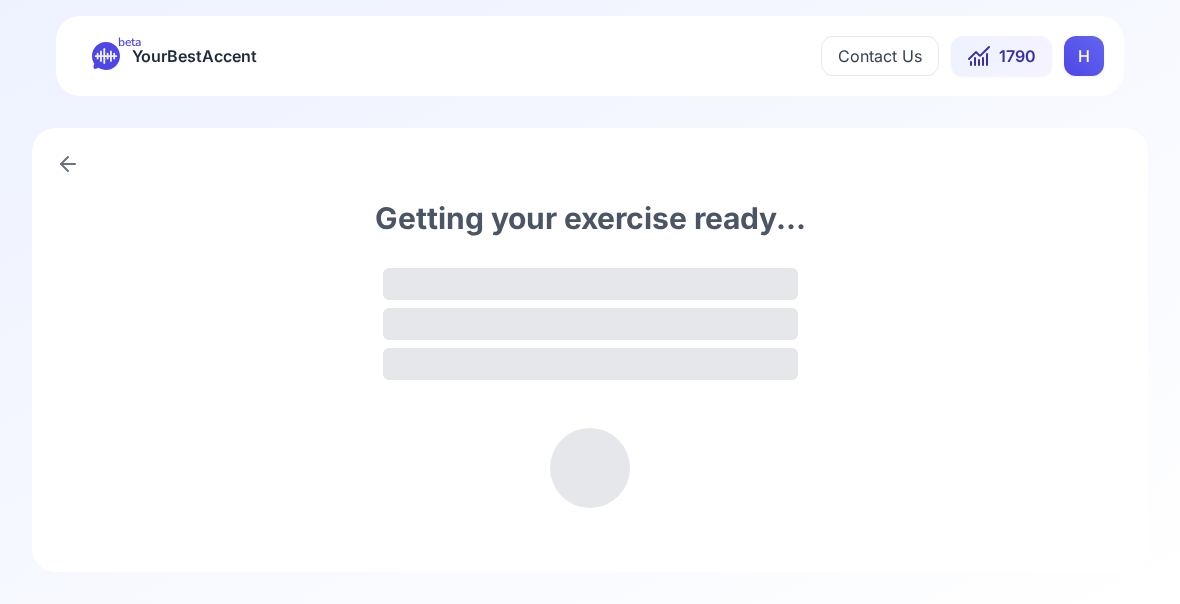 scroll, scrollTop: 0, scrollLeft: 0, axis: both 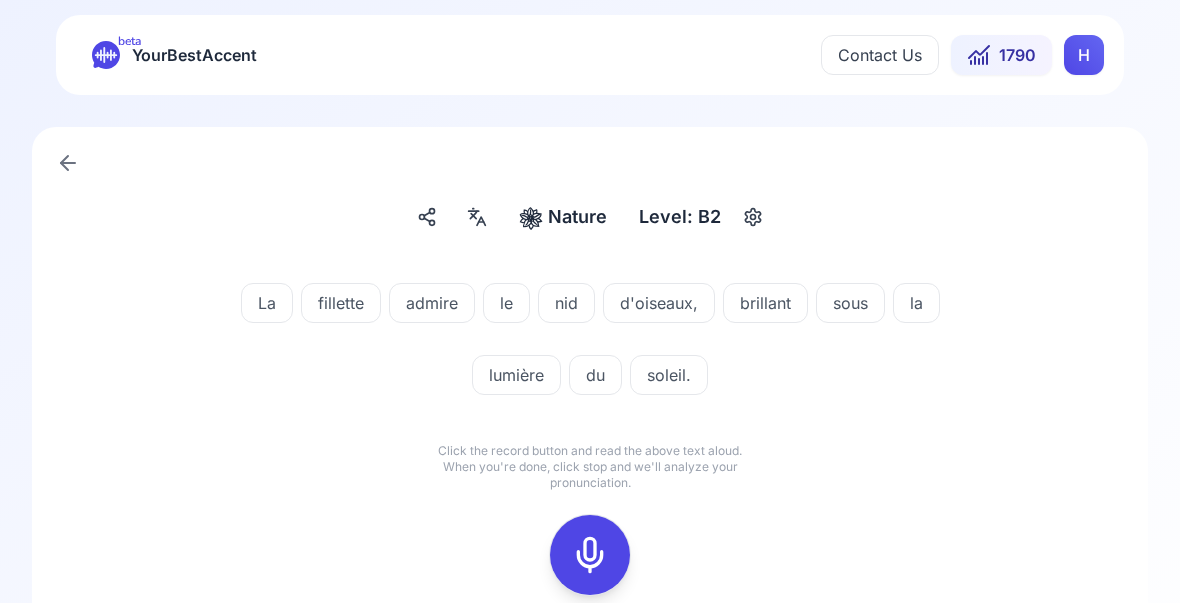 click 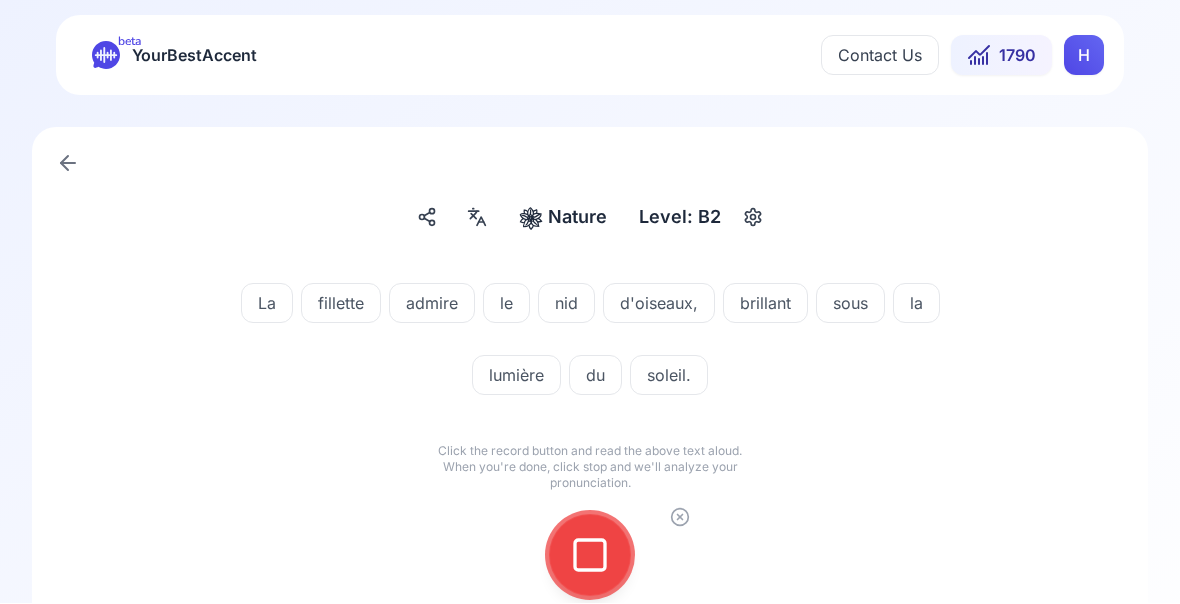 click 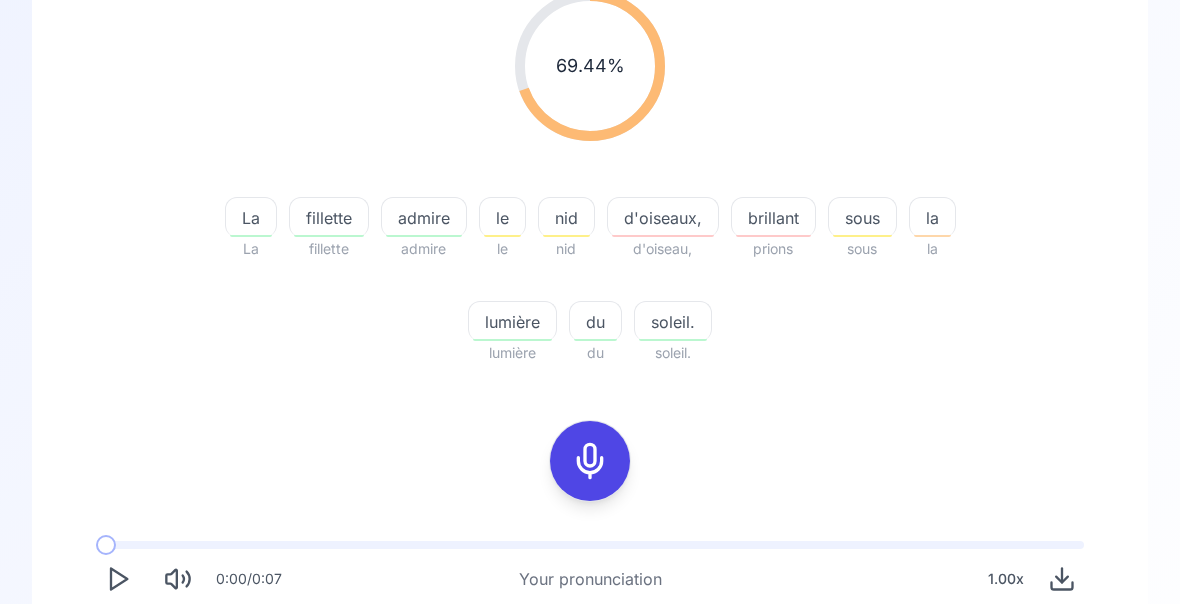 scroll, scrollTop: 289, scrollLeft: 0, axis: vertical 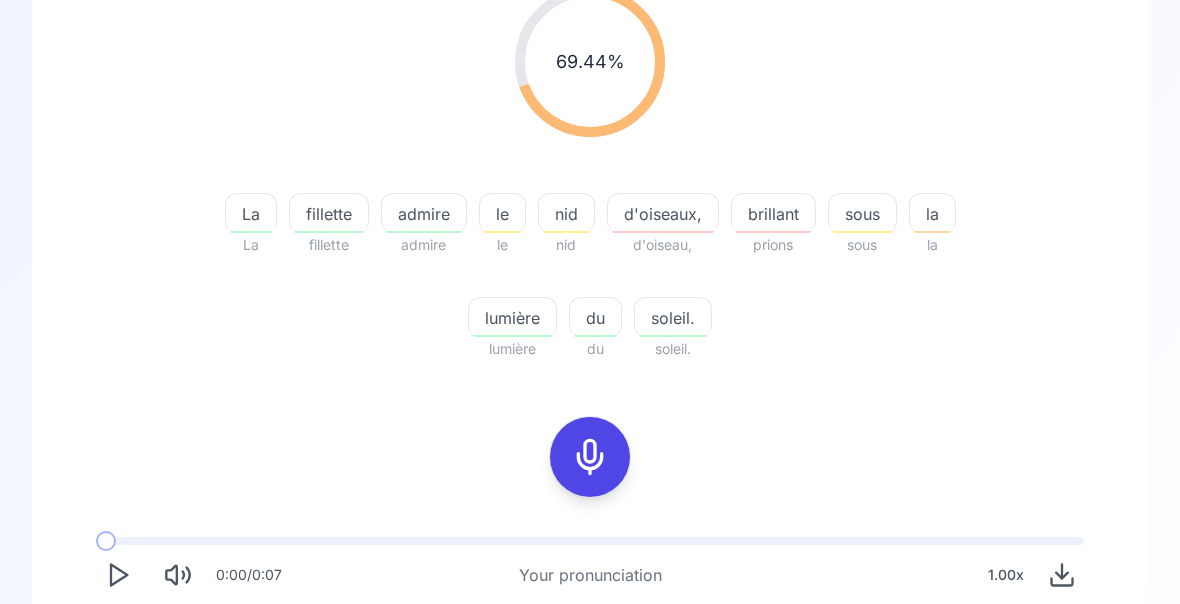 click 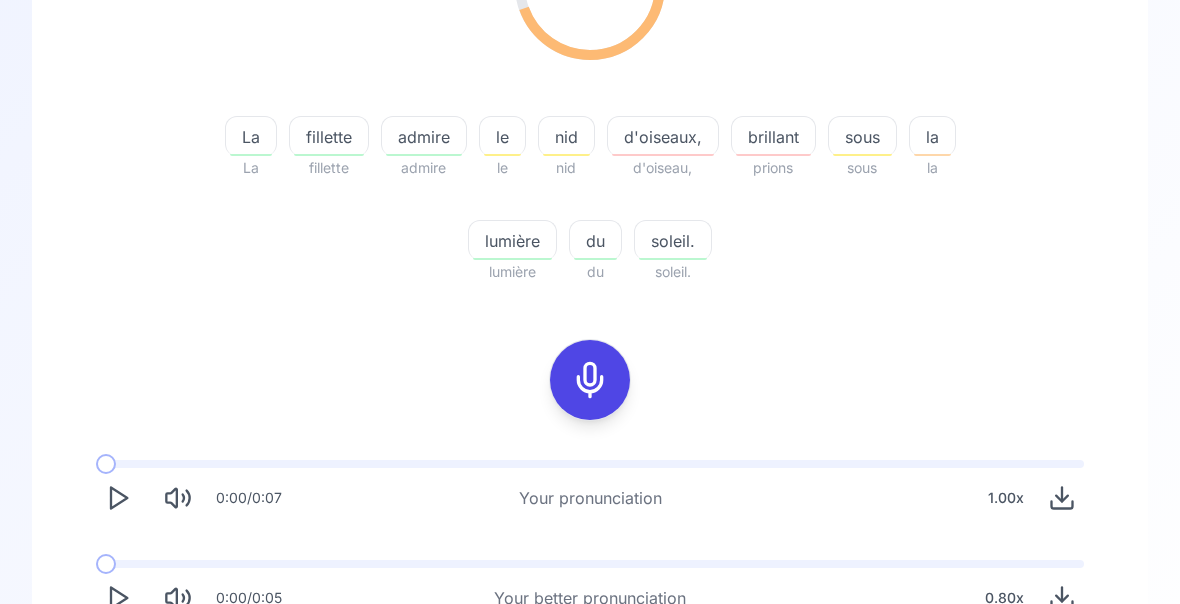 scroll, scrollTop: 372, scrollLeft: 0, axis: vertical 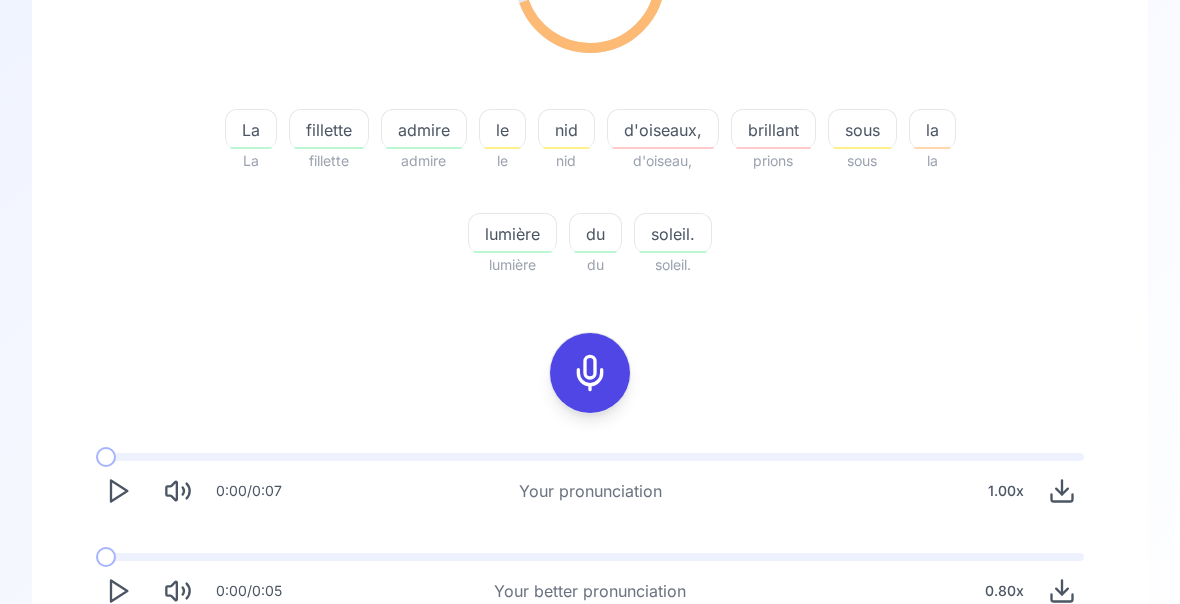 click 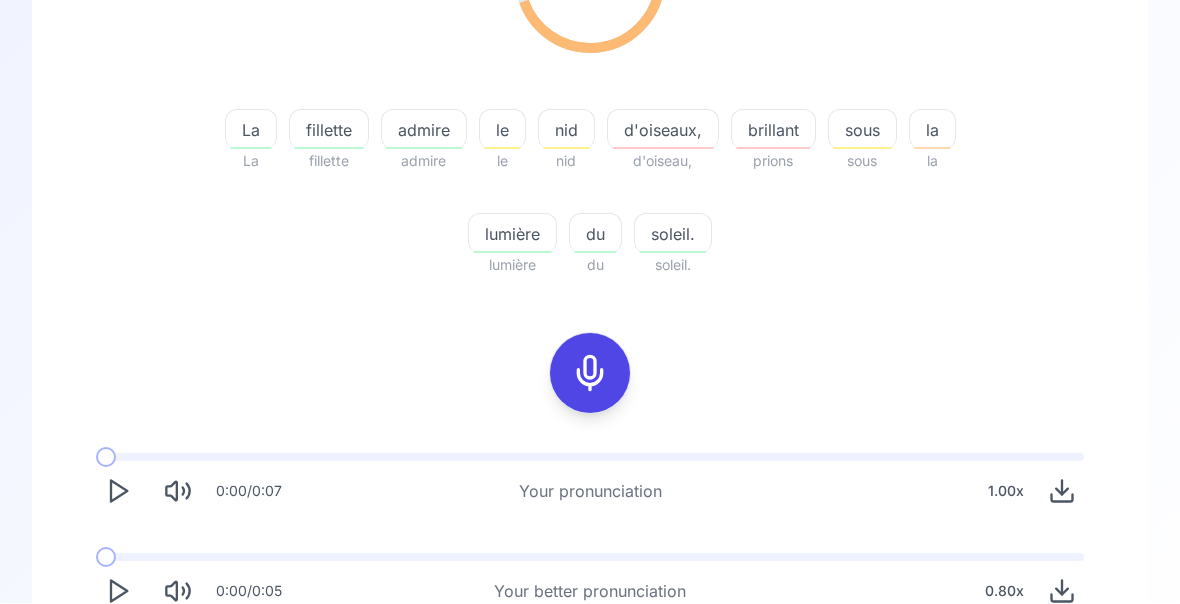 click on "Try another sentence" at bounding box center (604, 670) 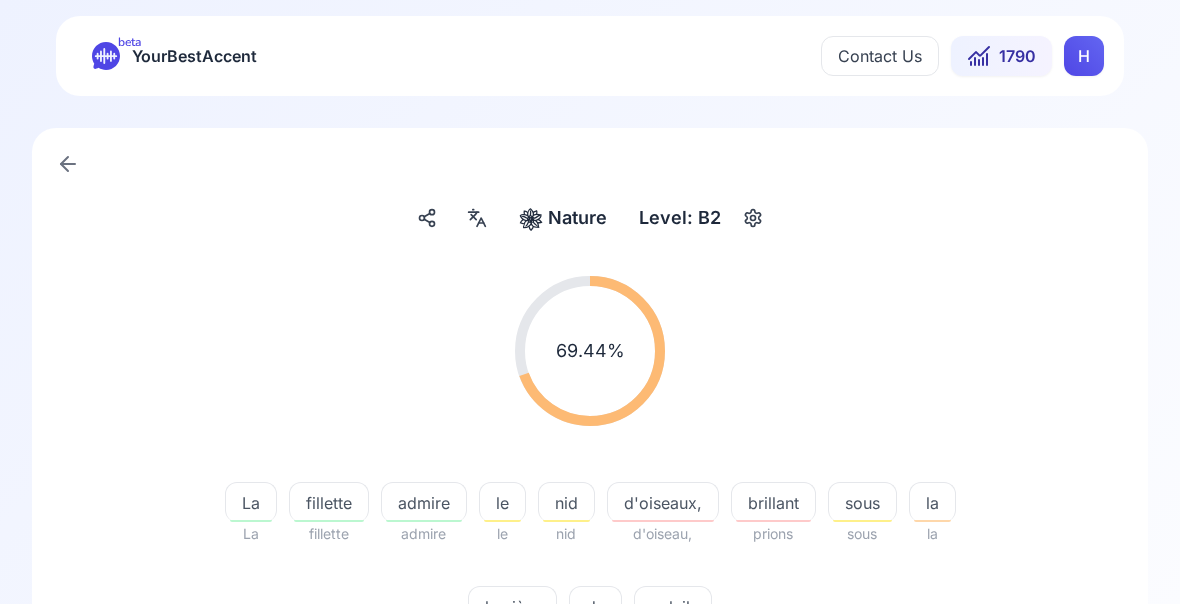 scroll, scrollTop: 0, scrollLeft: 0, axis: both 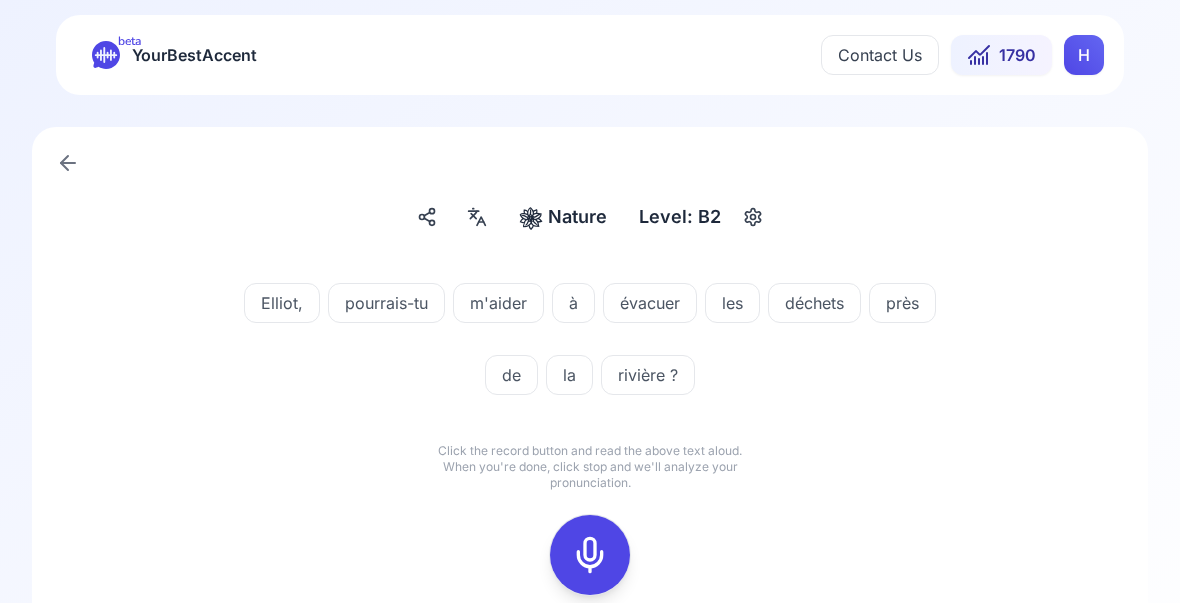 click 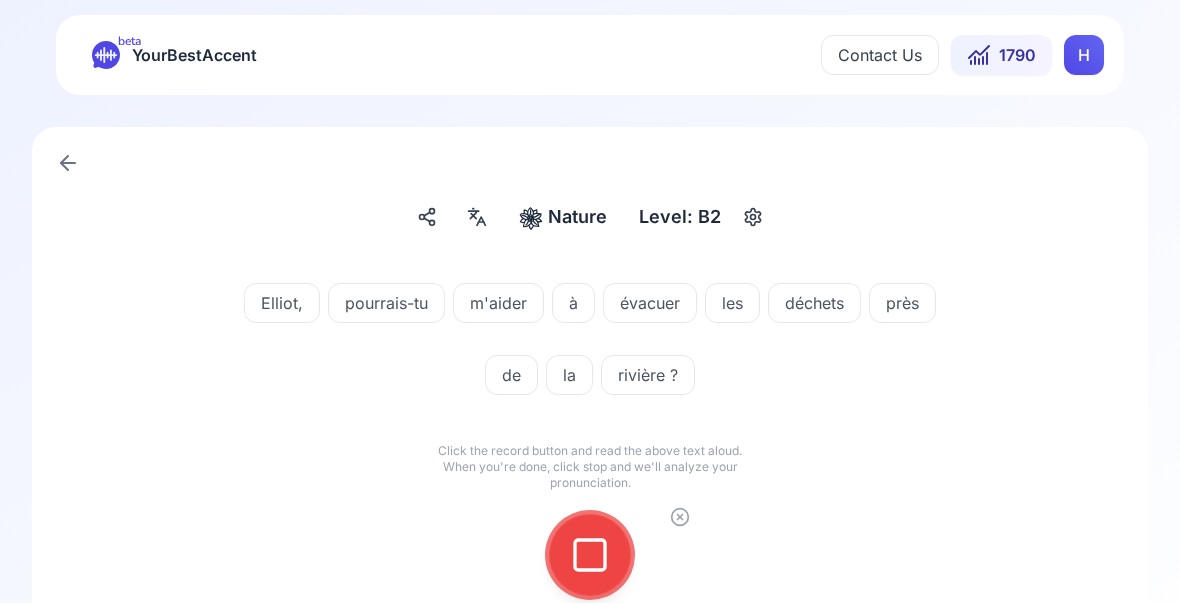 click 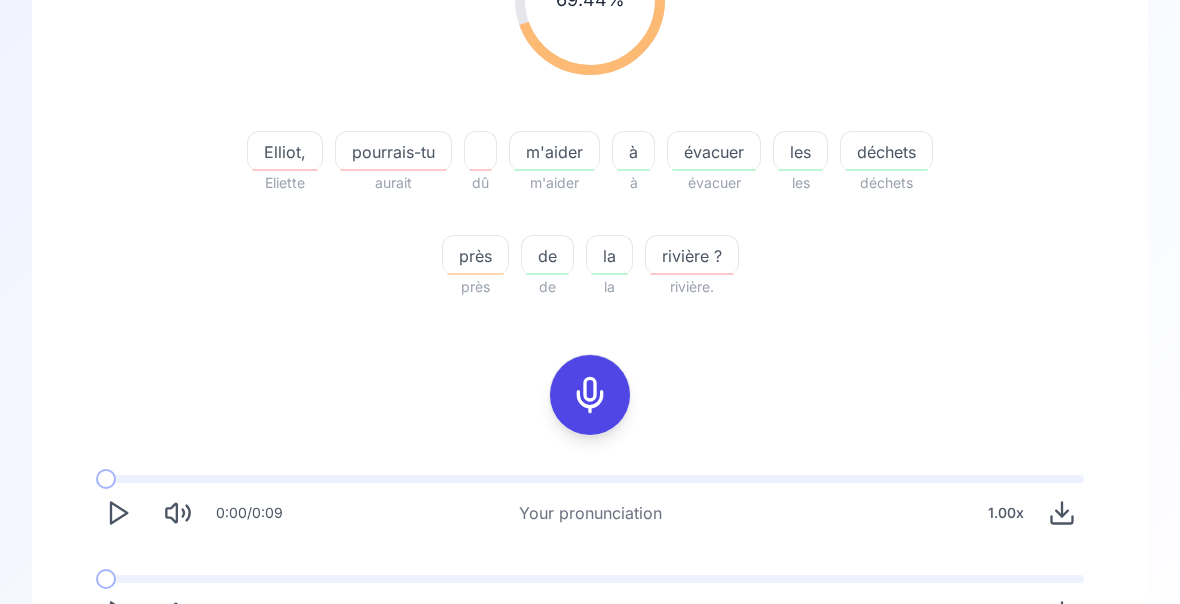 scroll, scrollTop: 351, scrollLeft: 0, axis: vertical 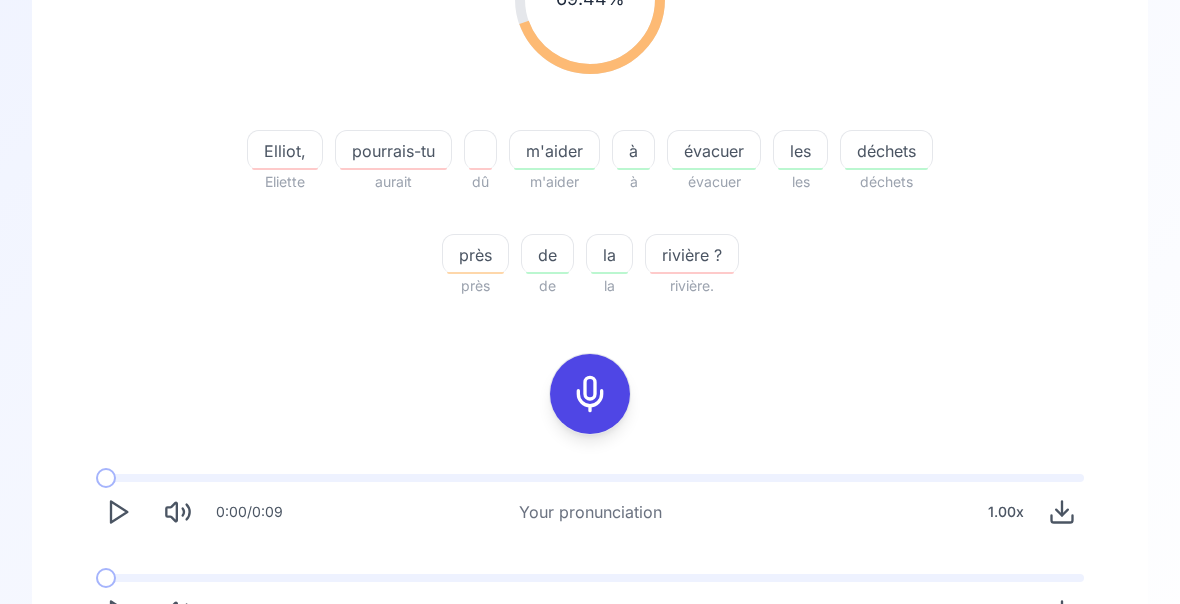 click on "évacuer" at bounding box center [714, 152] 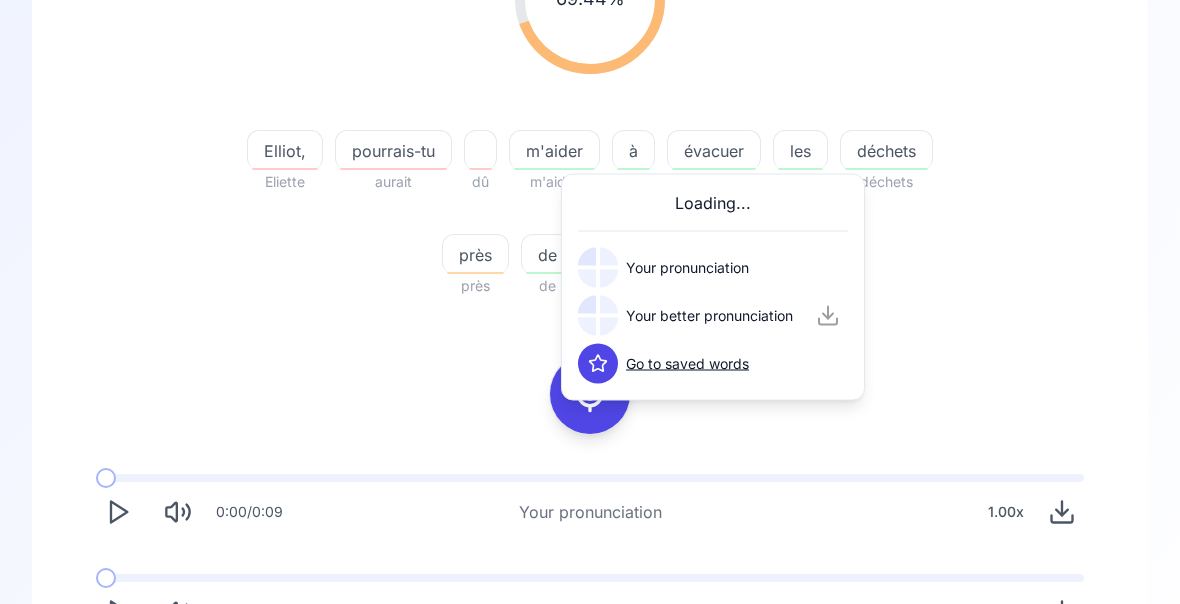 scroll, scrollTop: 352, scrollLeft: 0, axis: vertical 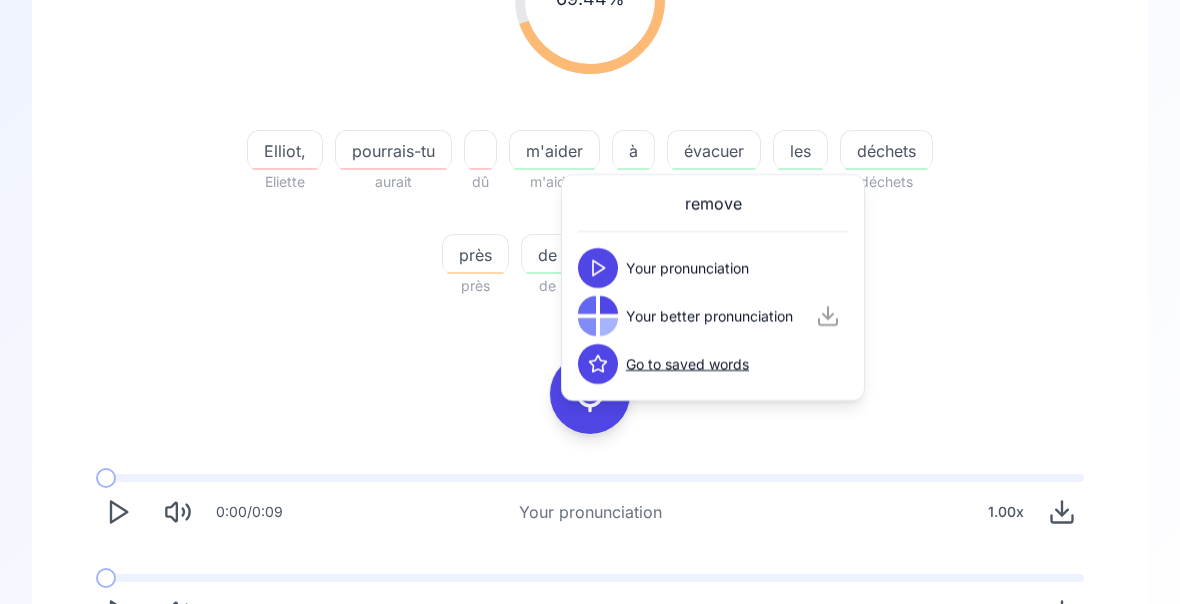 click on "69.44 % 69.44 % [NAME], [NAME] aurait dû m'aider à évacuer les déchets près de la rivière." at bounding box center (590, 111) 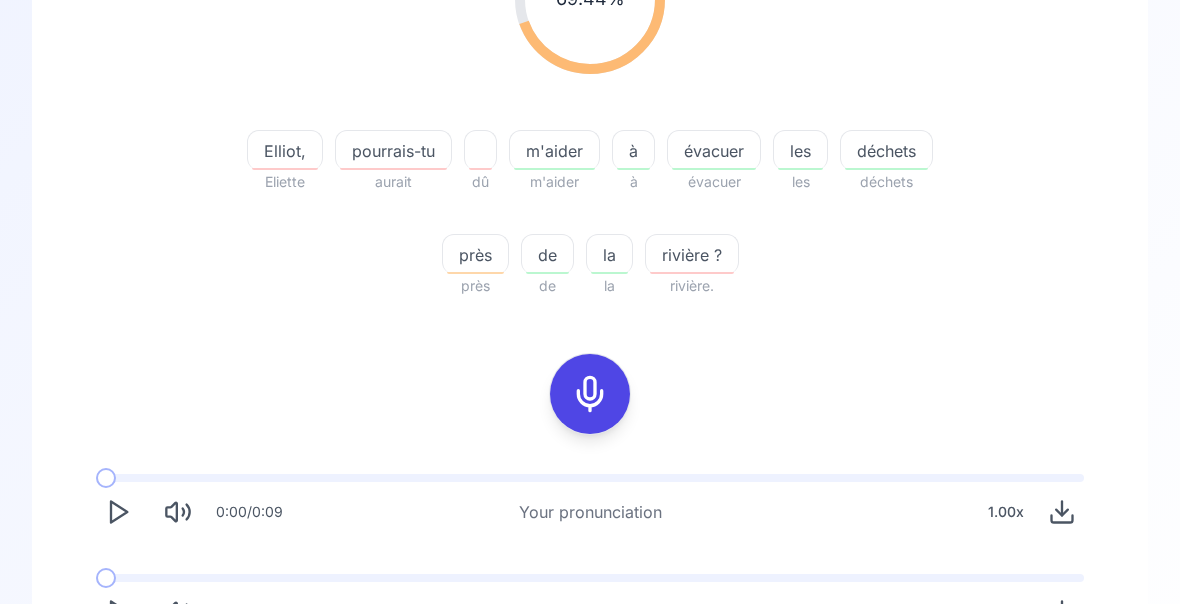 click 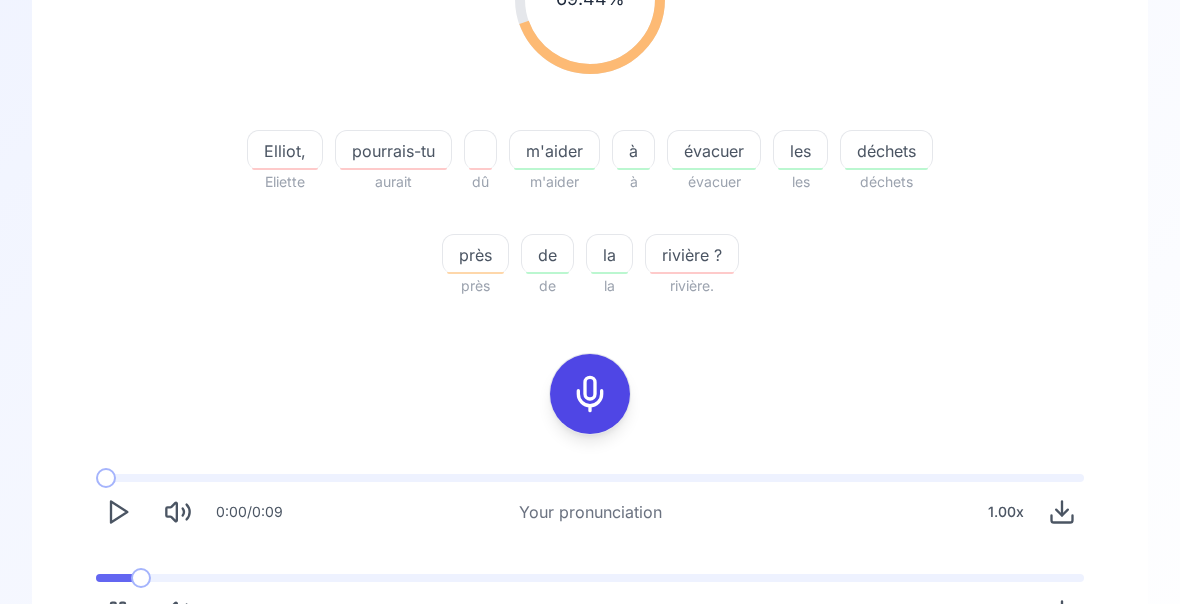 click at bounding box center (114, 578) 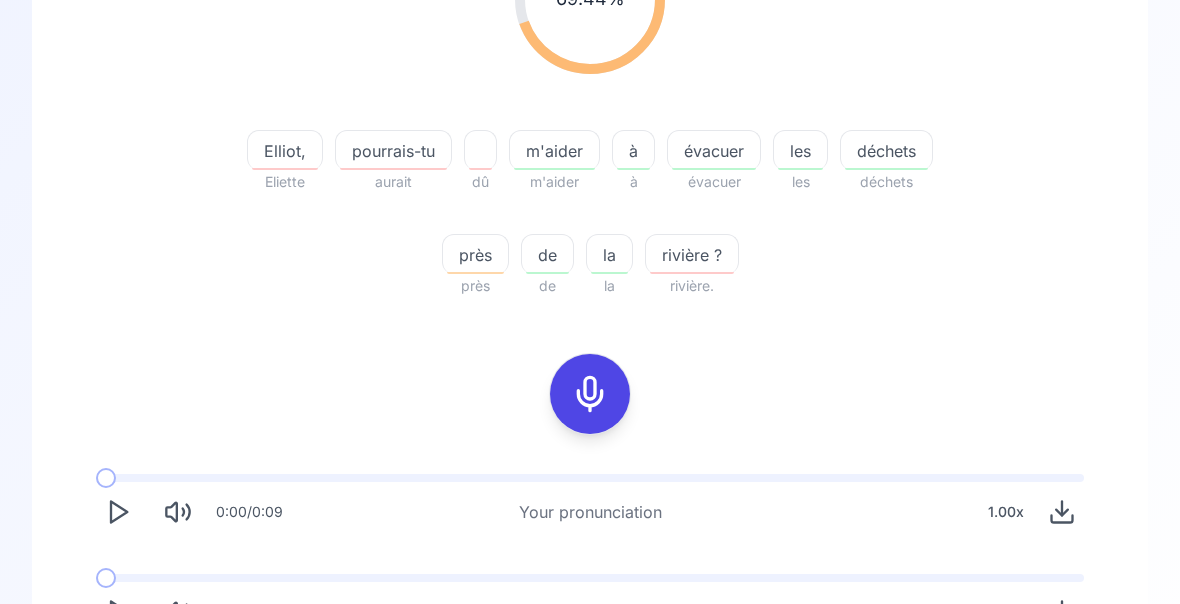 click 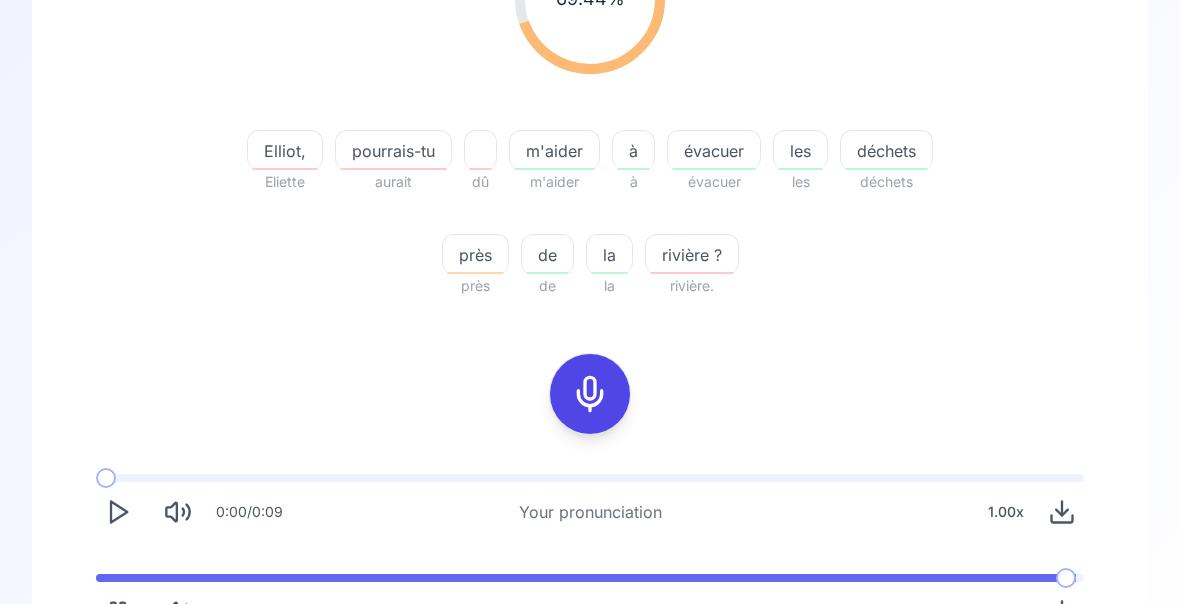 click on "Try another sentence" at bounding box center (604, 690) 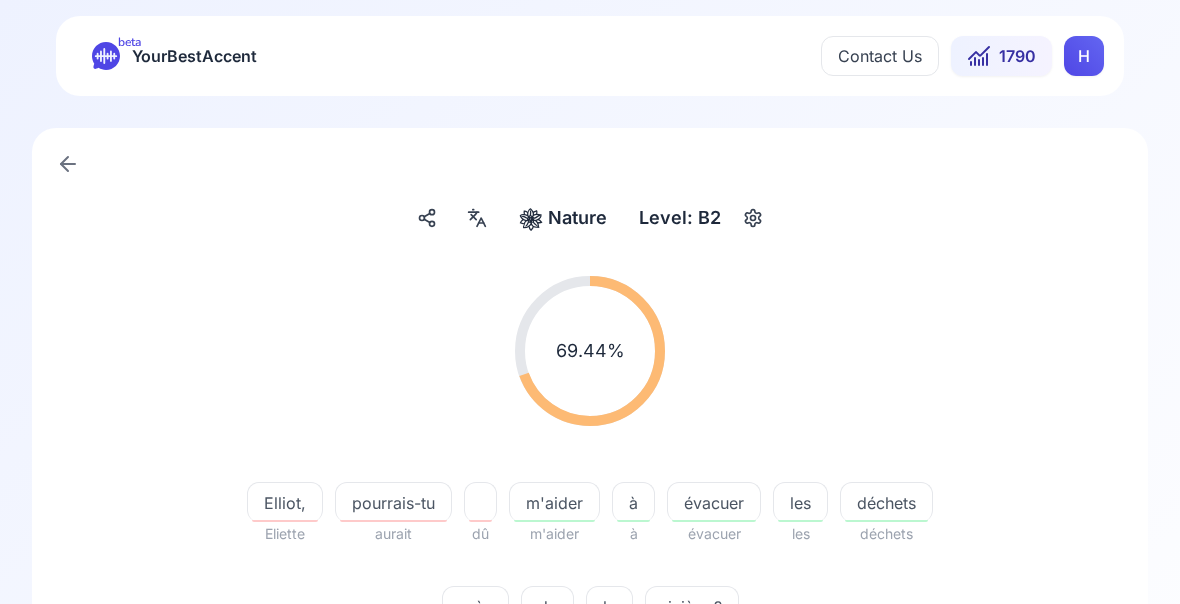 scroll, scrollTop: 0, scrollLeft: 0, axis: both 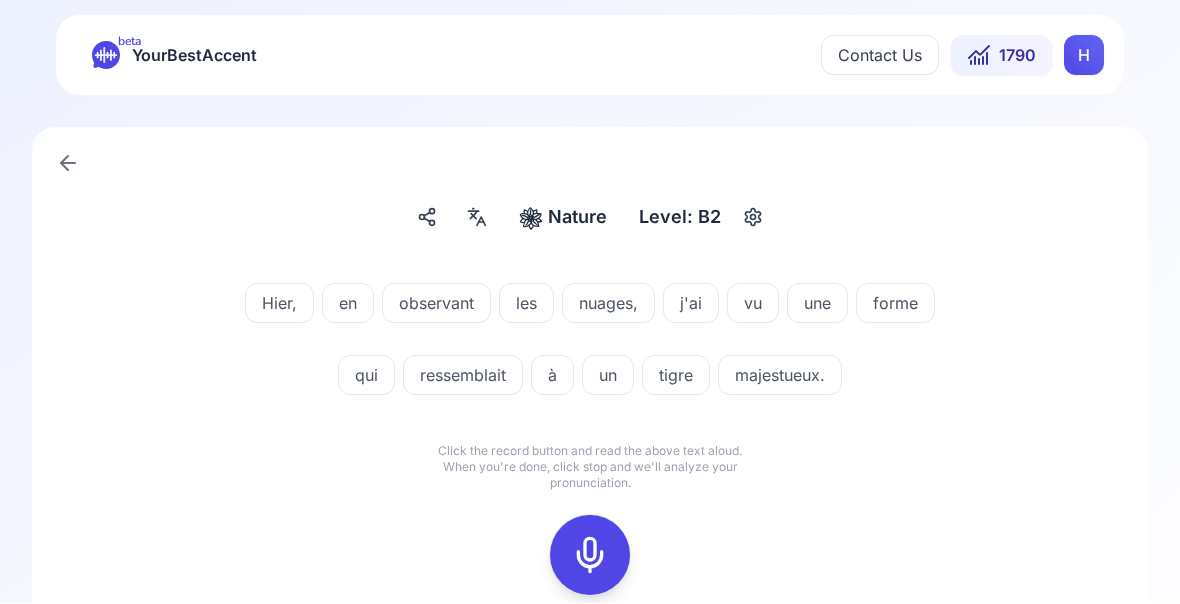 click 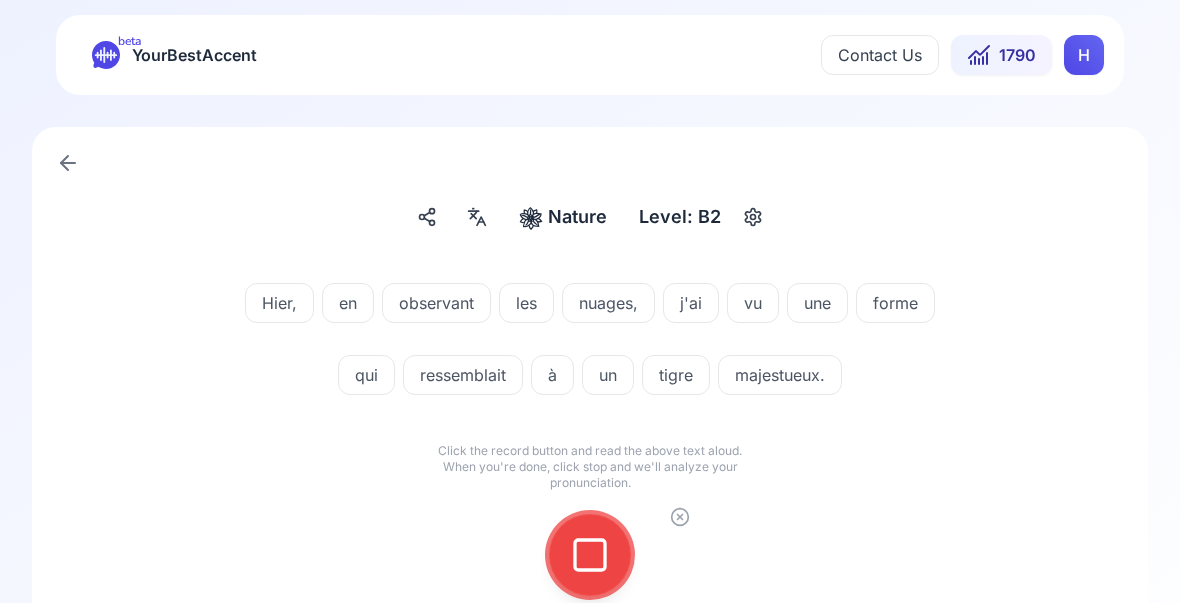 click 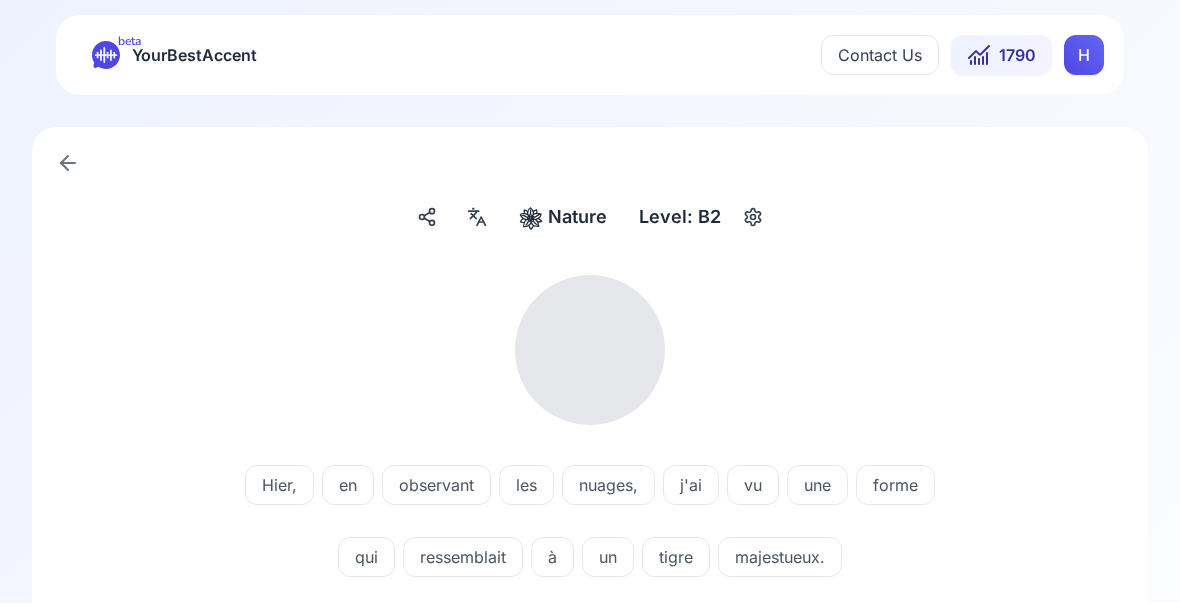 scroll, scrollTop: 1, scrollLeft: 0, axis: vertical 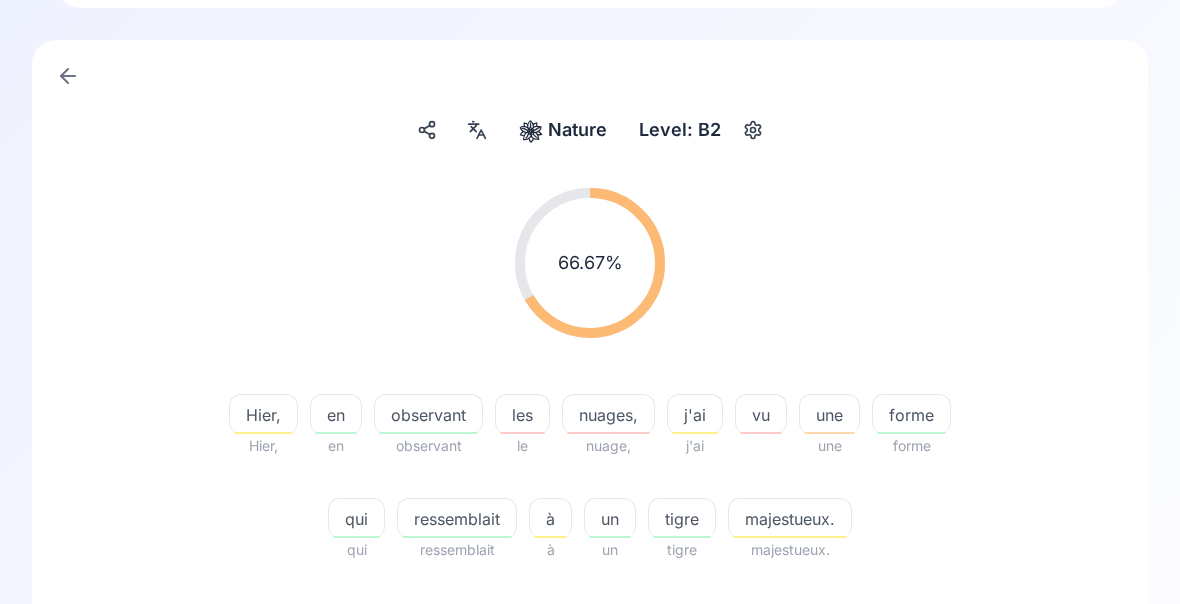 click on "majestueux." at bounding box center [790, 520] 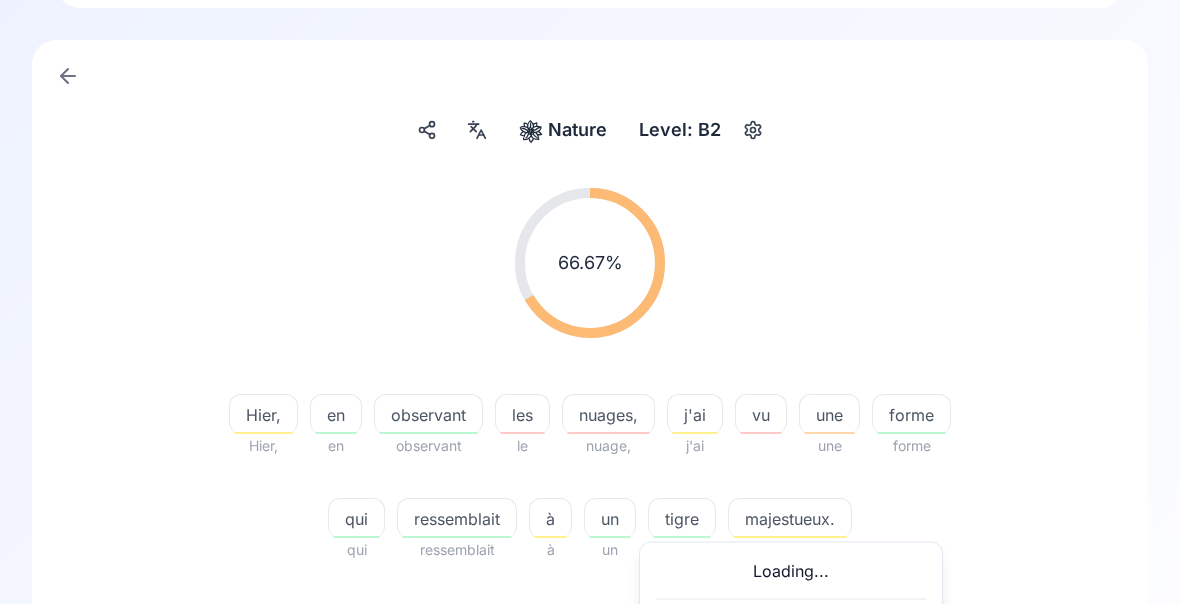 scroll, scrollTop: 88, scrollLeft: 0, axis: vertical 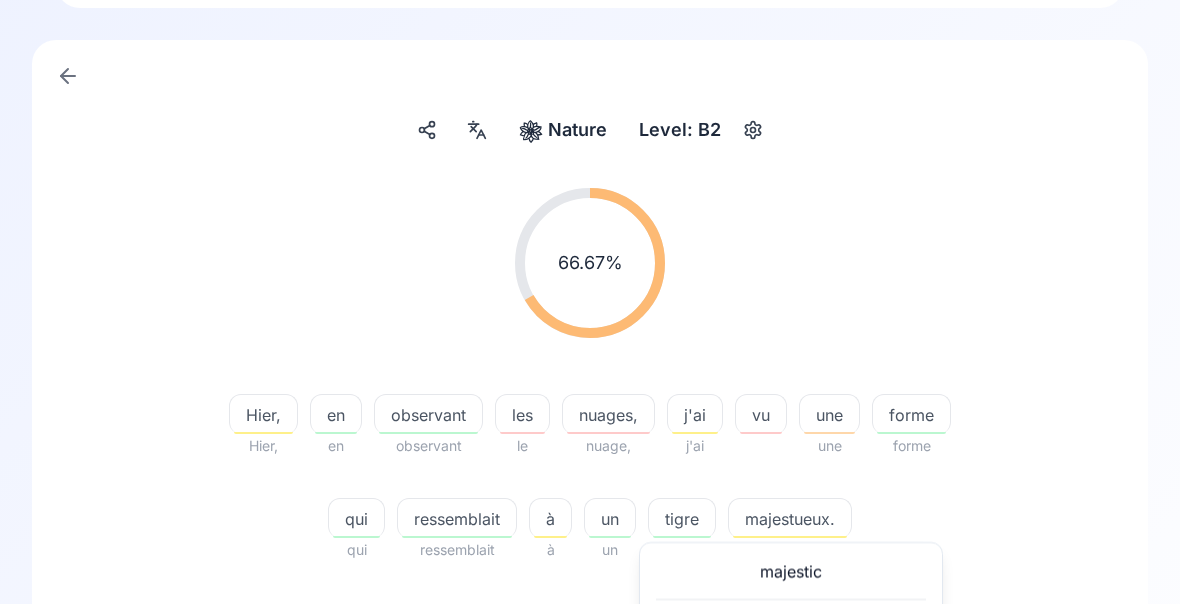 click 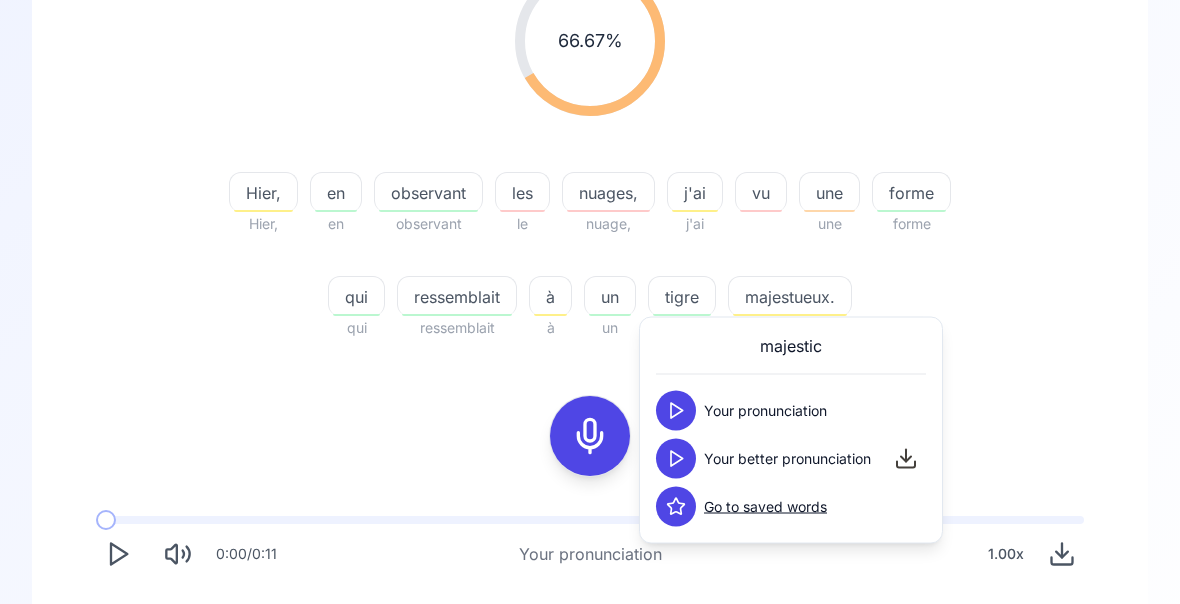 scroll, scrollTop: 318, scrollLeft: 0, axis: vertical 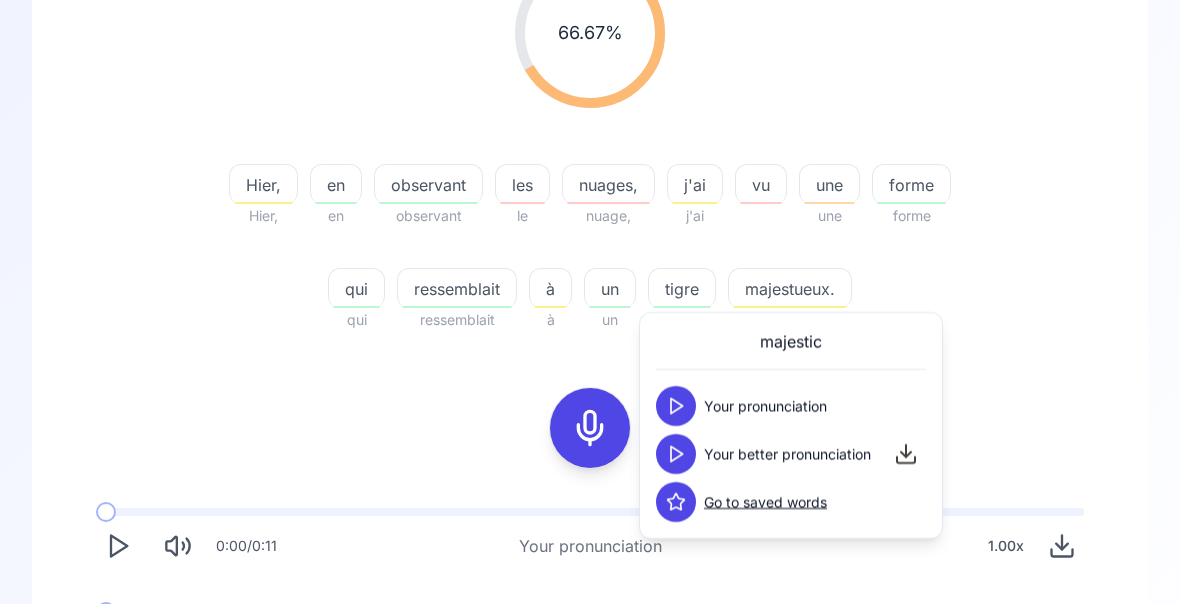 click at bounding box center (118, 646) 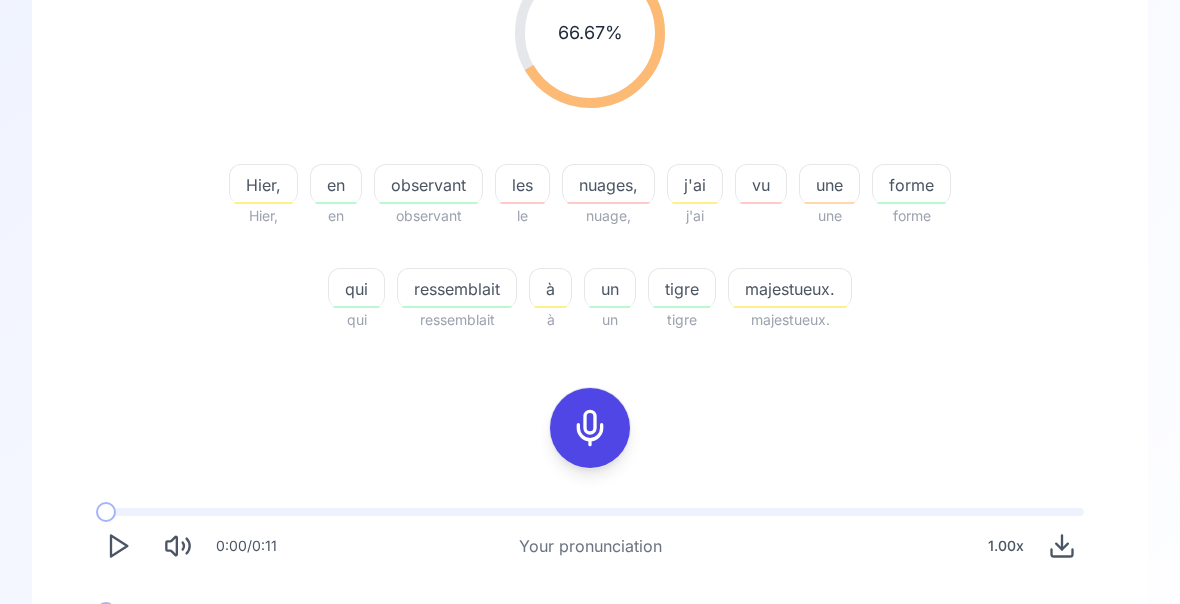 click at bounding box center [106, 612] 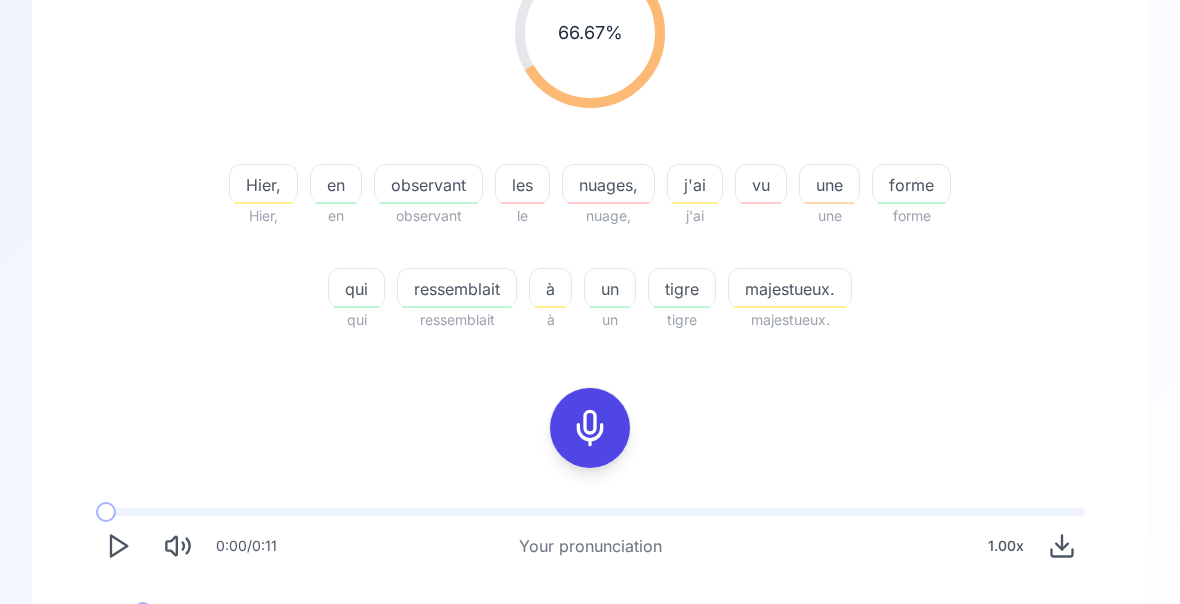 click on "0:00  /  0:07 Your better pronunciation 0.80 x" at bounding box center (590, 638) 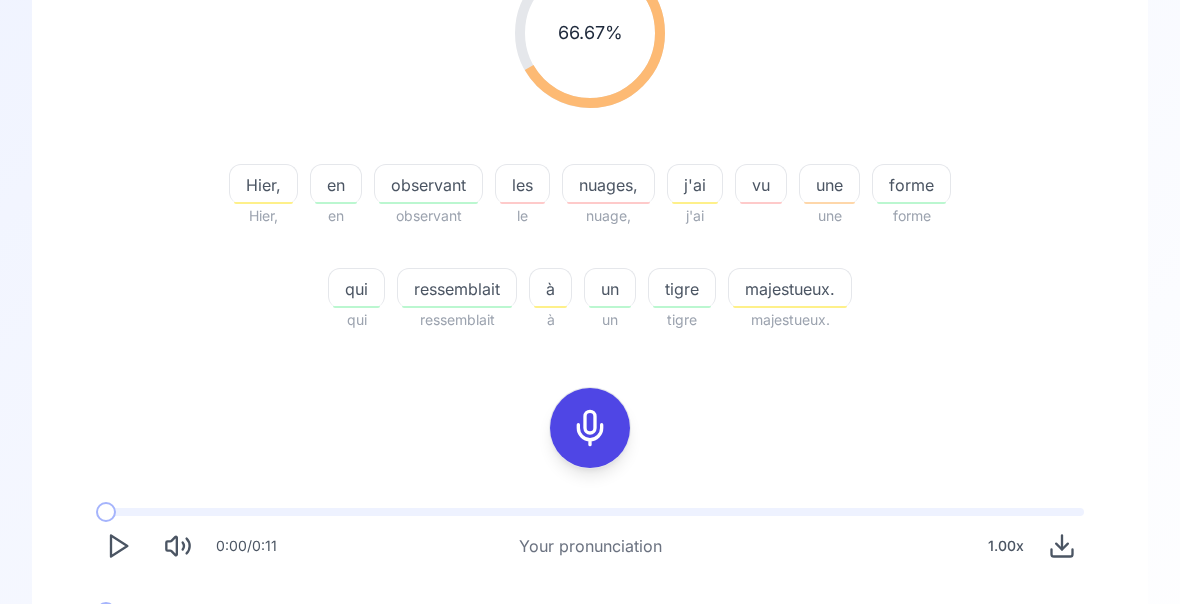 click at bounding box center (118, 646) 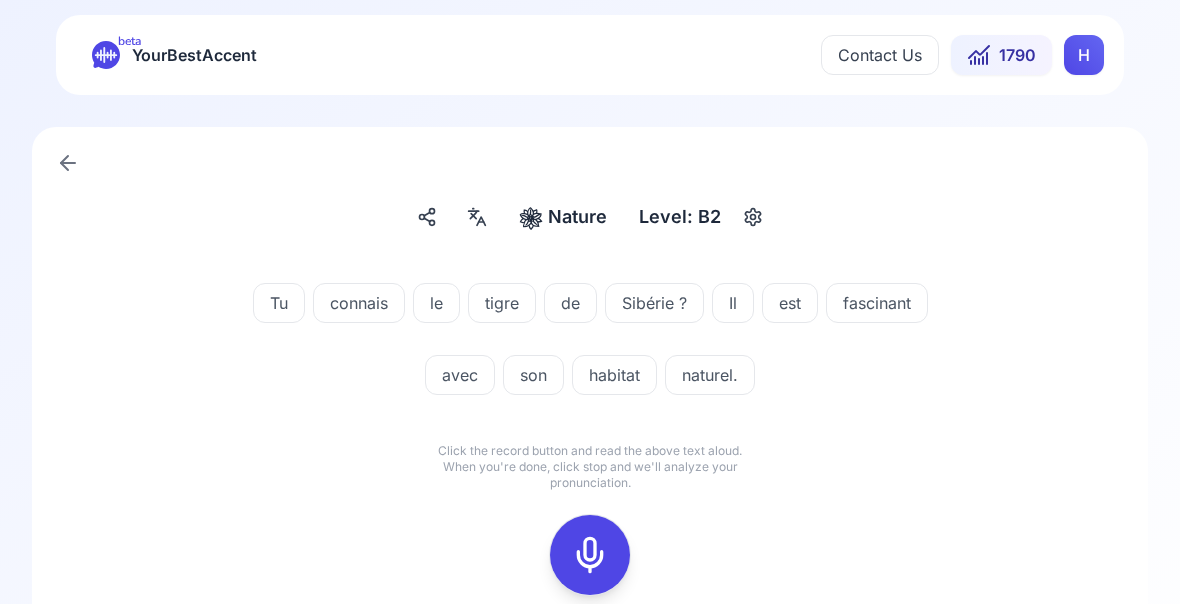 scroll, scrollTop: 0, scrollLeft: 0, axis: both 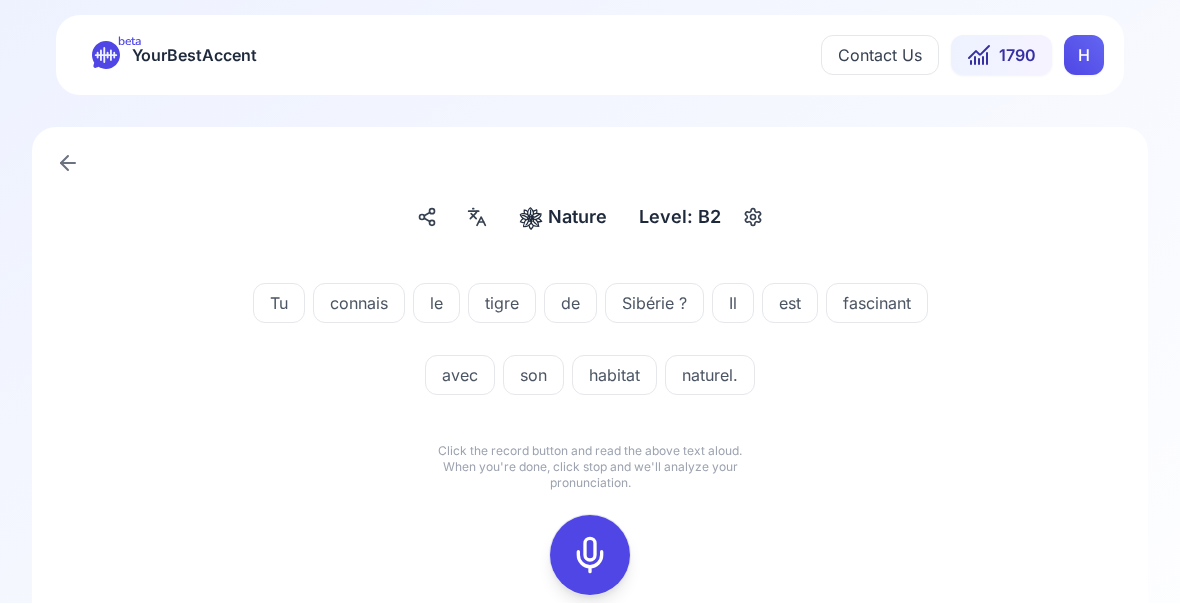 click 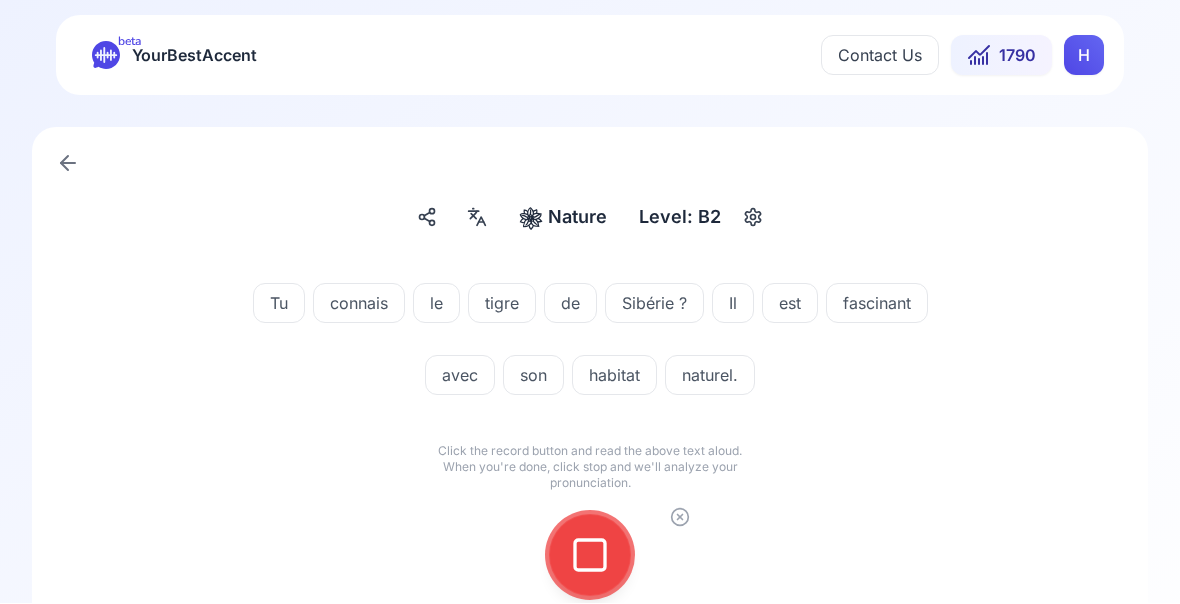 click 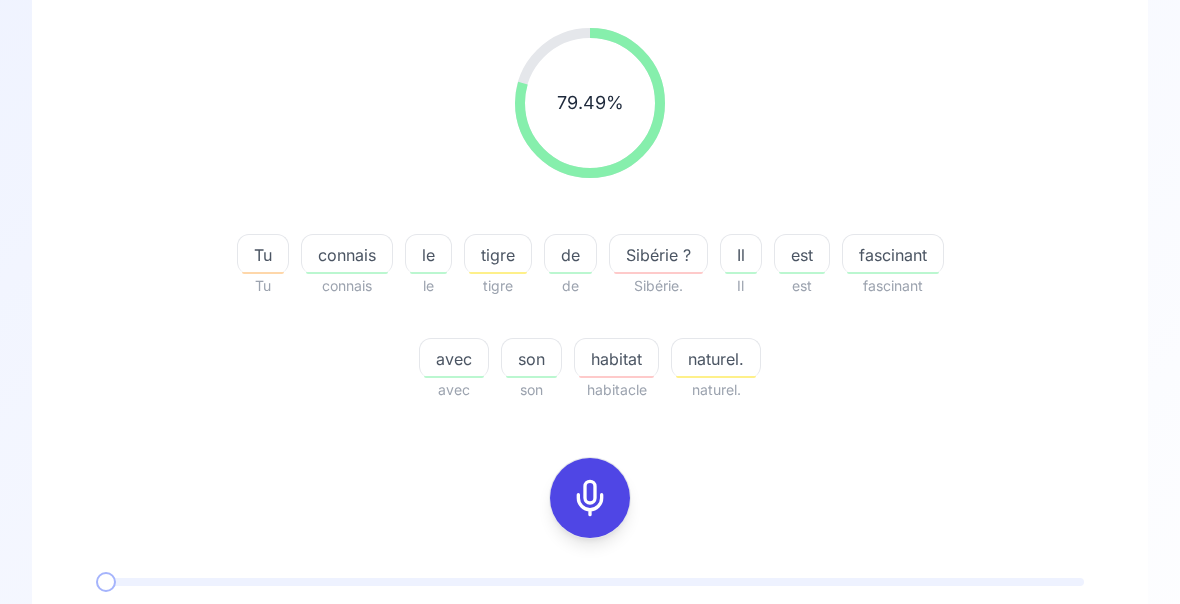 scroll, scrollTop: 249, scrollLeft: 0, axis: vertical 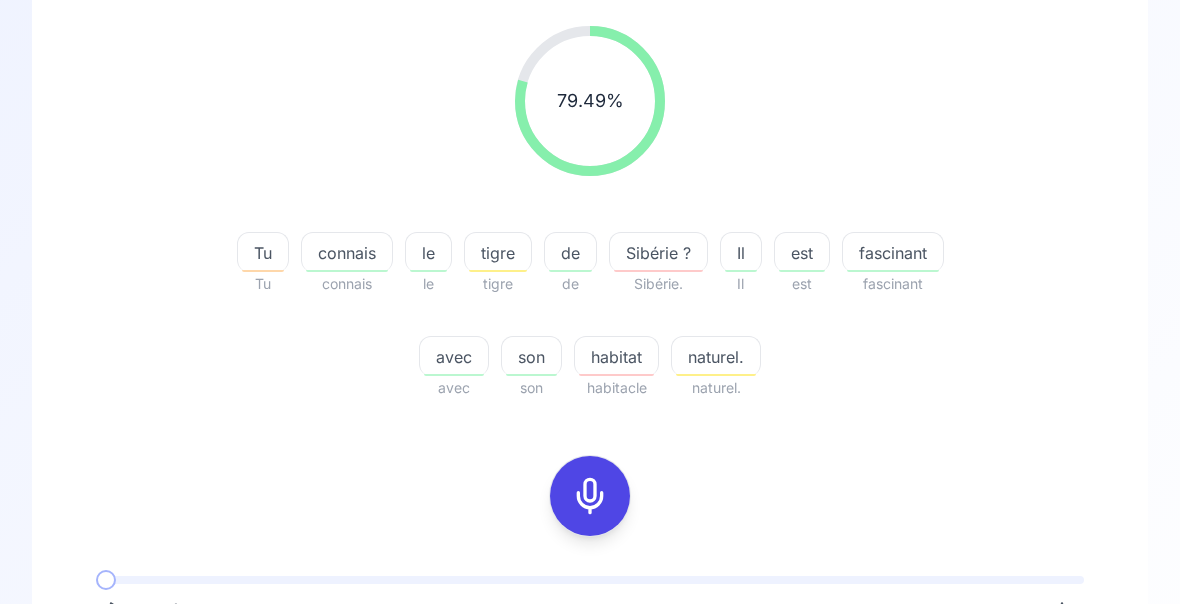 click on "habitat" at bounding box center (616, 357) 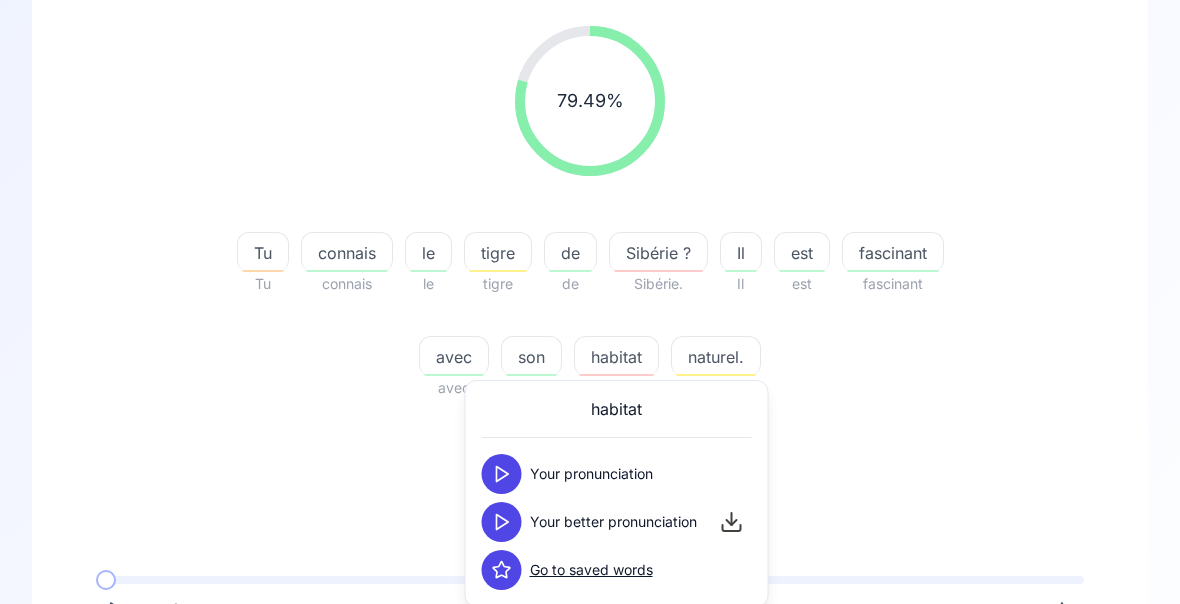 click at bounding box center (502, 522) 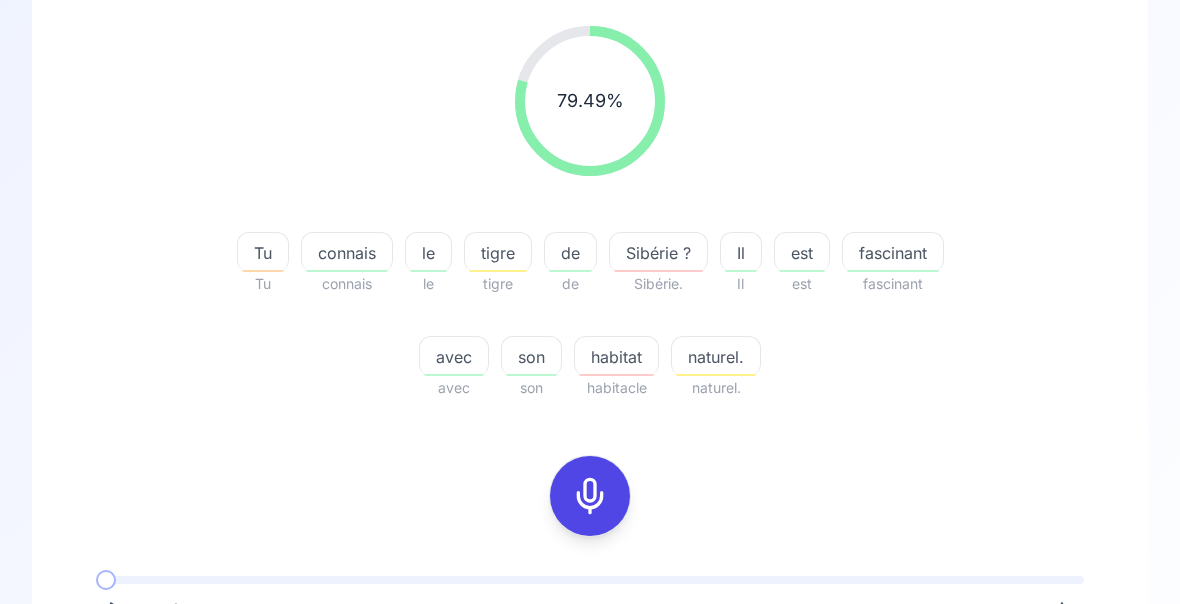 click on "Sibérie ?" at bounding box center [658, 253] 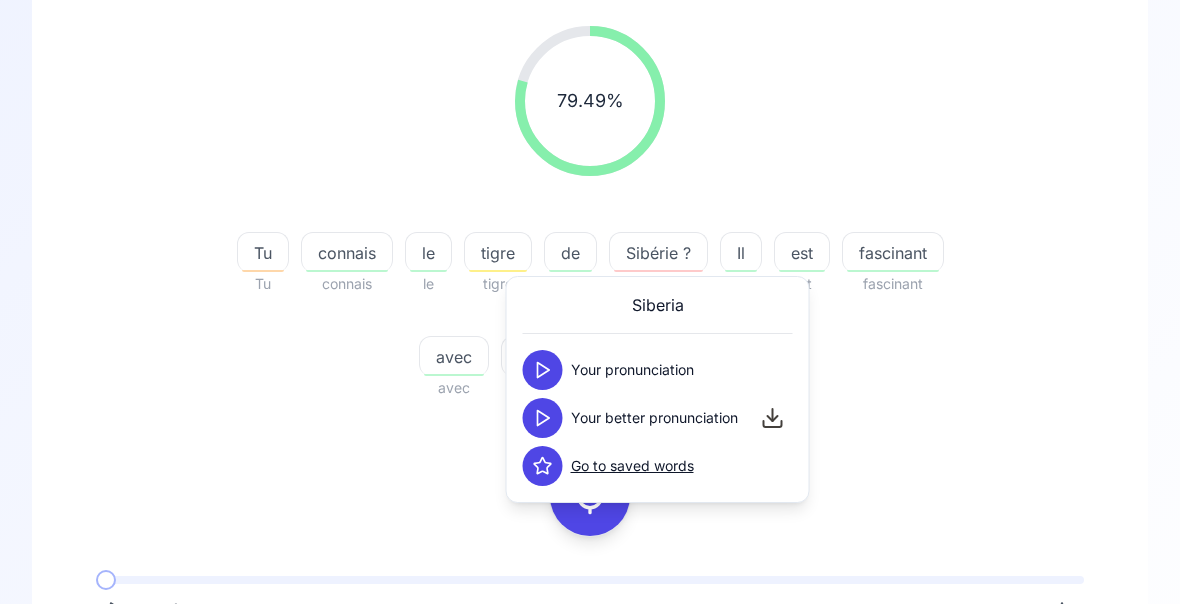 click 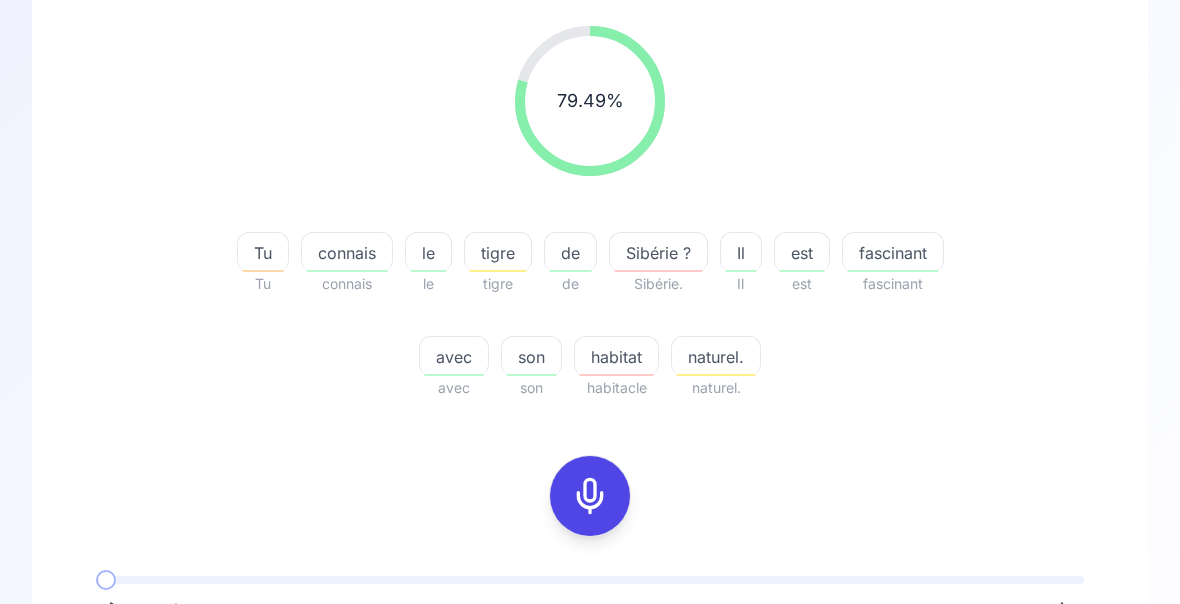 click 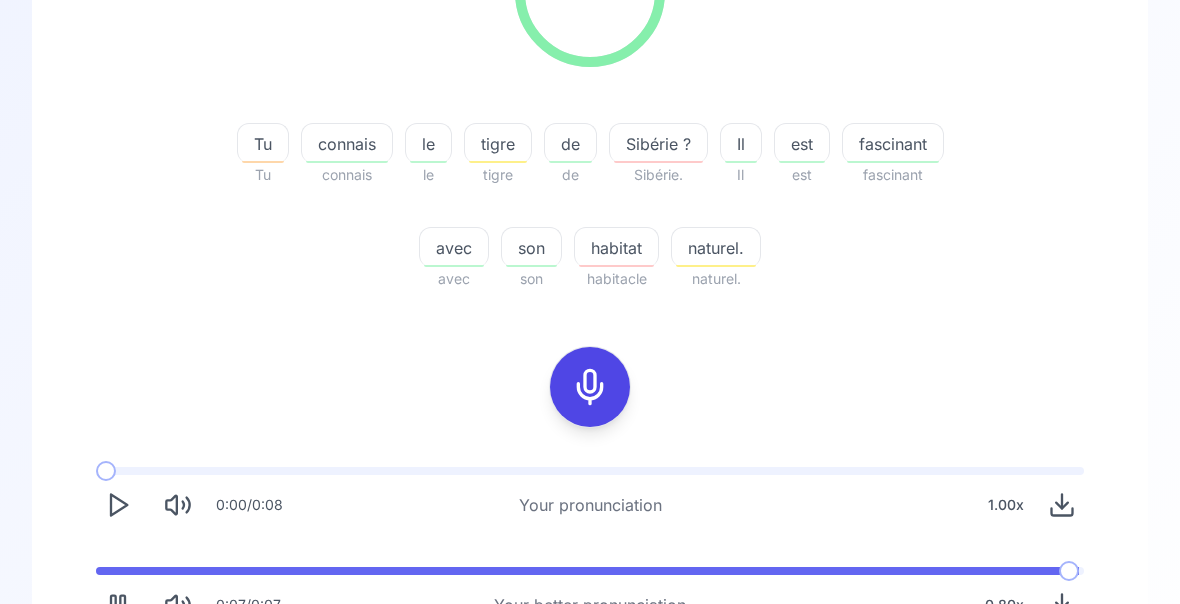scroll, scrollTop: 359, scrollLeft: 0, axis: vertical 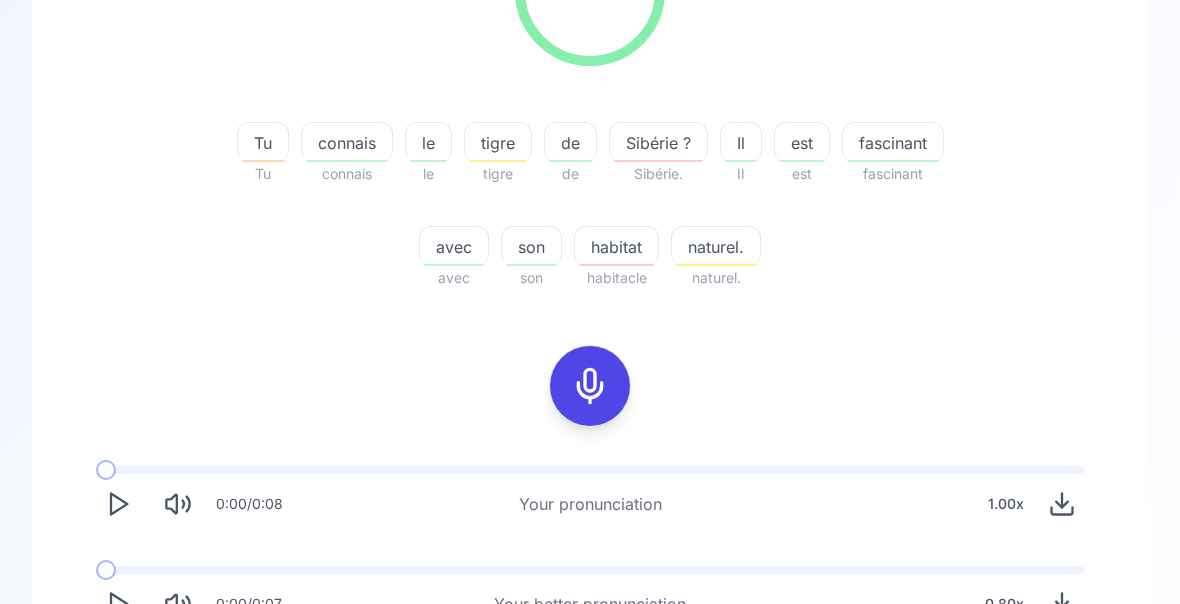 click on "Try another sentence" at bounding box center (590, 683) 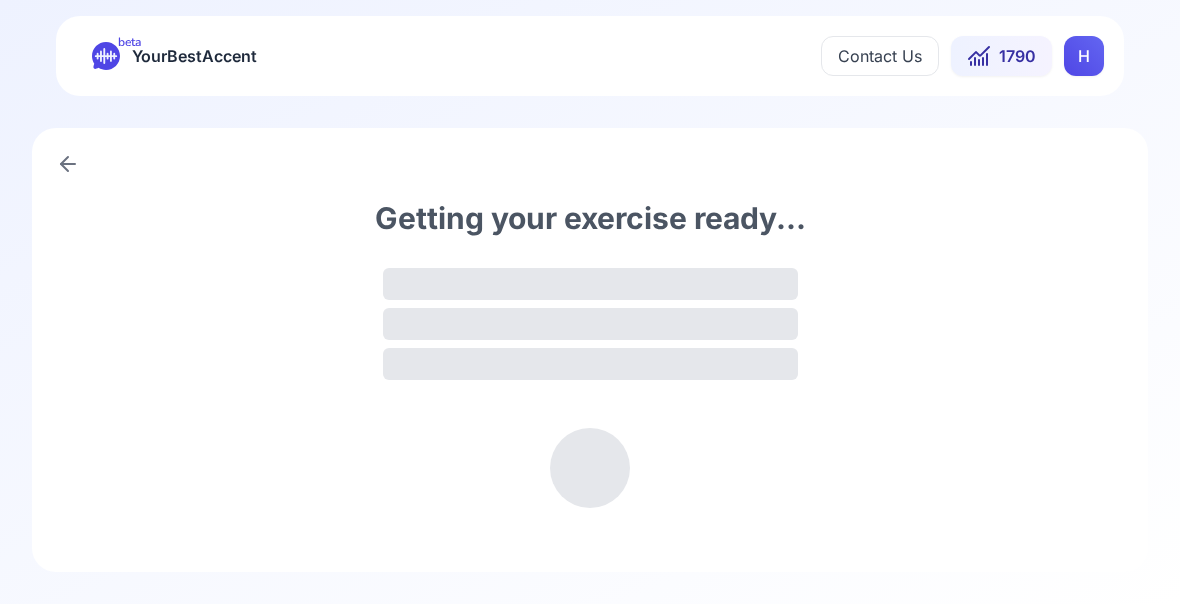 scroll, scrollTop: 0, scrollLeft: 0, axis: both 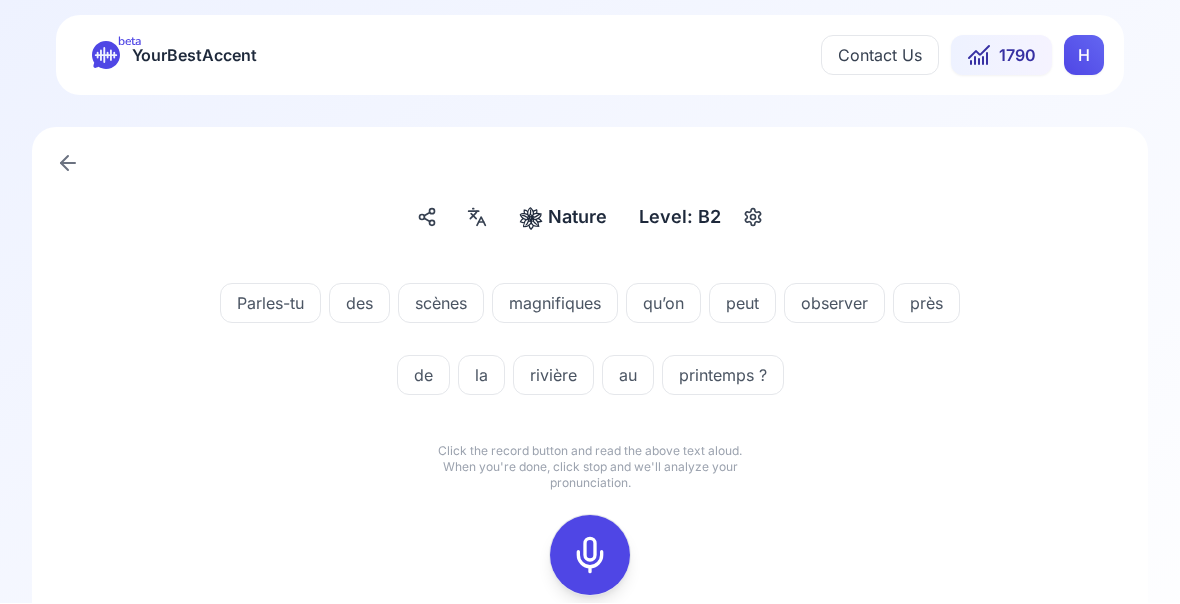 click 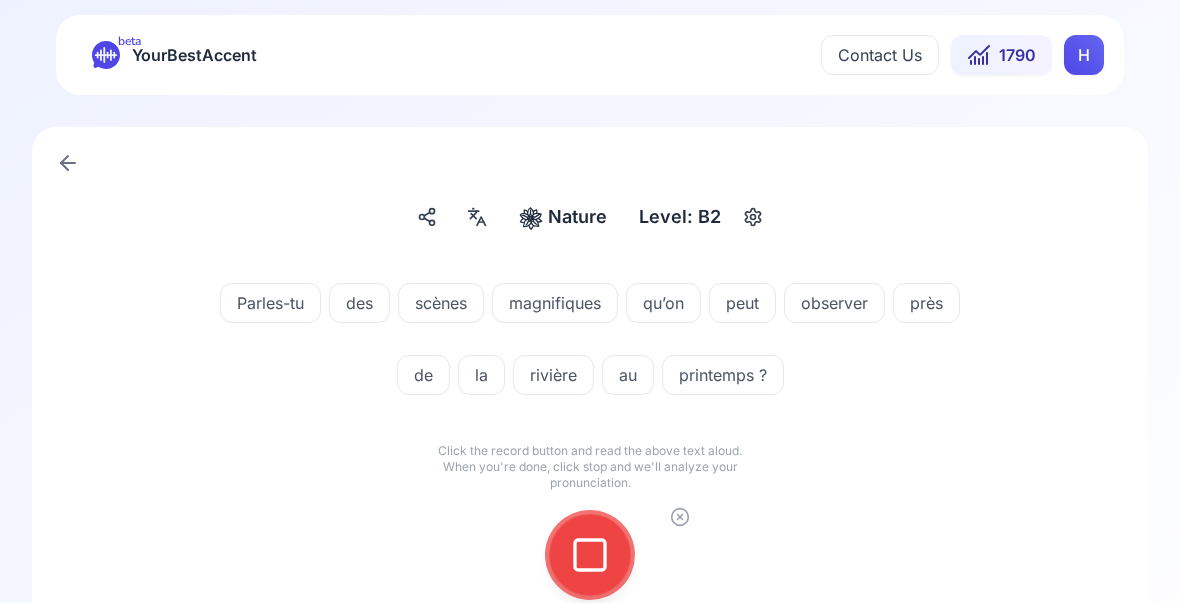 click 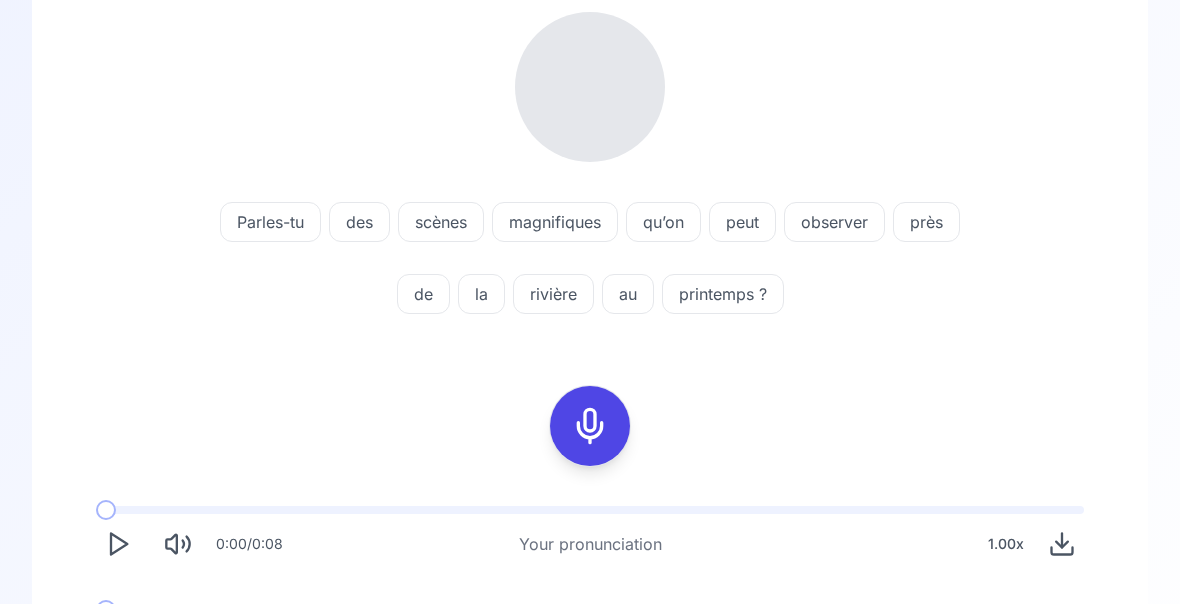 scroll, scrollTop: 265, scrollLeft: 0, axis: vertical 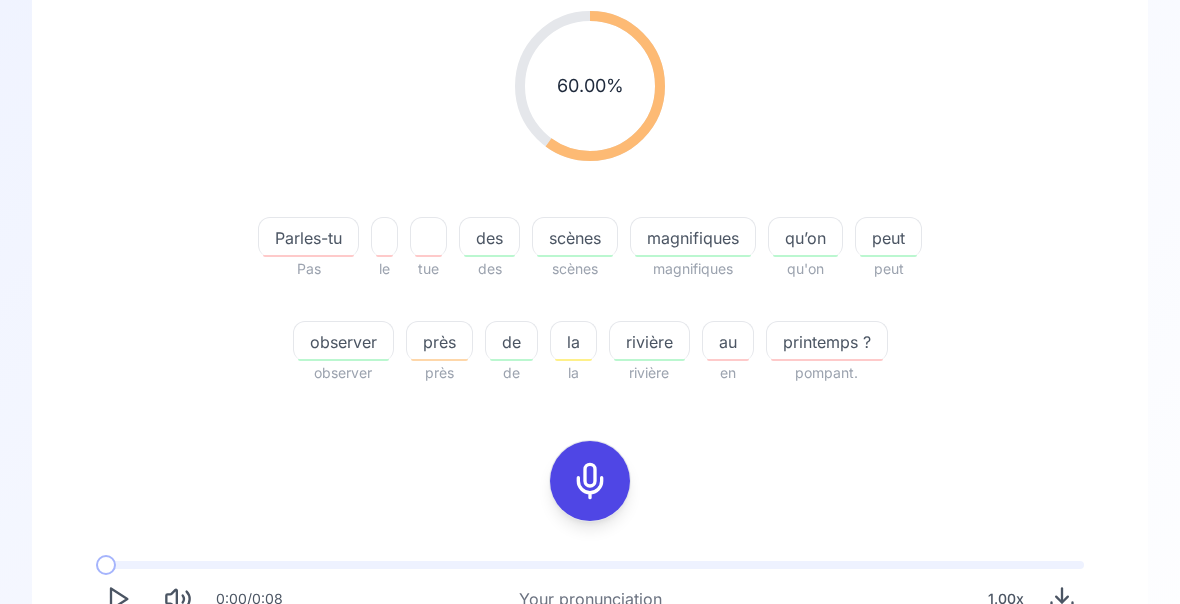 click at bounding box center (125, 665) 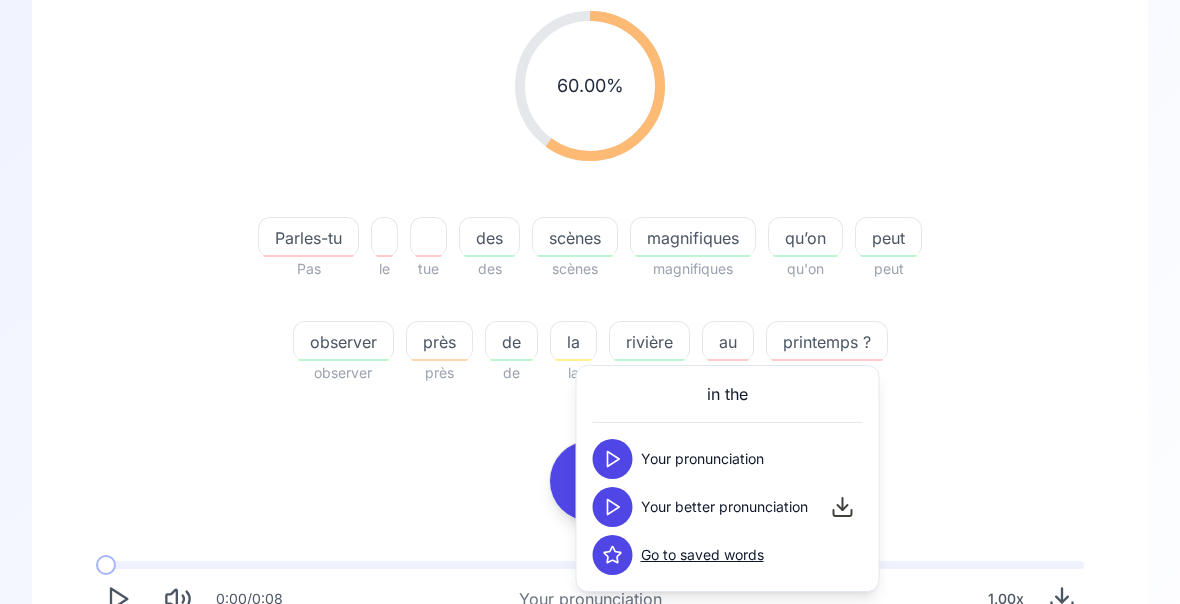 click 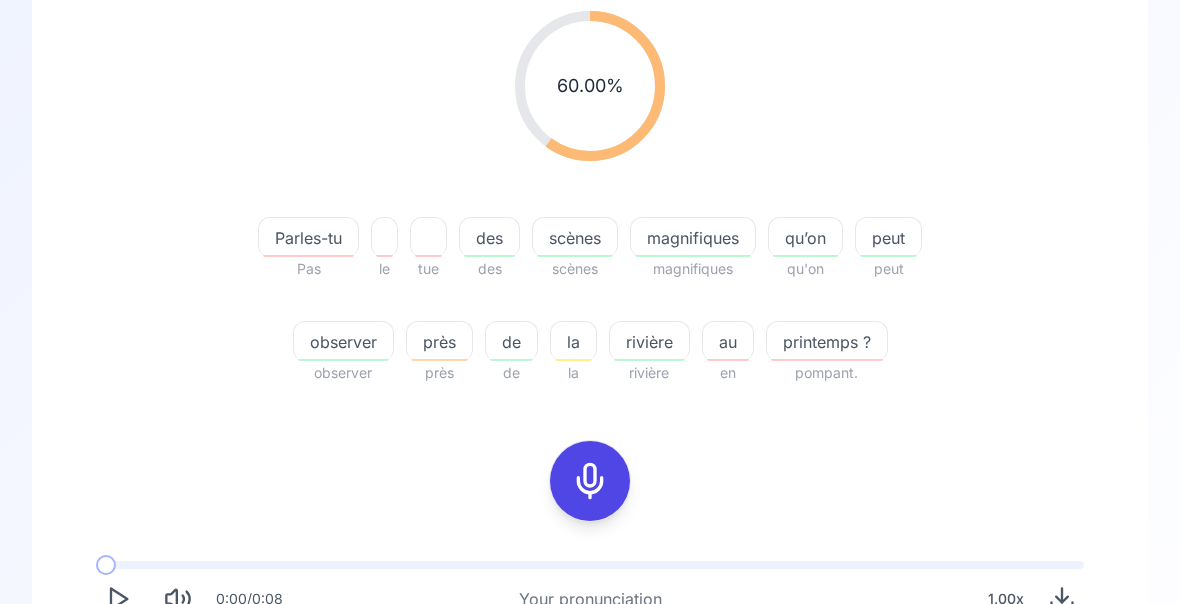 click 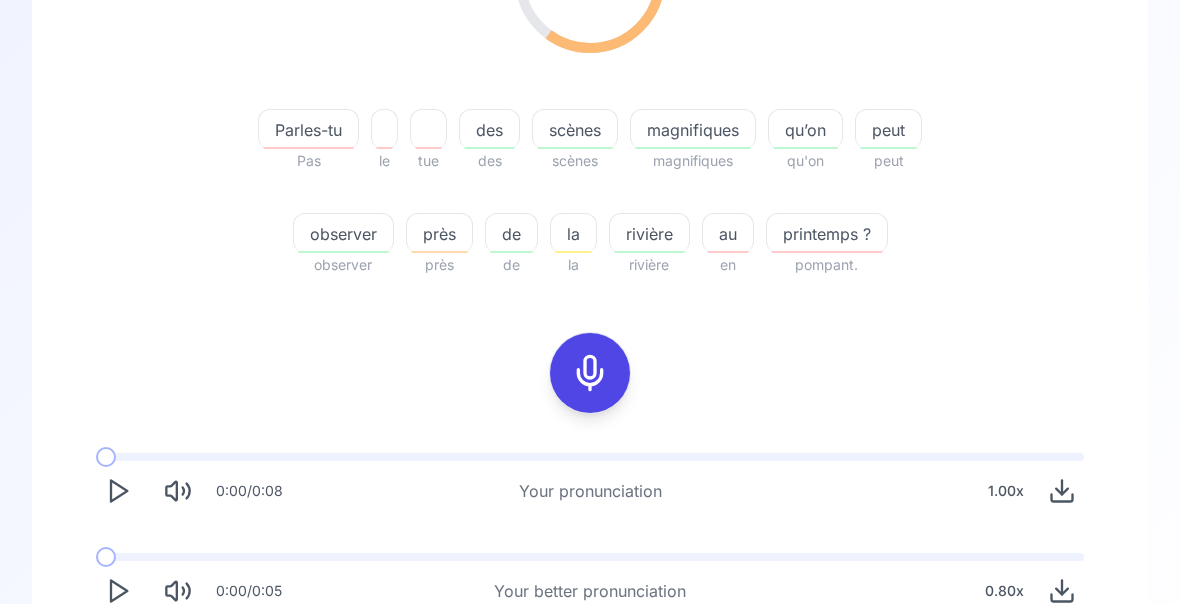 scroll, scrollTop: 372, scrollLeft: 0, axis: vertical 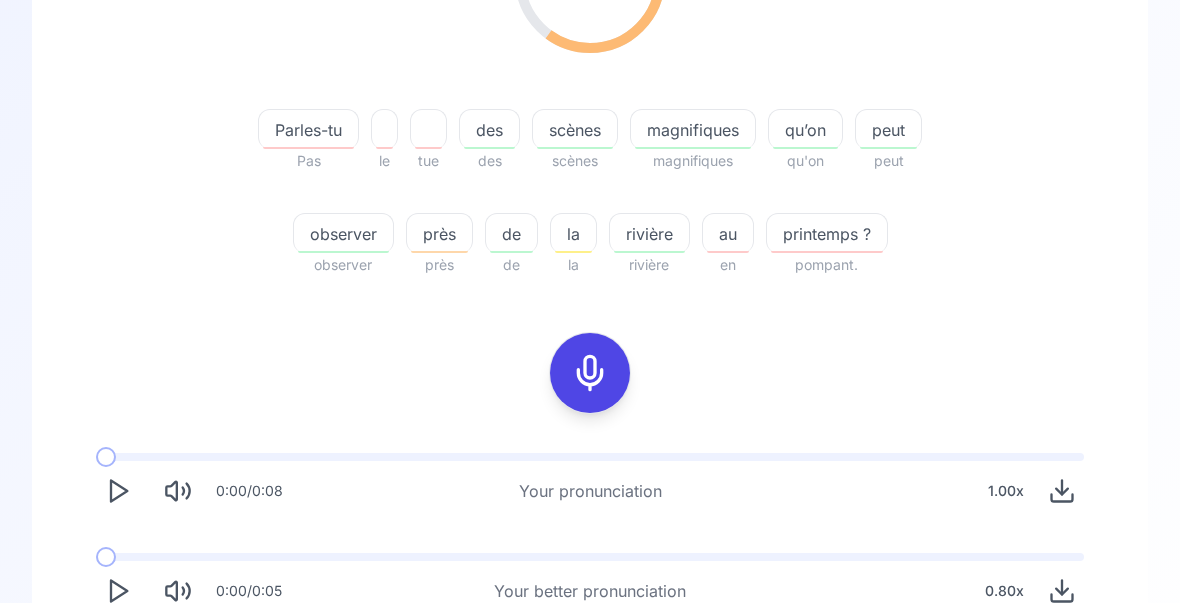 click 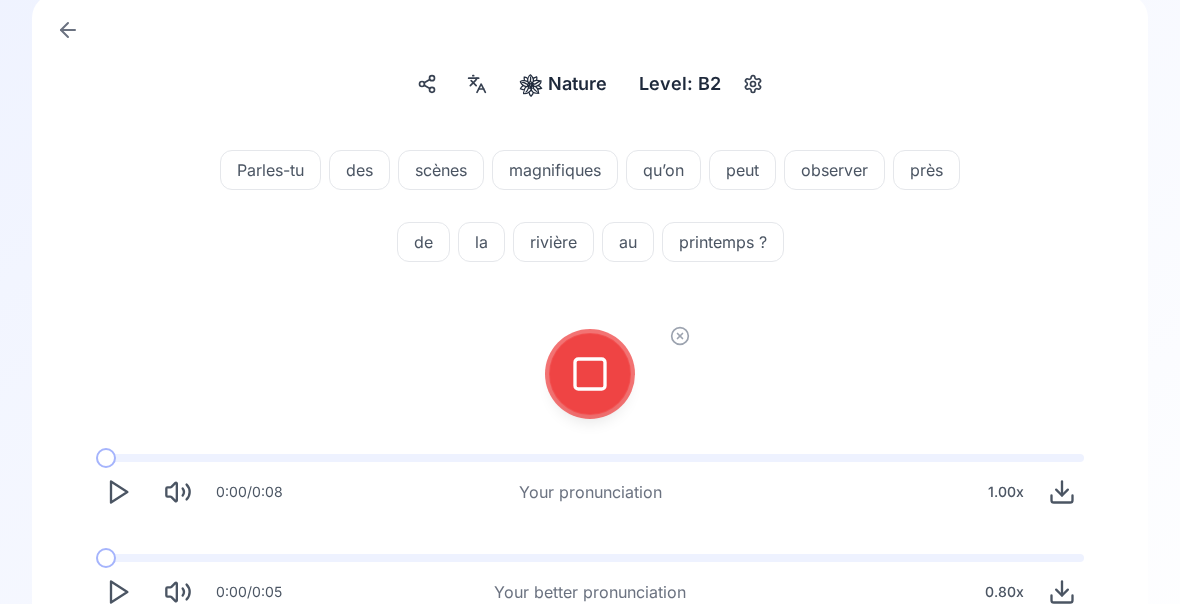 click 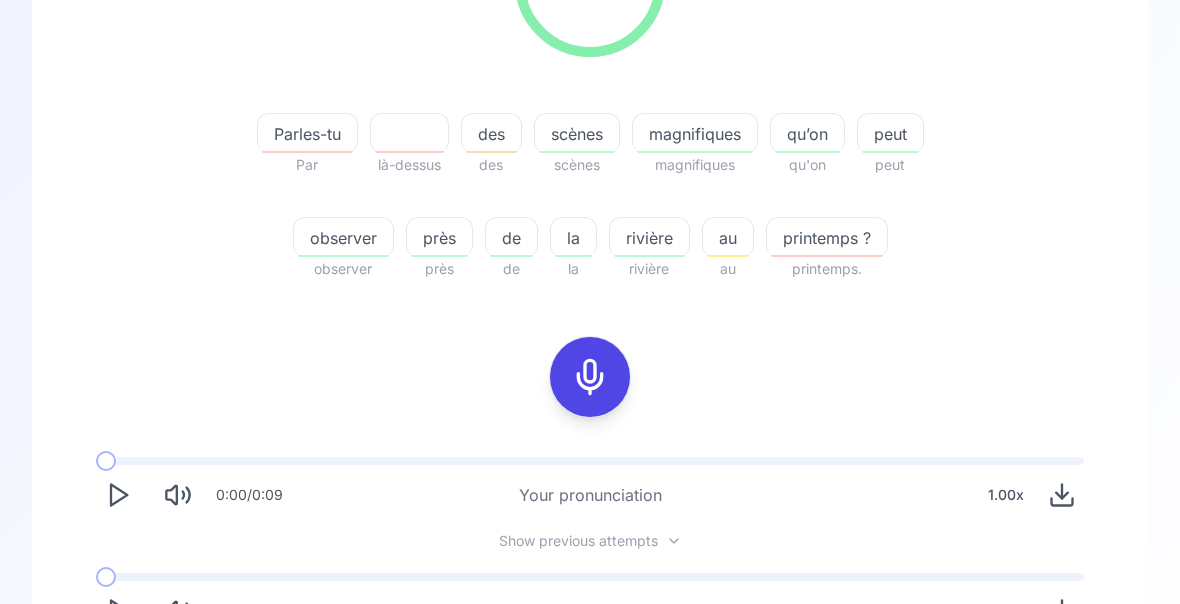 scroll, scrollTop: 372, scrollLeft: 0, axis: vertical 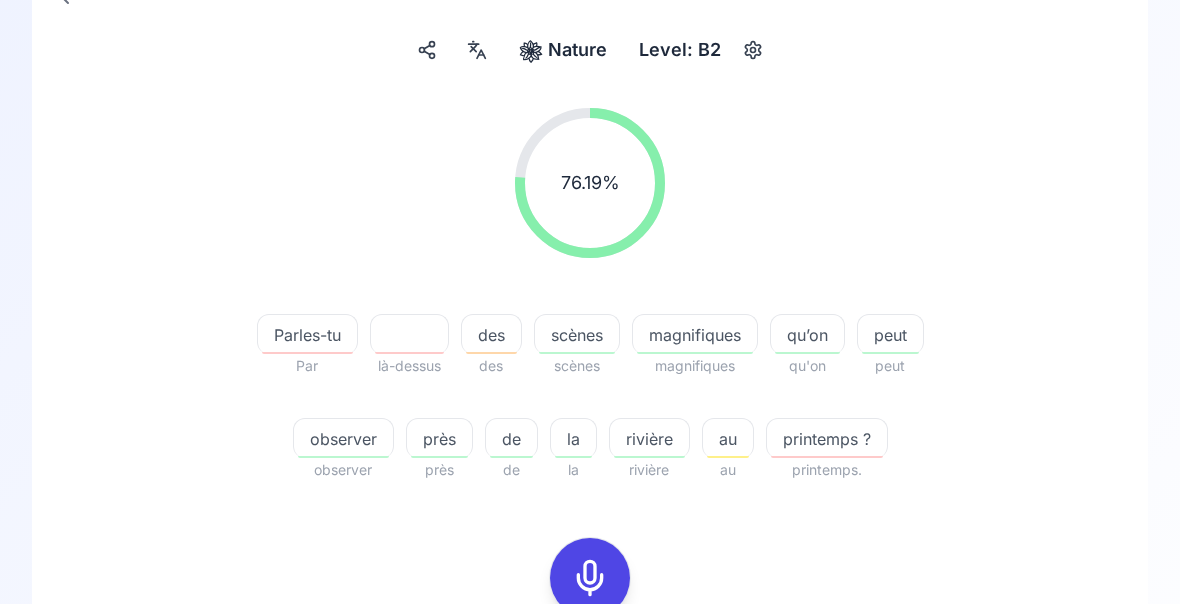 click on "Try another sentence" at bounding box center (590, 890) 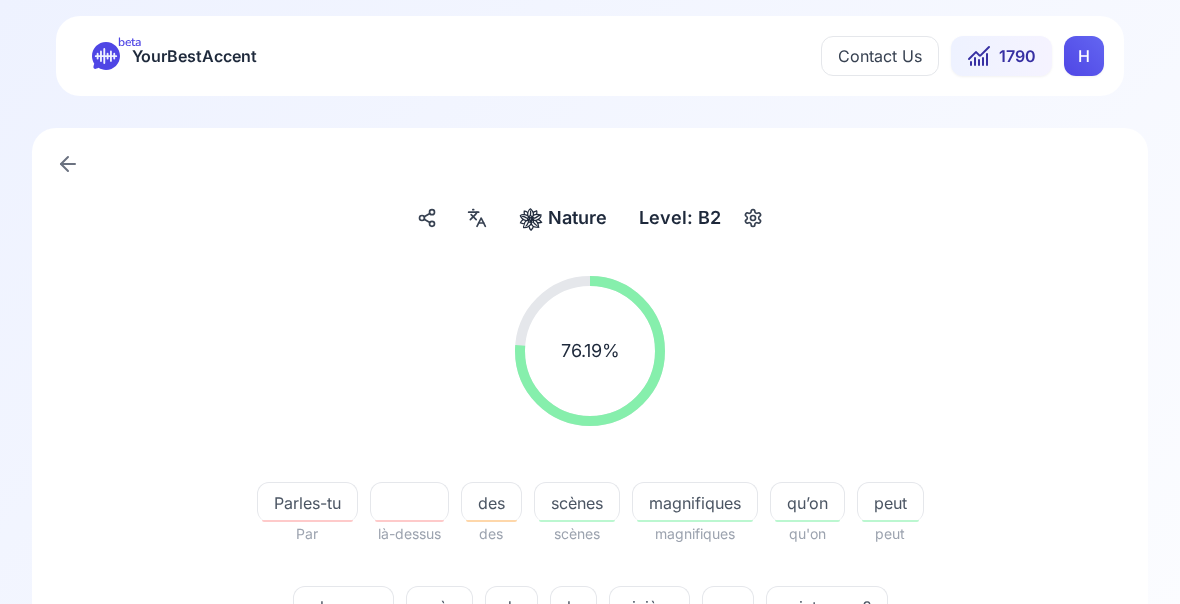 scroll, scrollTop: 0, scrollLeft: 0, axis: both 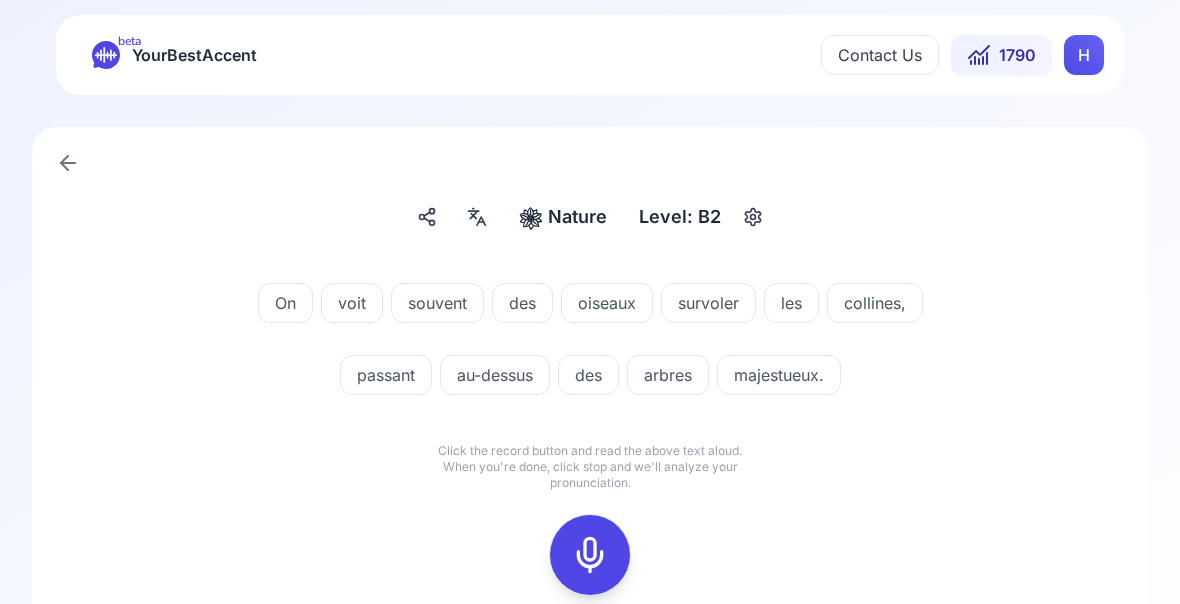click 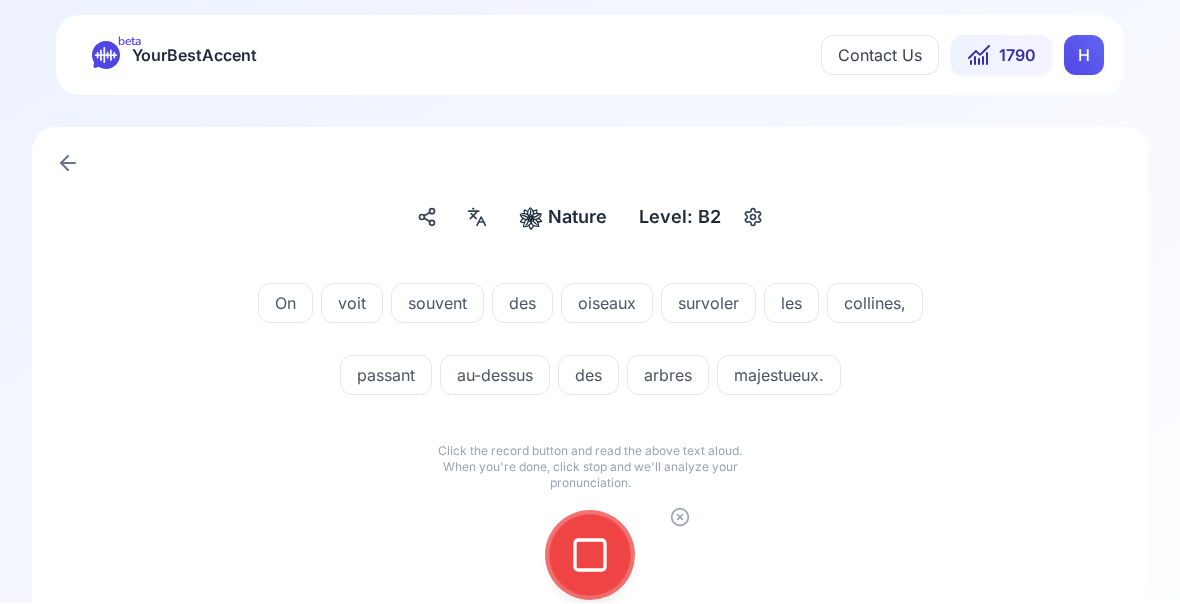 click 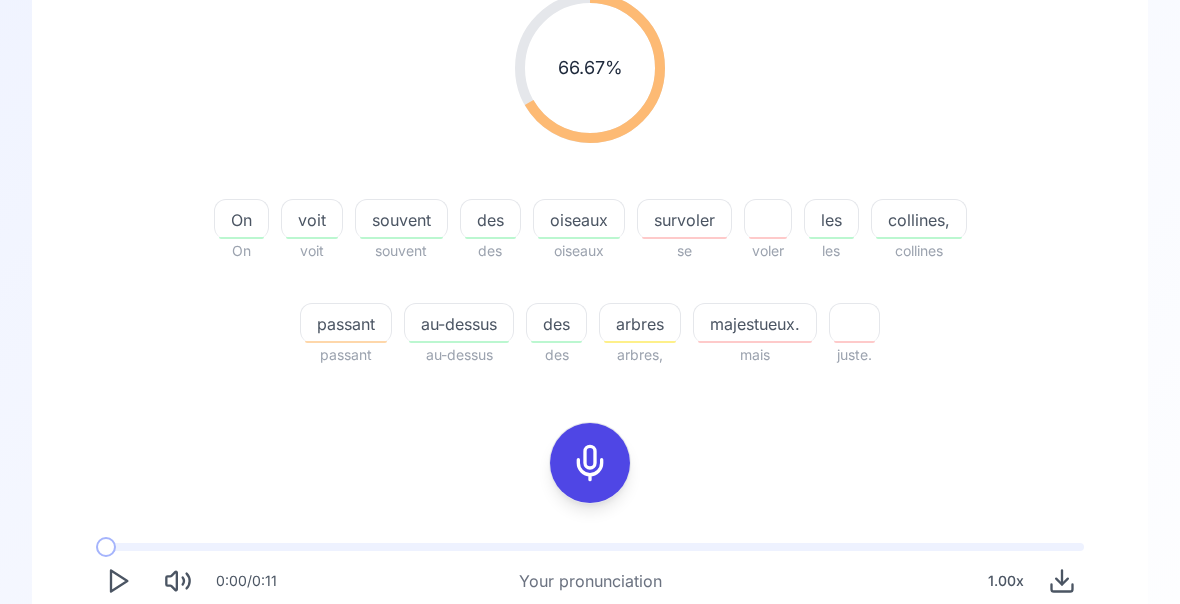 scroll, scrollTop: 286, scrollLeft: 0, axis: vertical 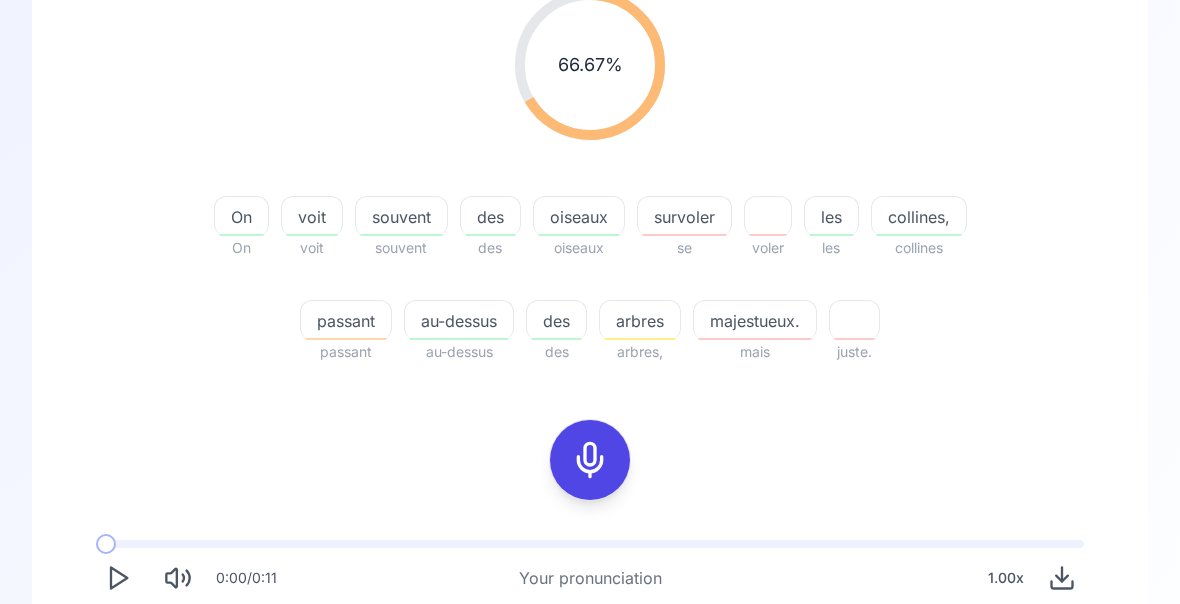 click on "survoler" at bounding box center (684, 216) 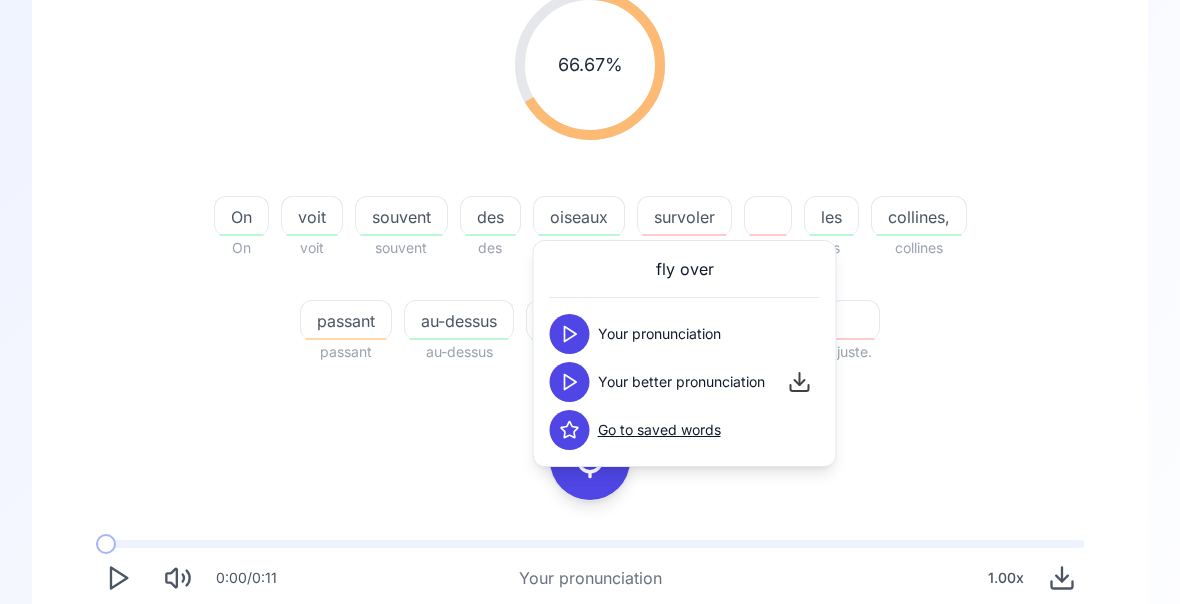 click 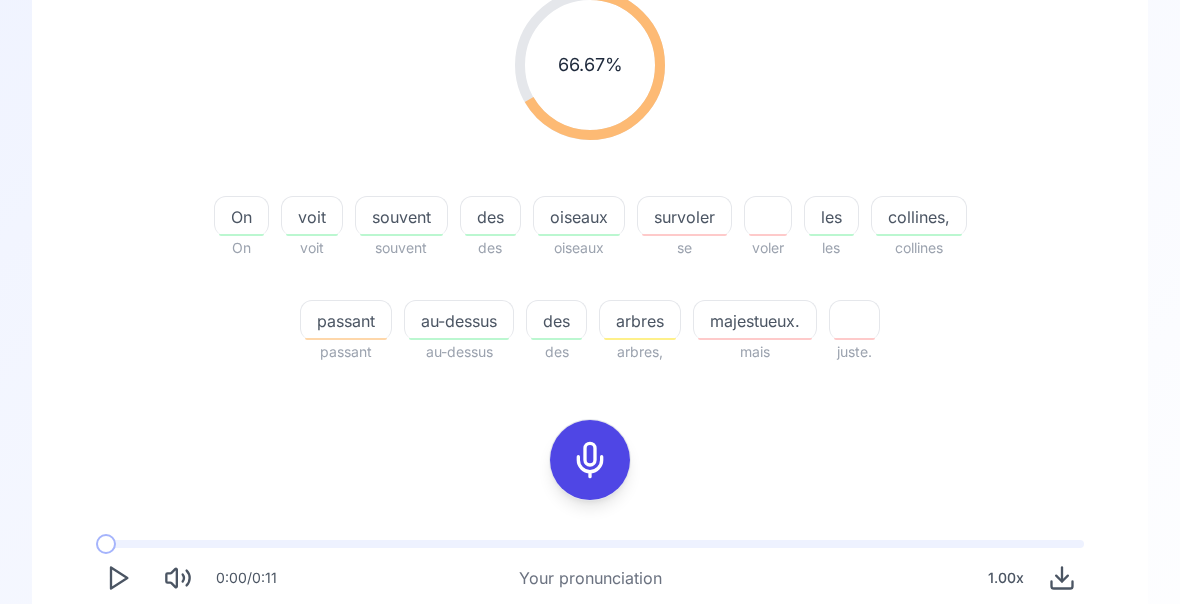 click on "collines," at bounding box center (919, 217) 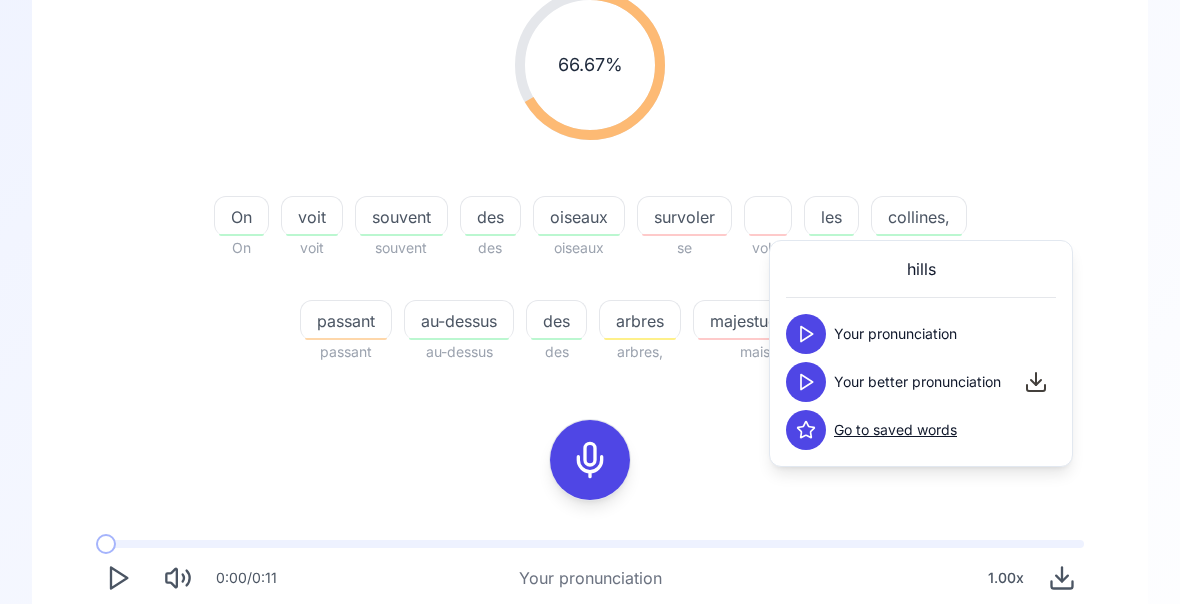 click 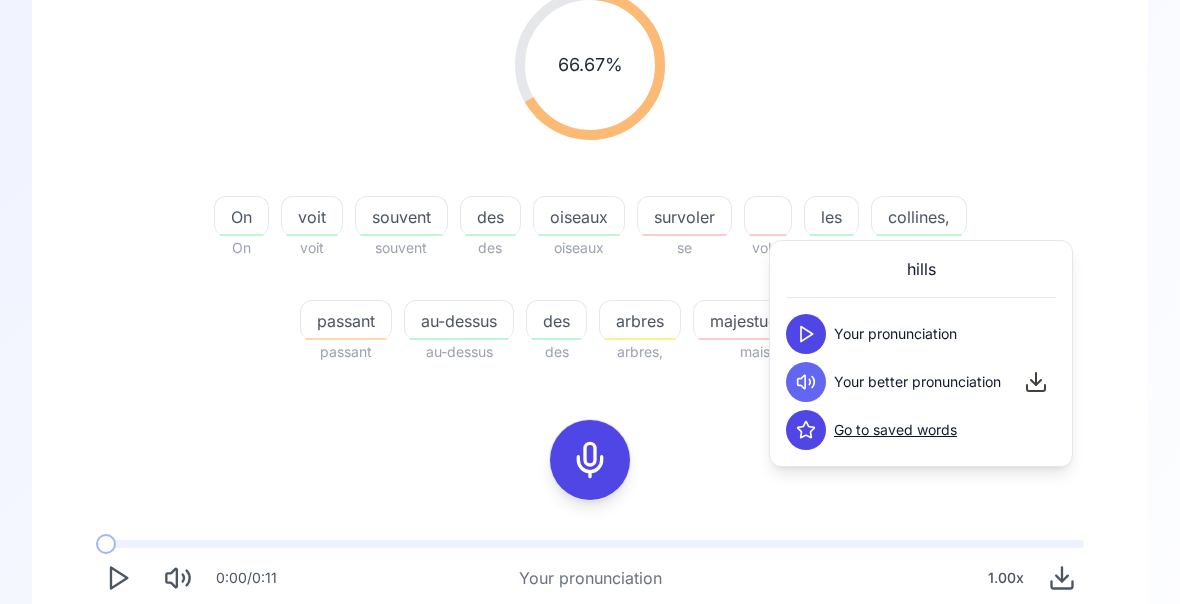 click on "❀ Nature Nature Level: B2 66.67 % 66.67 % On On voit voit souvent souvent des des oiseaux oiseaux survoler se voler les les collines, collines passant passant au-dessus au-dessus des des arbres, arbres, majestueux. mais juste." at bounding box center (590, 335) 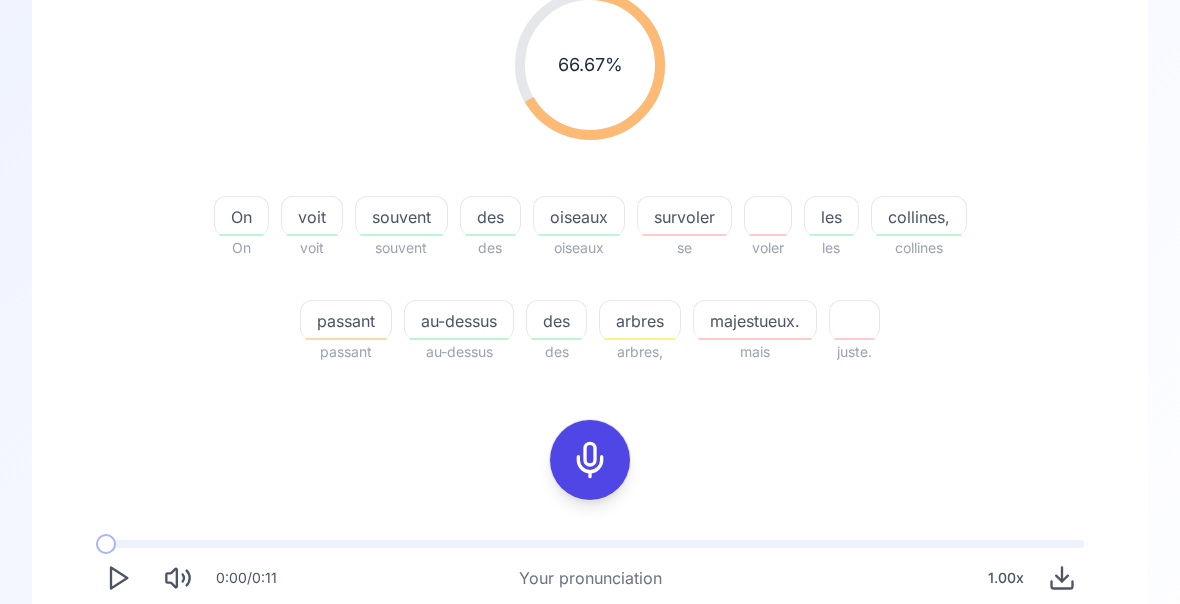 click on "passant" at bounding box center [346, 321] 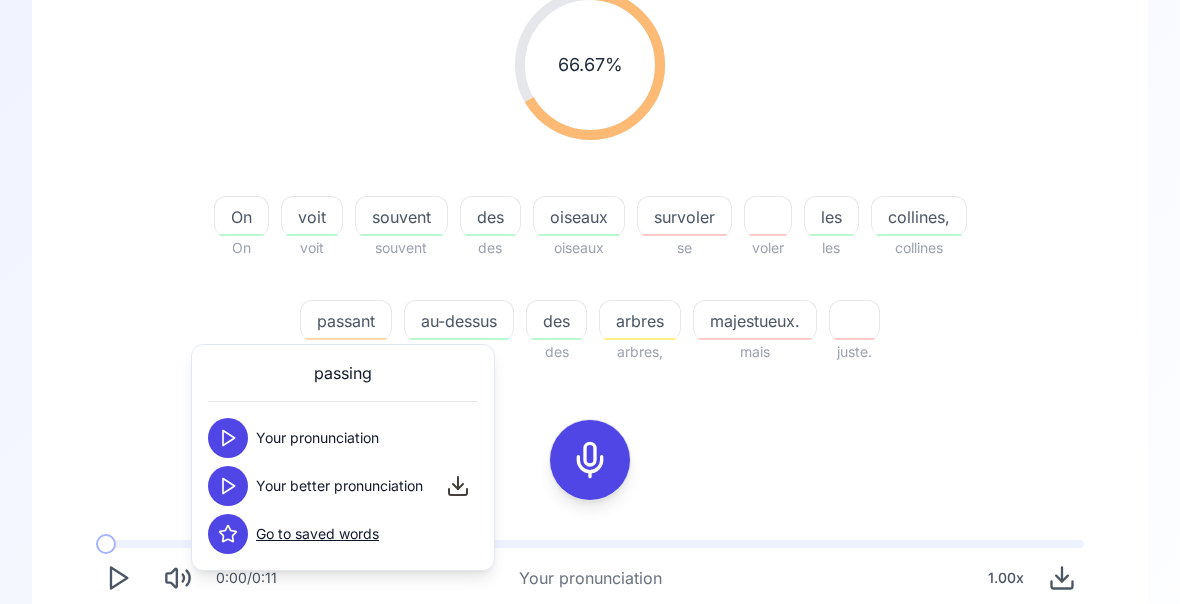 click 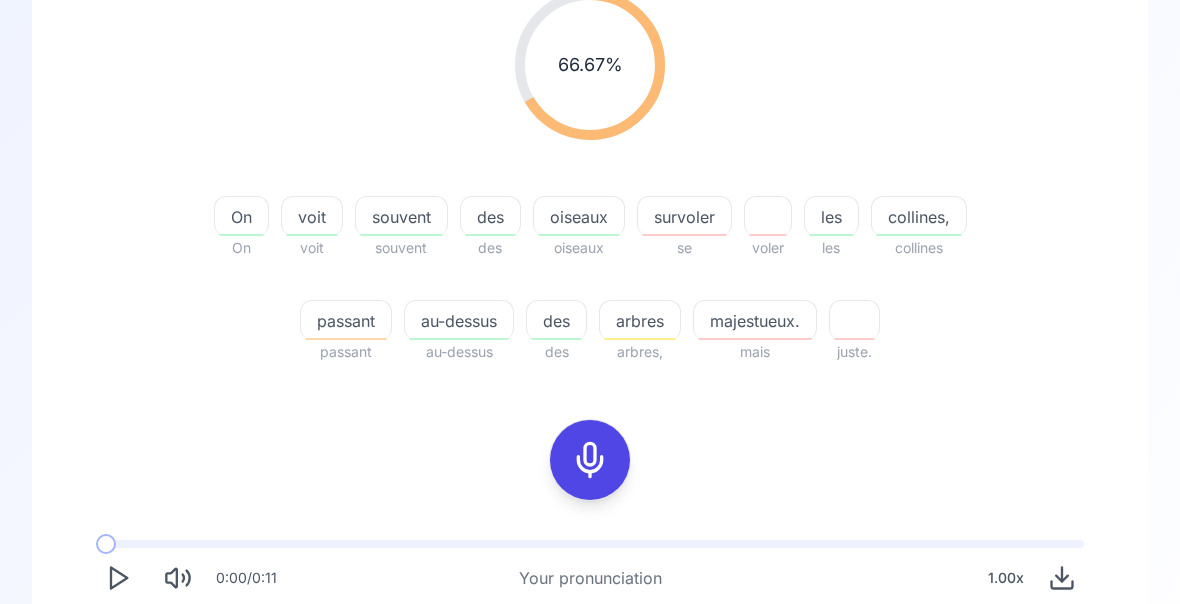 click on "majestueux." at bounding box center (755, 320) 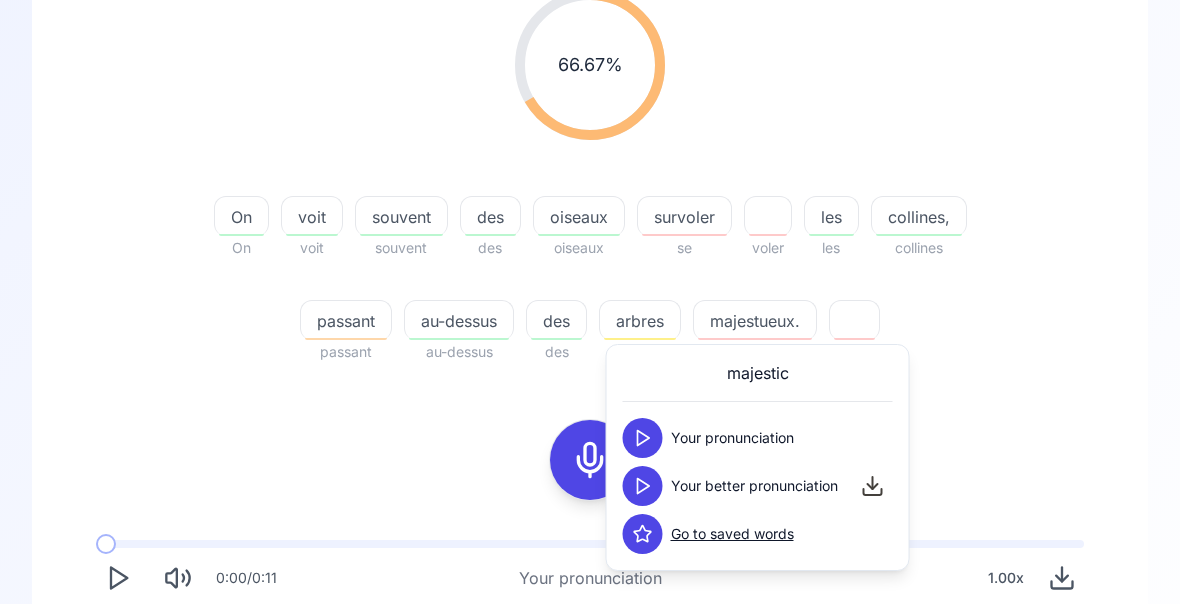 click 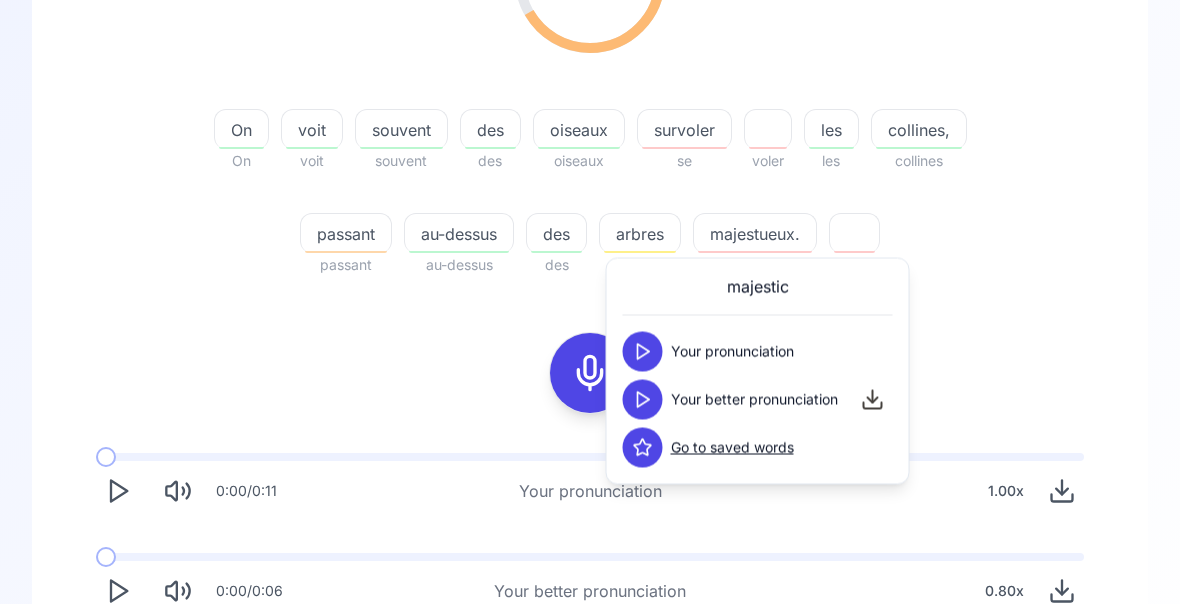 scroll, scrollTop: 0, scrollLeft: 0, axis: both 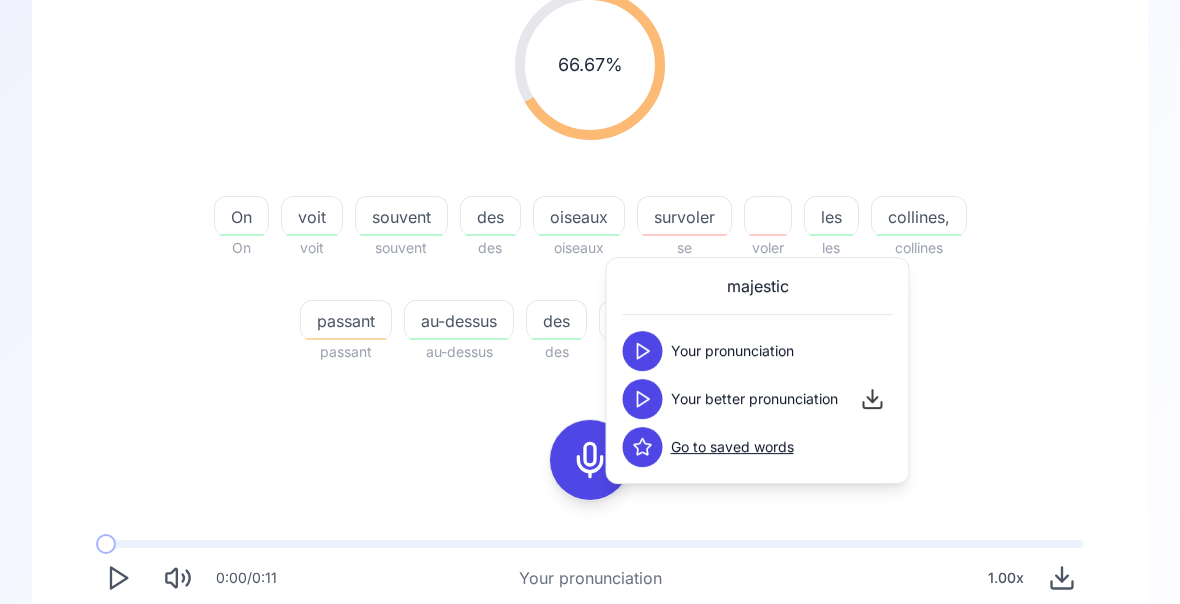 click on "Try another sentence" at bounding box center [604, 757] 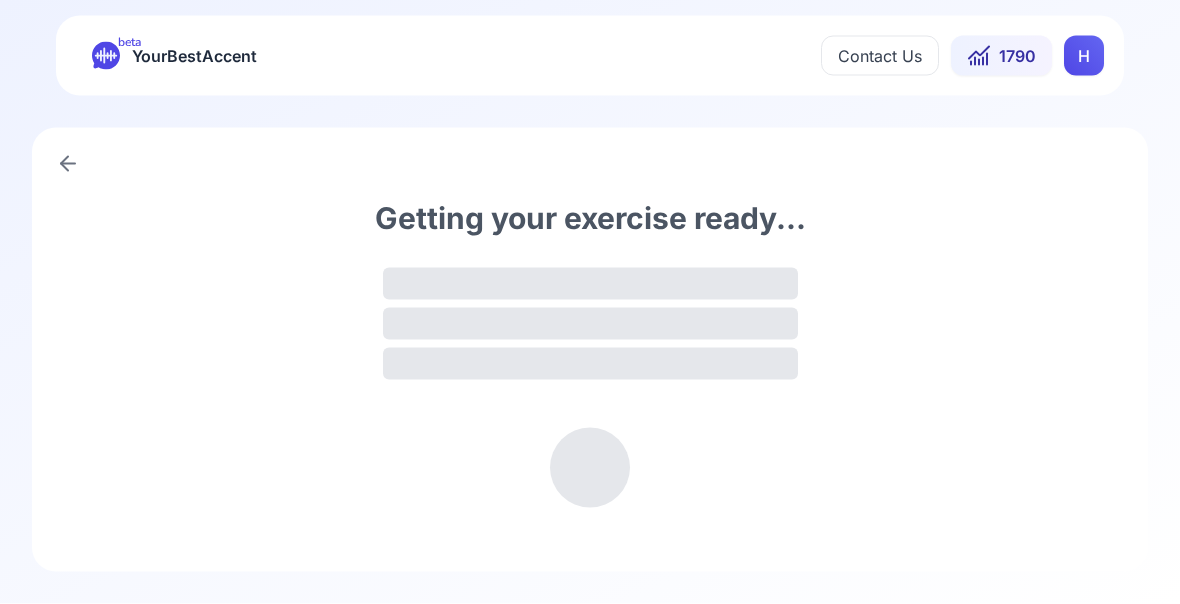 scroll, scrollTop: 0, scrollLeft: 0, axis: both 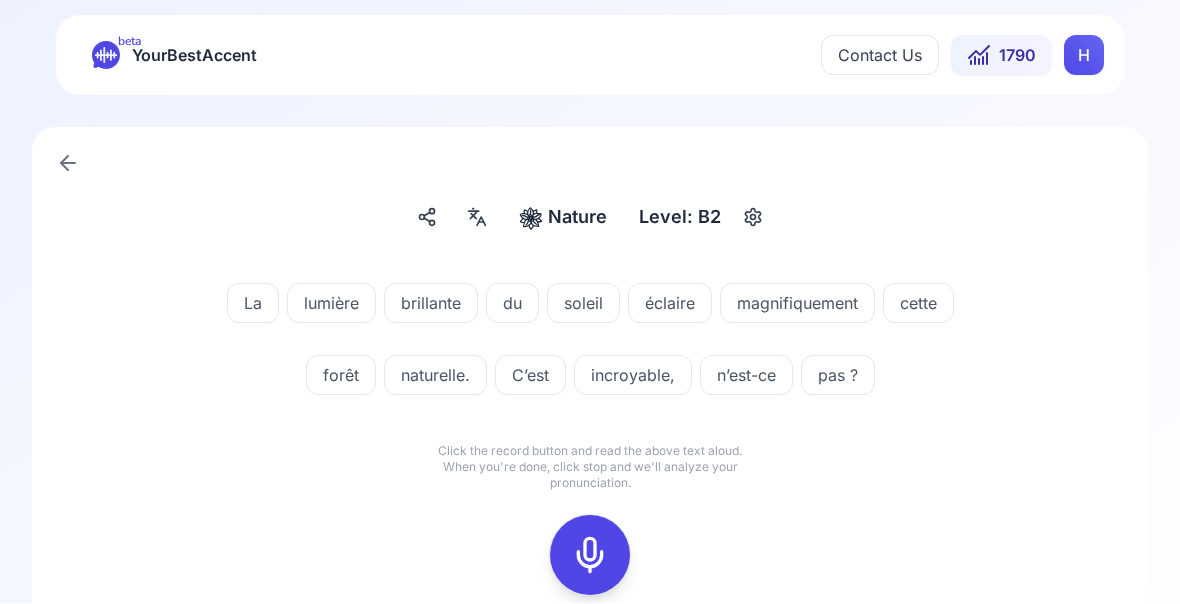 click 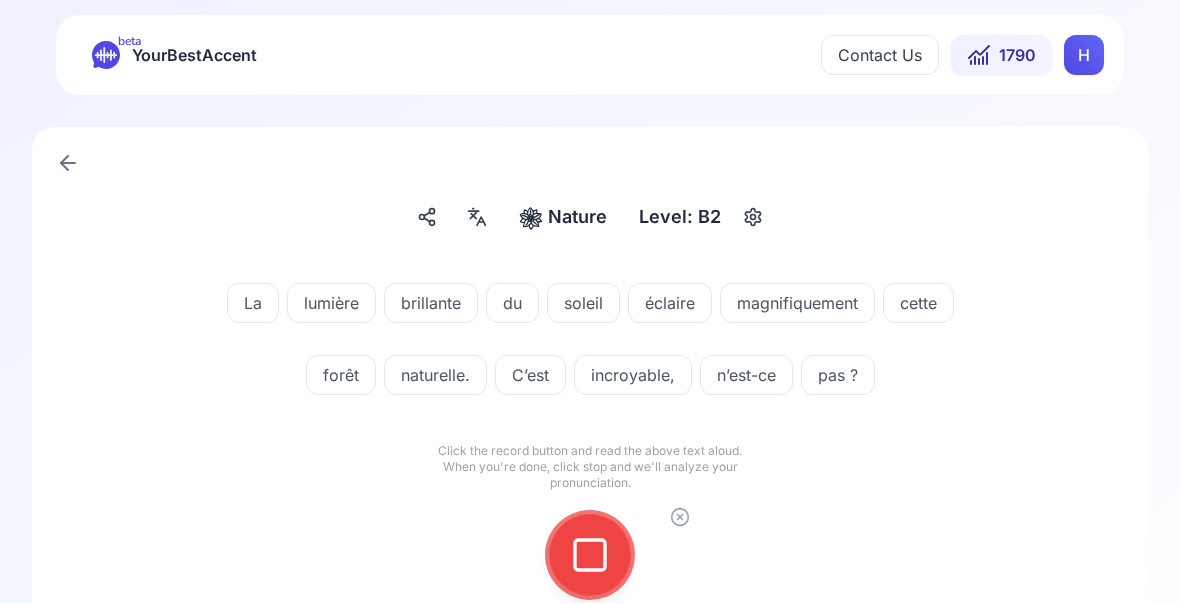 click 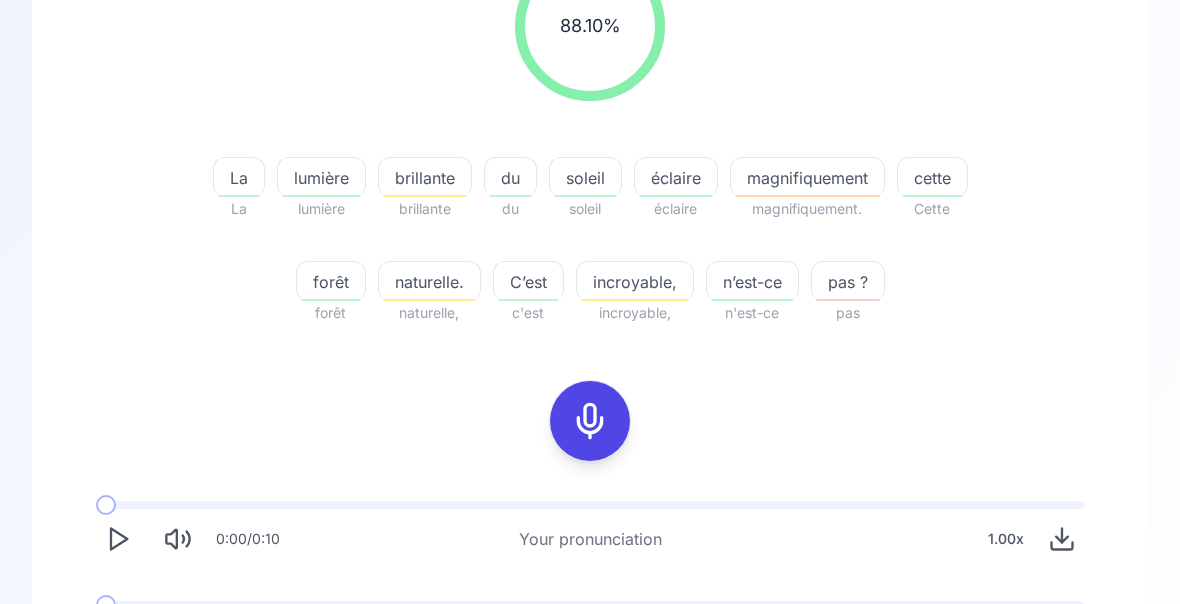 scroll, scrollTop: 325, scrollLeft: 0, axis: vertical 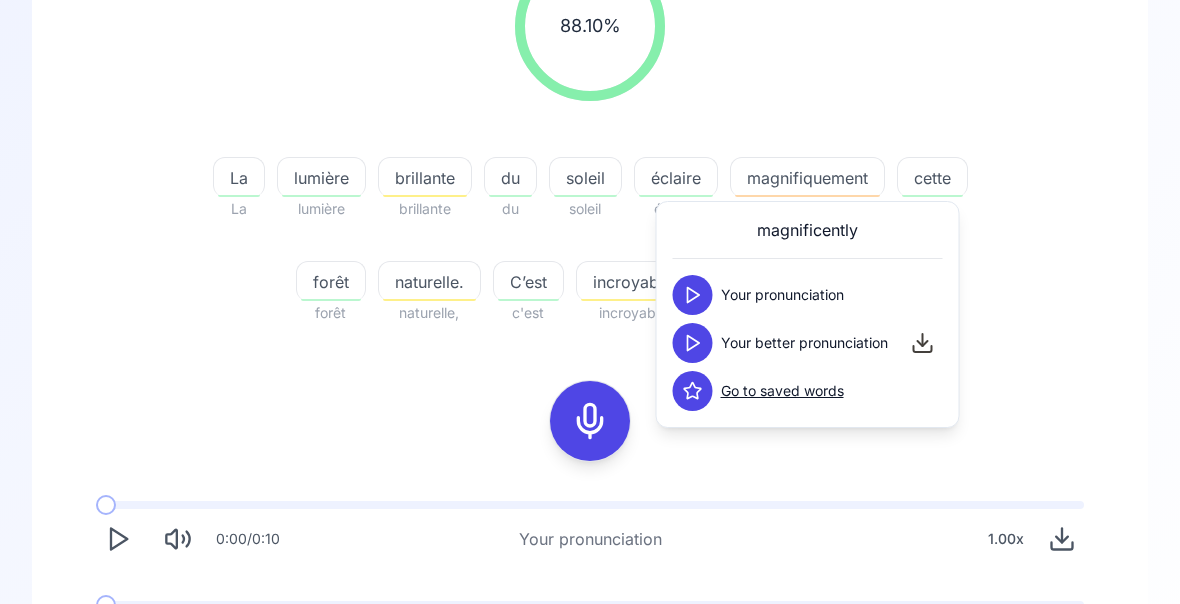 click 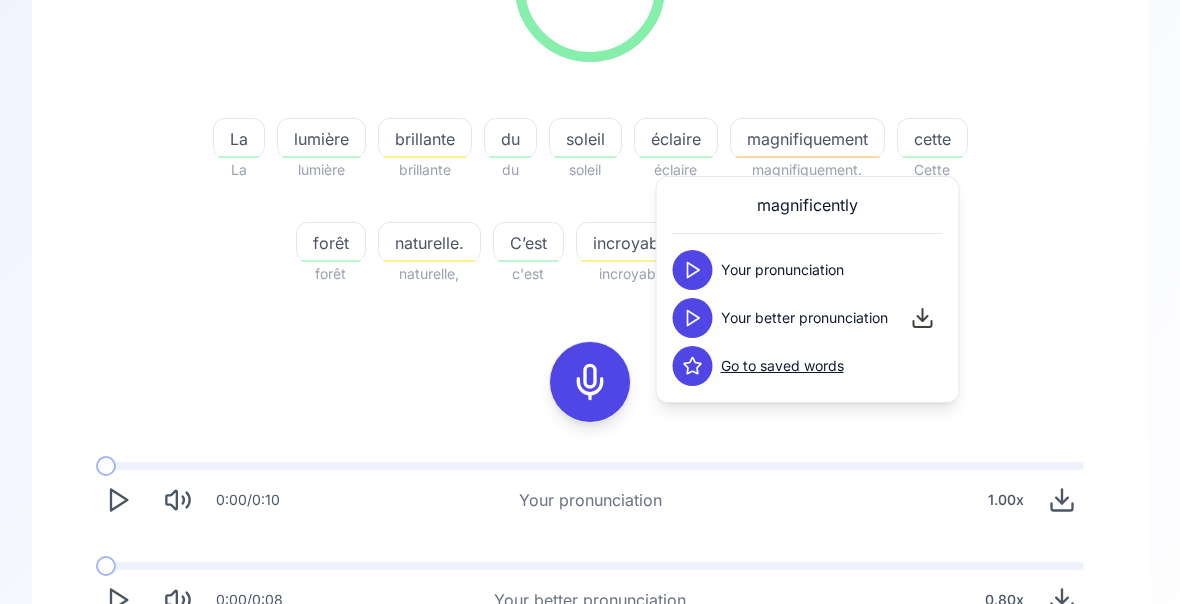 scroll, scrollTop: 364, scrollLeft: 0, axis: vertical 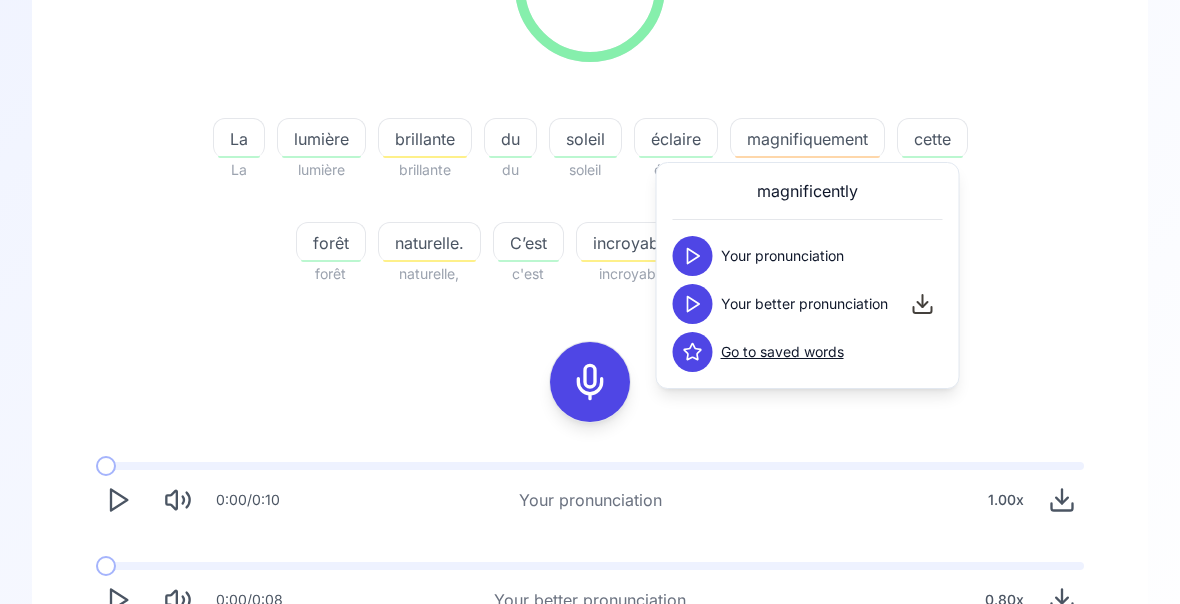 click at bounding box center (118, 600) 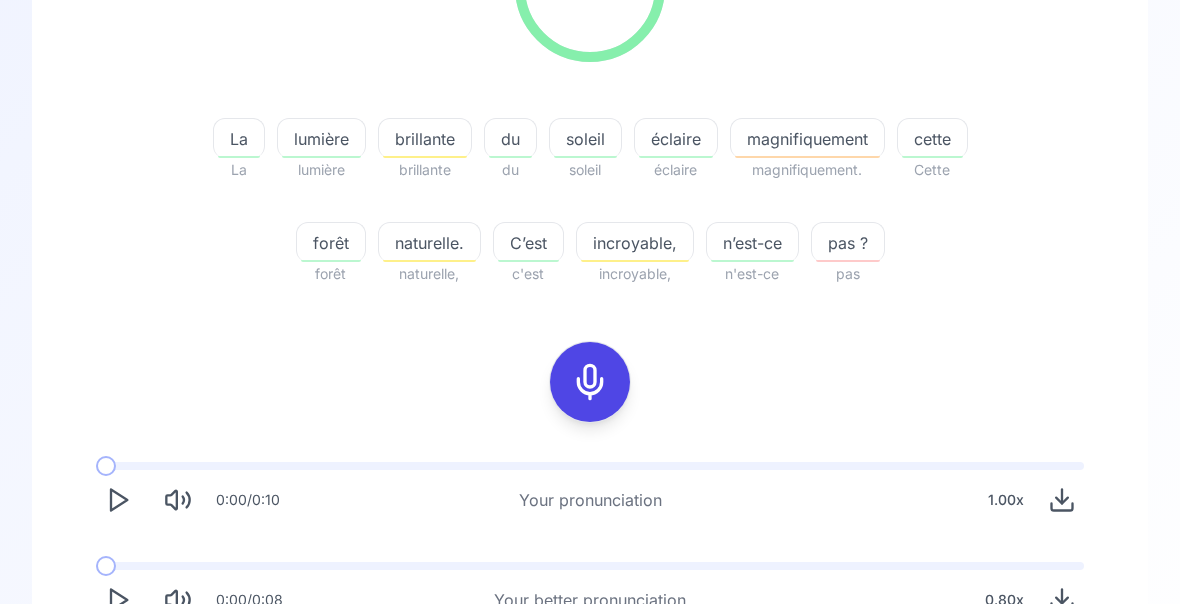 click at bounding box center [106, 566] 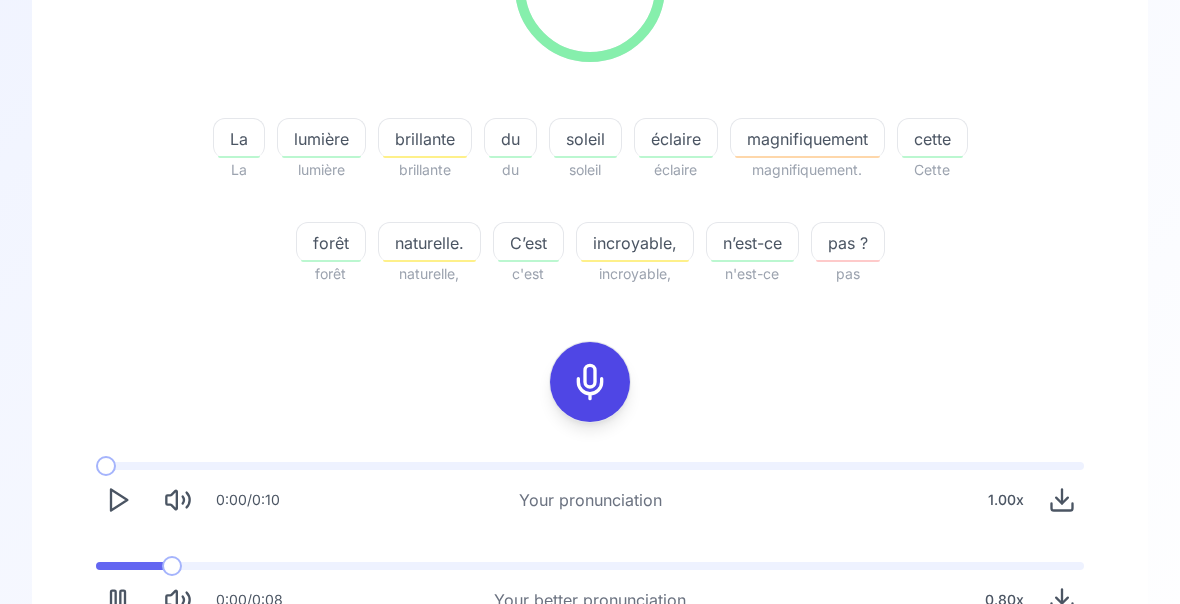 click at bounding box center [129, 566] 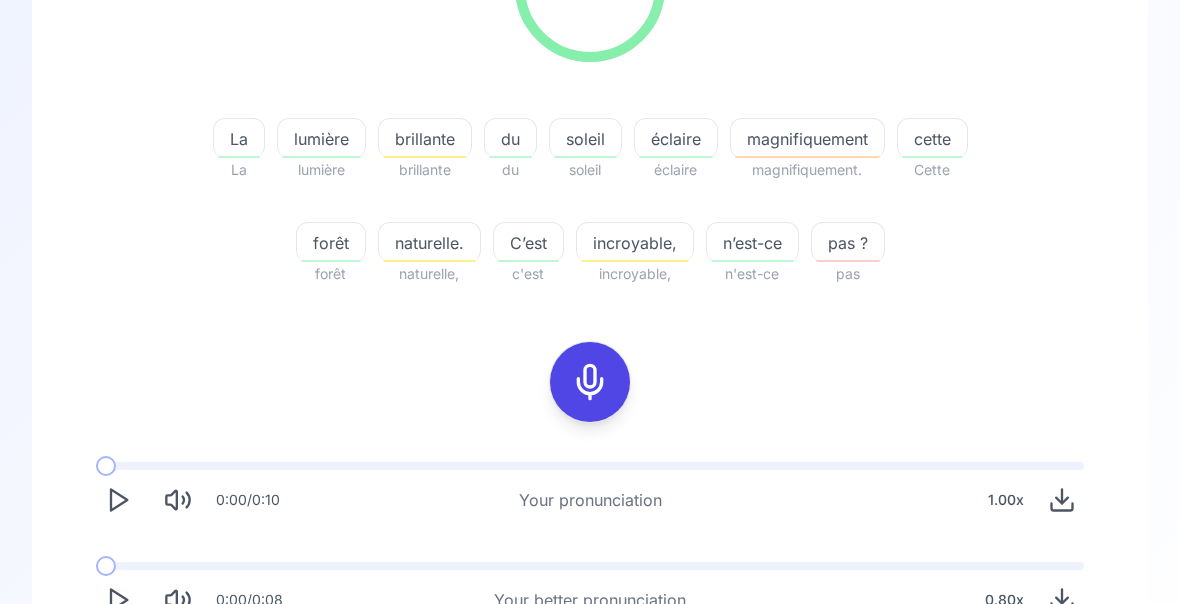 click 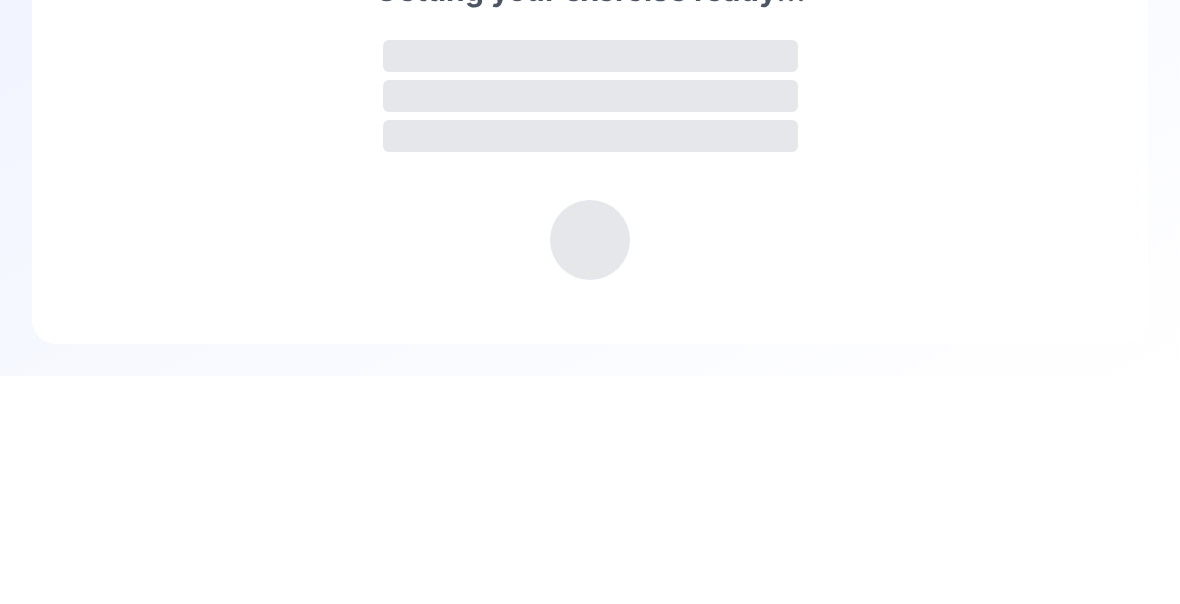 scroll, scrollTop: 0, scrollLeft: 0, axis: both 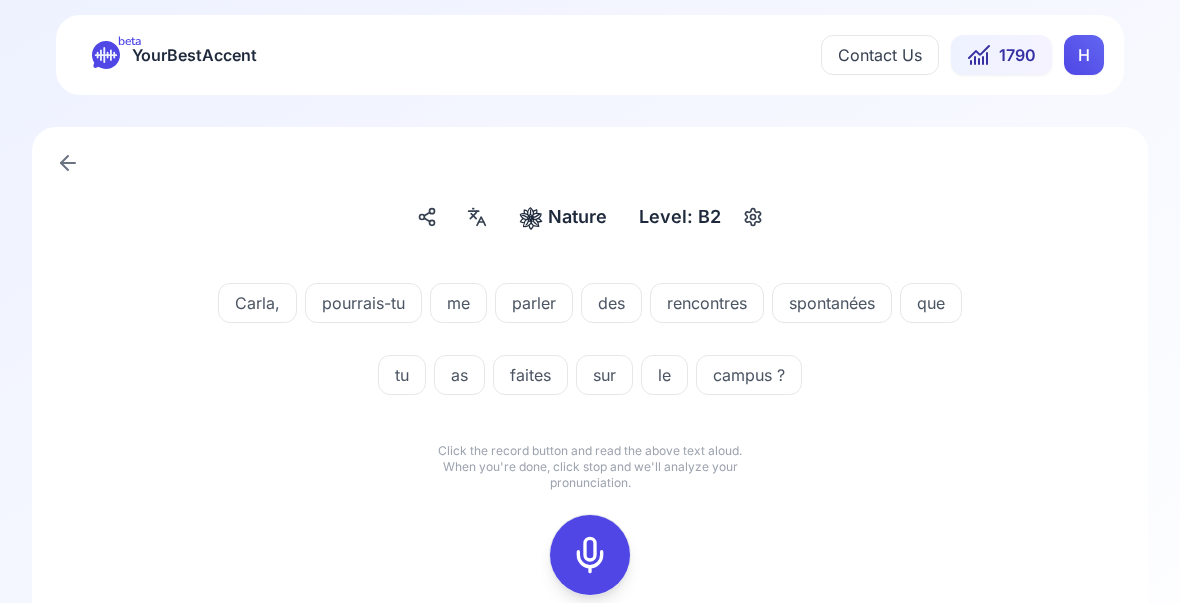 click 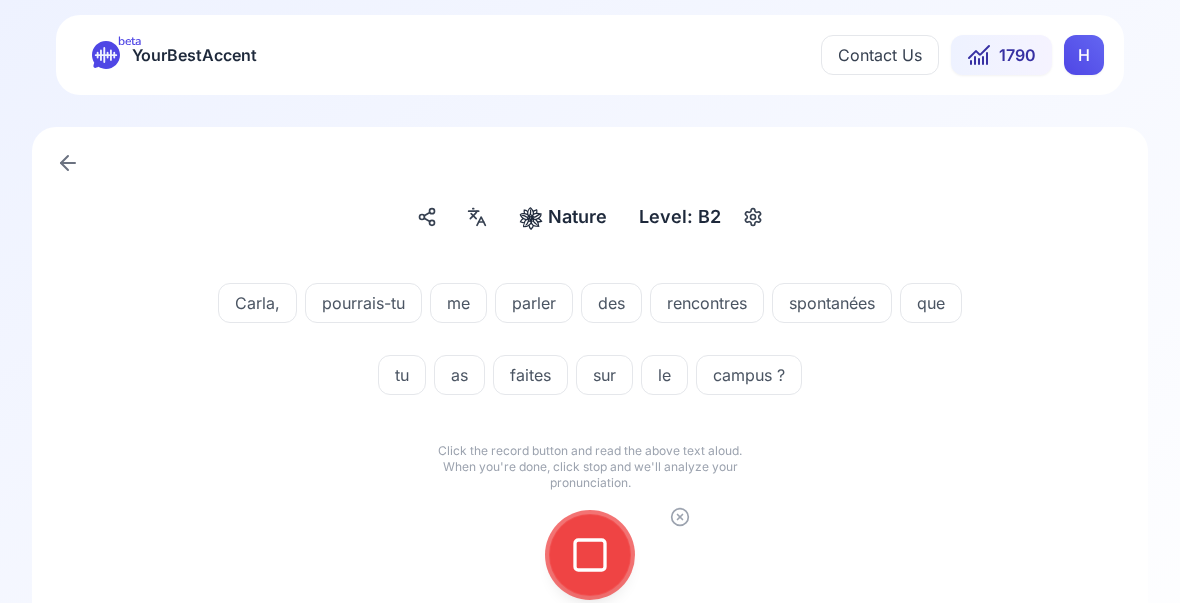 click 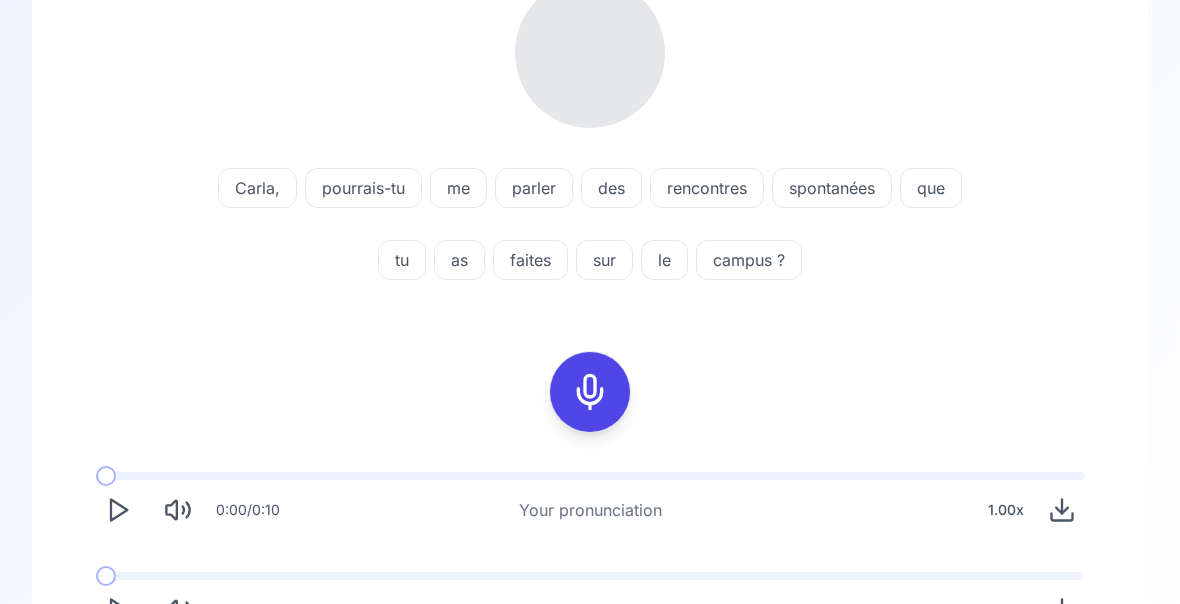 scroll, scrollTop: 254, scrollLeft: 0, axis: vertical 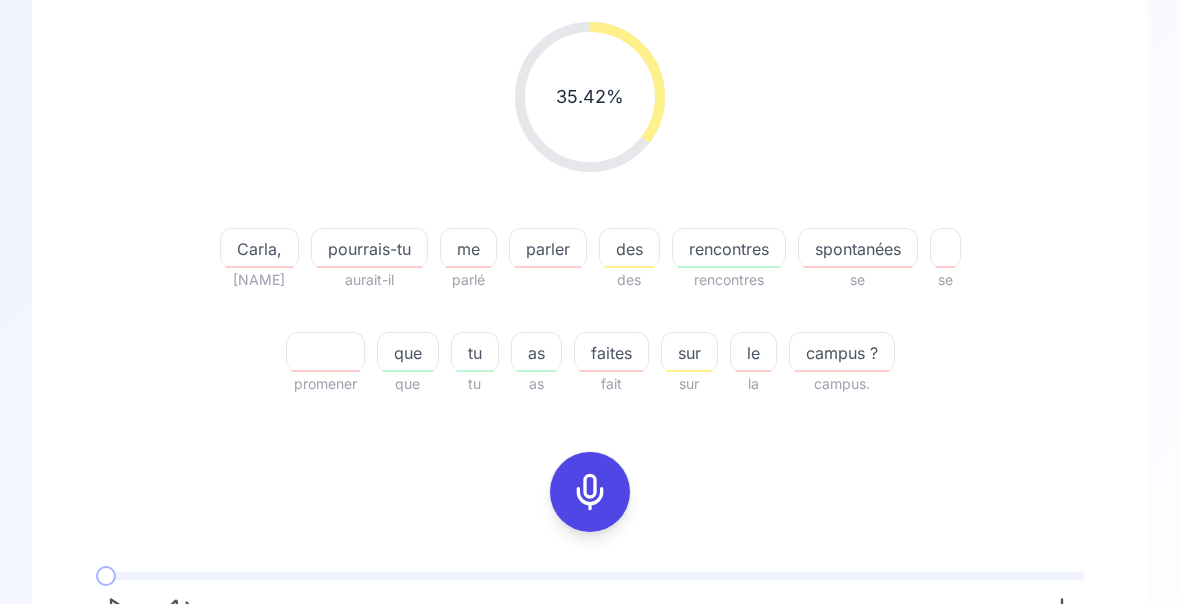 click 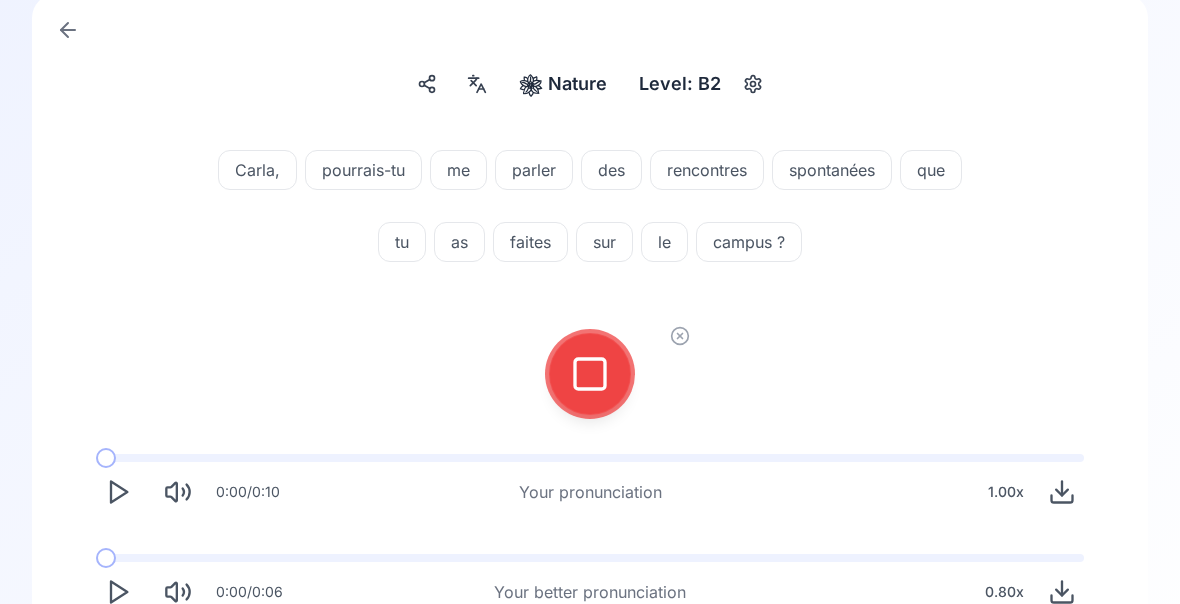 click 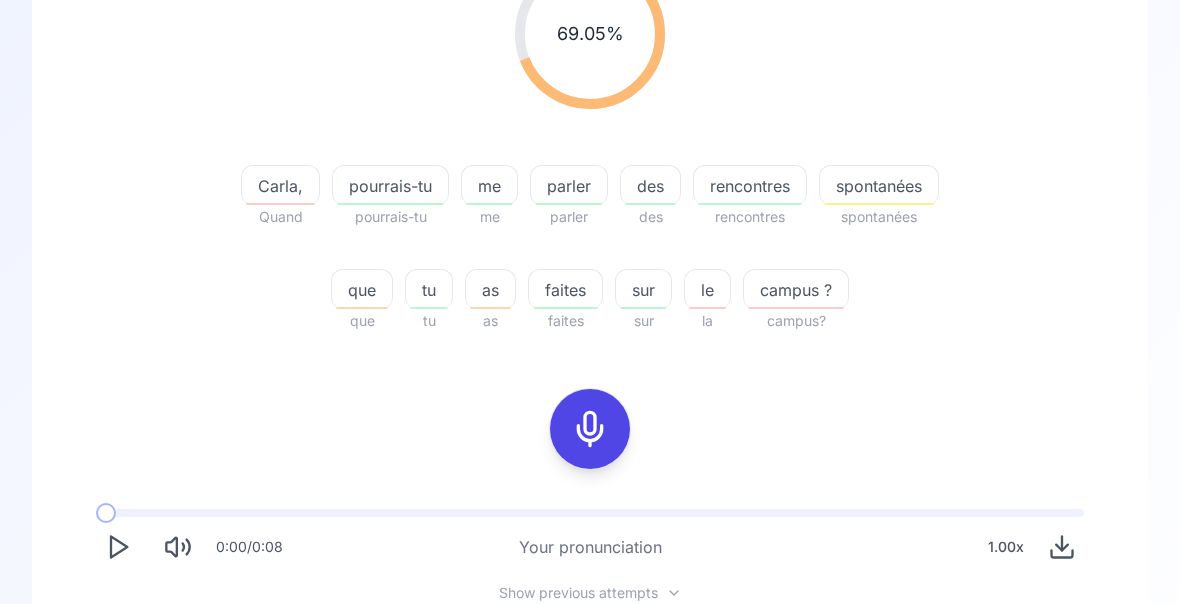 scroll, scrollTop: 317, scrollLeft: 0, axis: vertical 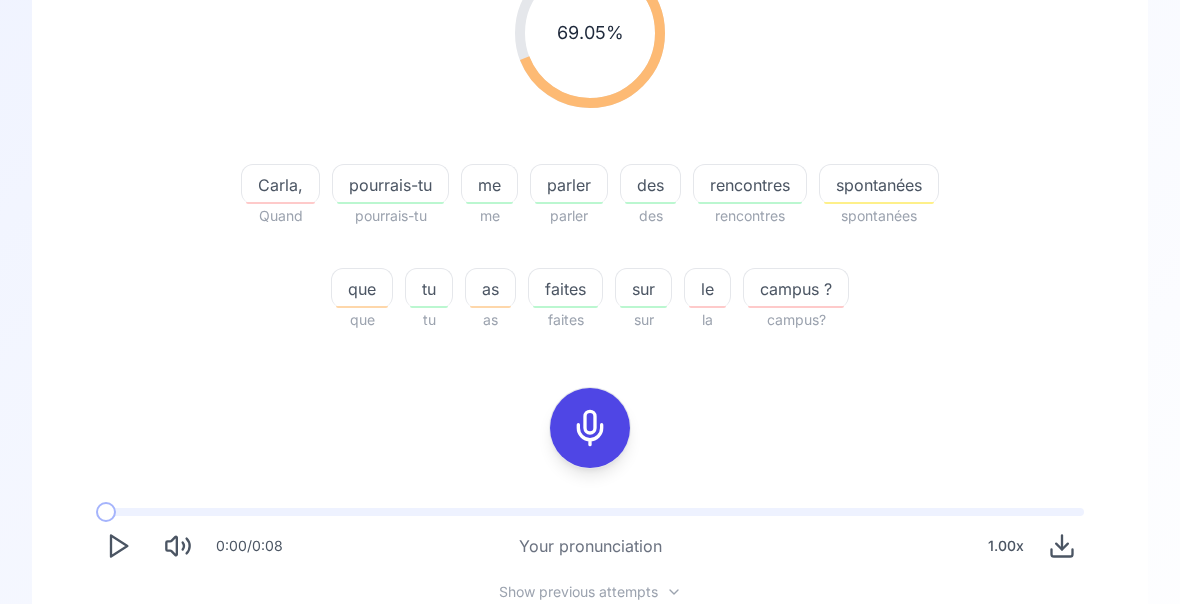 click 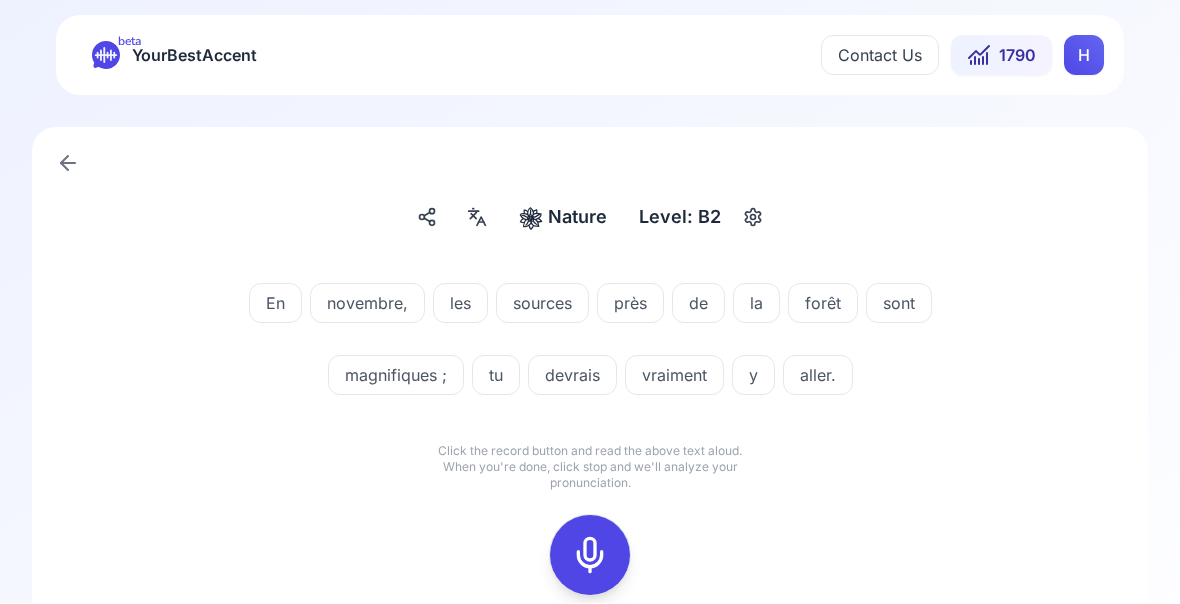 click 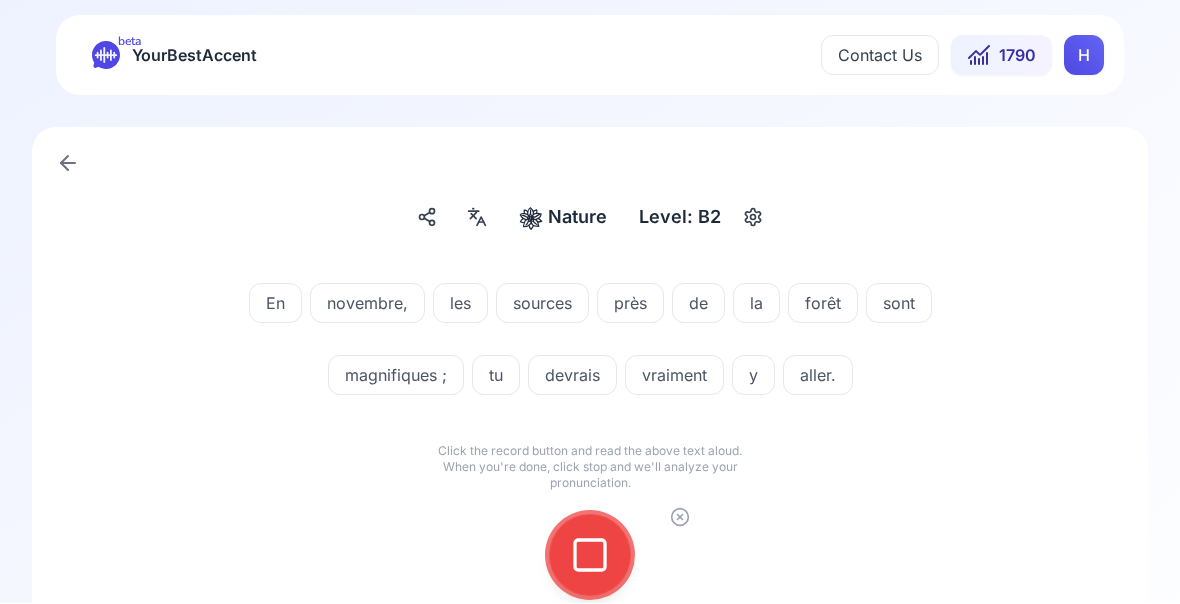 click 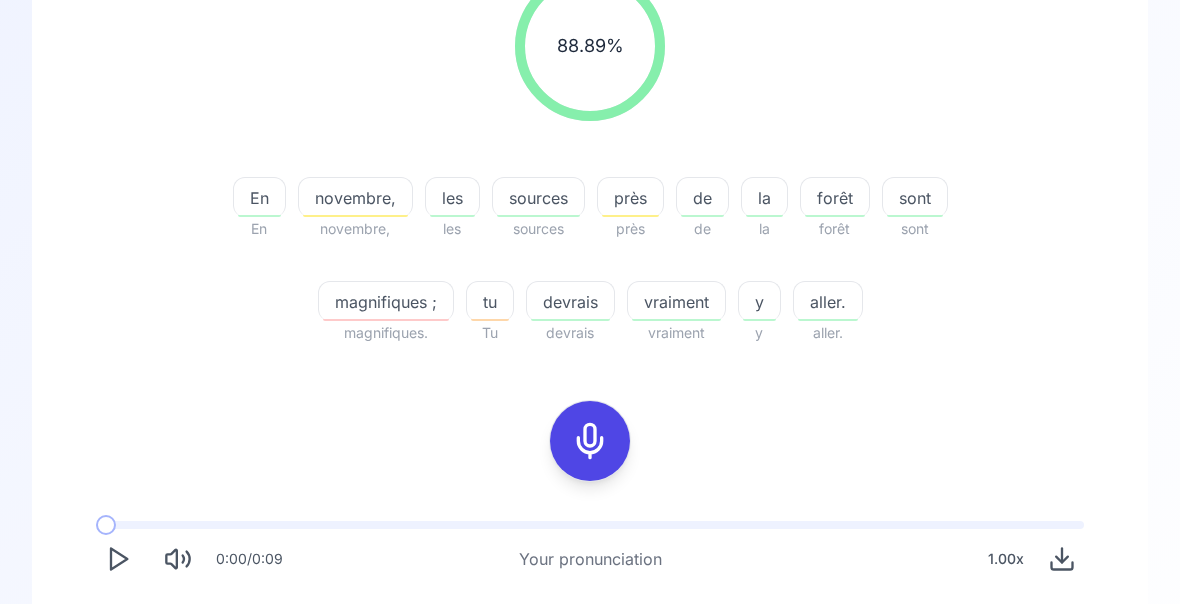 scroll, scrollTop: 323, scrollLeft: 0, axis: vertical 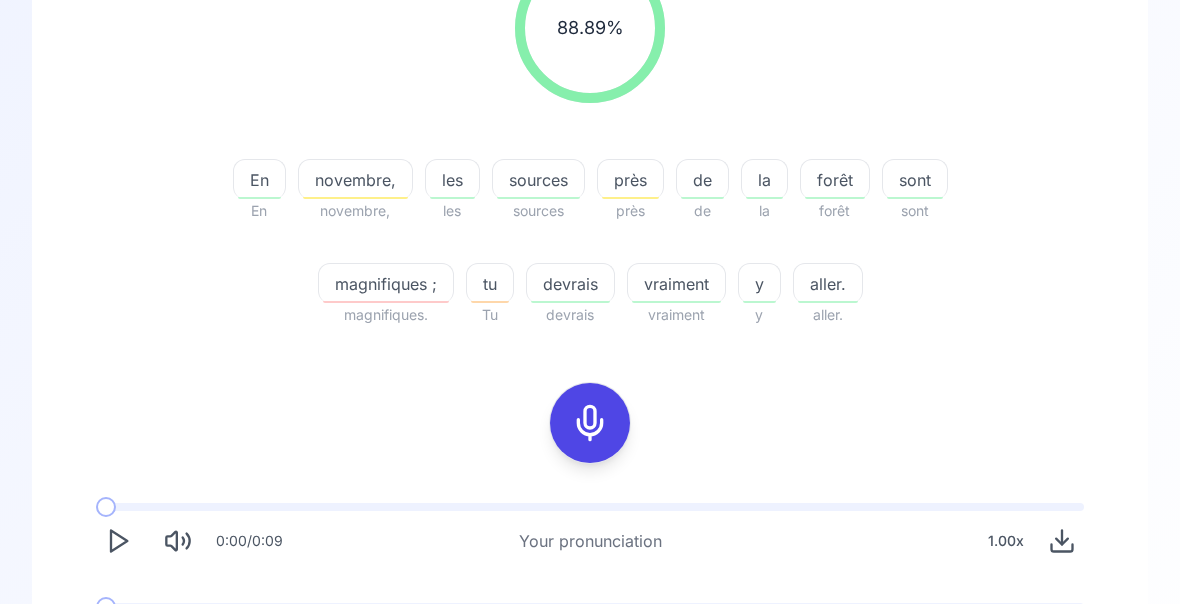 click 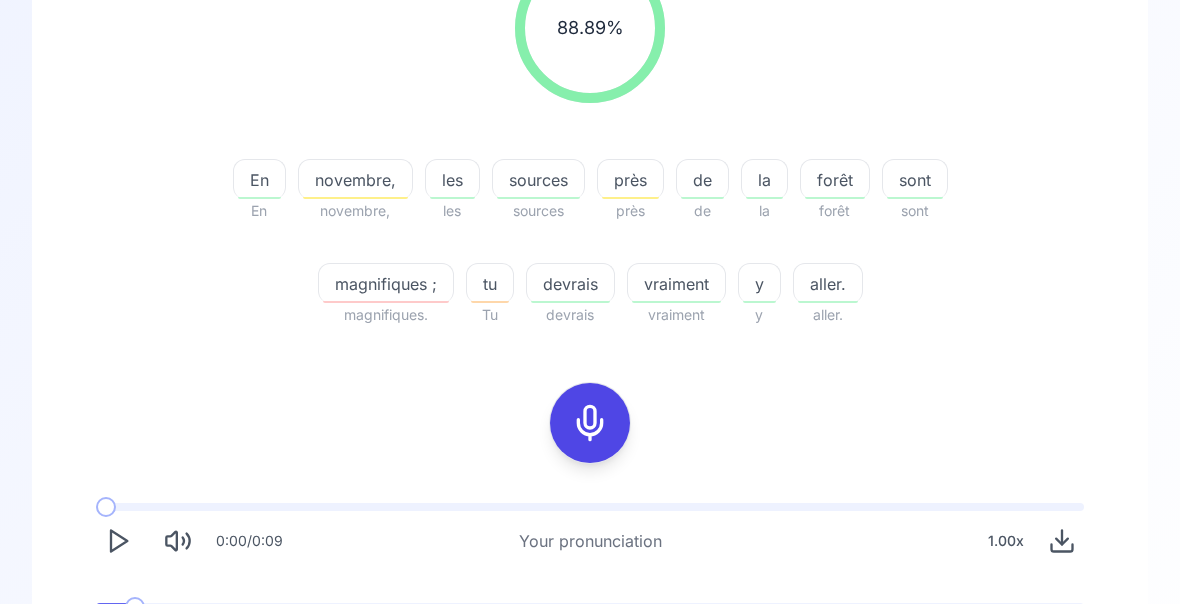 click on "0:00  /  0:06 Your better pronunciation 0.80 x" at bounding box center [590, 633] 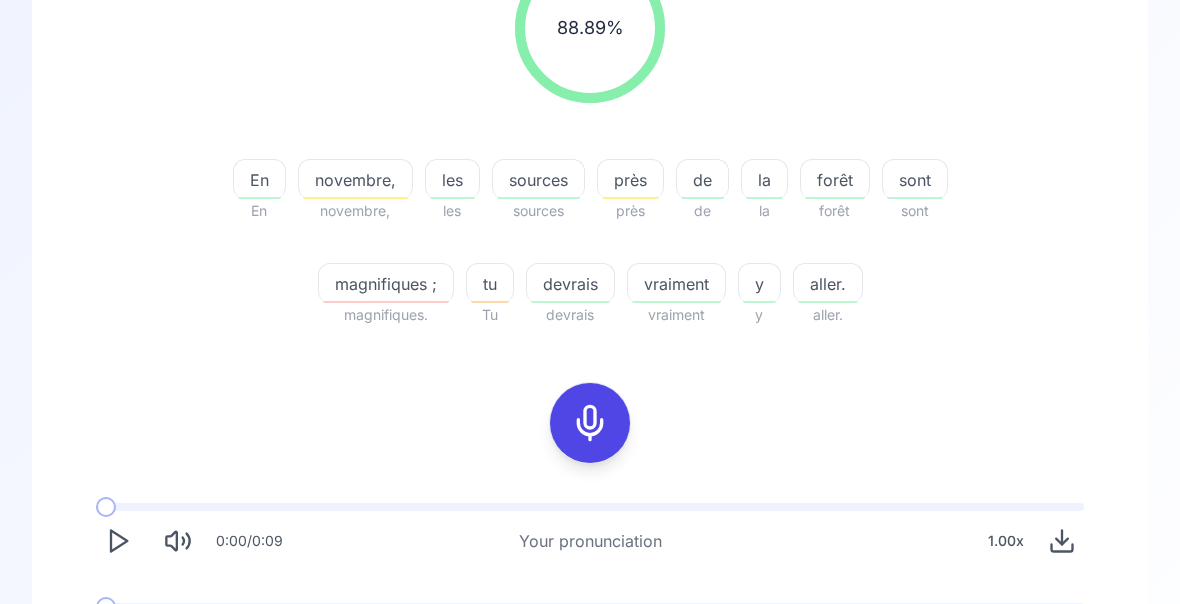 click 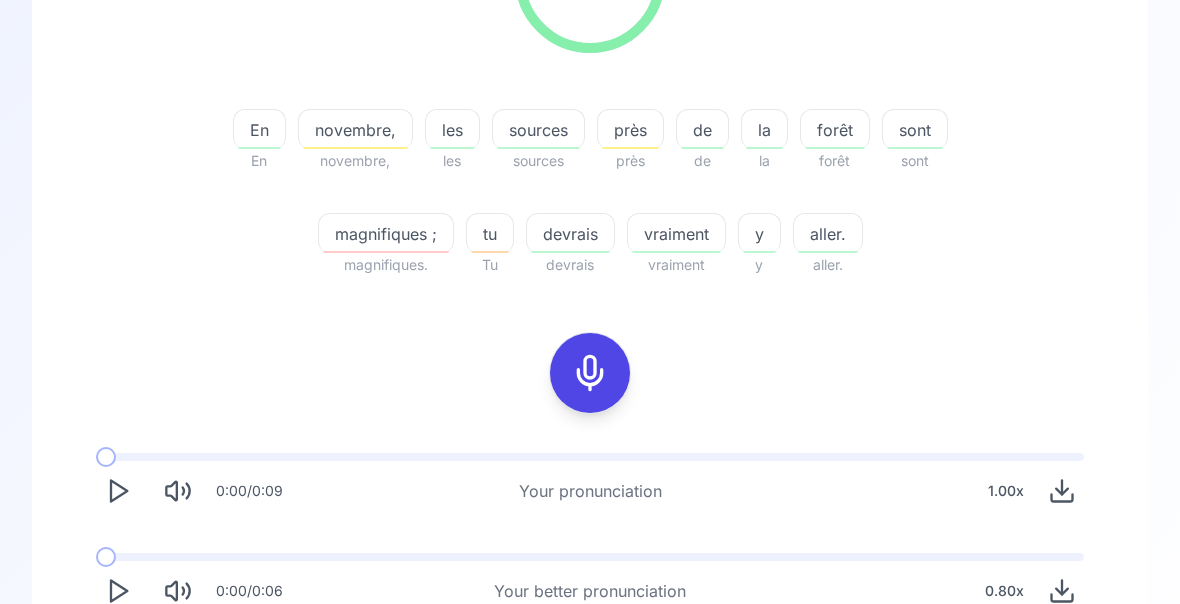 click on "Try another sentence" at bounding box center (604, 670) 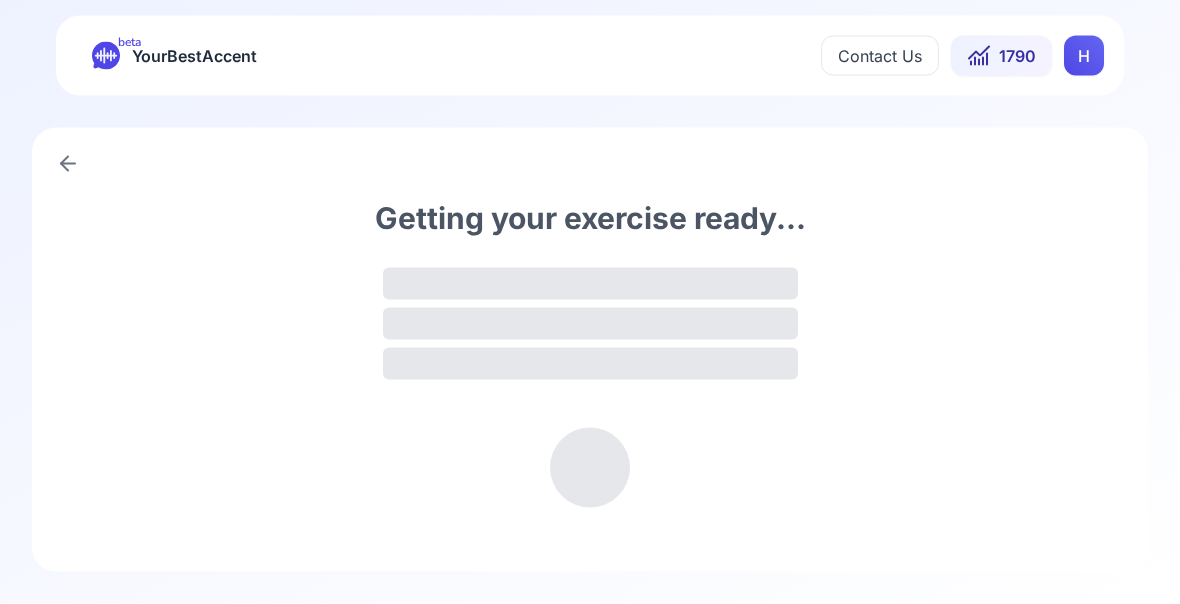 scroll, scrollTop: 0, scrollLeft: 0, axis: both 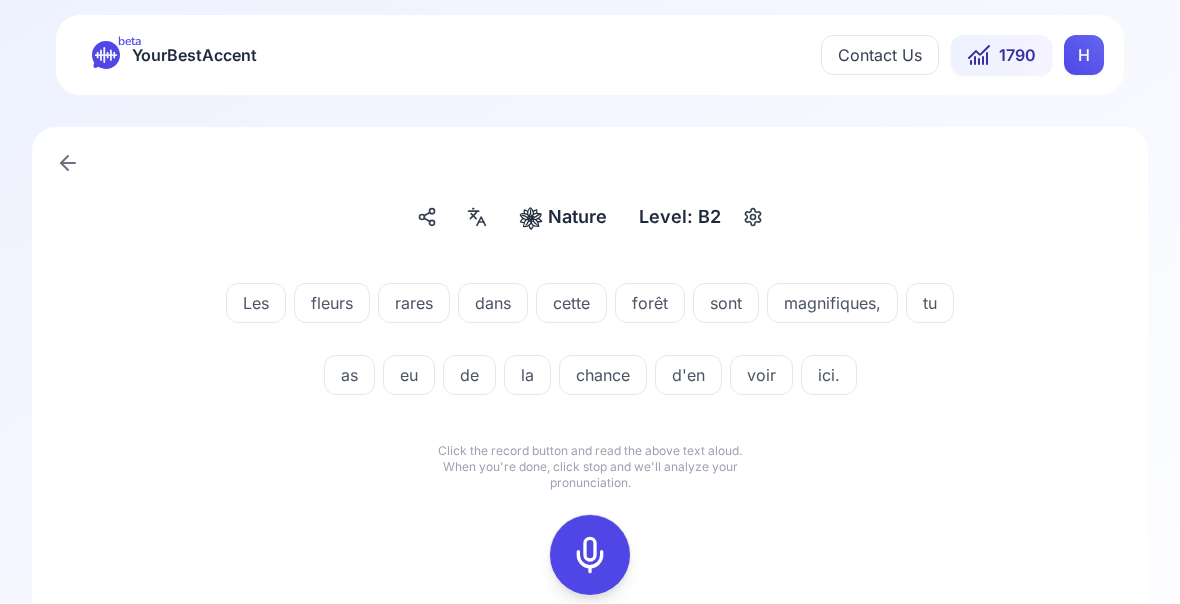 click 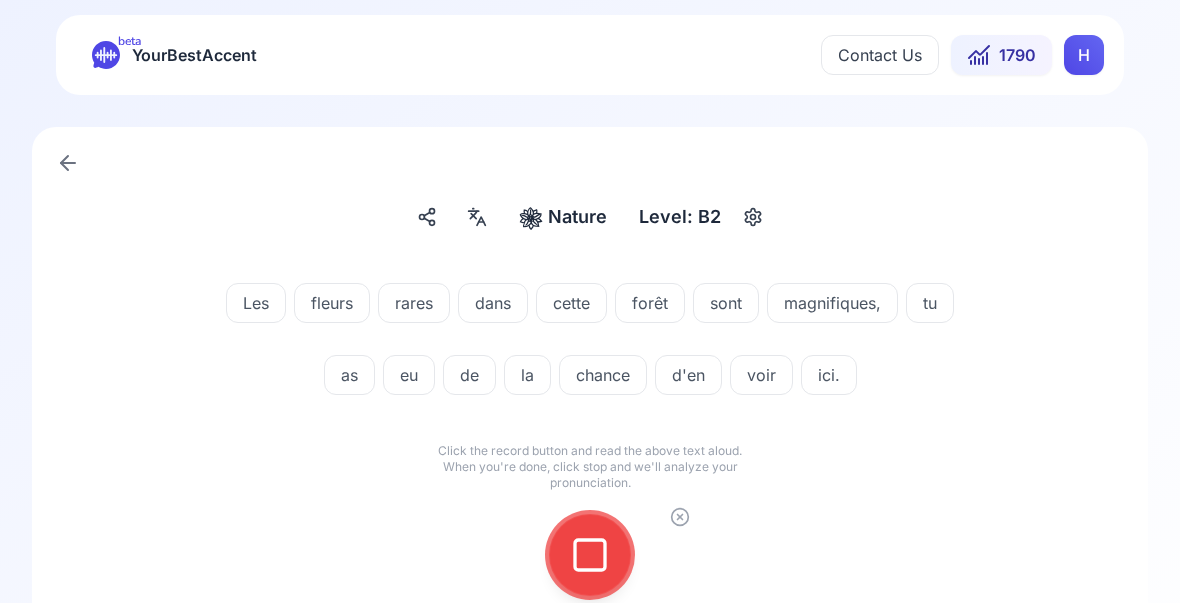 click 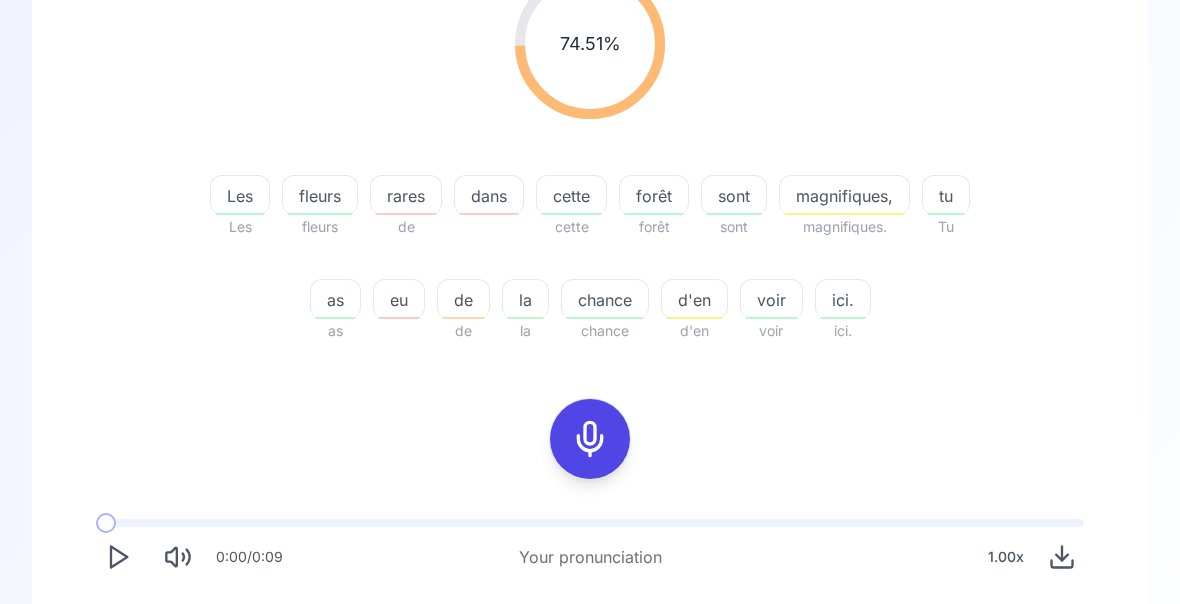 scroll, scrollTop: 310, scrollLeft: 0, axis: vertical 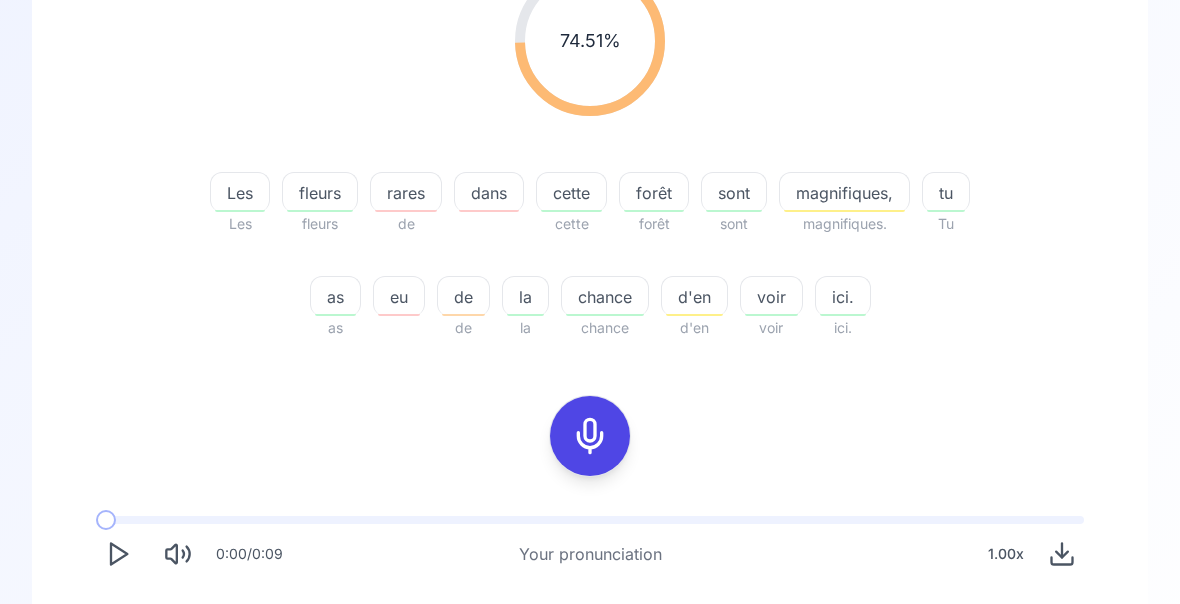 click 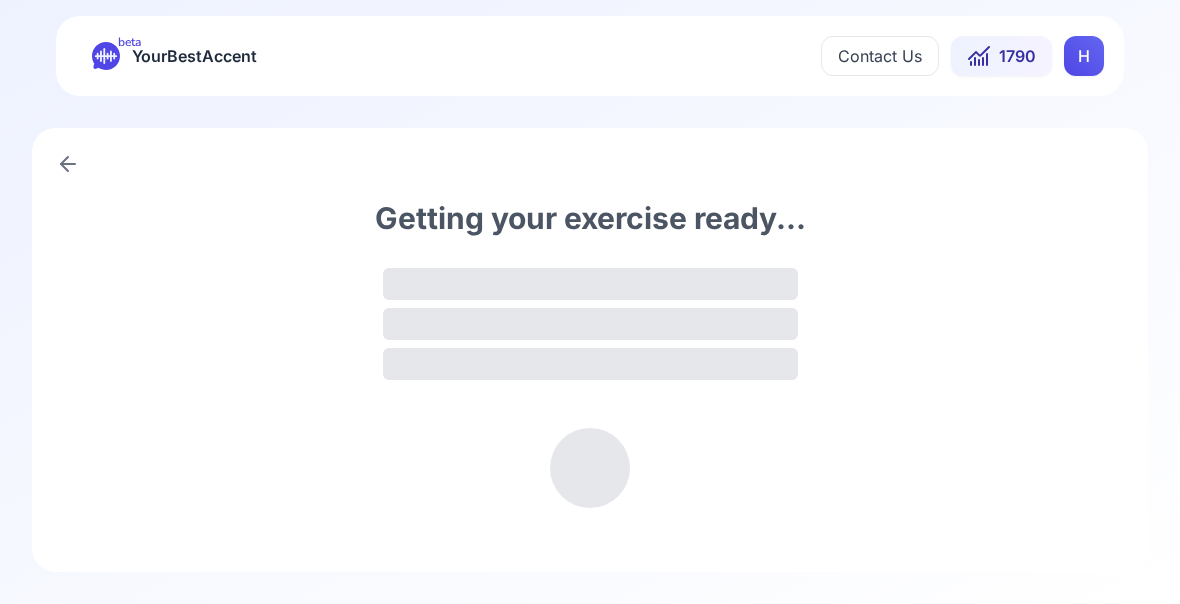 scroll, scrollTop: 0, scrollLeft: 0, axis: both 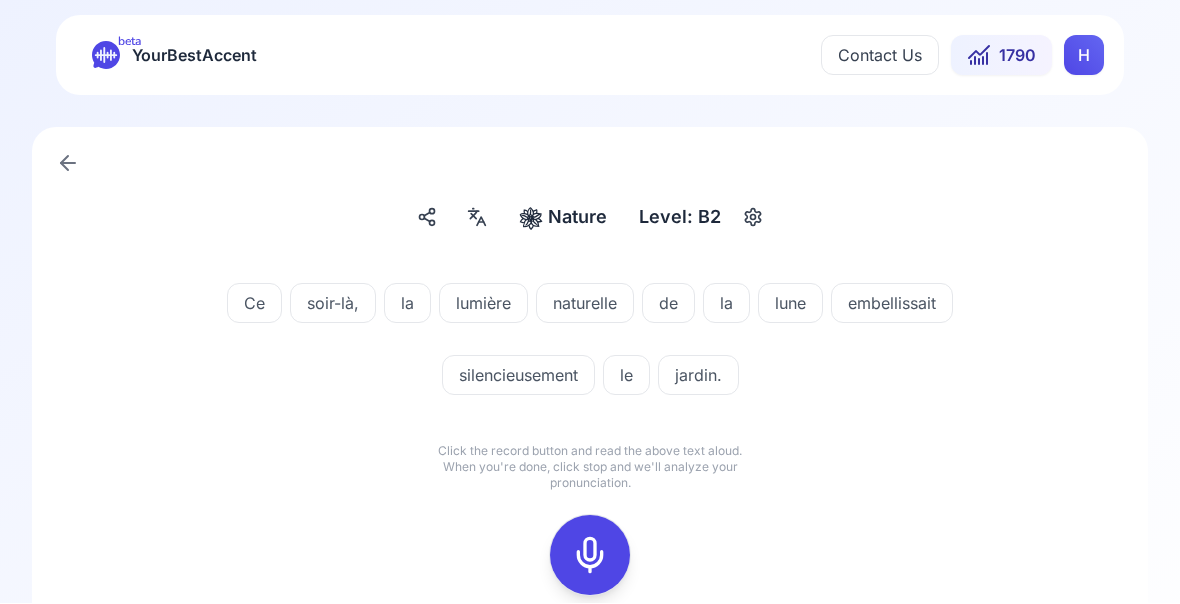click 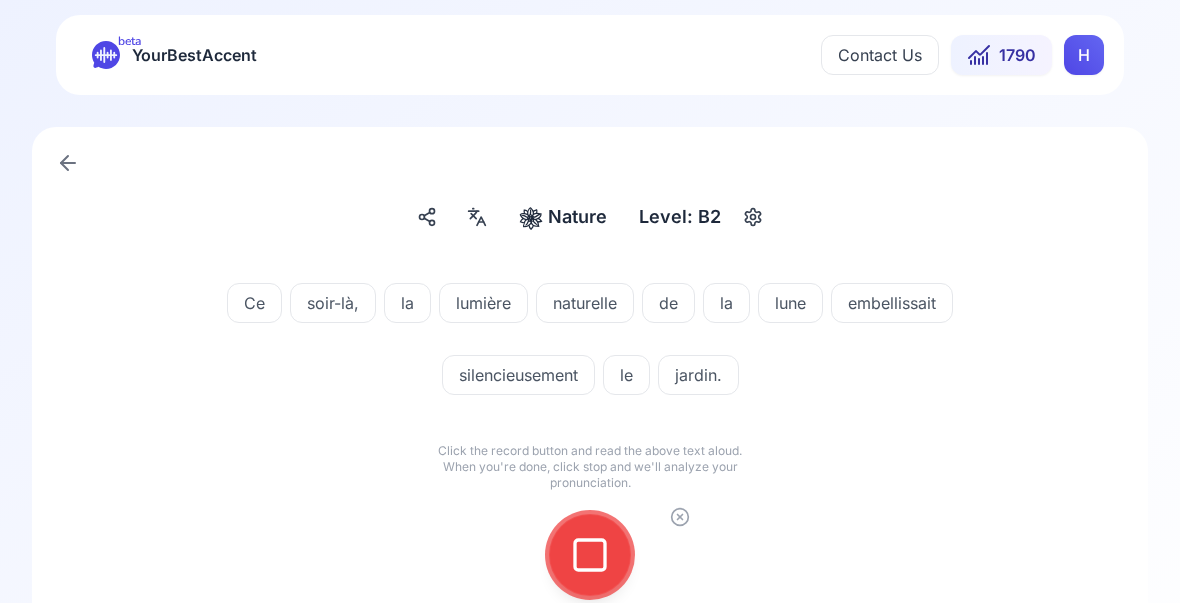 click 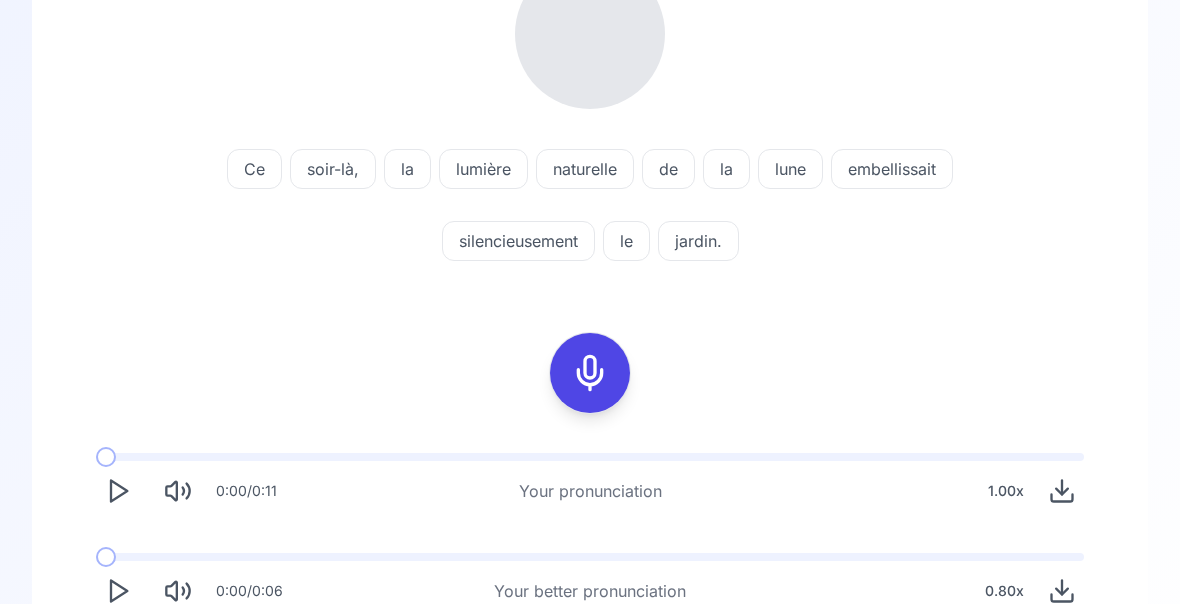 scroll, scrollTop: 317, scrollLeft: 0, axis: vertical 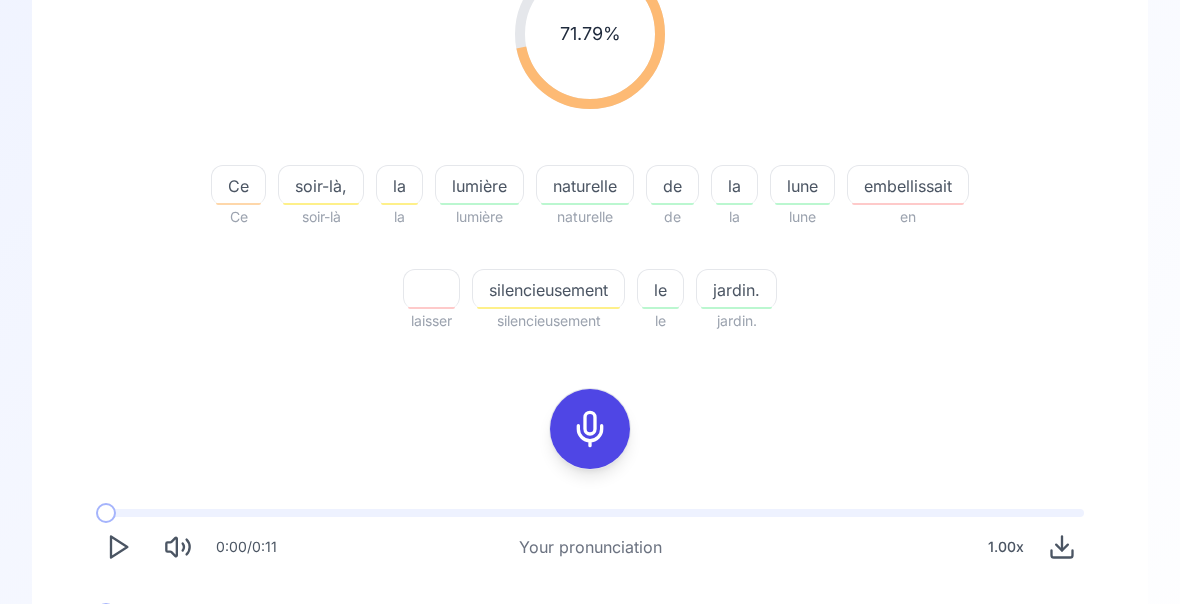 click on "embellissait" at bounding box center (908, 185) 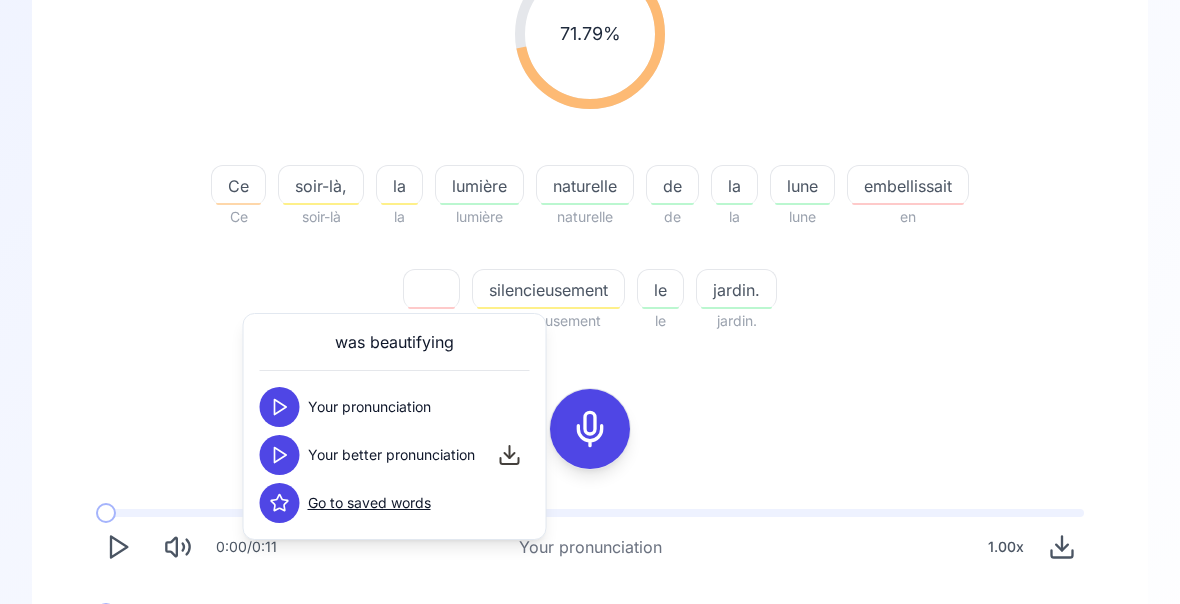 click 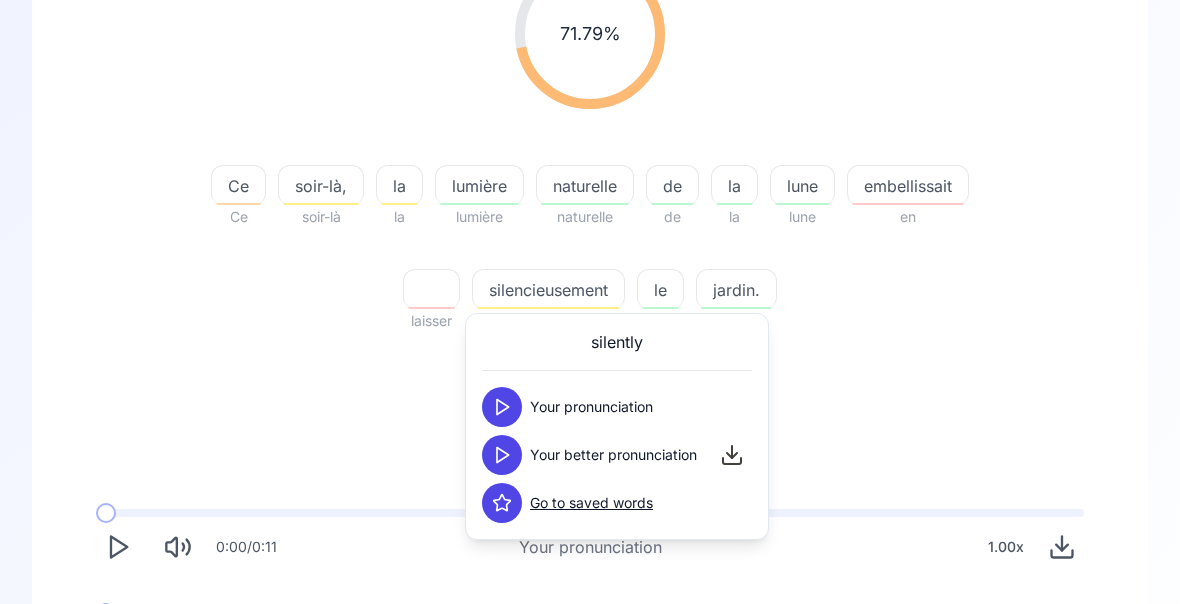 click 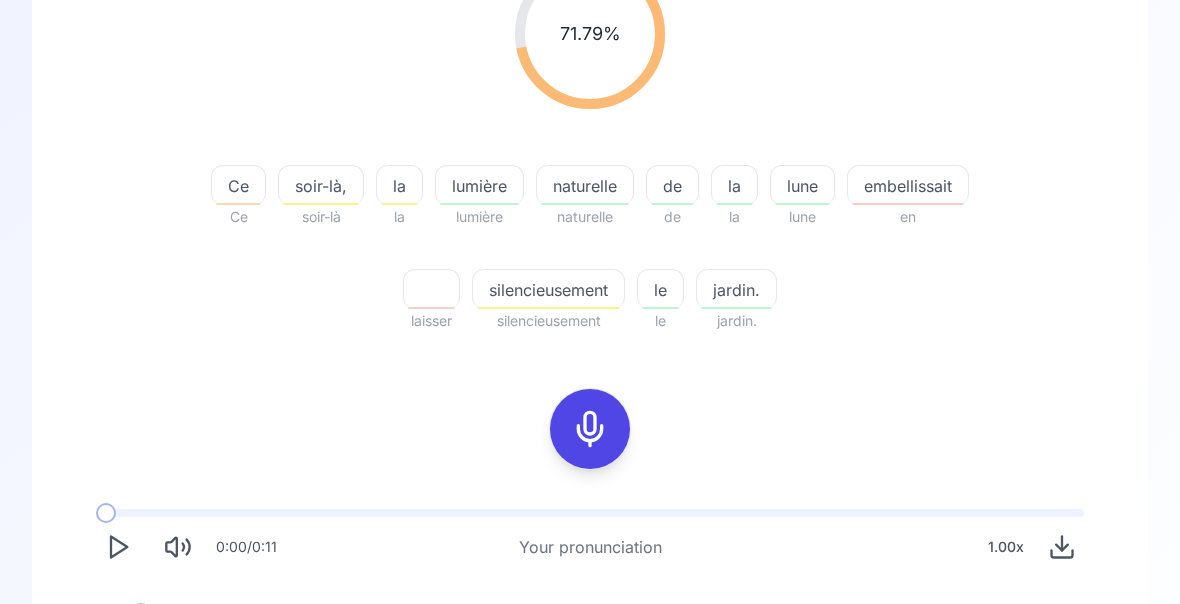 click at bounding box center [114, 613] 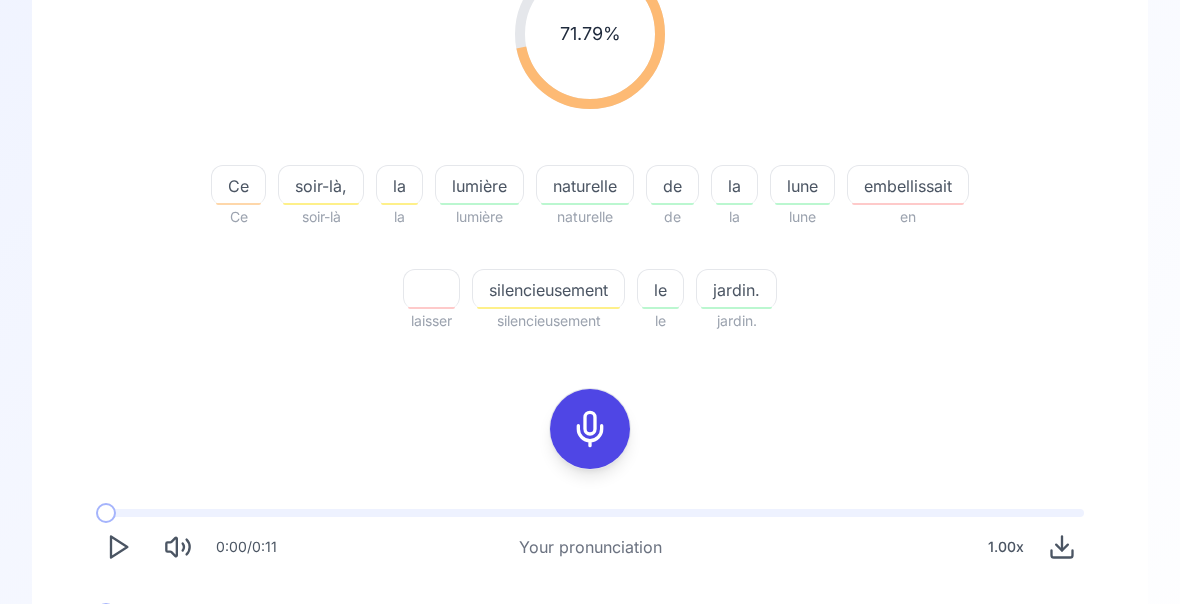 click 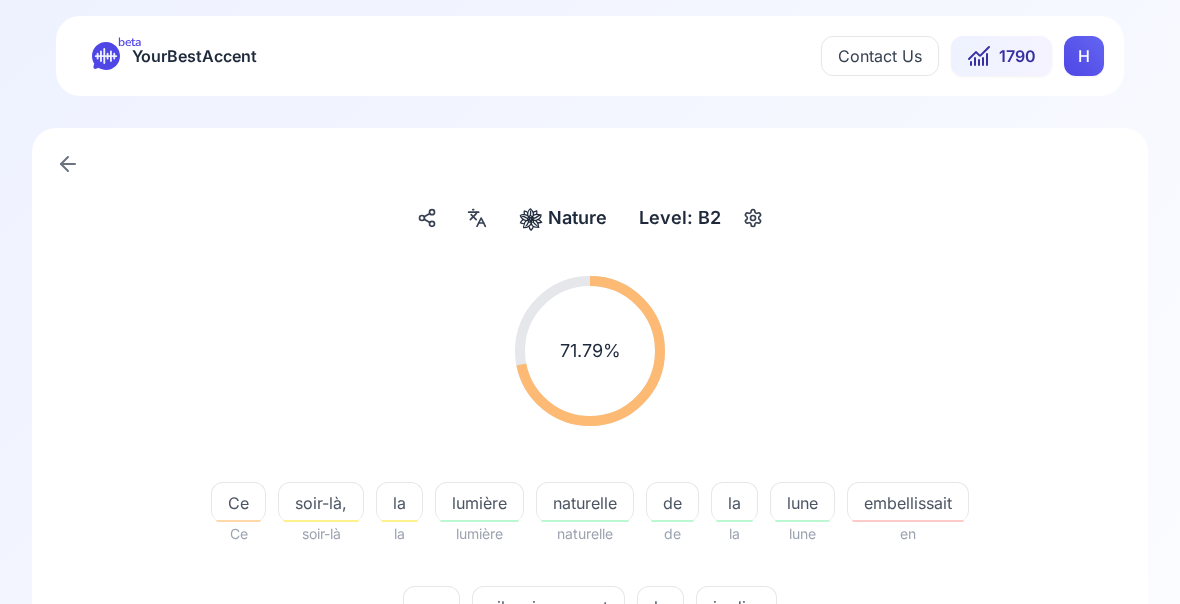 scroll, scrollTop: 0, scrollLeft: 0, axis: both 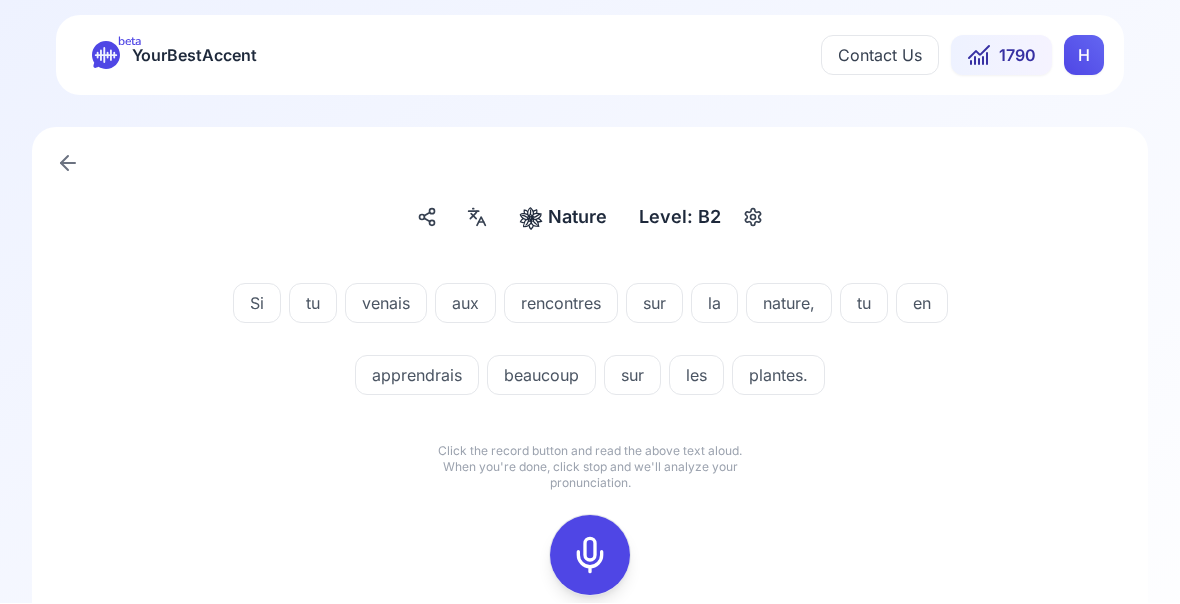 click 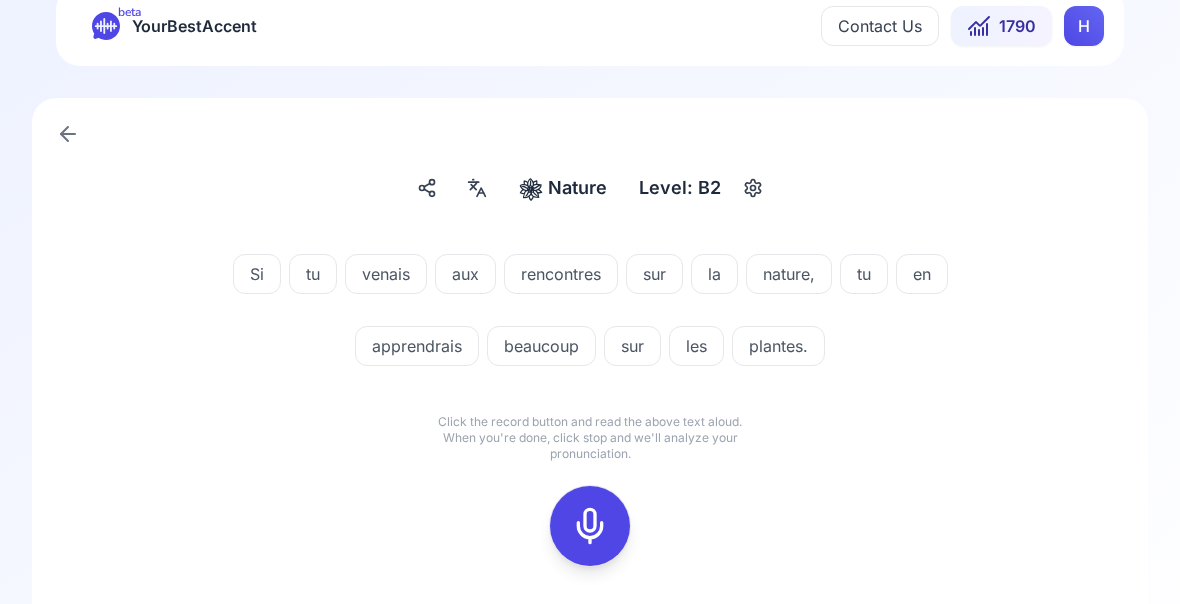 scroll, scrollTop: 31, scrollLeft: 0, axis: vertical 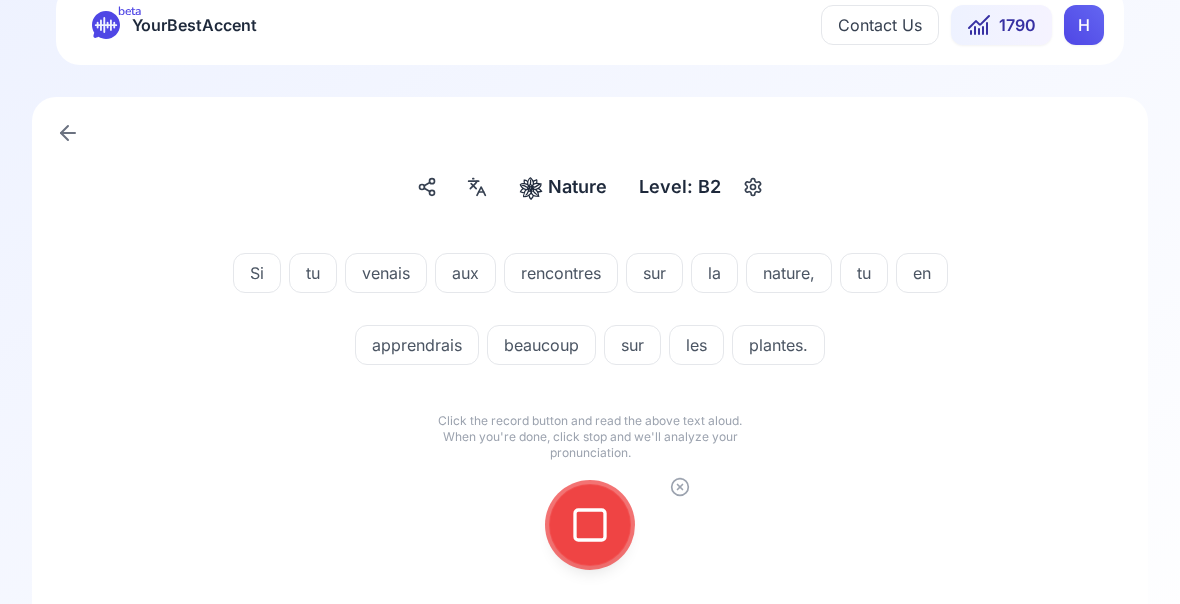 click 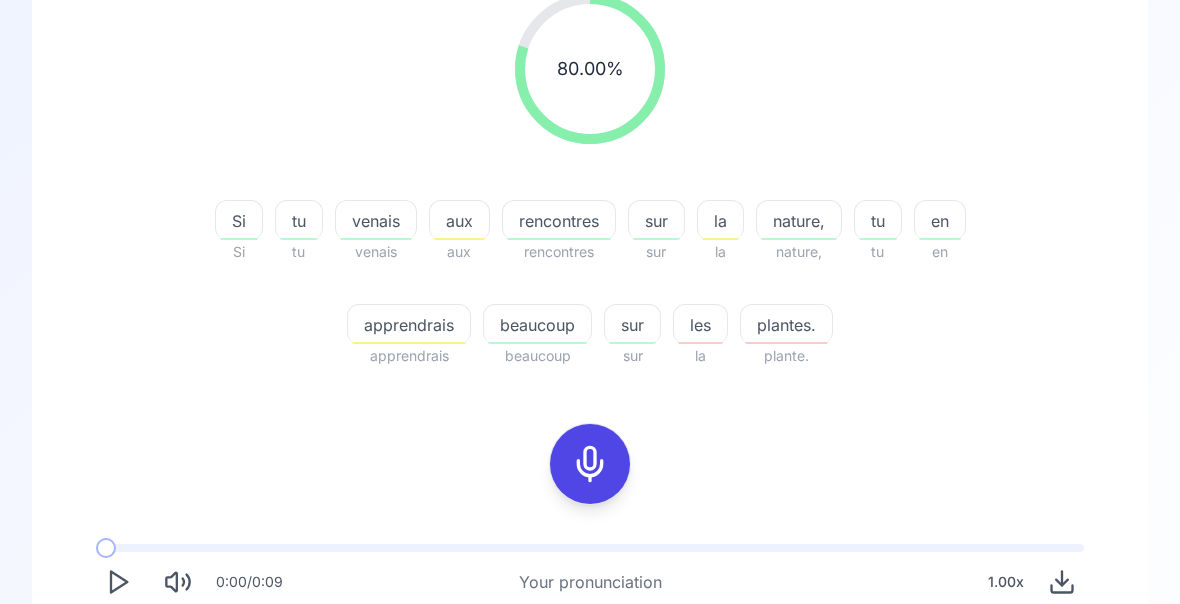 scroll, scrollTop: 289, scrollLeft: 0, axis: vertical 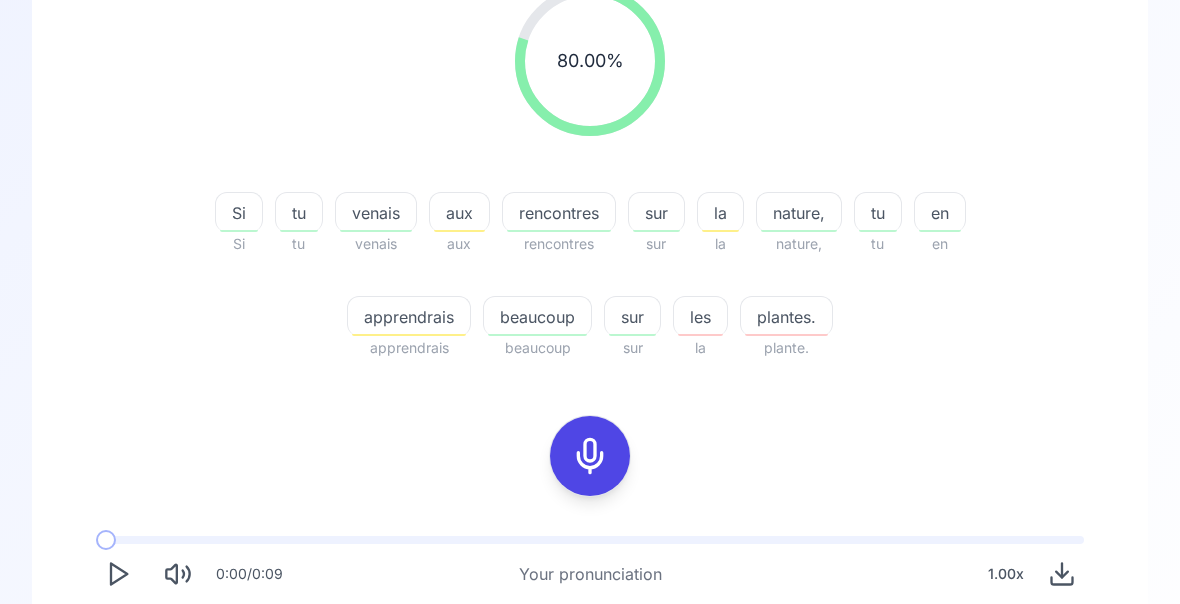 click at bounding box center (118, 675) 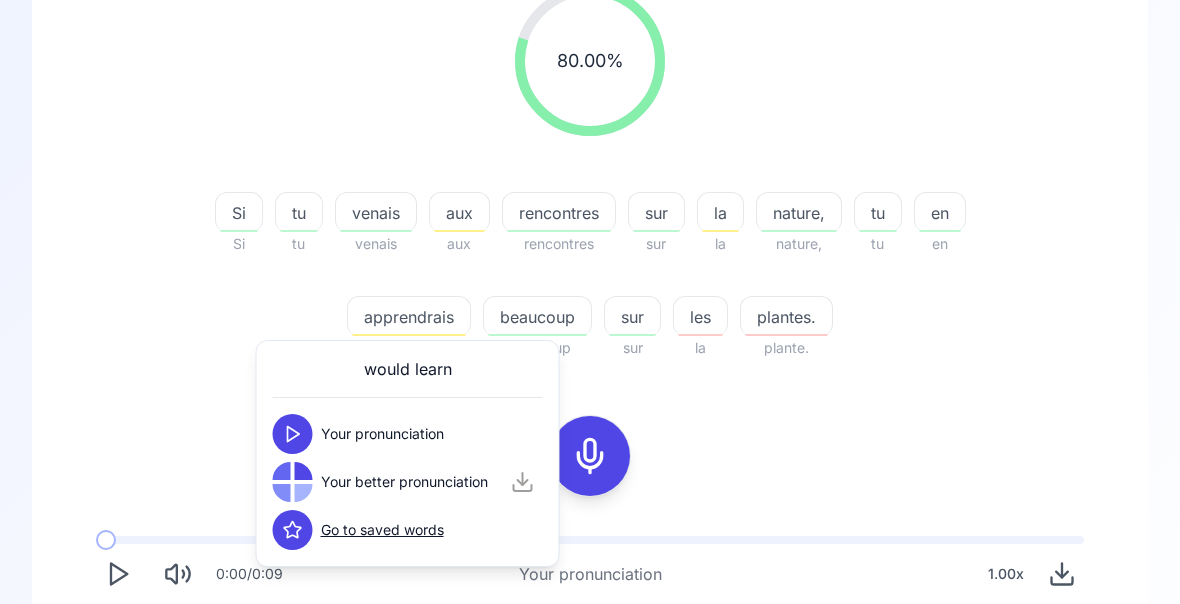 click on "80.00 % 80.00 % Si tu venais aux rencontres sur la nature, tu en apprendrais beaucoup sur les plantes." at bounding box center [590, 341] 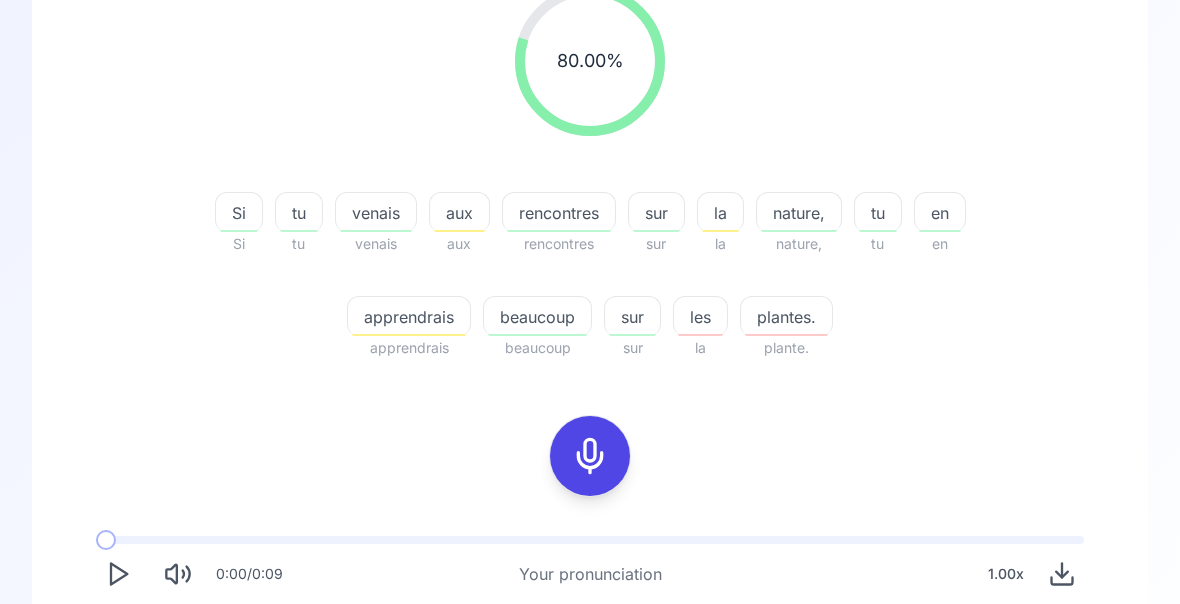 click 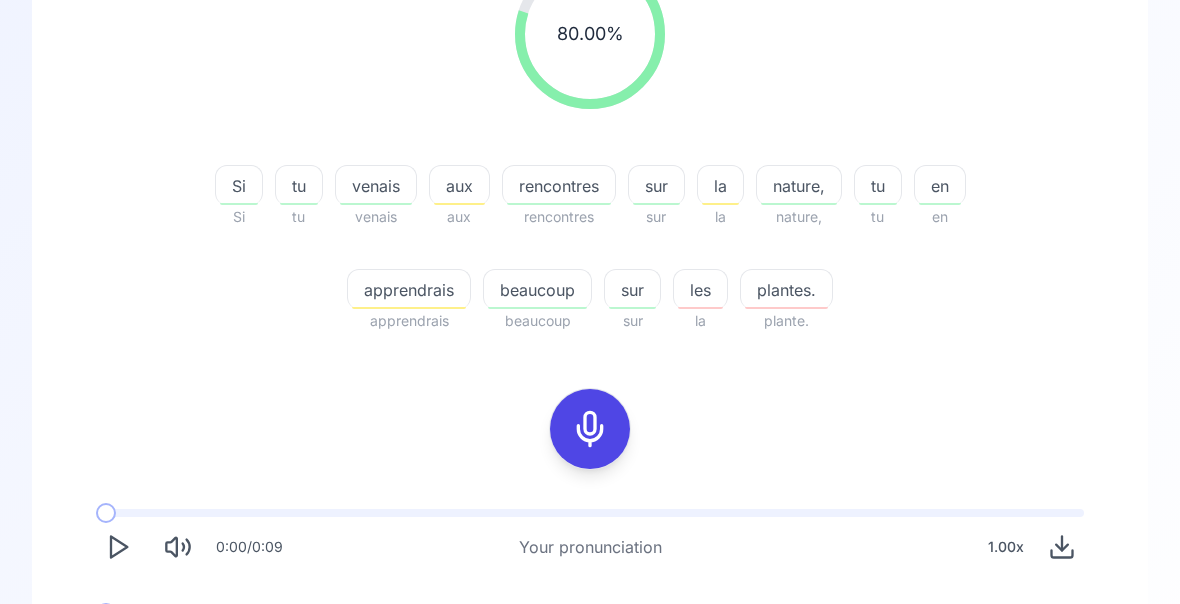 scroll, scrollTop: 372, scrollLeft: 0, axis: vertical 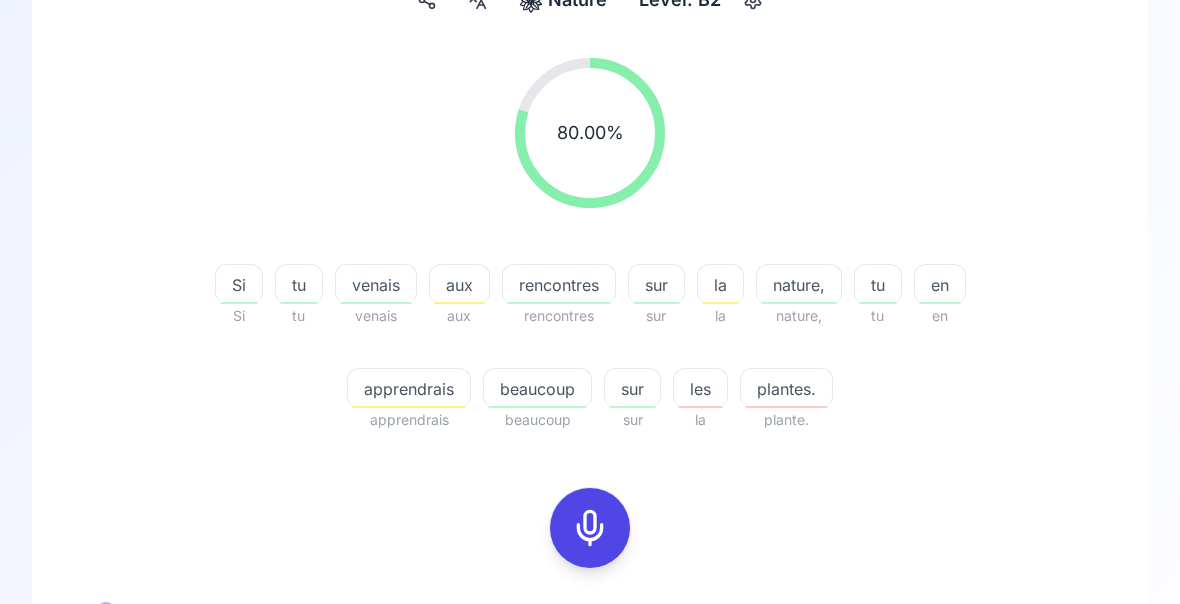 click on "Try another sentence" at bounding box center (590, 825) 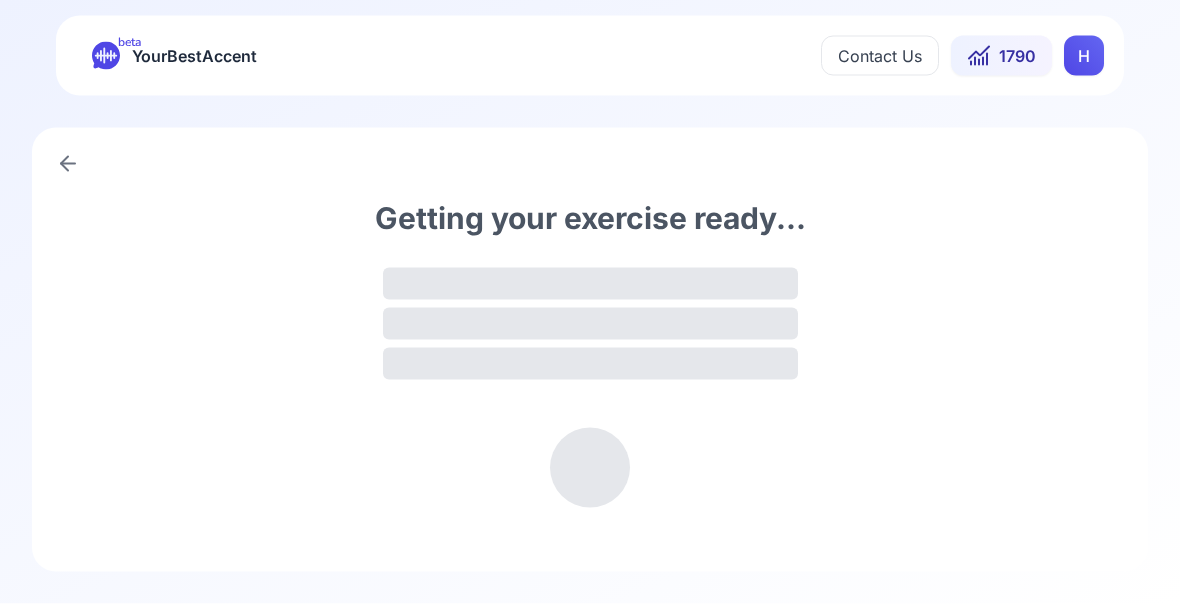 scroll, scrollTop: 0, scrollLeft: 0, axis: both 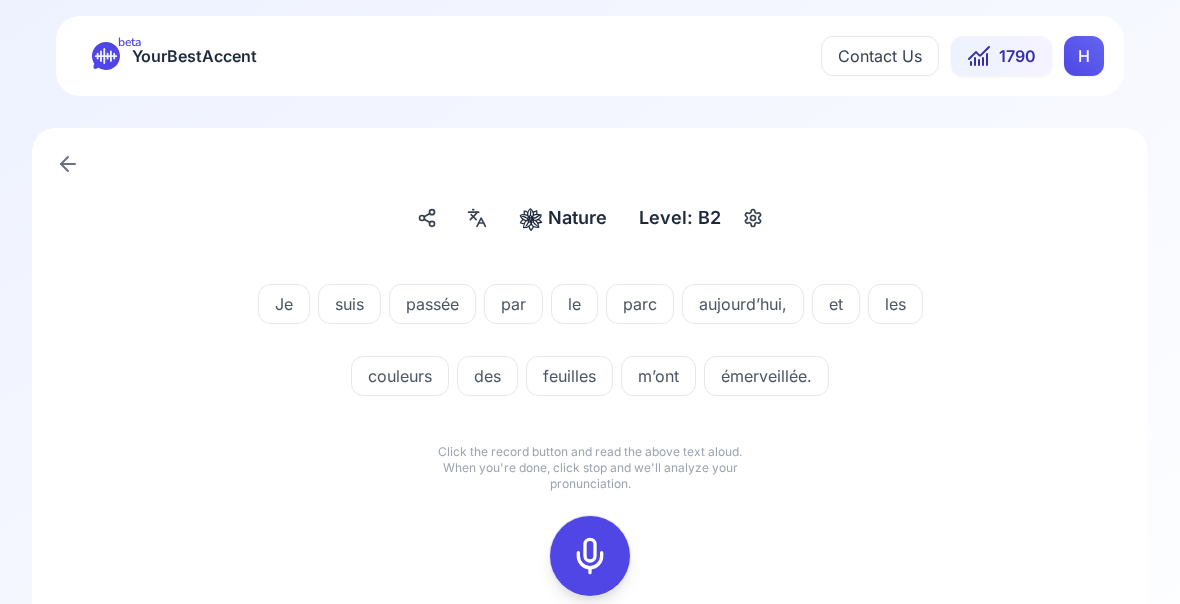 click on "Nature" at bounding box center (577, 218) 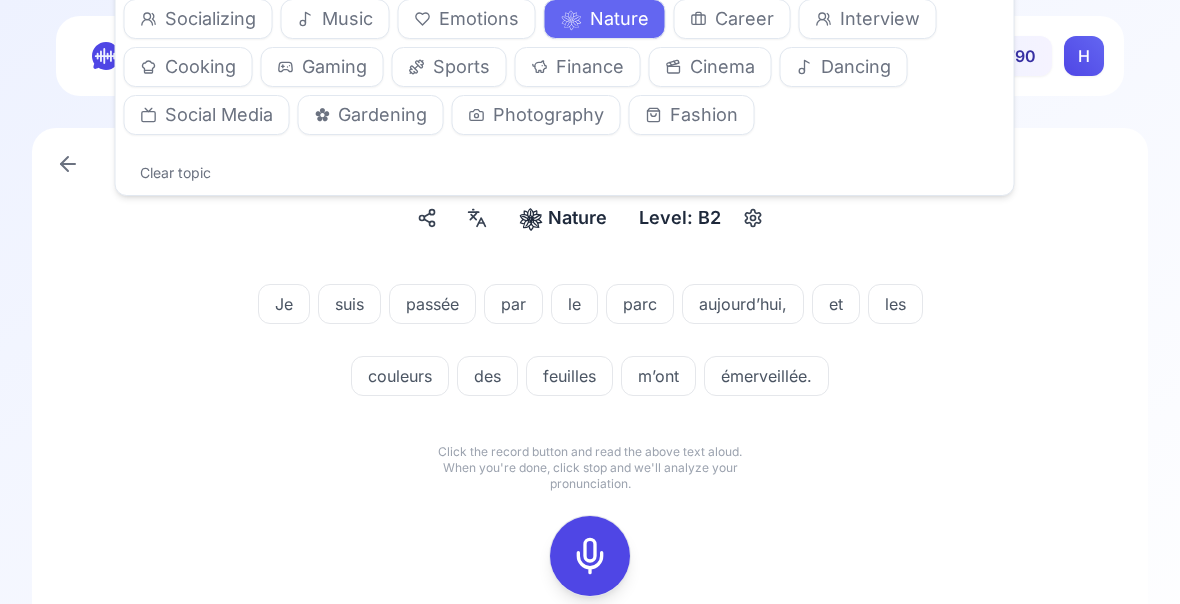 click on "Greetings Introductions ➊ Numbers ⚭ Family Food Directions Shopping Travel Medicine Weather Business Letters Chatting Slang News Academia Tech Art History Socializing Music Emotions ❀ Nature Career Interview Cooking Gaming Sports Finance Cinema Dancing Social Media ✿ Gardening Photography Fashion" at bounding box center (565, -5) 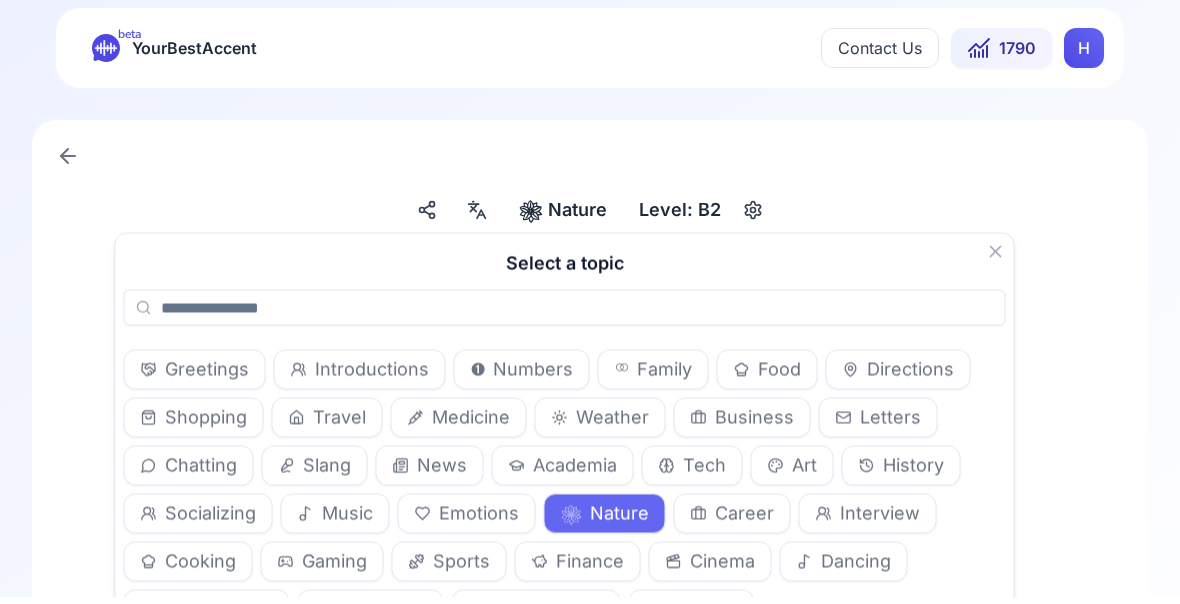 scroll, scrollTop: 0, scrollLeft: 0, axis: both 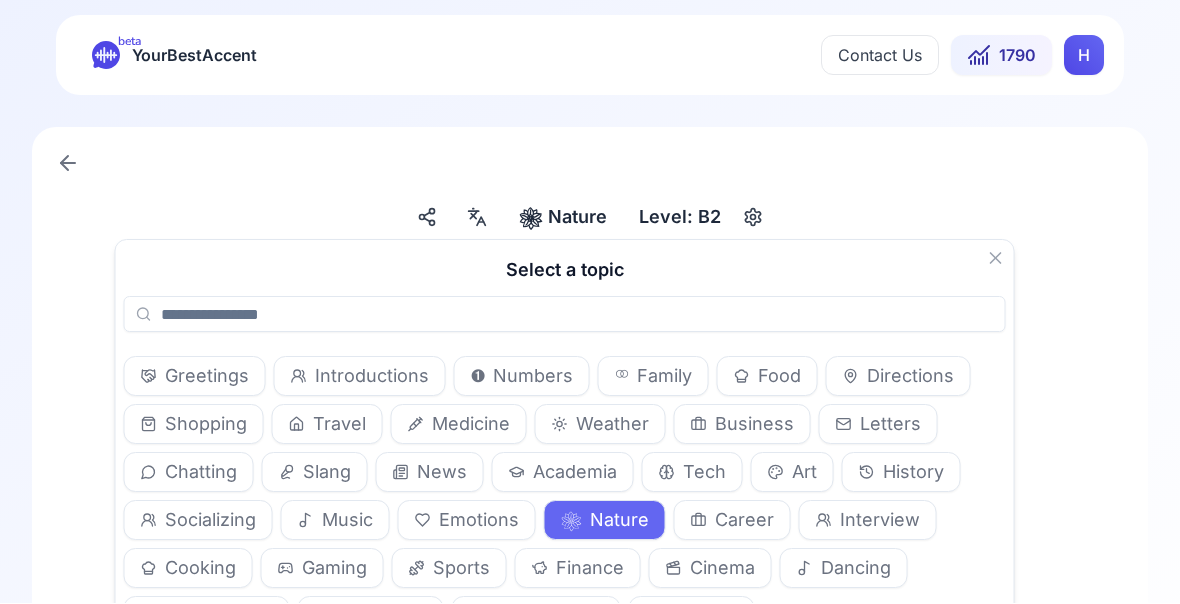 click on "Food" at bounding box center (767, 377) 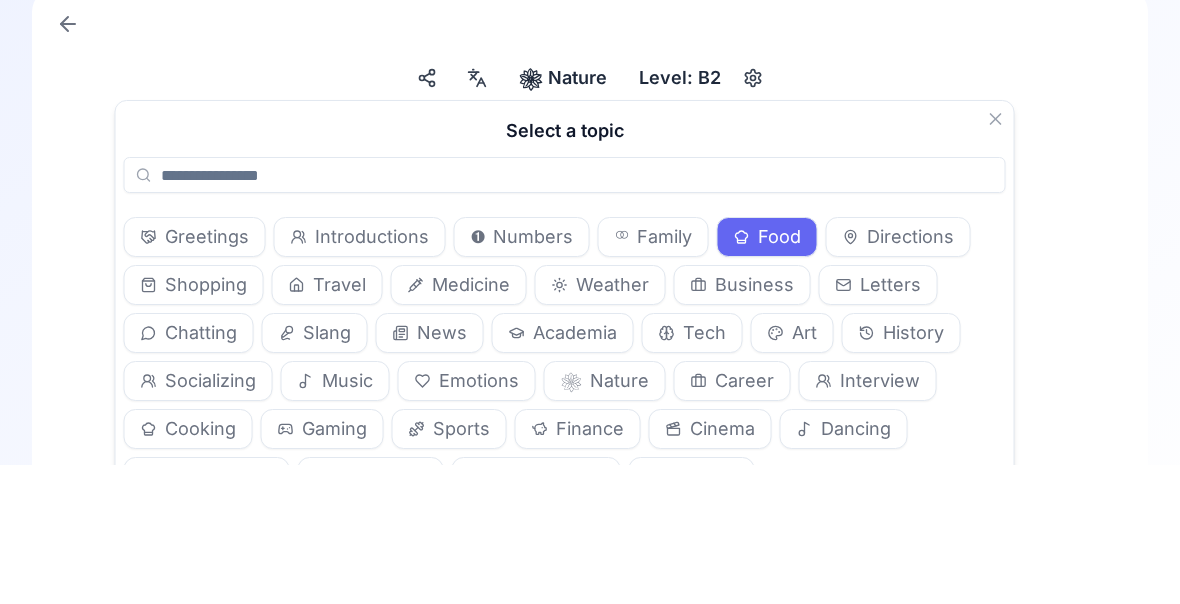 click on "❀ Nature Nature" at bounding box center [563, 218] 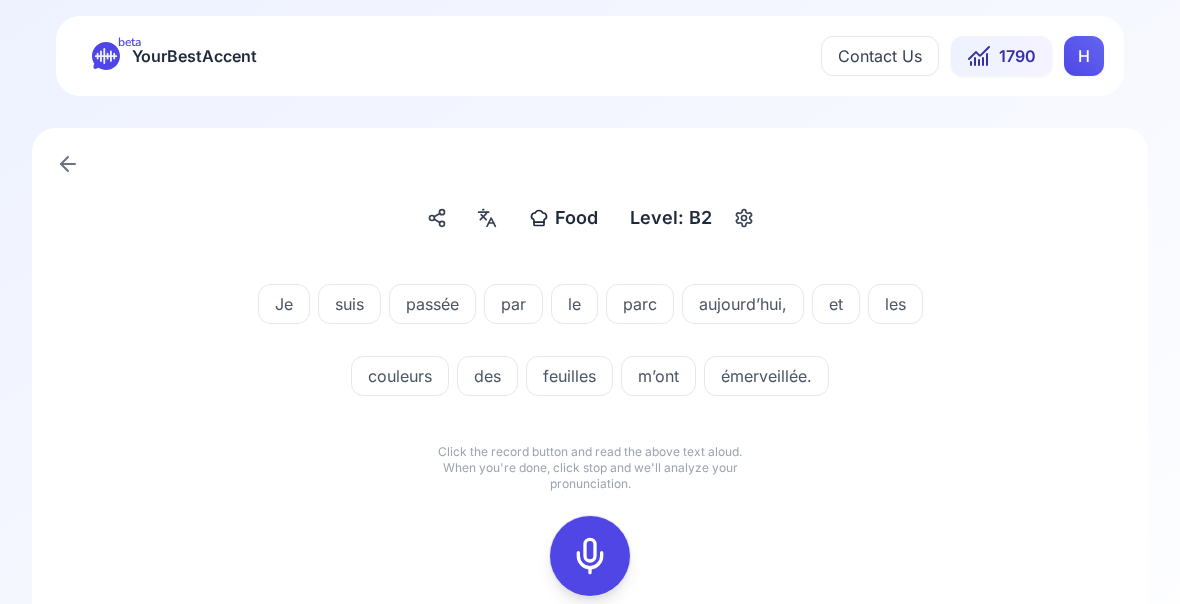 click 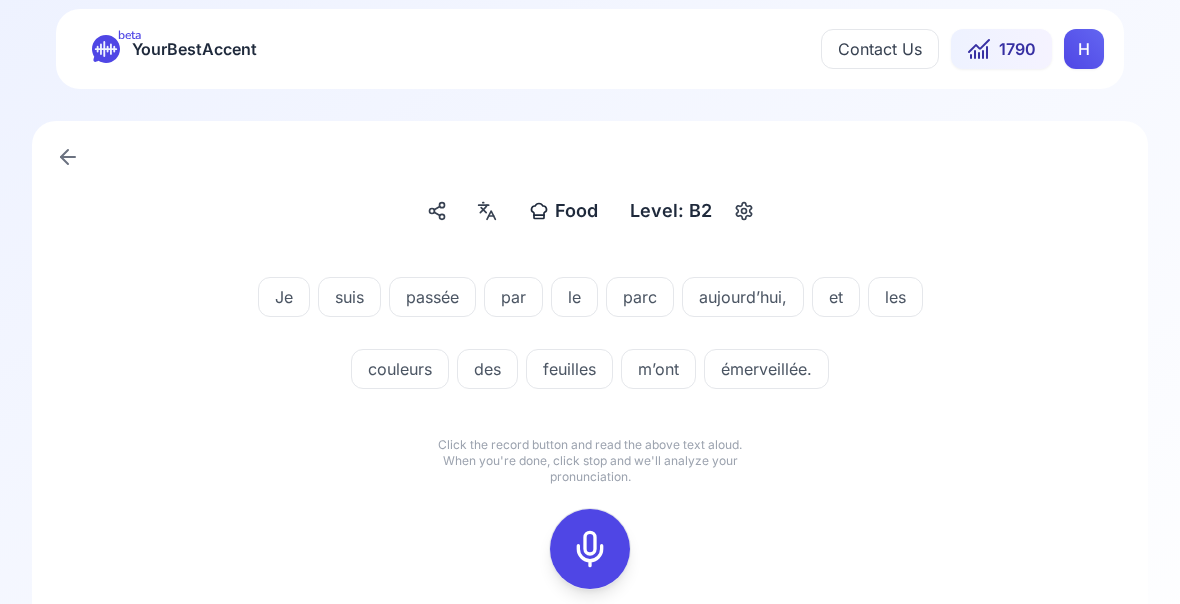 scroll, scrollTop: 57, scrollLeft: 0, axis: vertical 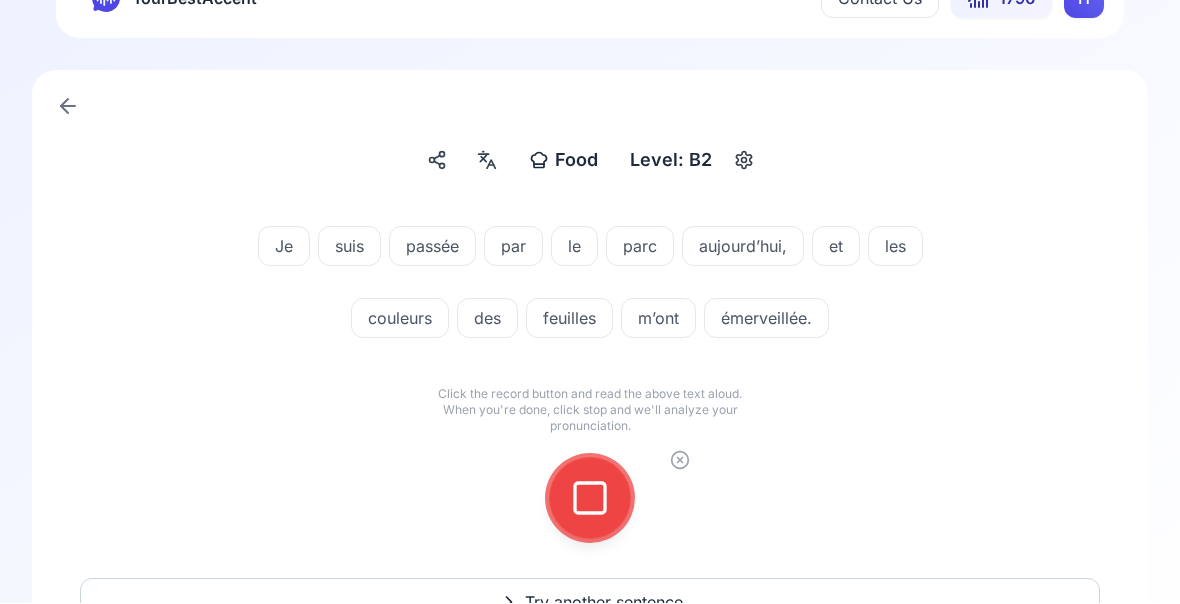 click 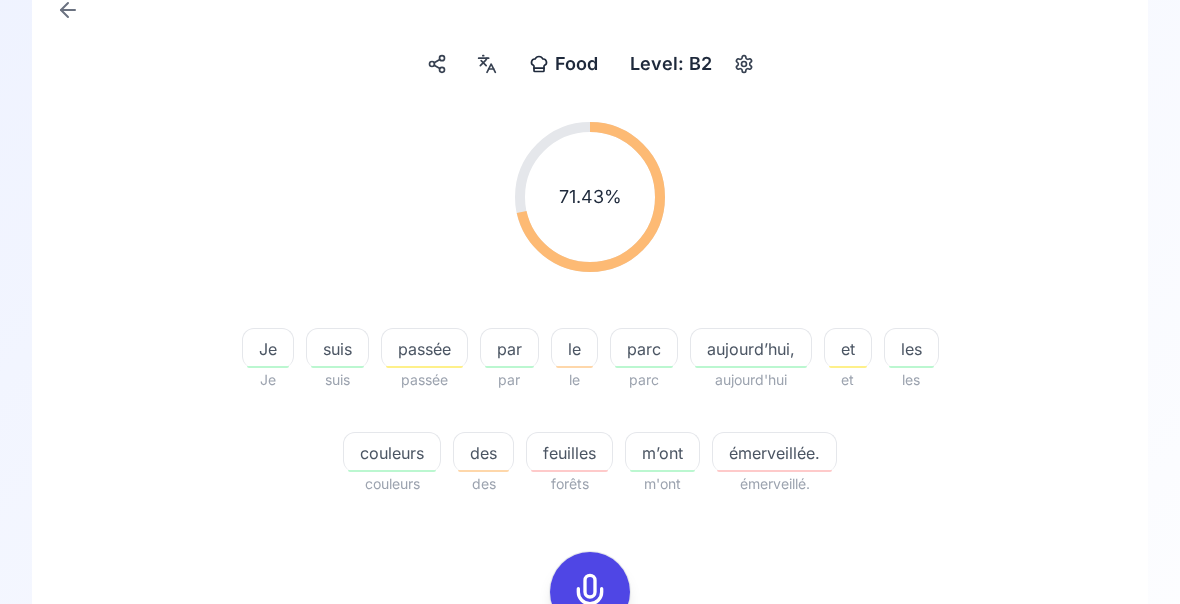 scroll, scrollTop: 164, scrollLeft: 0, axis: vertical 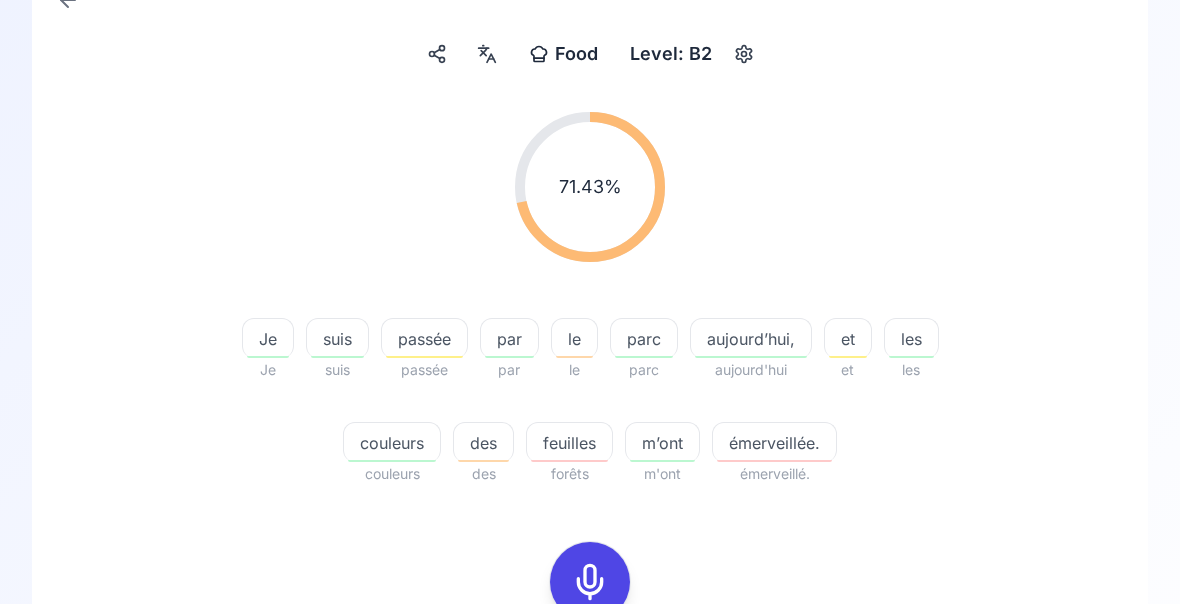 click on "émerveillée." at bounding box center (774, 443) 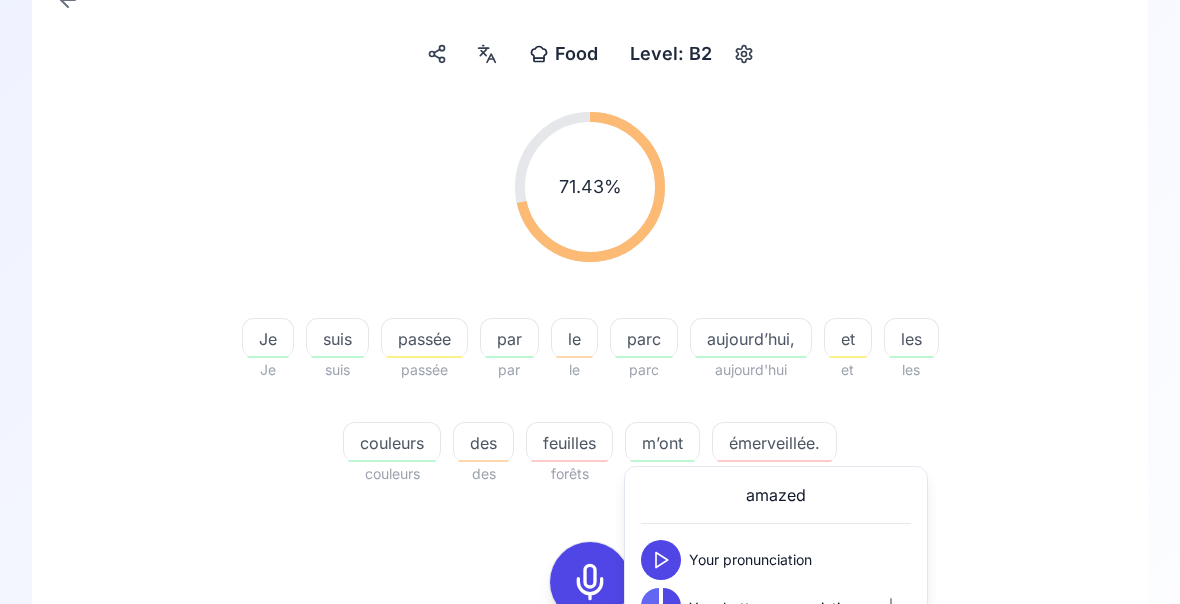 click at bounding box center (661, 608) 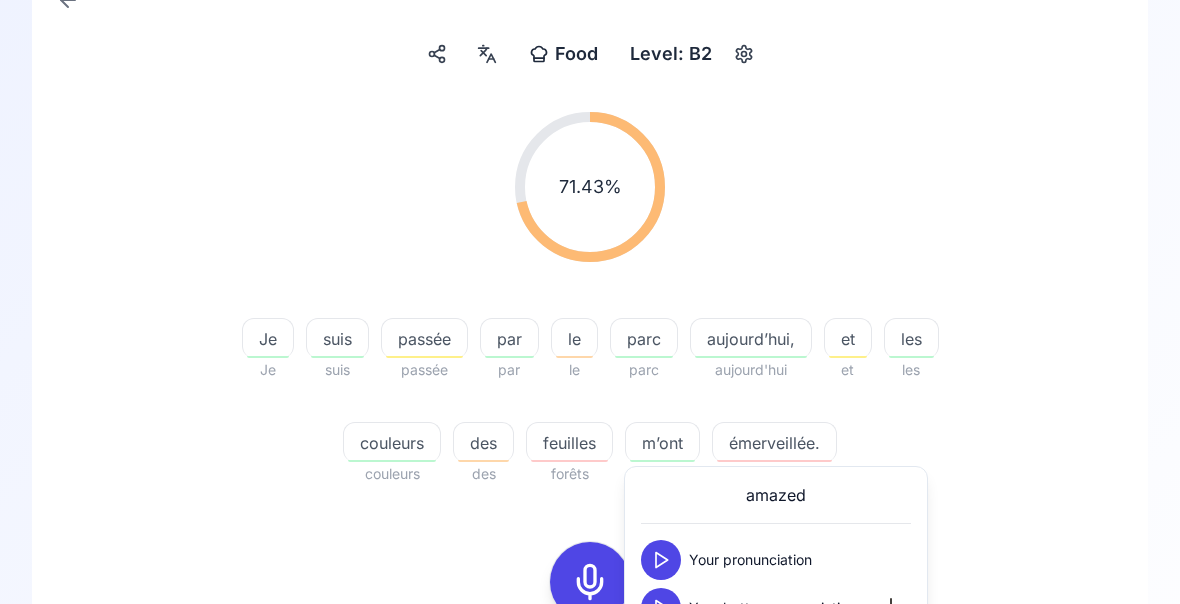 click 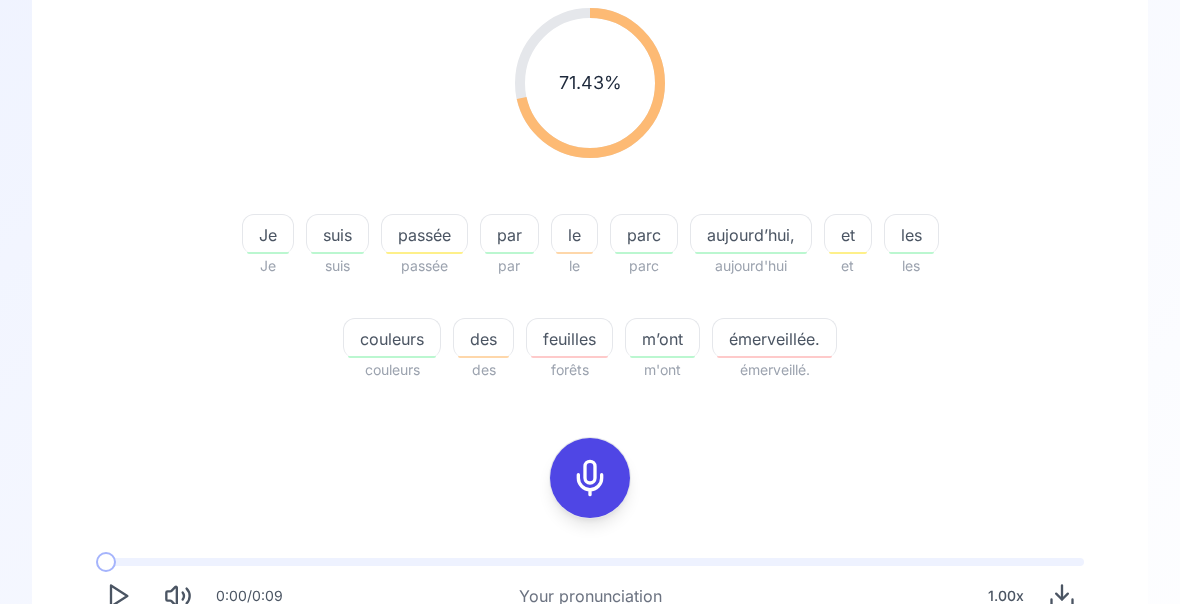 scroll, scrollTop: 286, scrollLeft: 0, axis: vertical 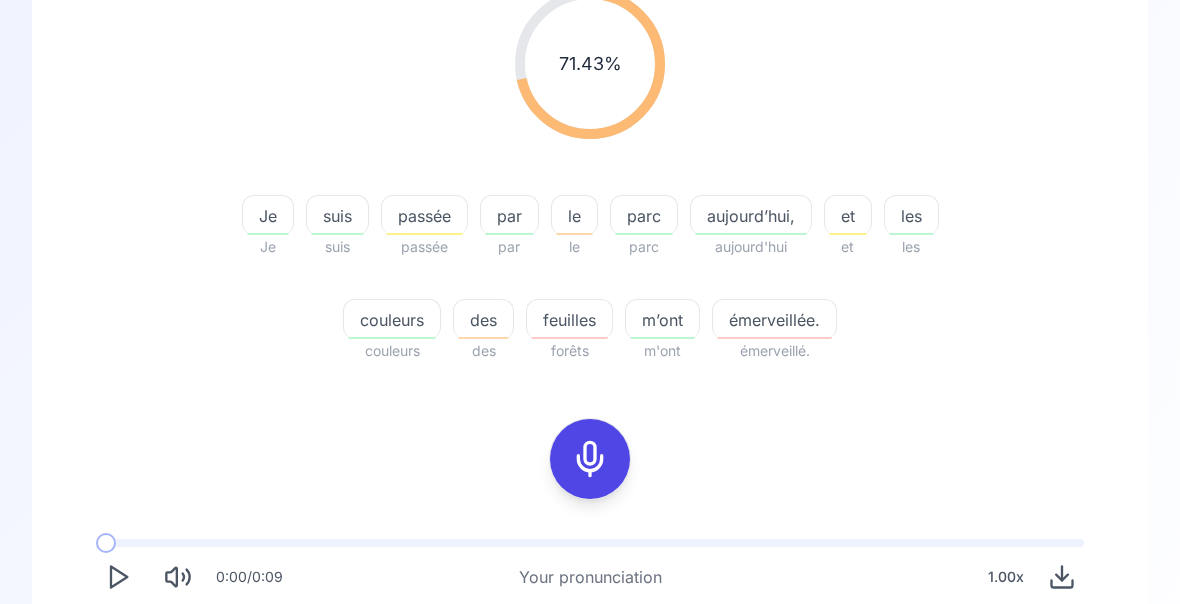 click 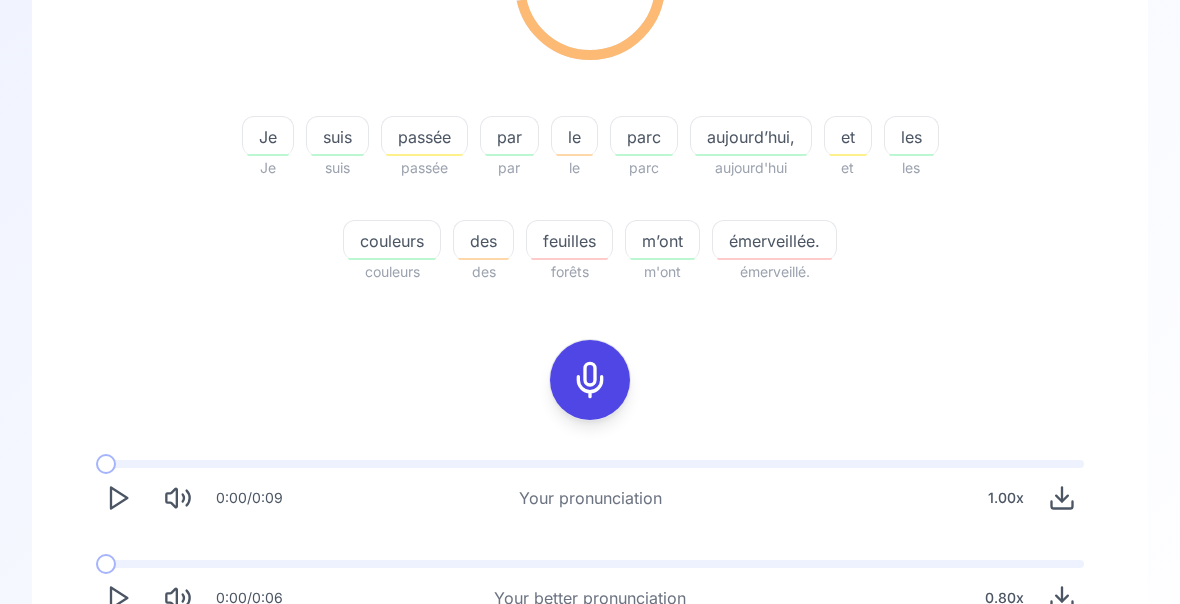 scroll, scrollTop: 372, scrollLeft: 0, axis: vertical 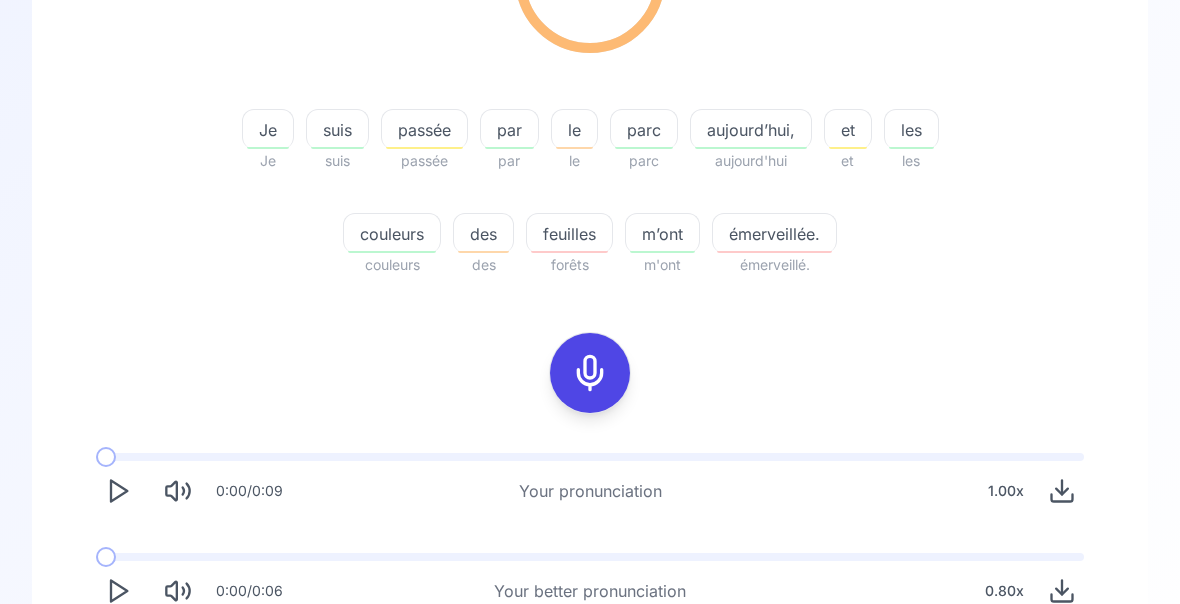 click on "Try another sentence" at bounding box center [604, 670] 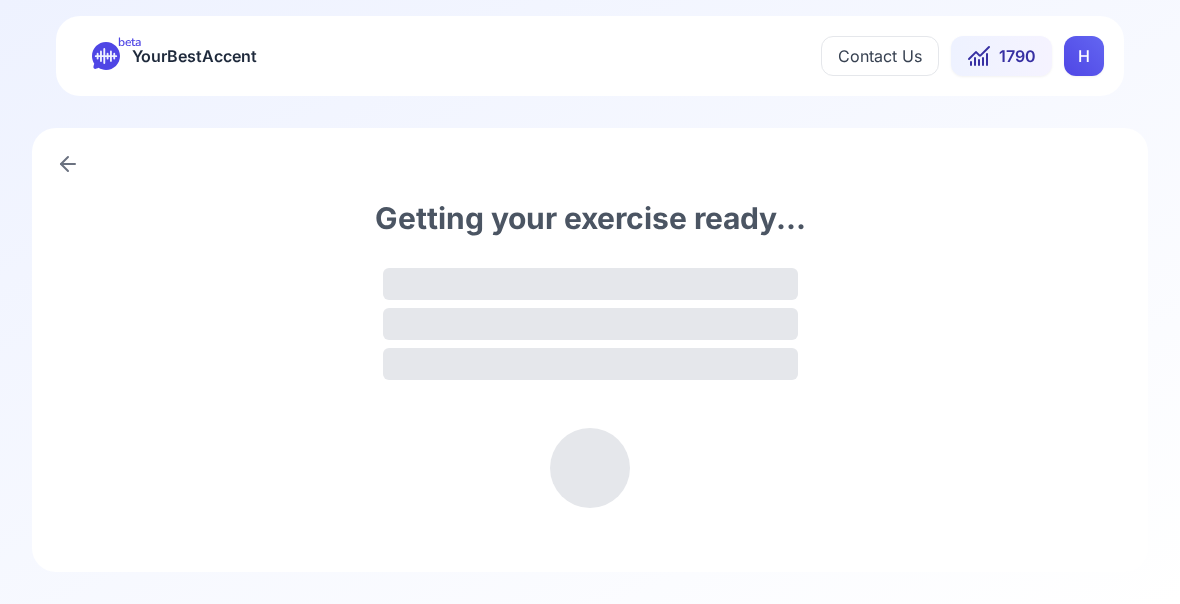 scroll, scrollTop: 0, scrollLeft: 0, axis: both 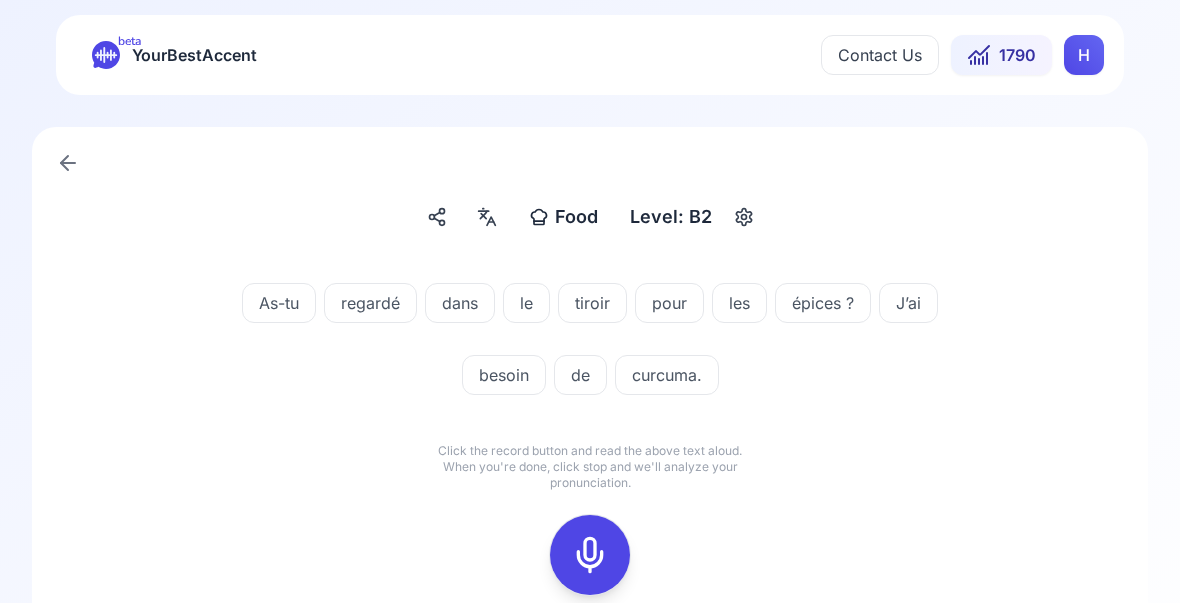 click 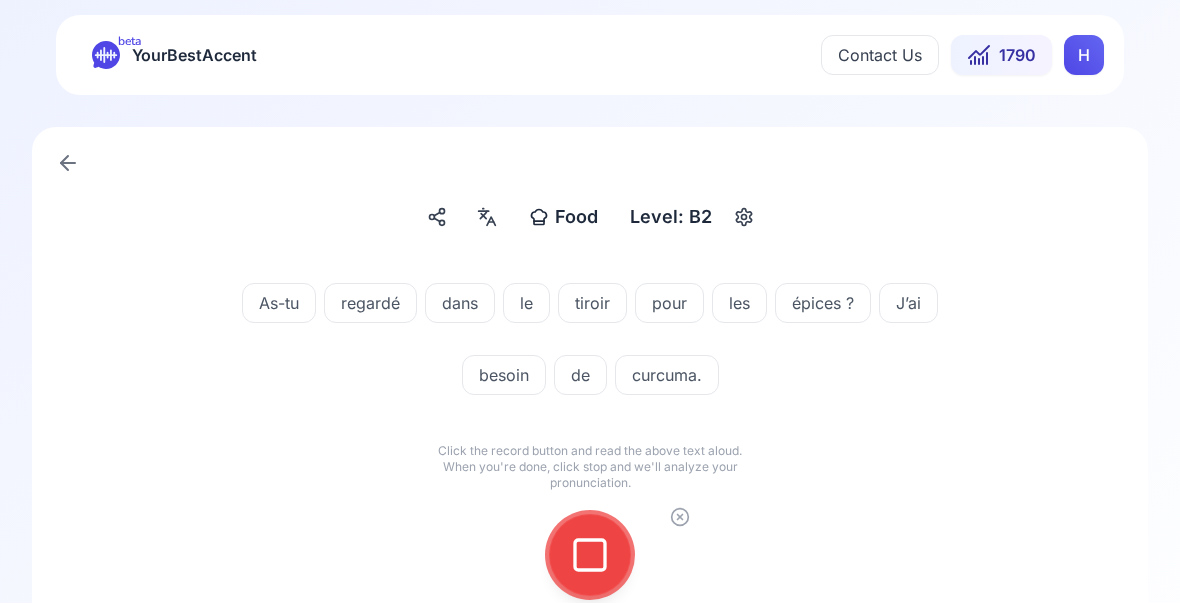 click 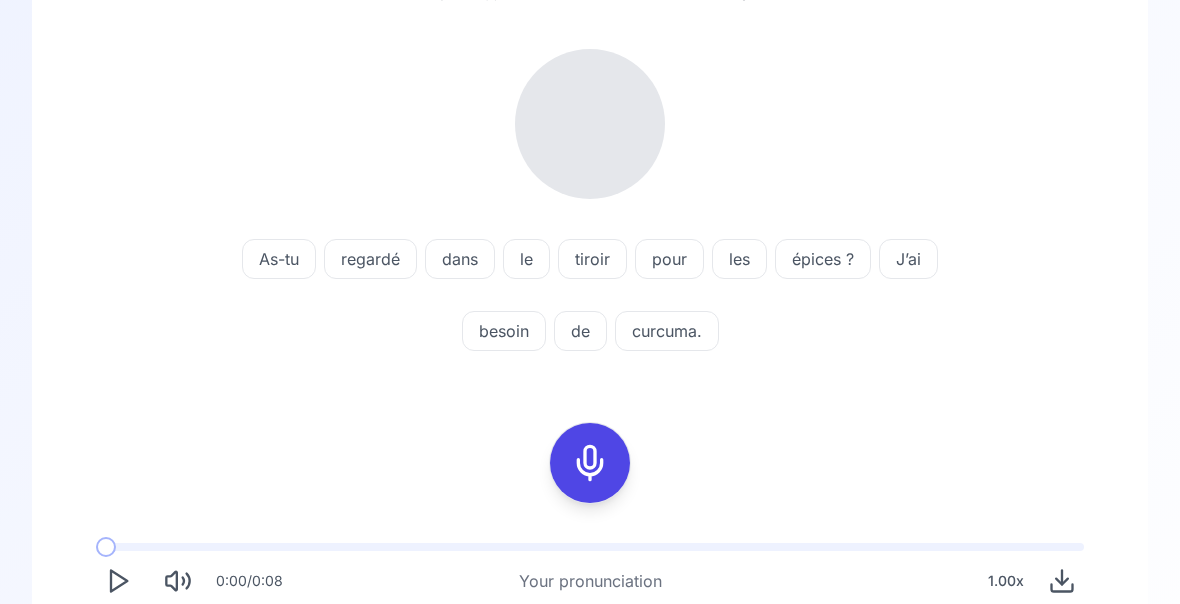 scroll, scrollTop: 246, scrollLeft: 0, axis: vertical 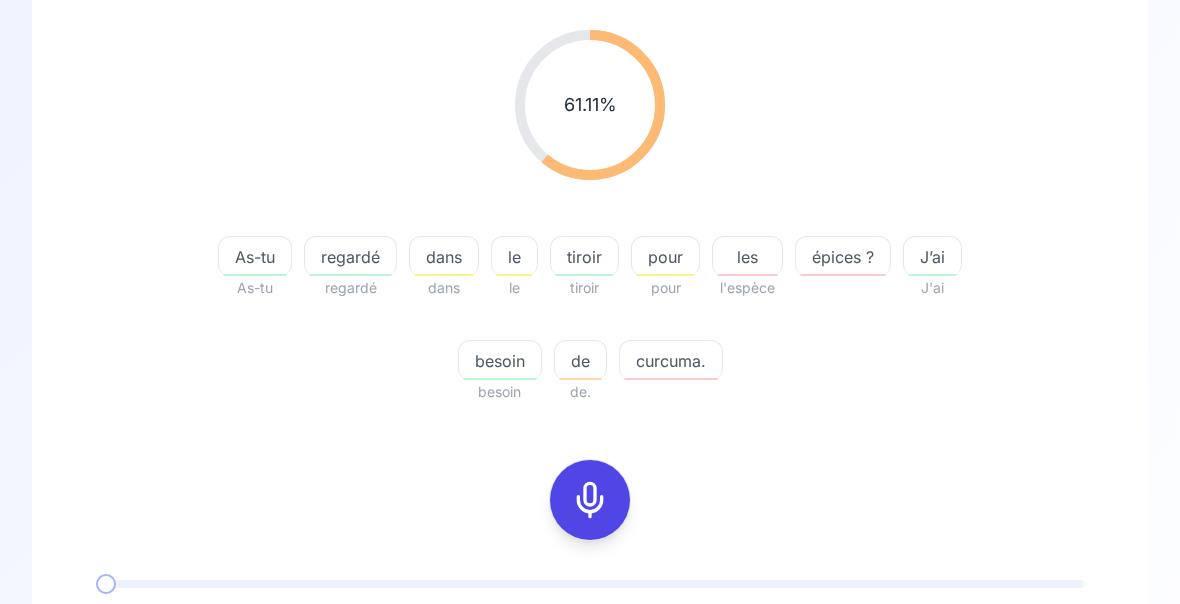 click on "curcuma." at bounding box center [671, 361] 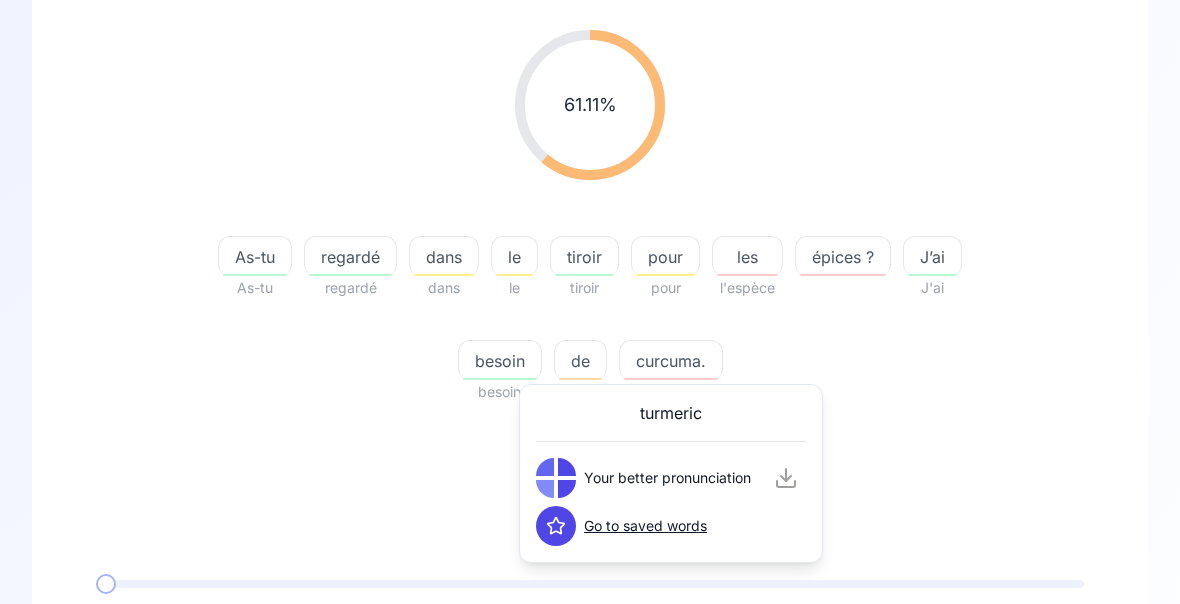 click at bounding box center (556, 478) 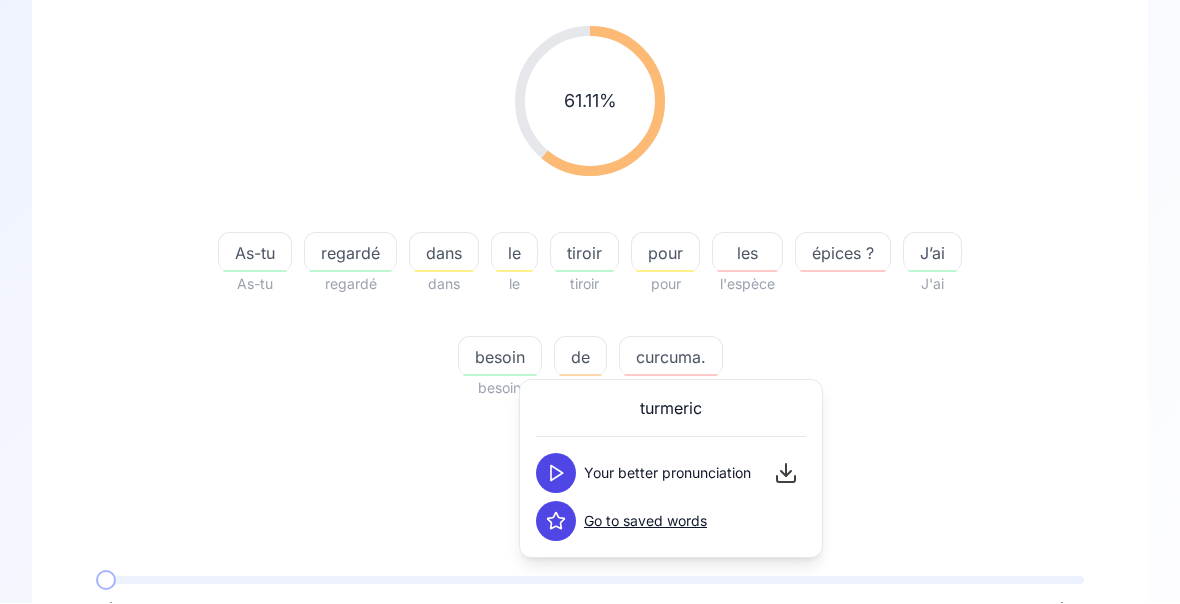 click 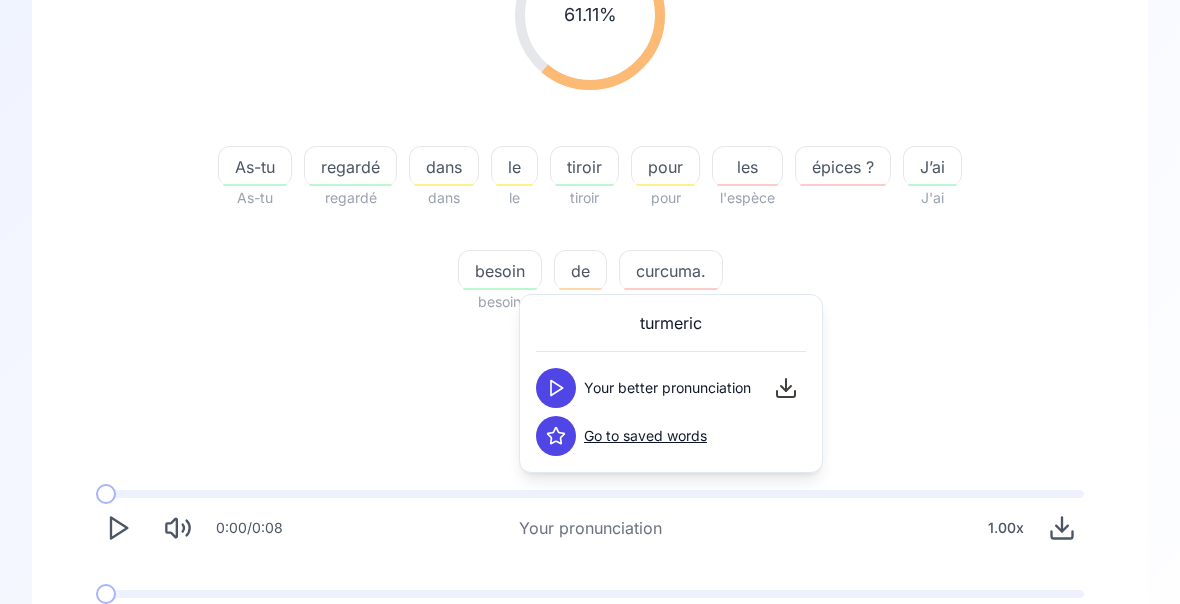 click 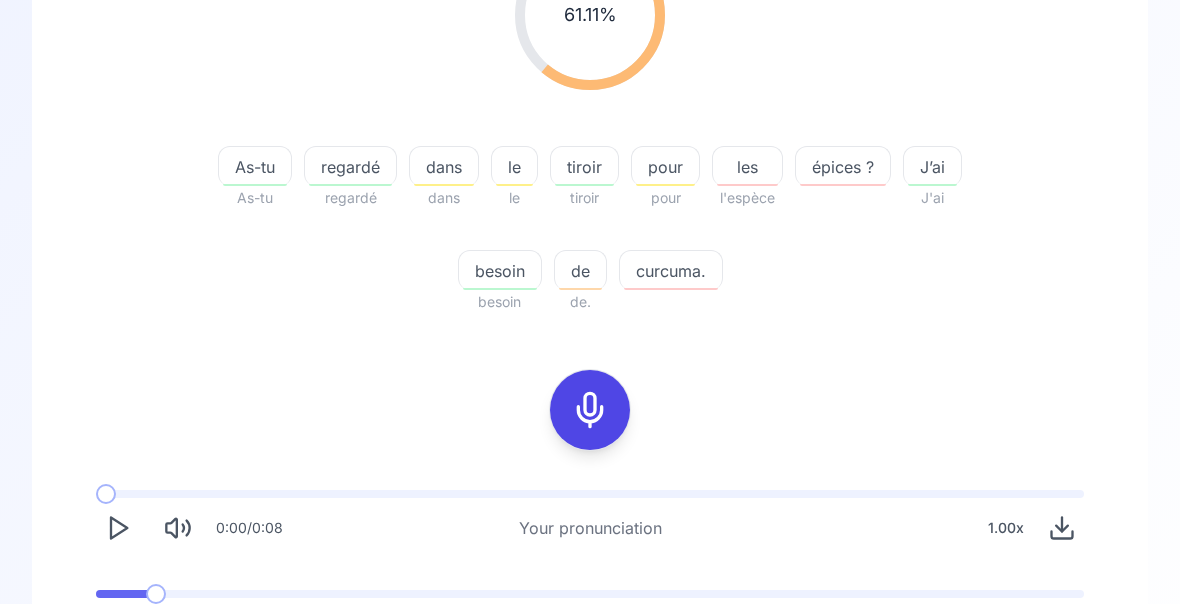 click on "0:00  /  0:05 Your better pronunciation 0.80 x" at bounding box center (590, 620) 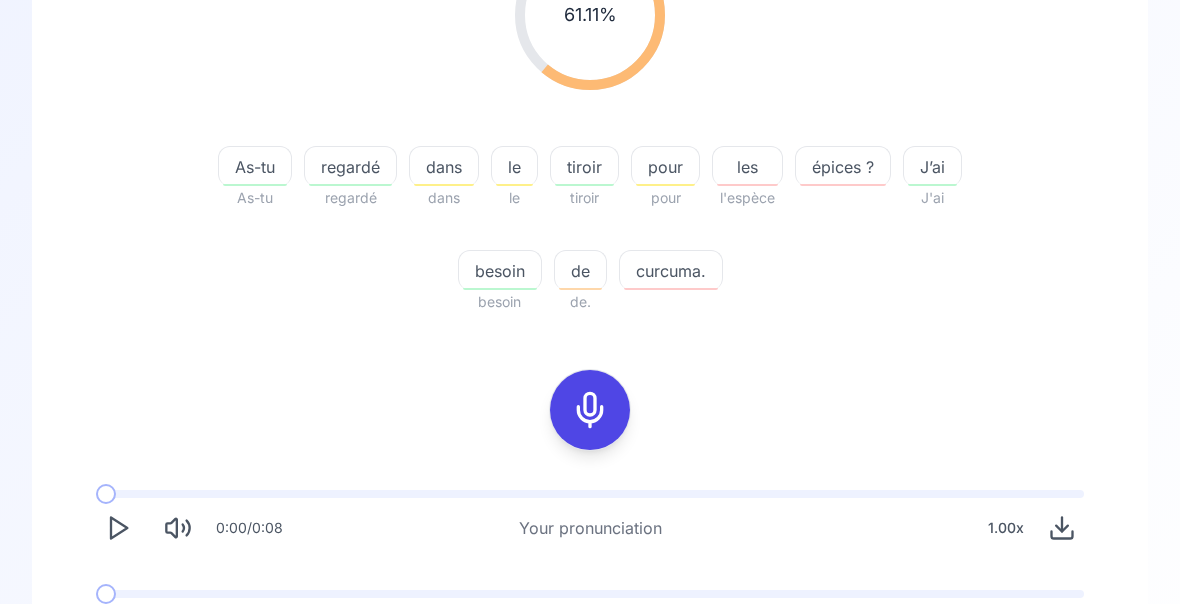 click 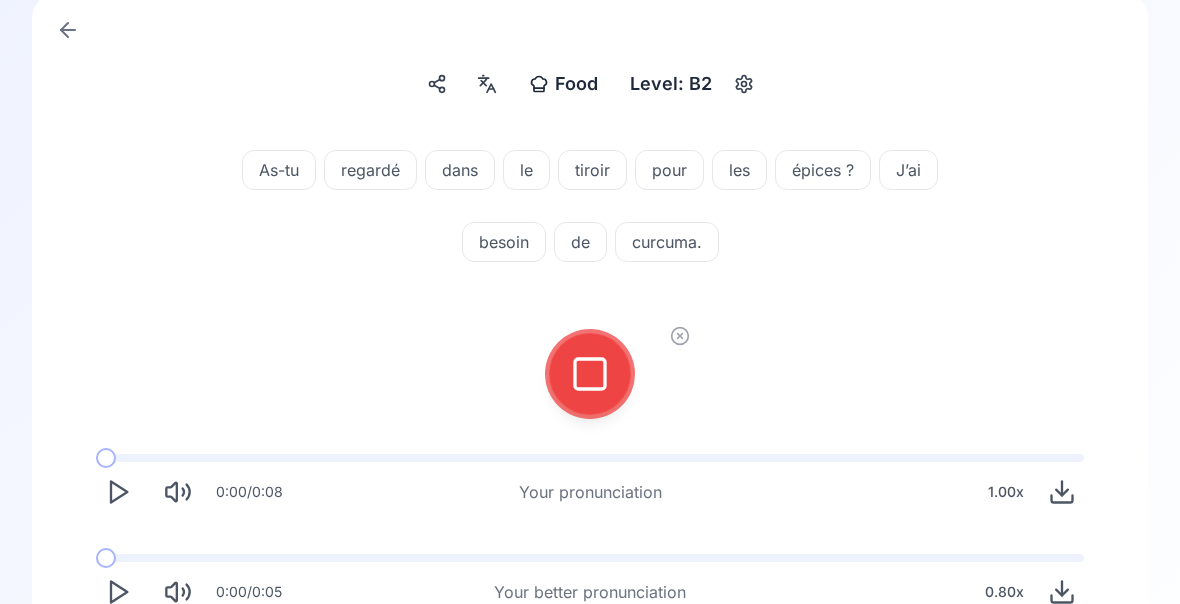 click 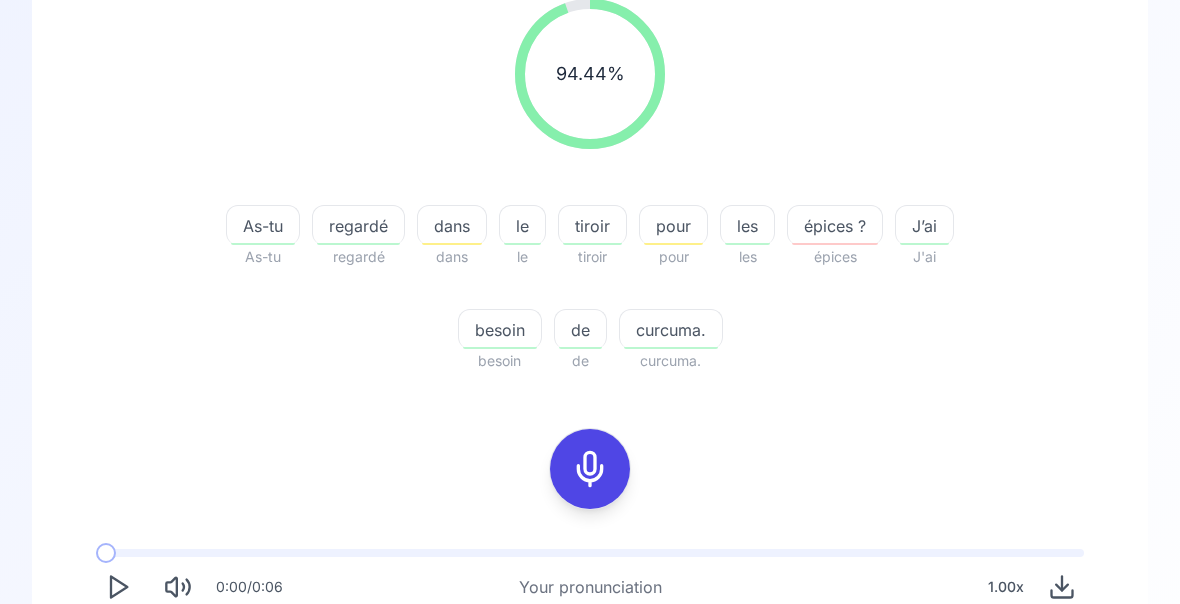 scroll, scrollTop: 278, scrollLeft: 0, axis: vertical 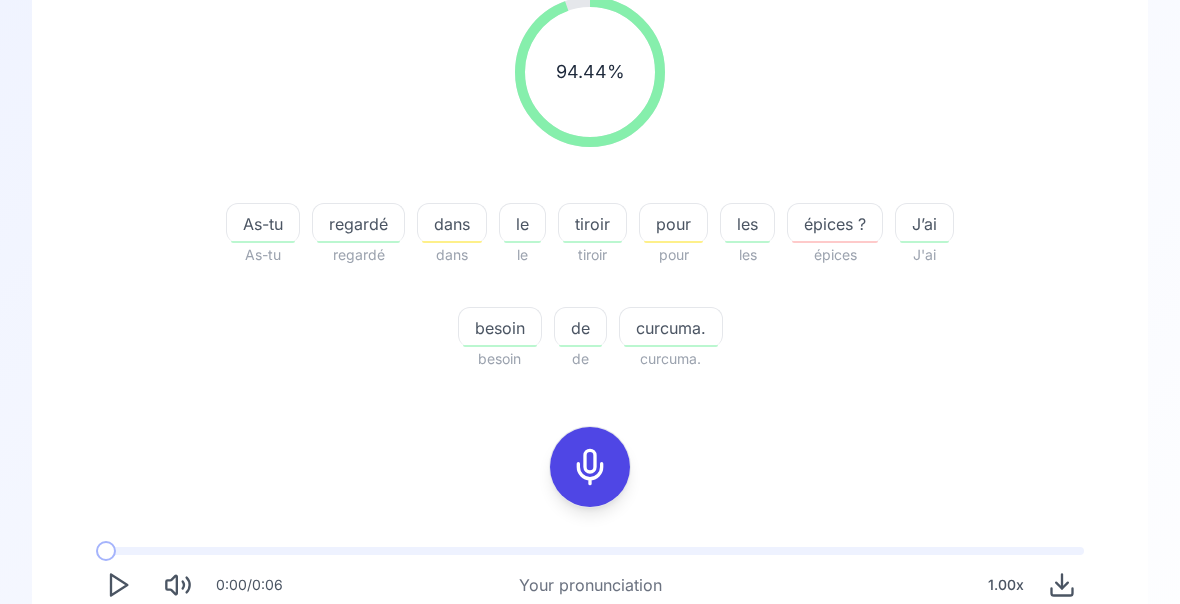 click at bounding box center [118, 702] 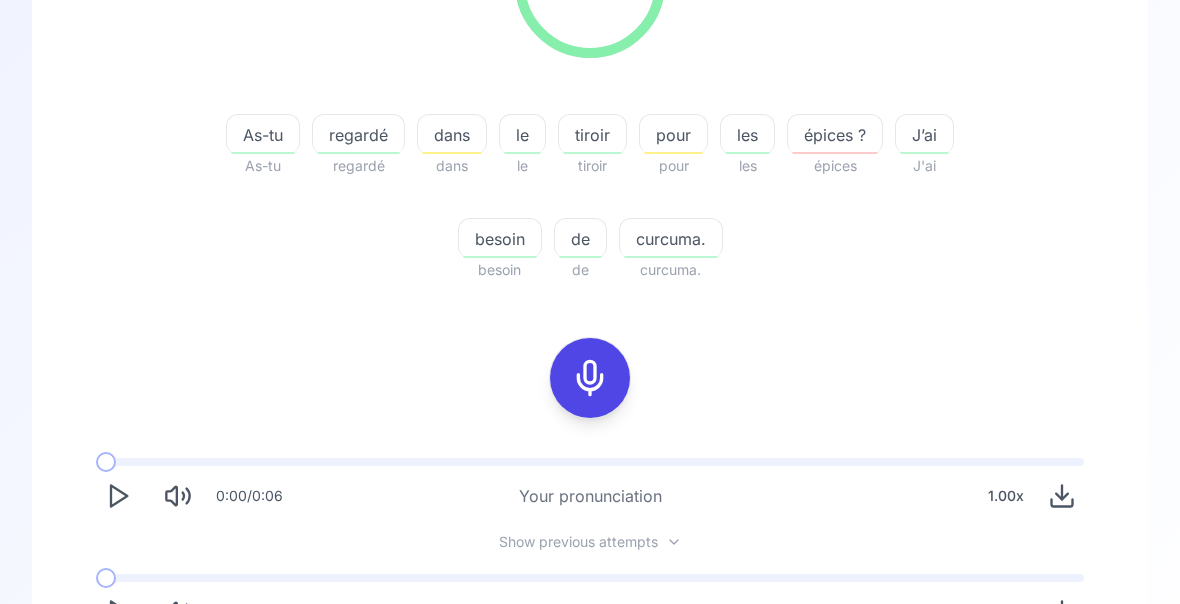 scroll, scrollTop: 379, scrollLeft: 0, axis: vertical 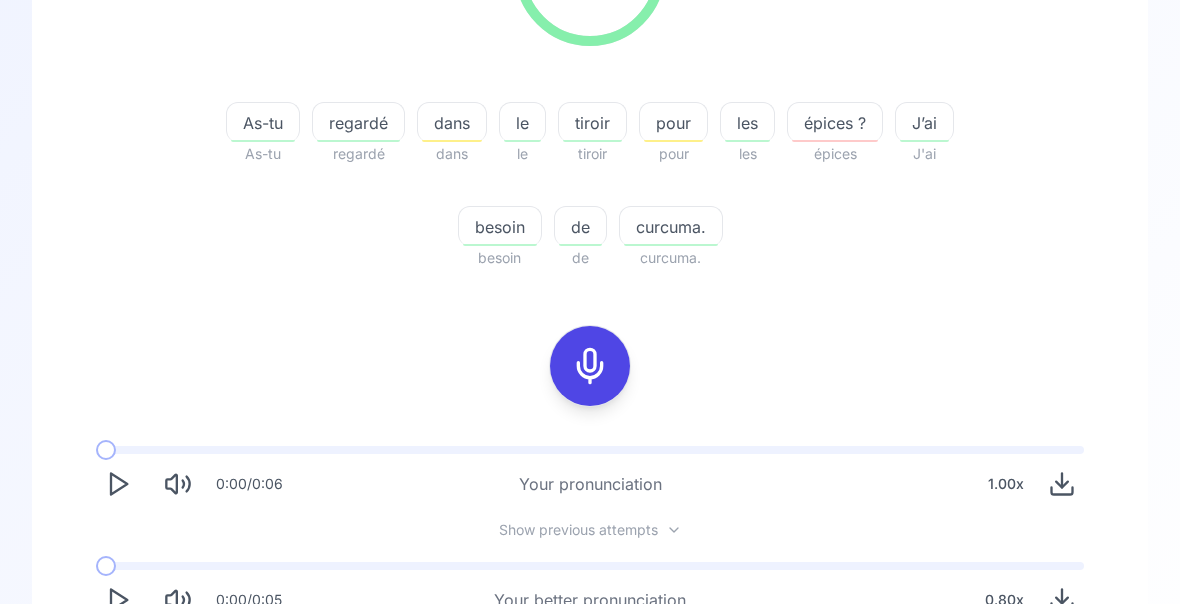 click on "Try another sentence" at bounding box center (604, 679) 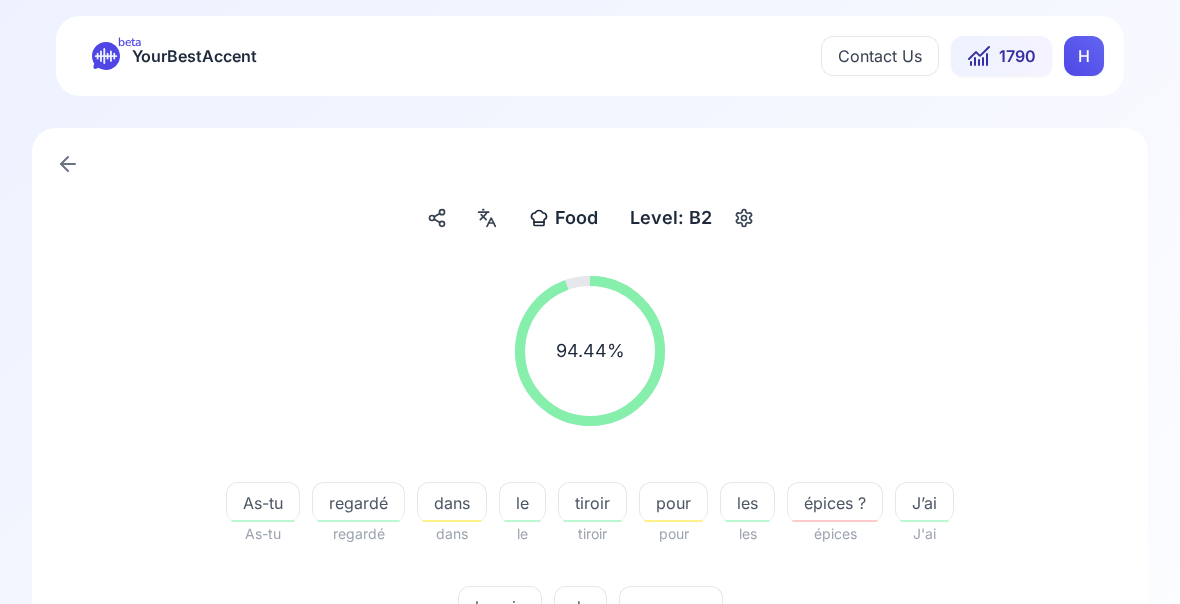 scroll, scrollTop: 0, scrollLeft: 0, axis: both 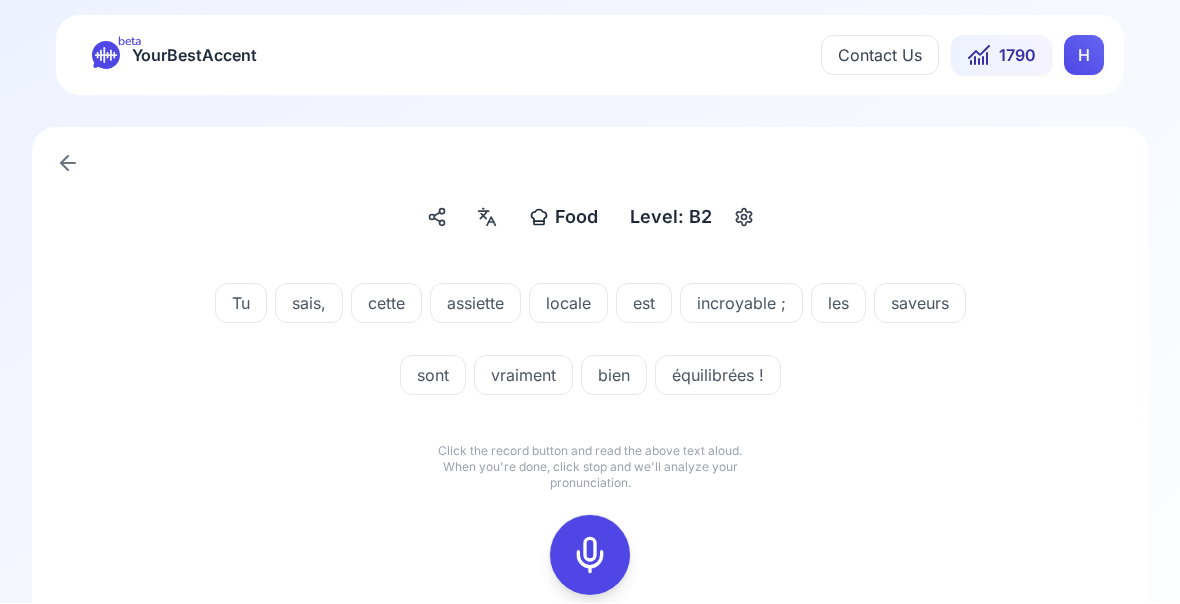 click 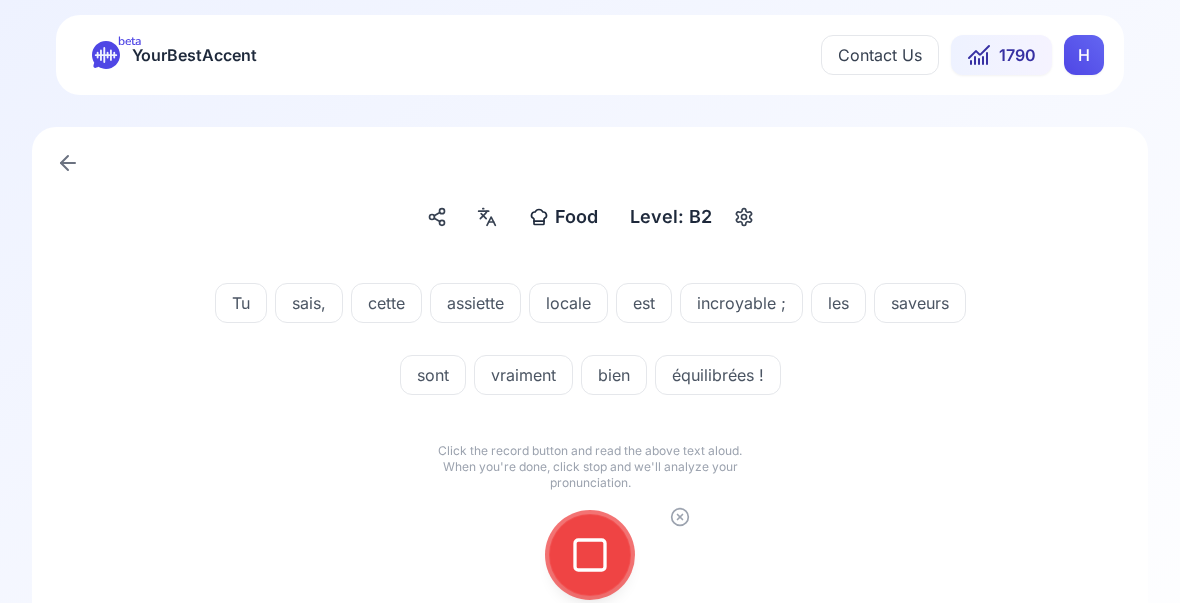 click 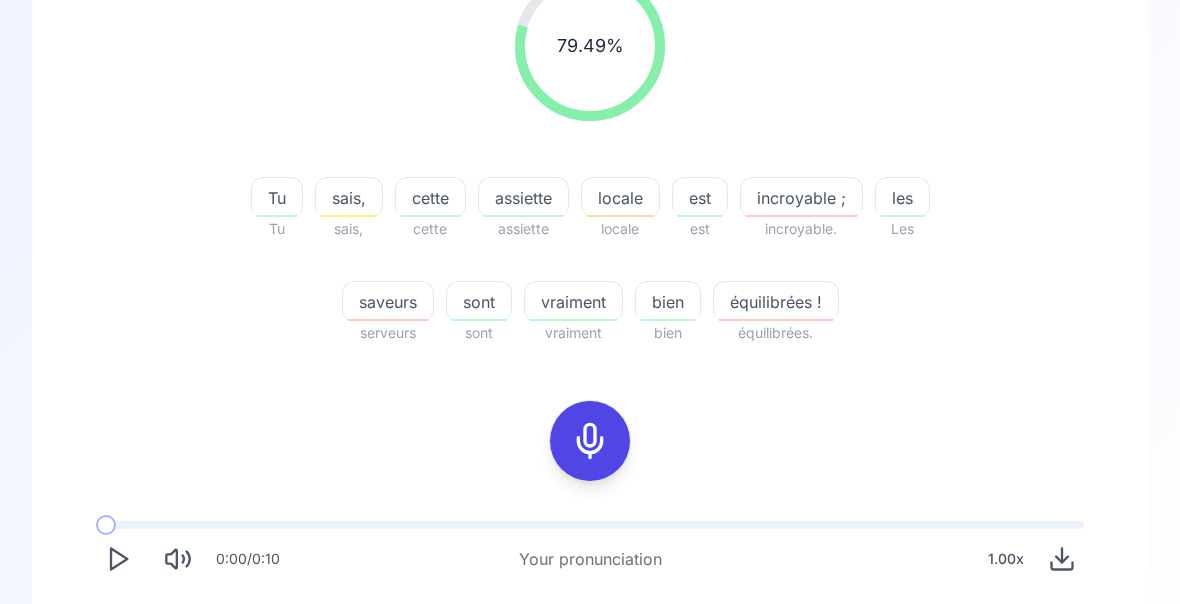 scroll, scrollTop: 306, scrollLeft: 0, axis: vertical 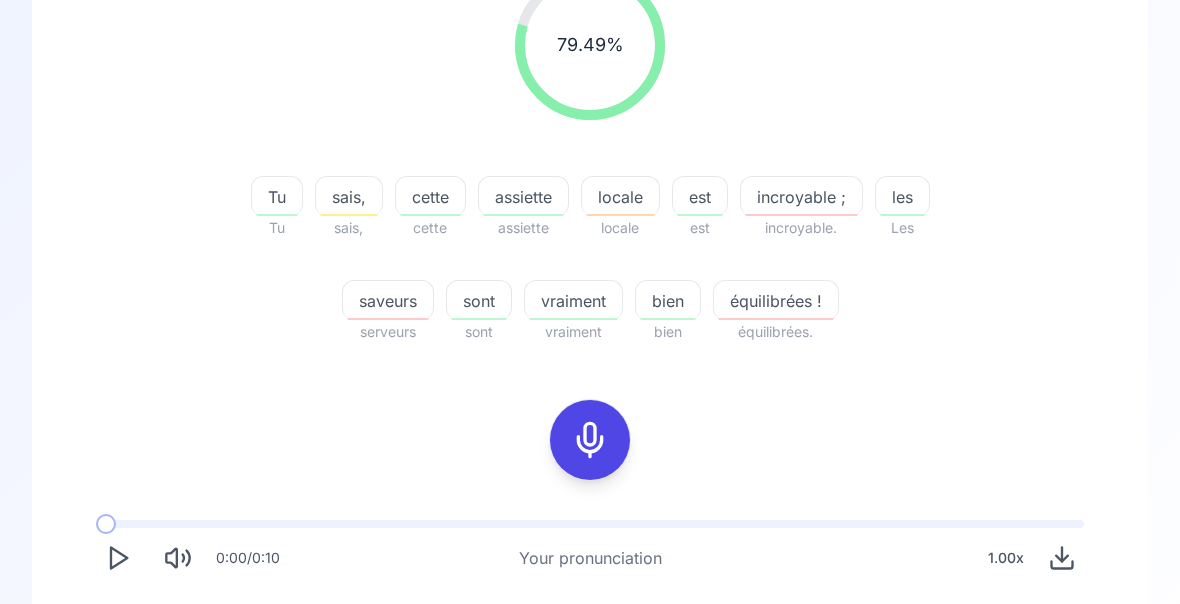 click on "équilibrées !" at bounding box center [776, 301] 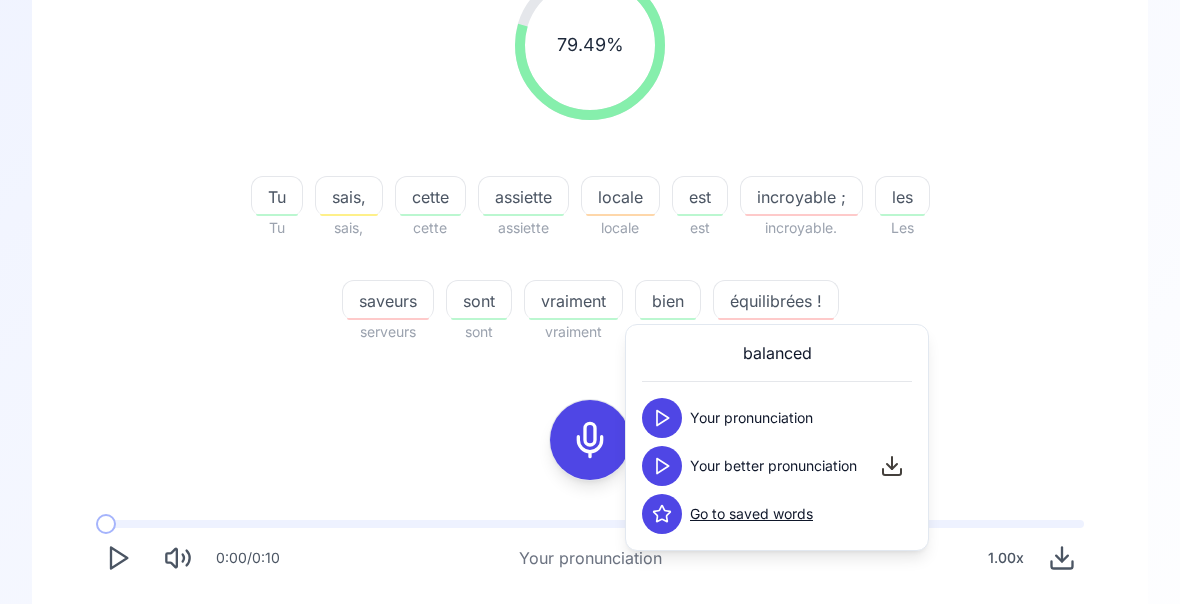 click 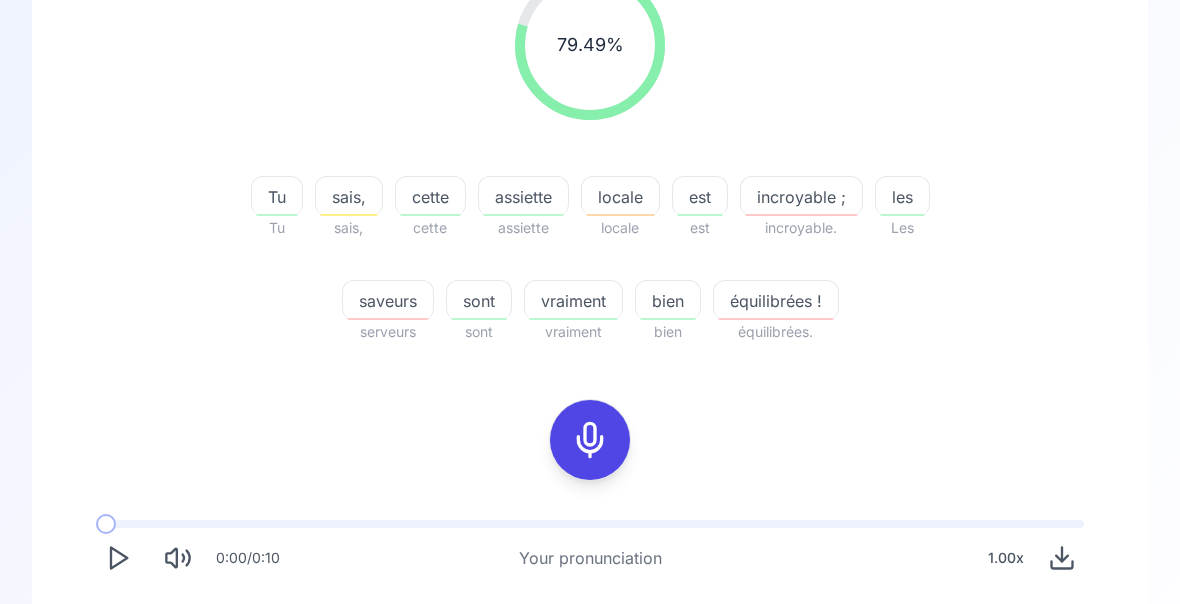 click at bounding box center [118, 658] 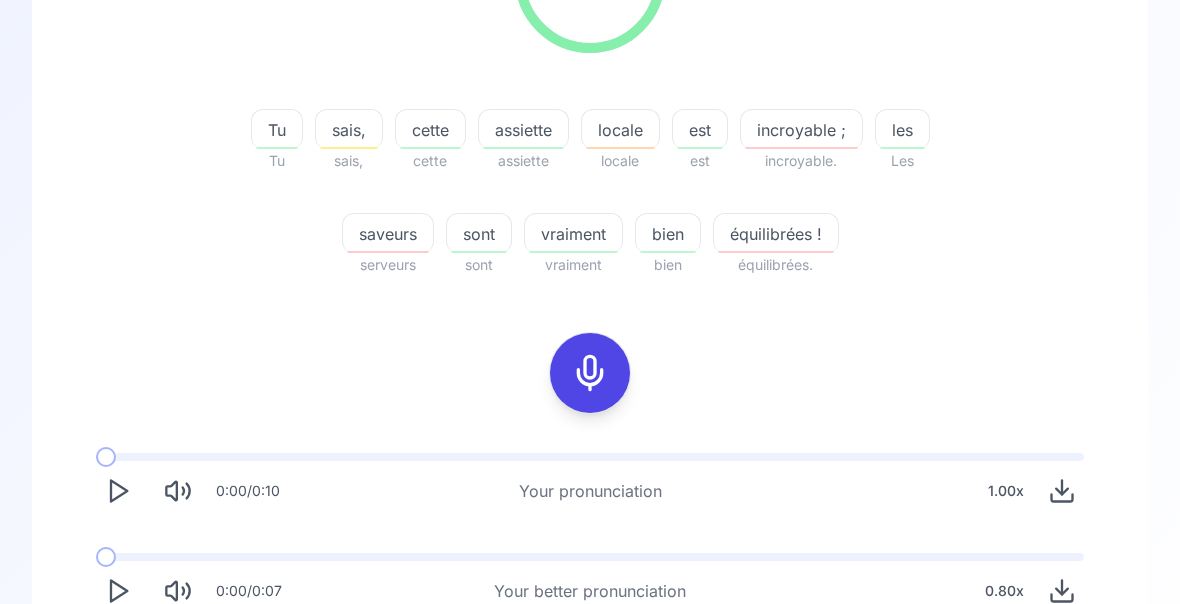 click 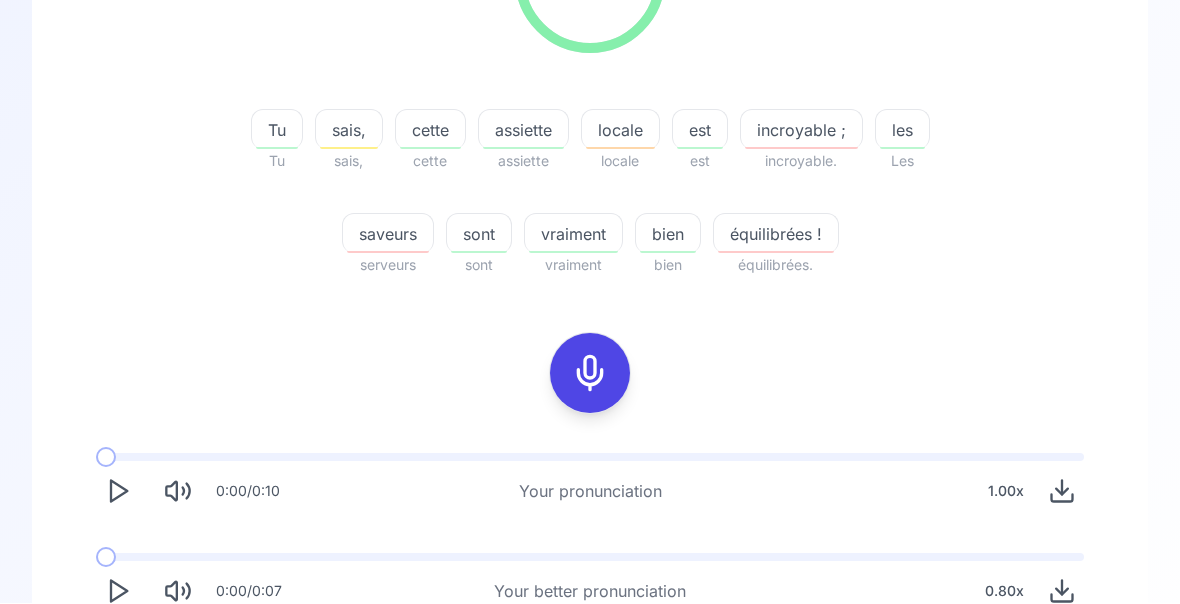 click on "Try another sentence" at bounding box center [590, 670] 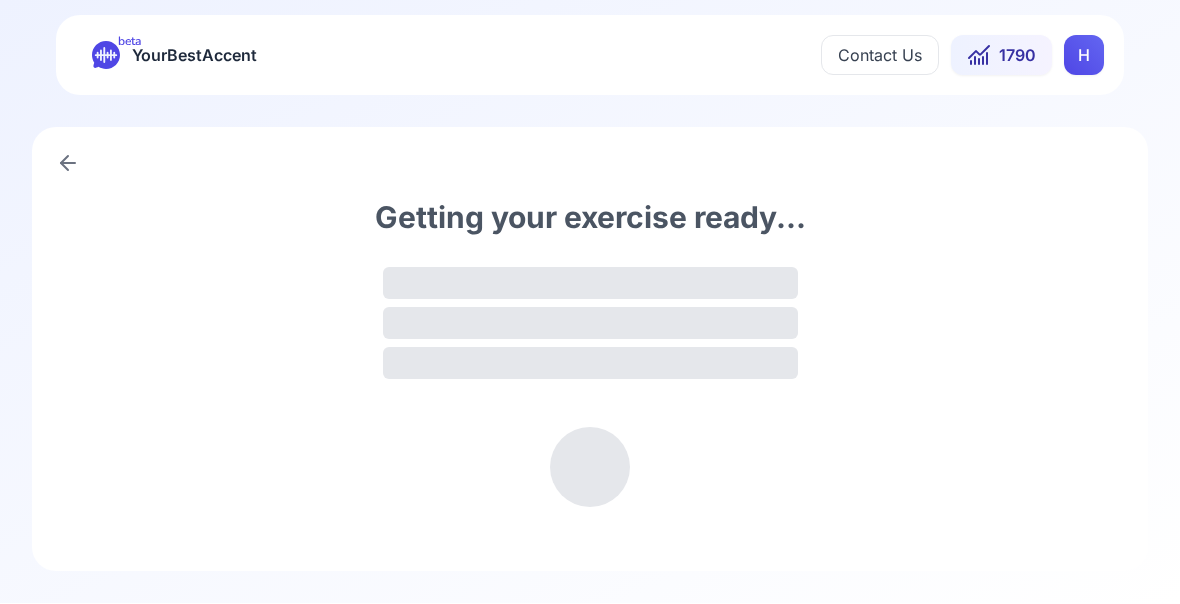 scroll, scrollTop: 0, scrollLeft: 0, axis: both 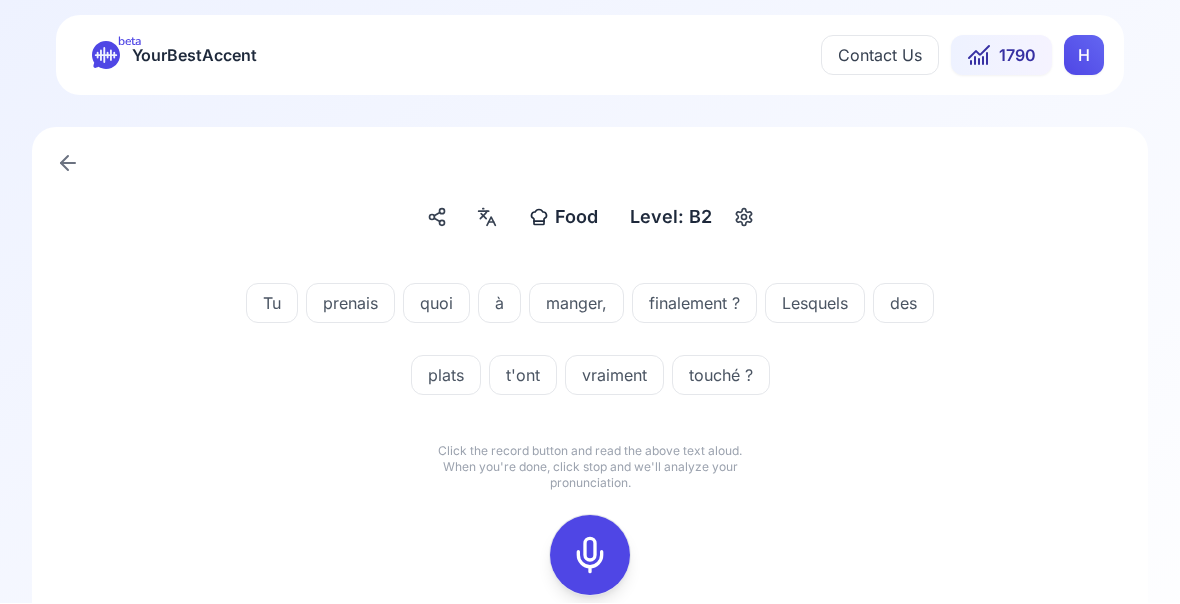 click 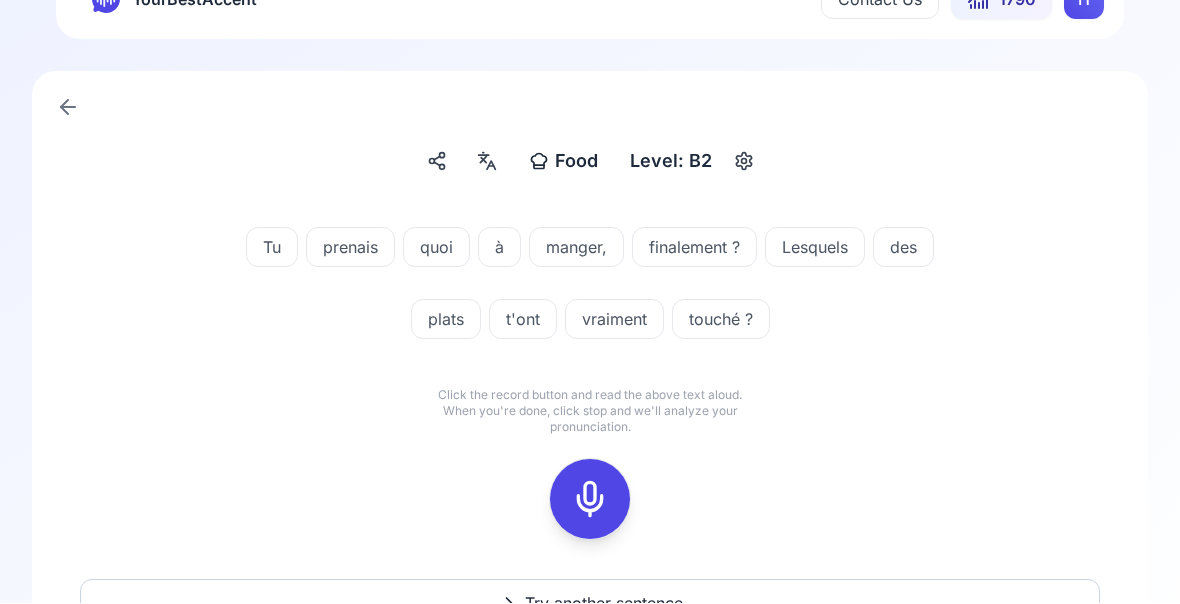scroll, scrollTop: 57, scrollLeft: 0, axis: vertical 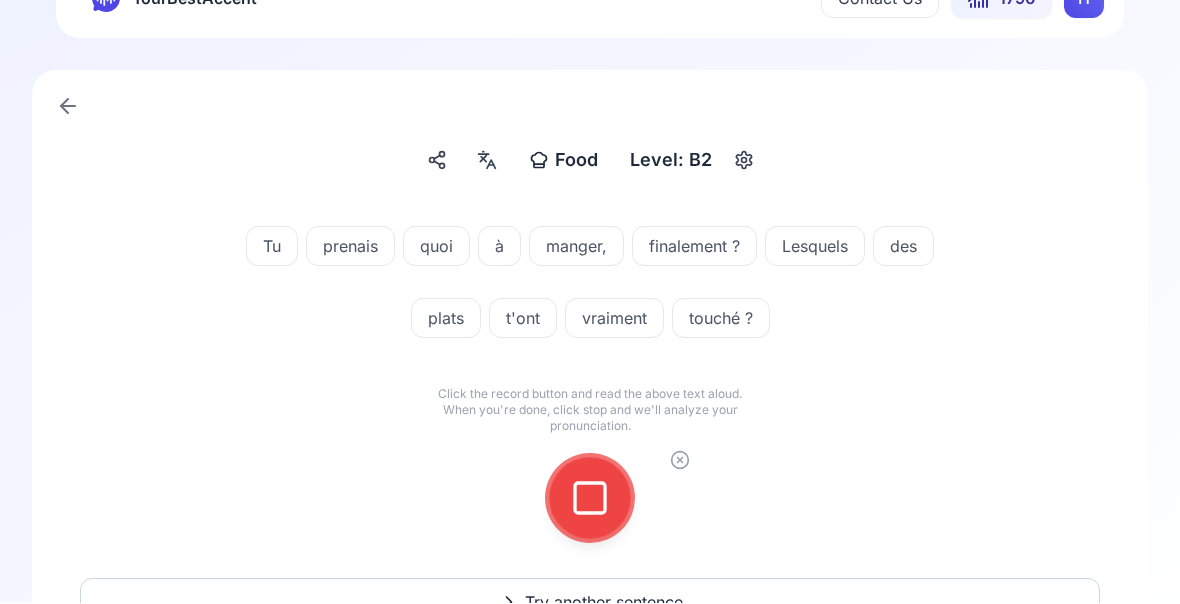 click 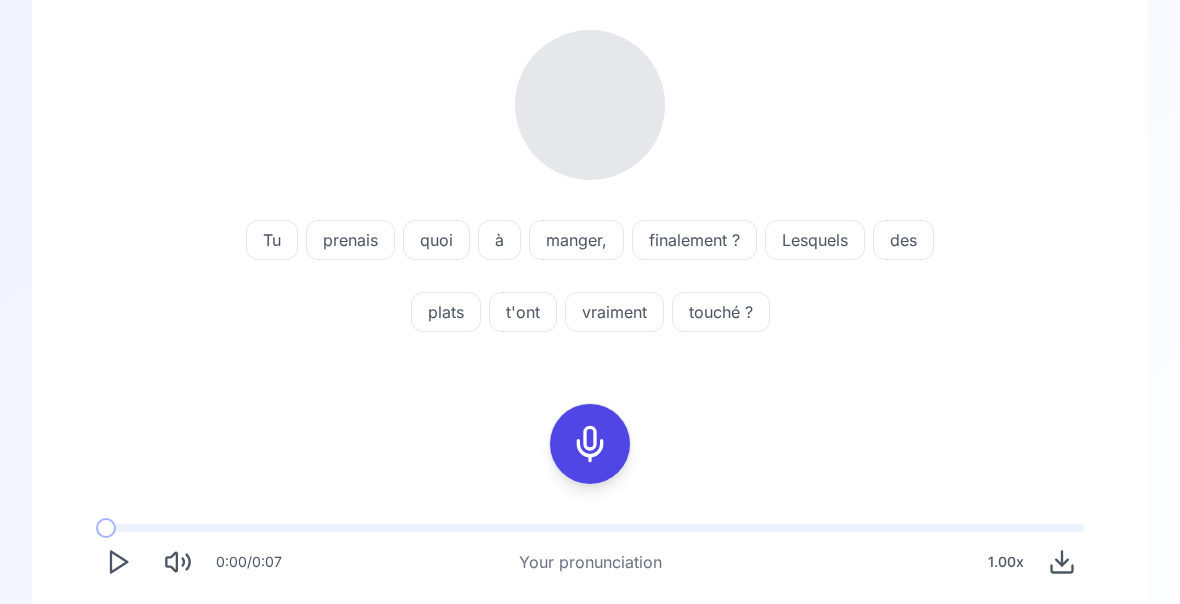 scroll, scrollTop: 247, scrollLeft: 0, axis: vertical 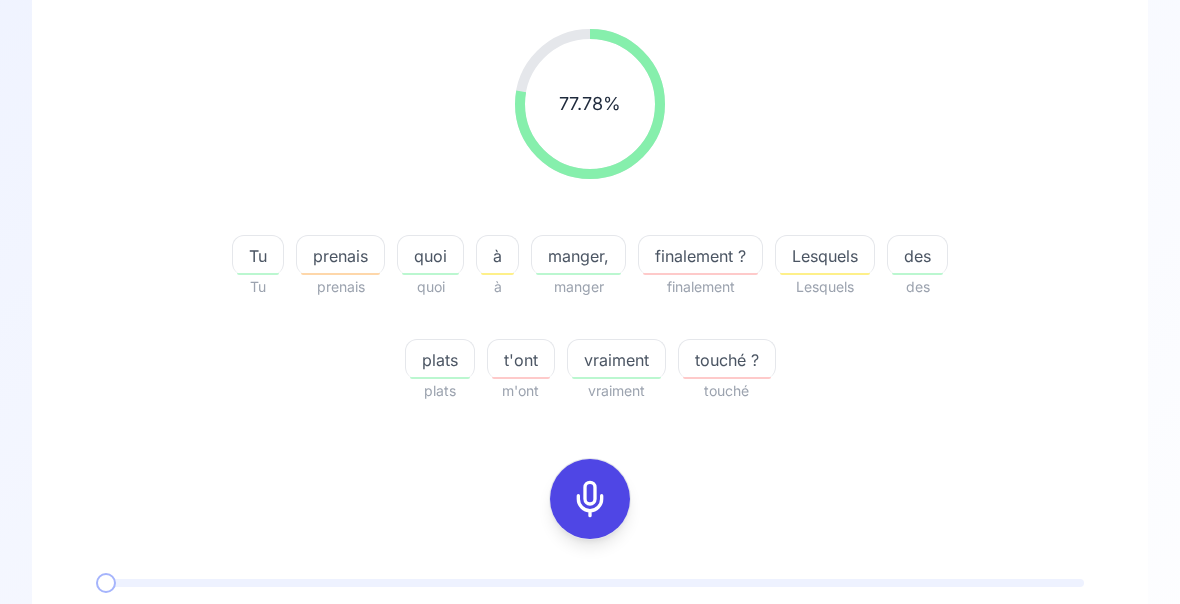 click on "touché ?" at bounding box center [727, 359] 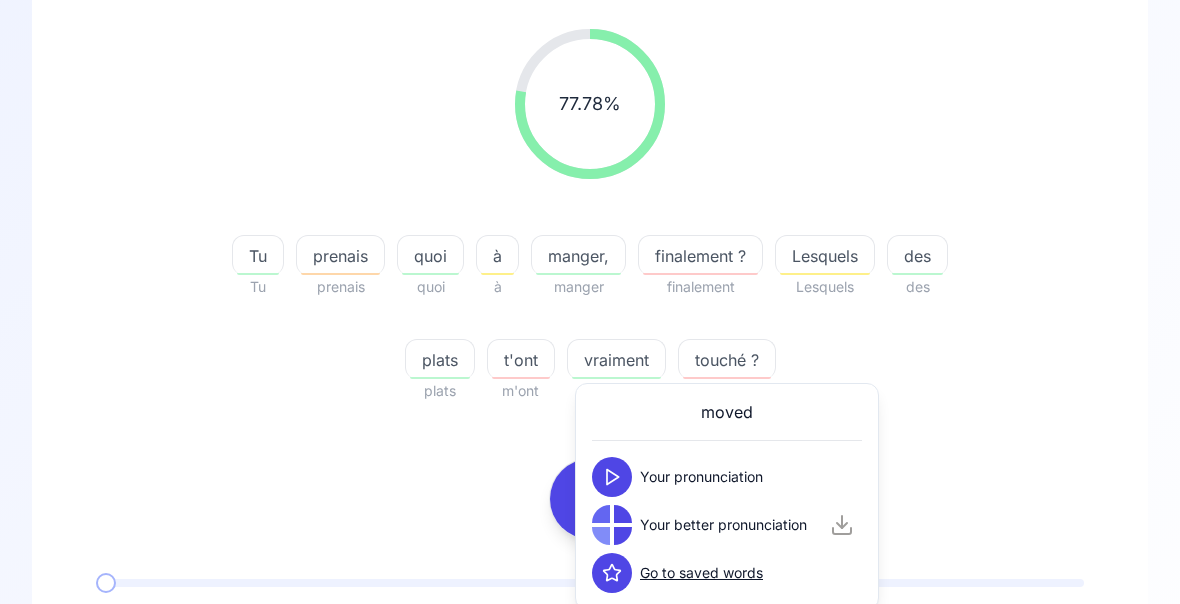 click on "77.78 % 77.78 % Tu prenais quoi à manger, finalement ? Lesquels des plats t'ont vraiment touché ? 0:00 / 0:07 Your pronunciation 1.00 x 0:00 / 0:05 Your better pronunciation 0.80 x" at bounding box center (590, 384) 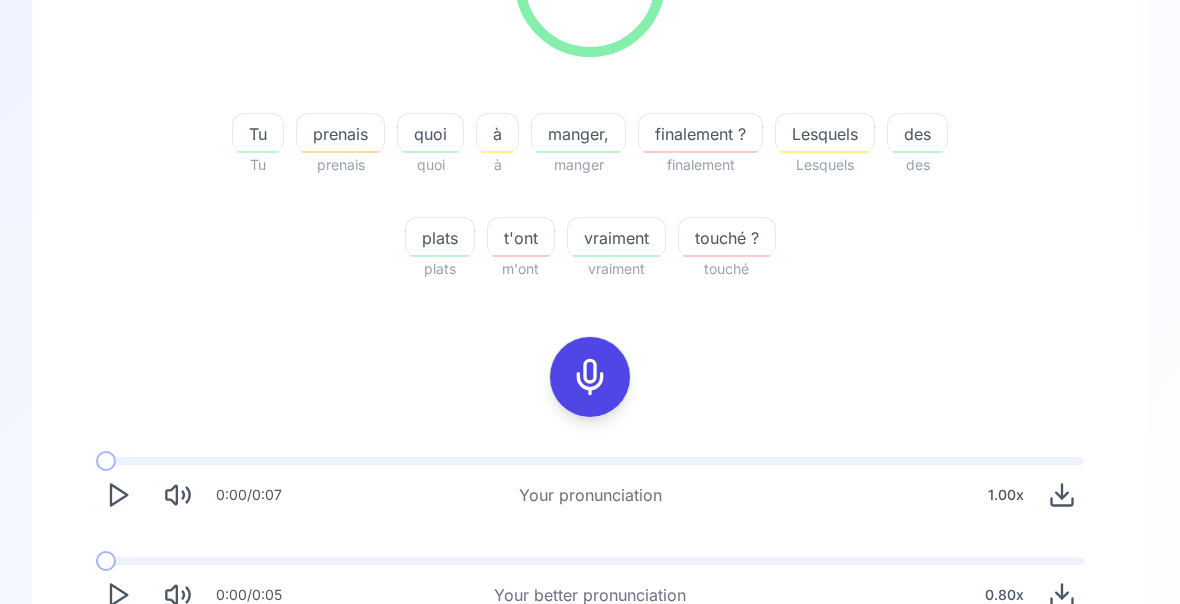 scroll, scrollTop: 370, scrollLeft: 0, axis: vertical 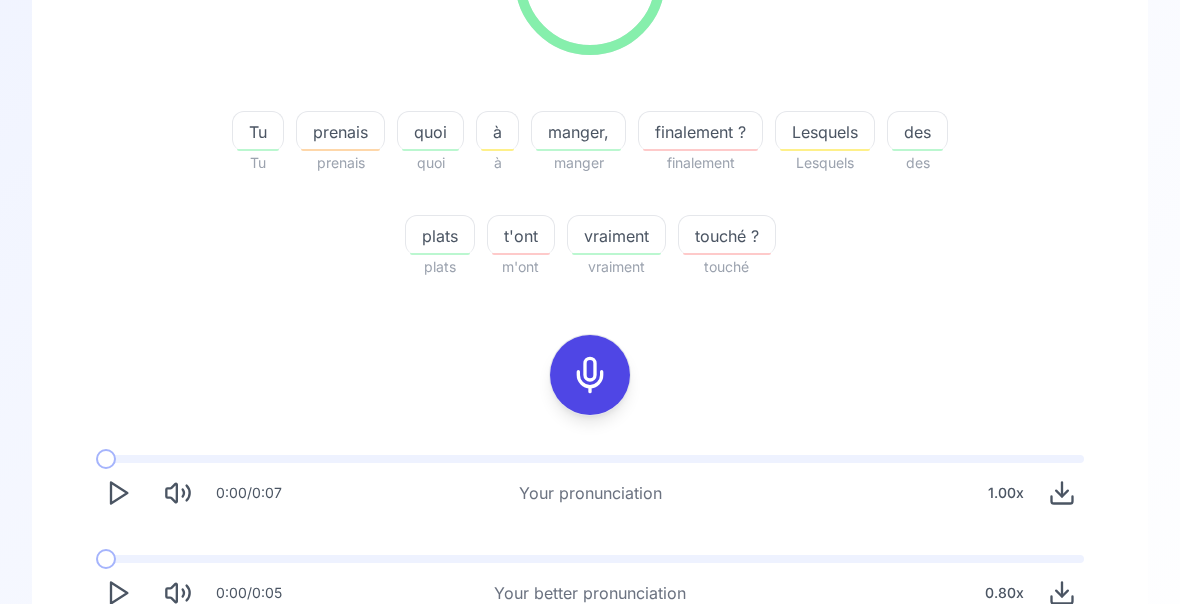 click 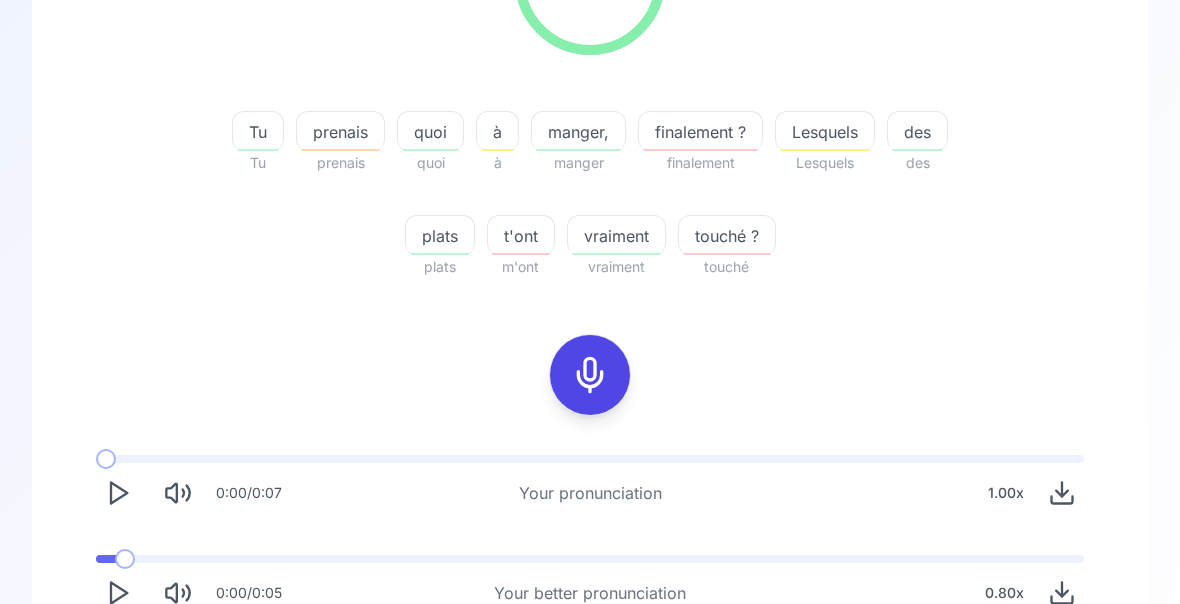 scroll, scrollTop: 371, scrollLeft: 0, axis: vertical 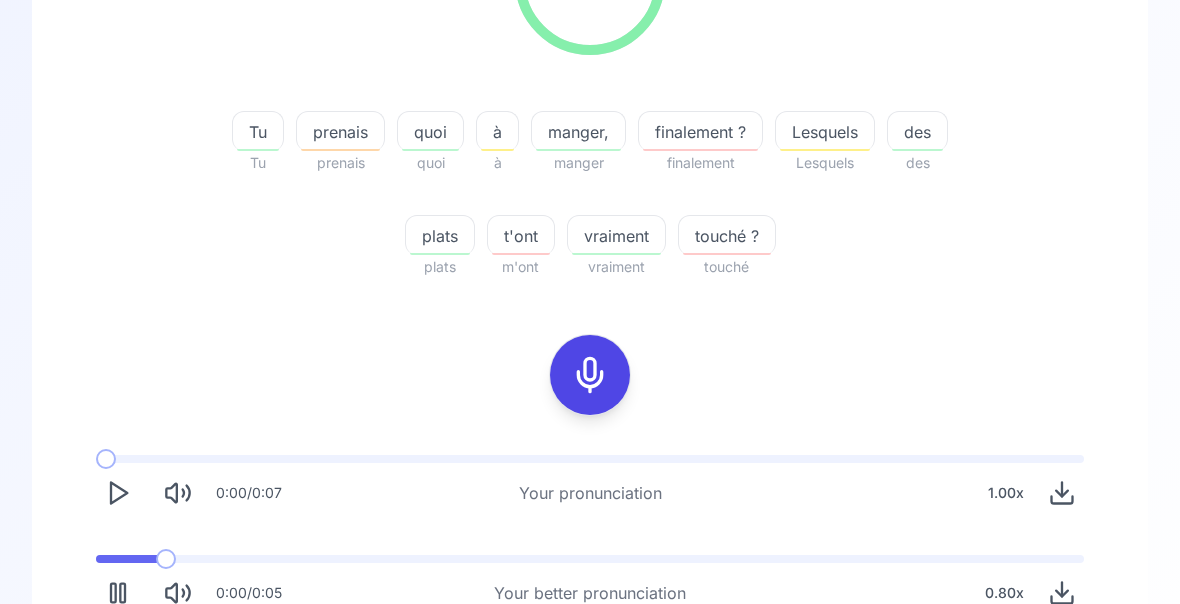 click at bounding box center (127, 559) 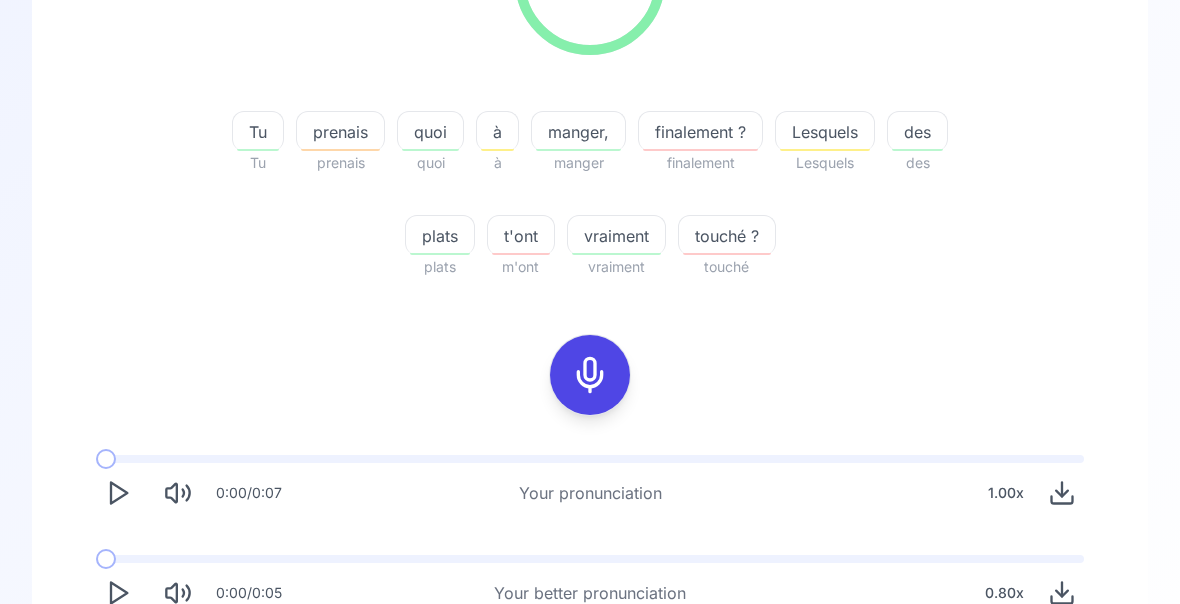 click 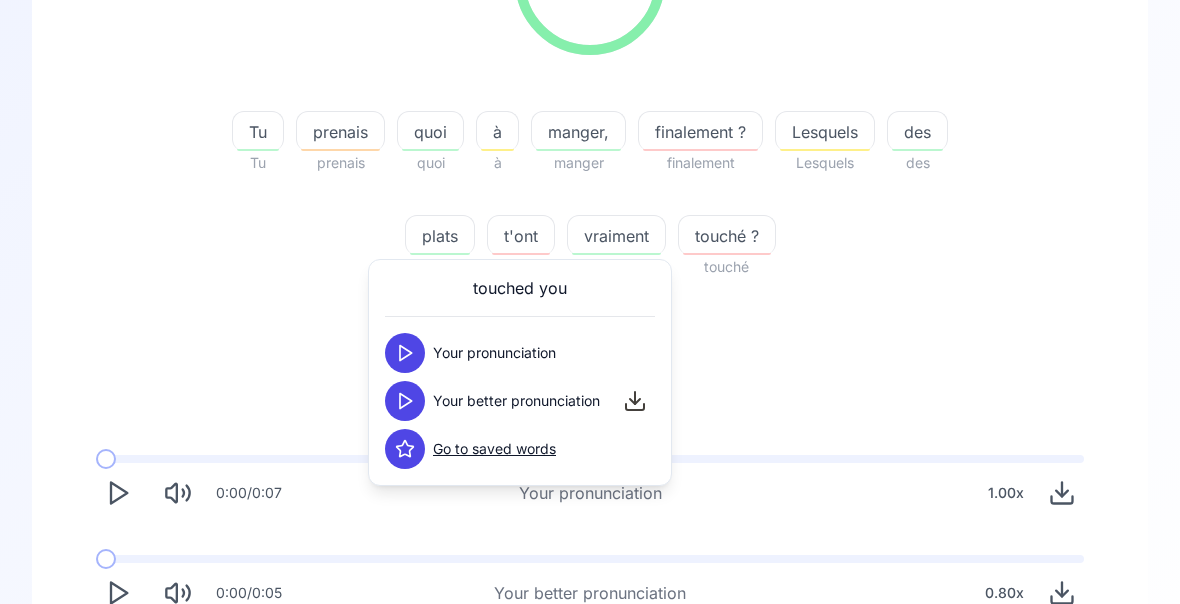 click on "77.78 % 77.78 % Tu prenais quoi à manger, finalement ? Lesquels des plats t'ont vraiment touché ? 0:00 / 0:07 Your pronunciation 1.00 x 0:00 / 0:05 Your better pronunciation 0.80 x" at bounding box center [590, 260] 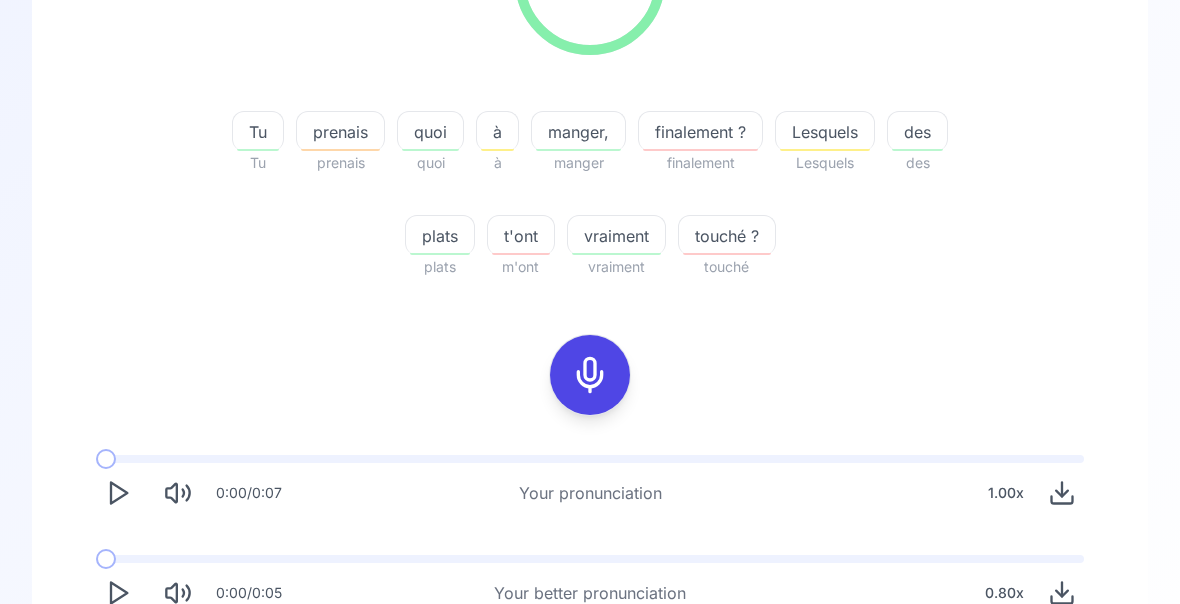 click on "Try another sentence" at bounding box center (604, 671) 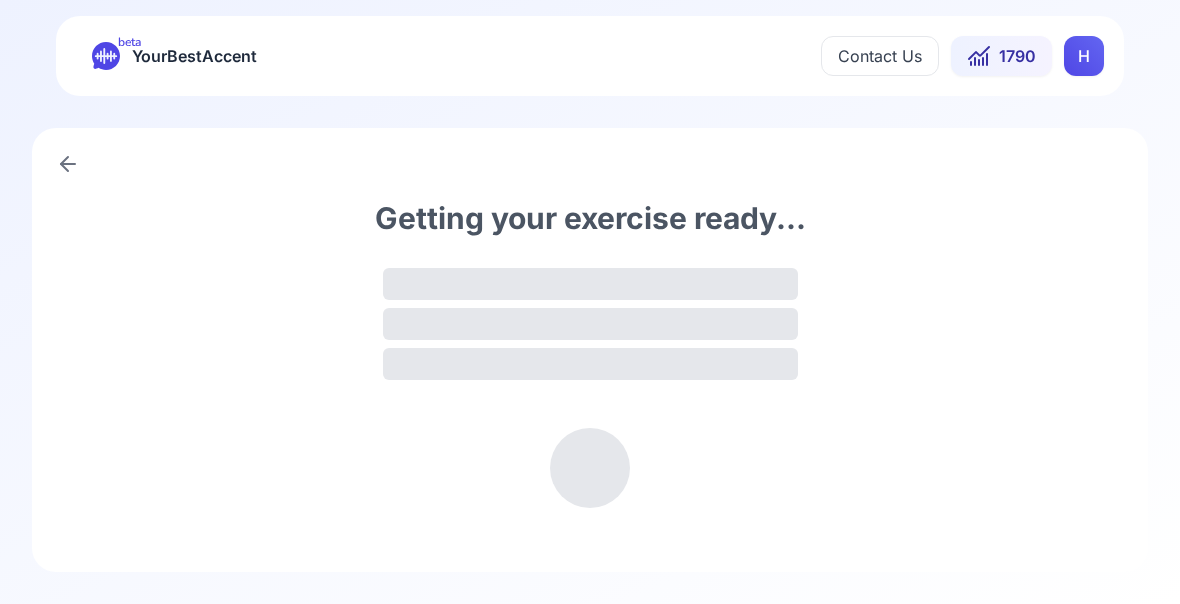 scroll, scrollTop: 0, scrollLeft: 0, axis: both 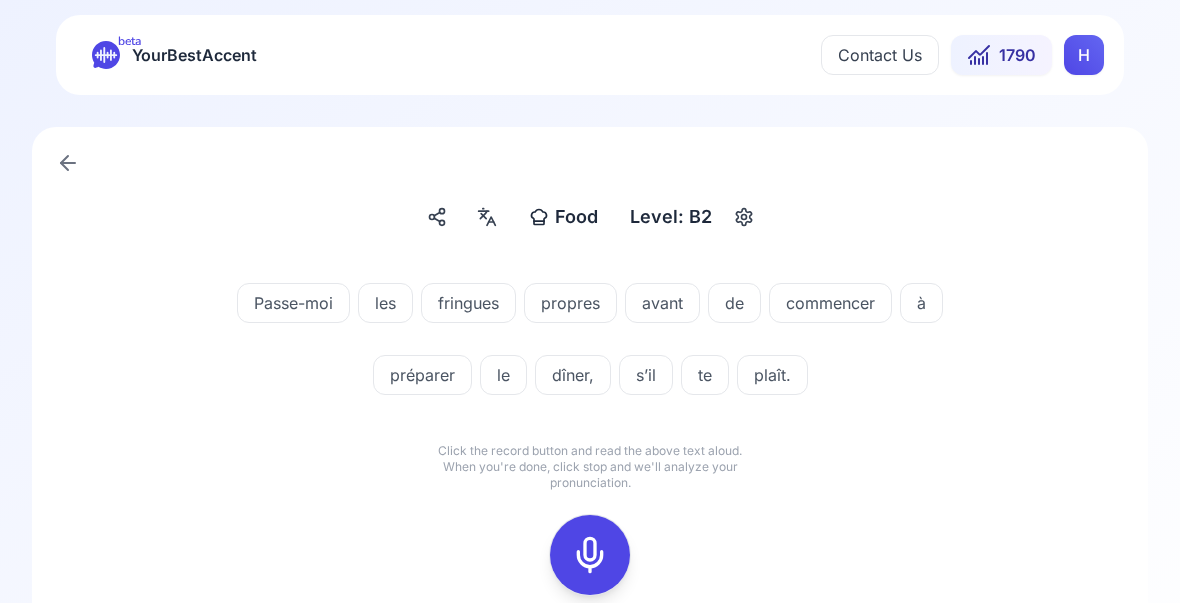 click 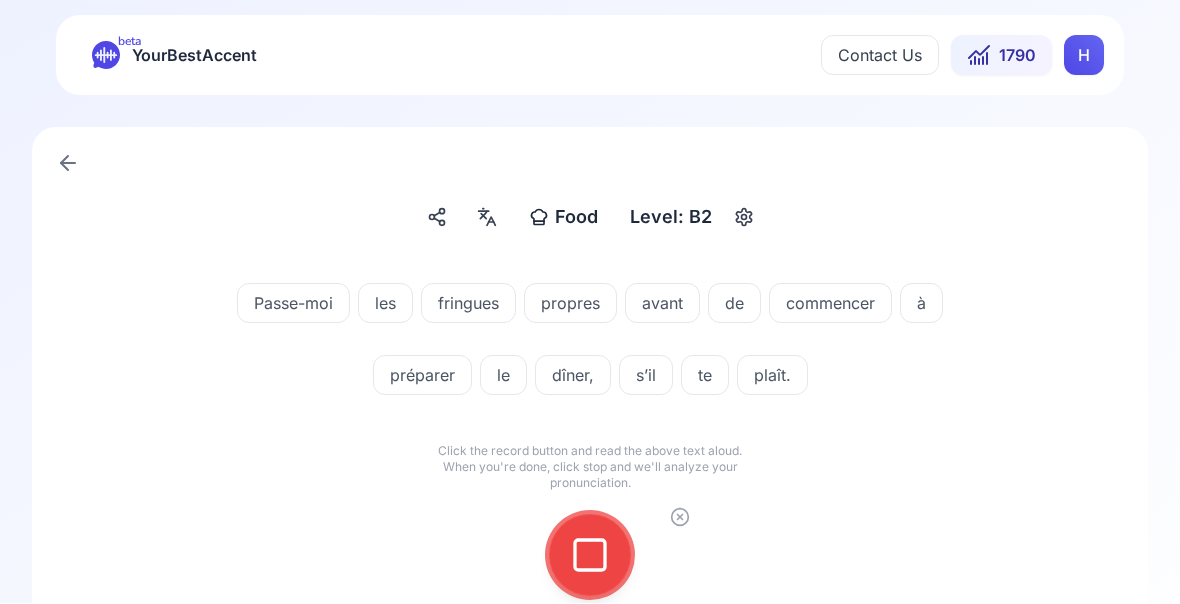 click 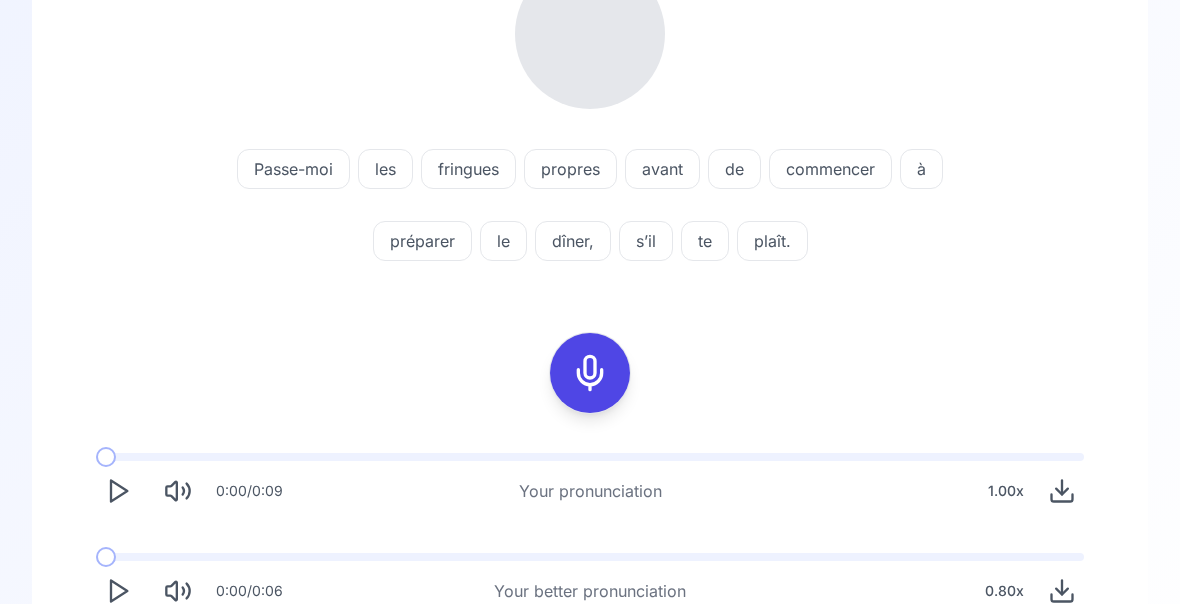 scroll, scrollTop: 317, scrollLeft: 0, axis: vertical 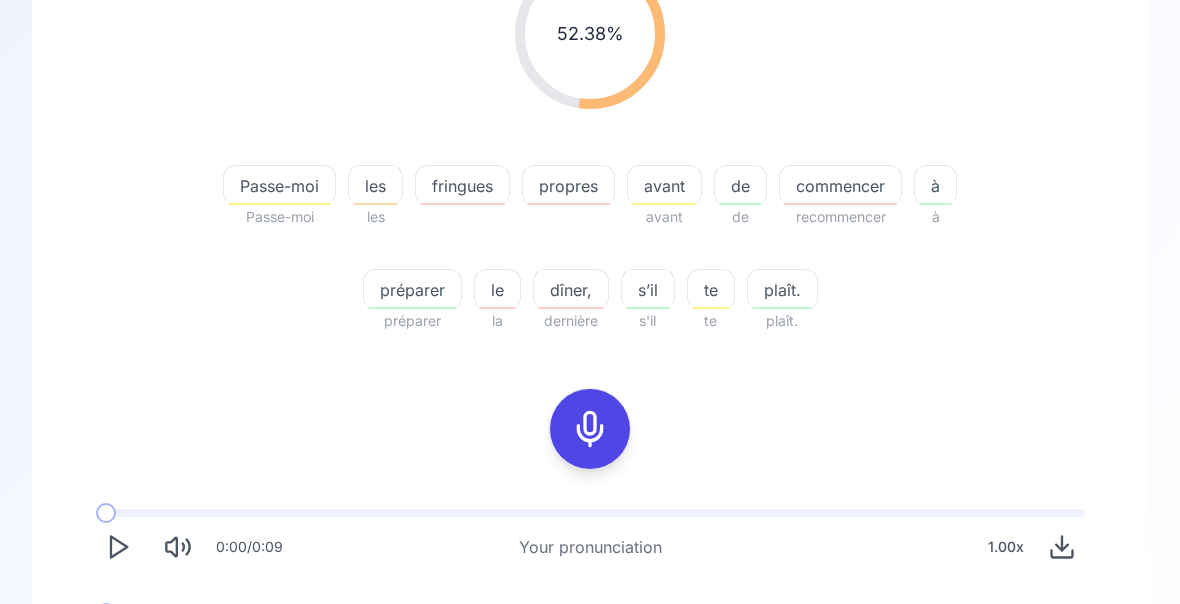 click on "fringues" at bounding box center [462, 186] 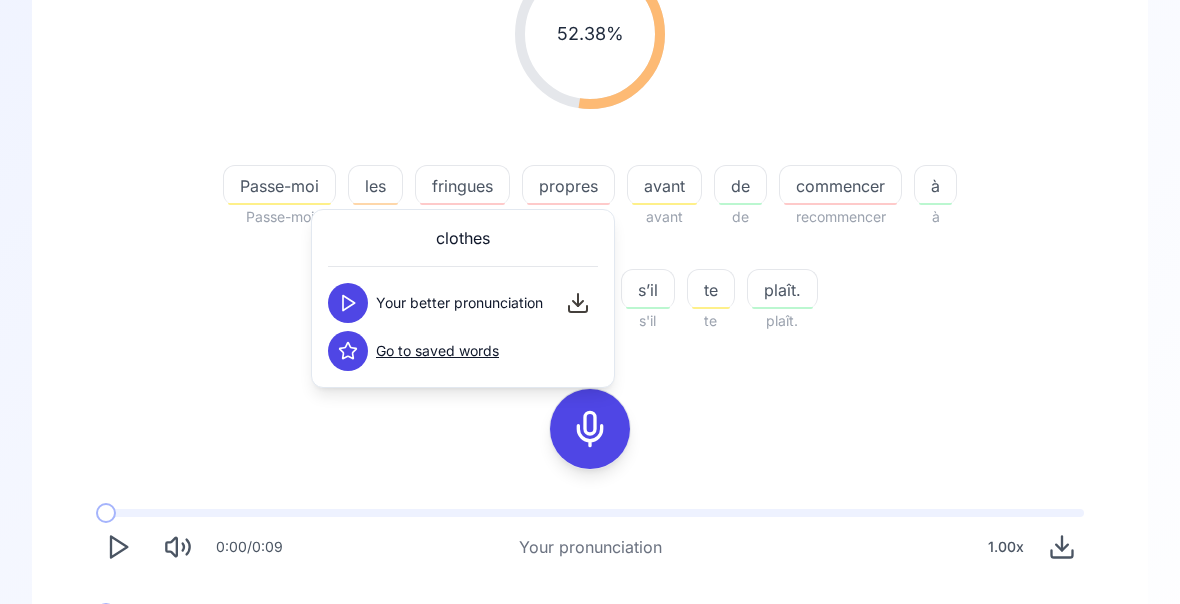click 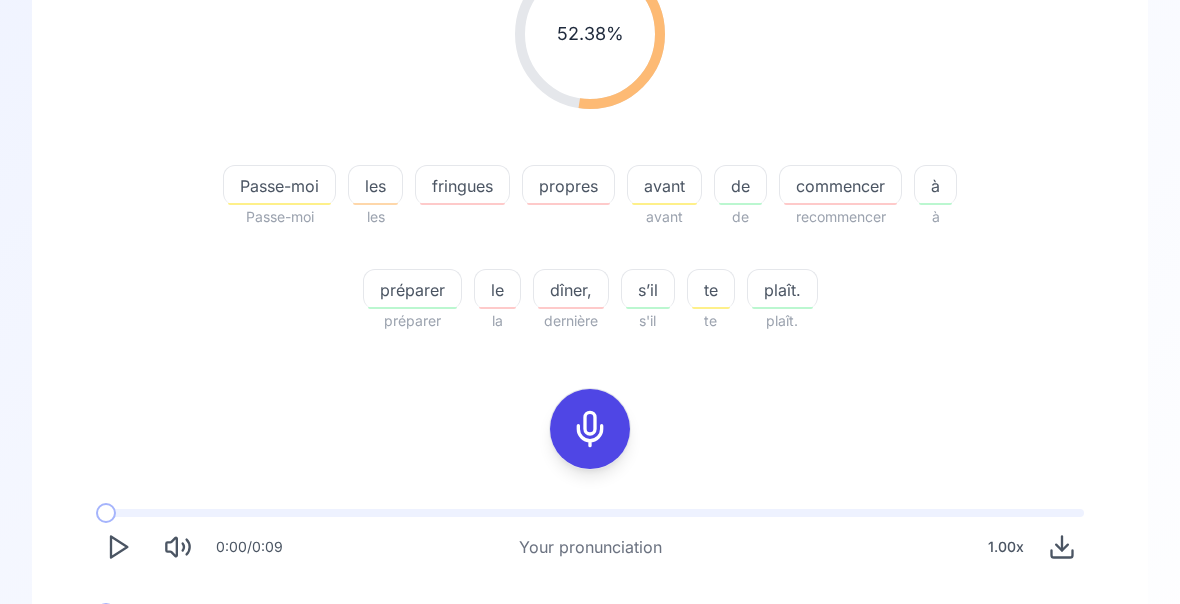 click 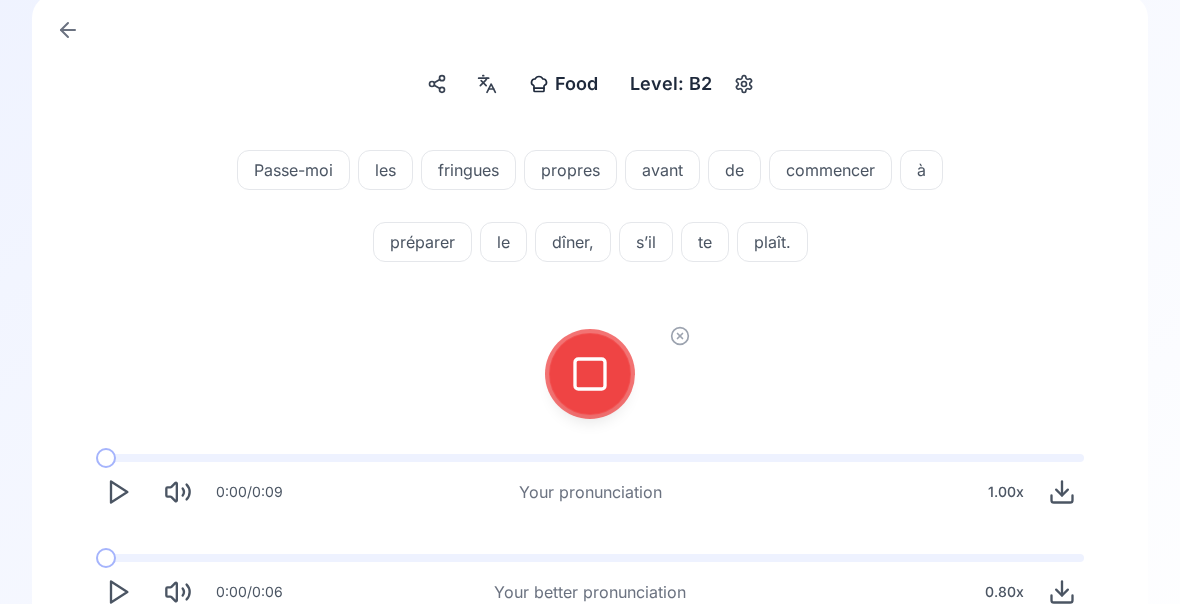 click 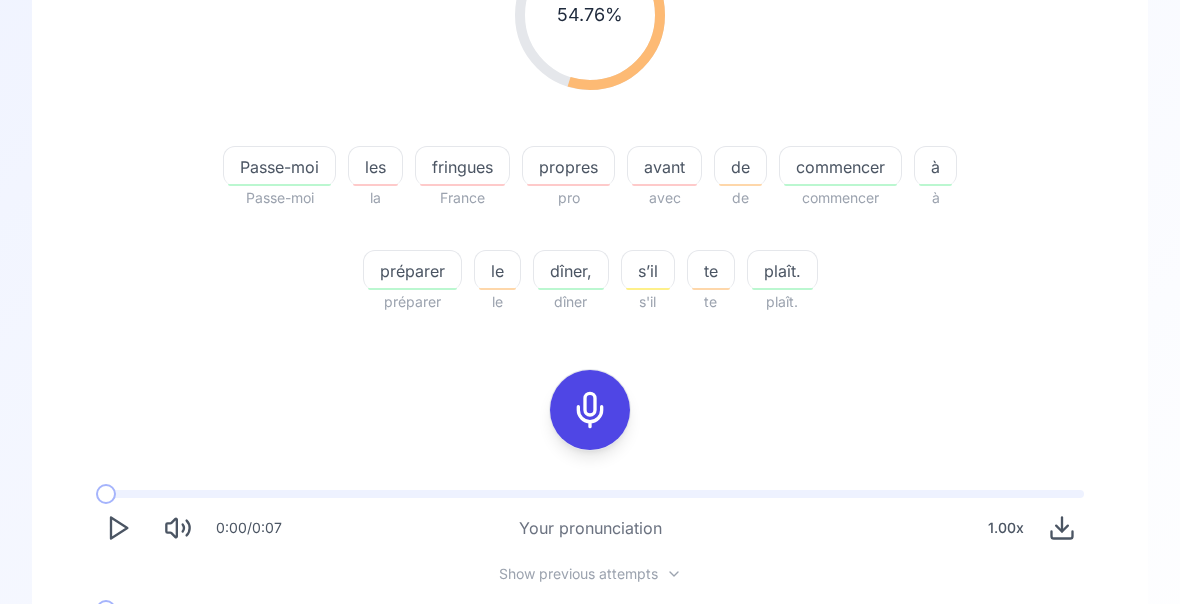 scroll, scrollTop: 340, scrollLeft: 0, axis: vertical 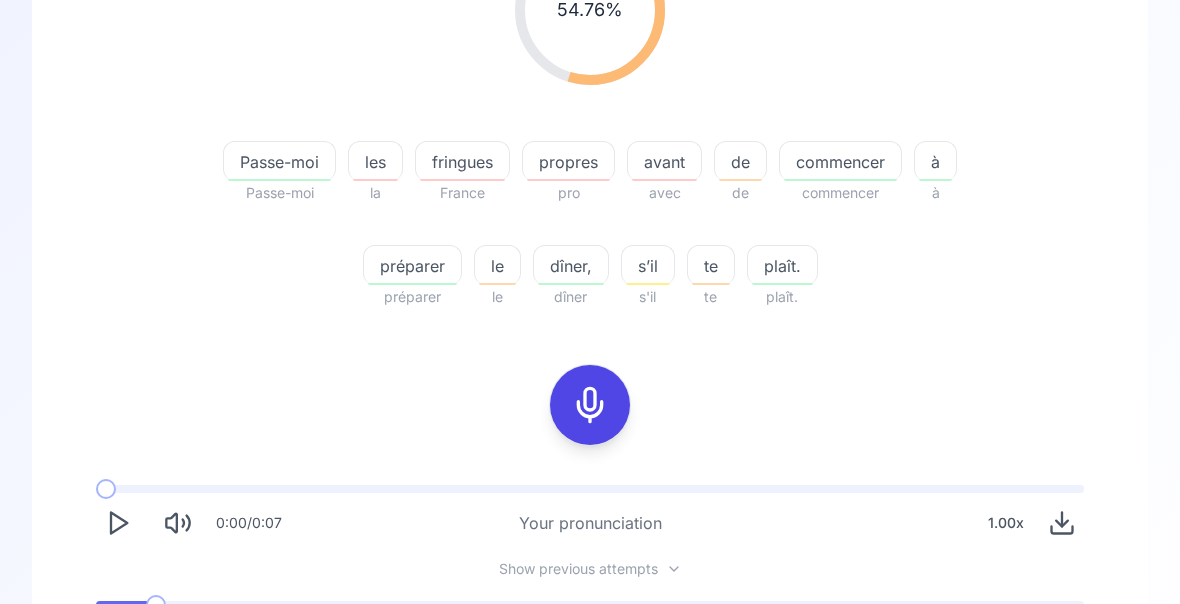 click on "0:00  /  0:06 Your better pronunciation 0.80 x" at bounding box center [590, 631] 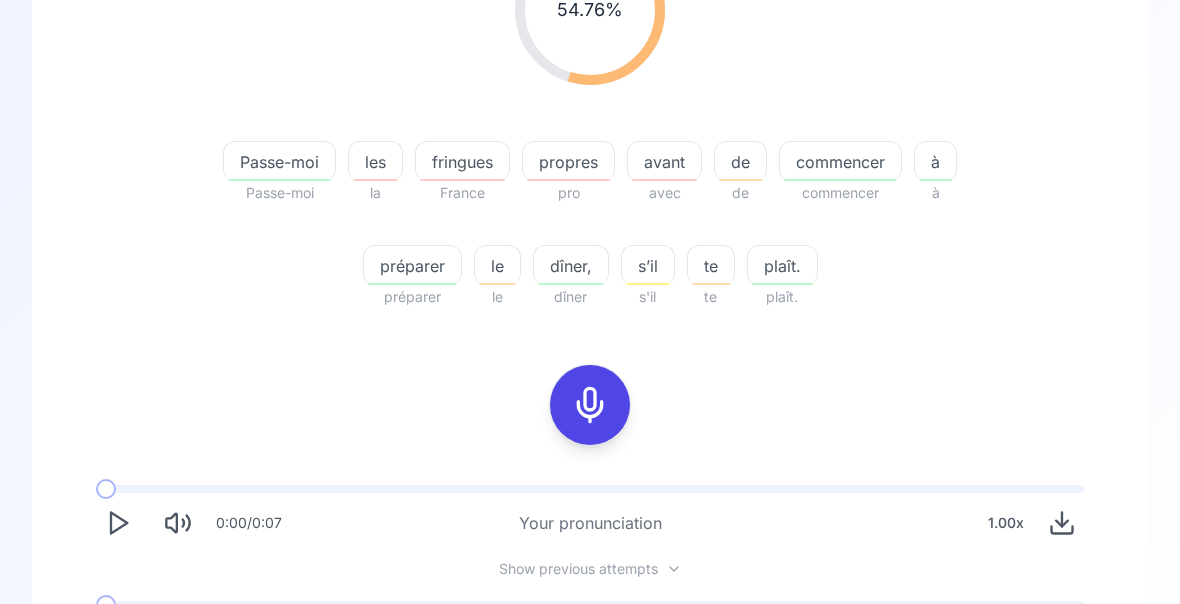 click 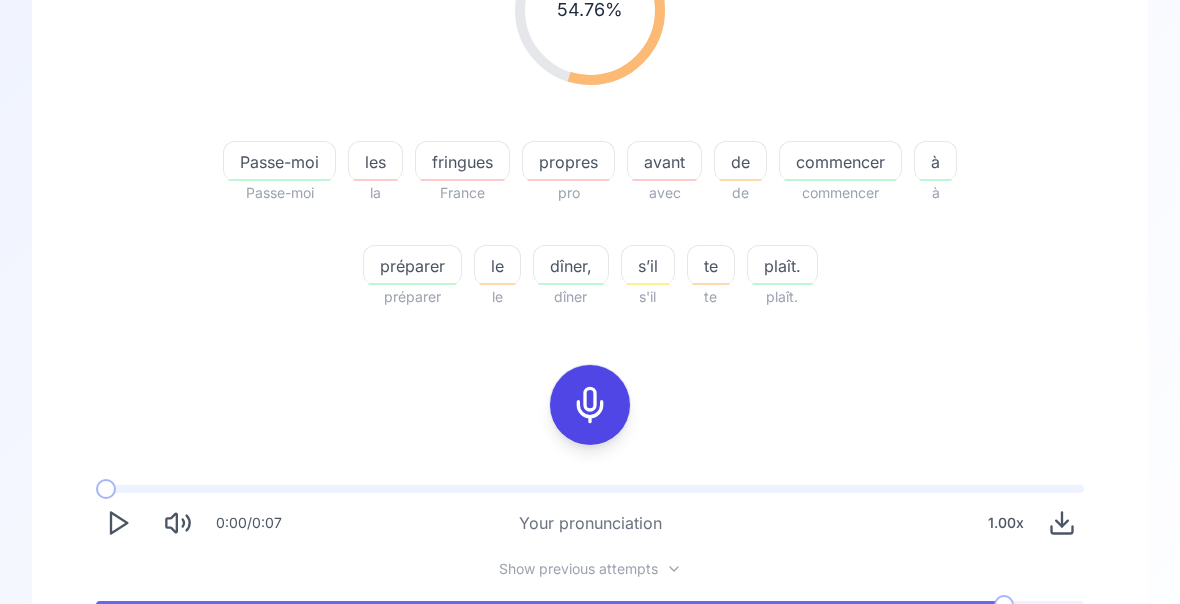click on "Try another sentence" at bounding box center (604, 717) 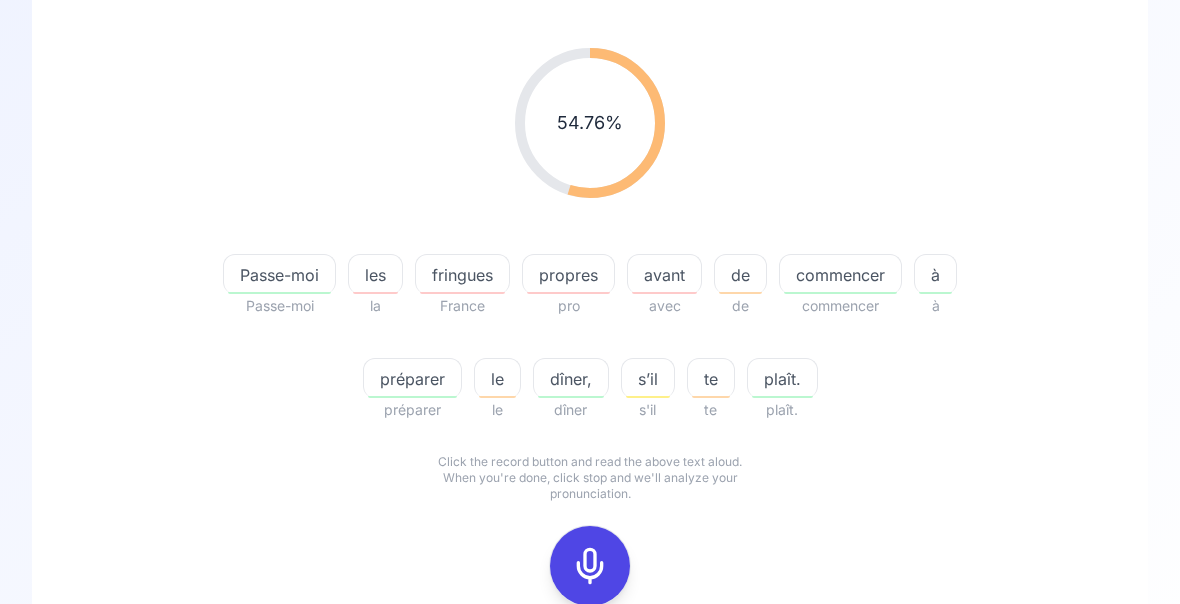 scroll, scrollTop: 0, scrollLeft: 0, axis: both 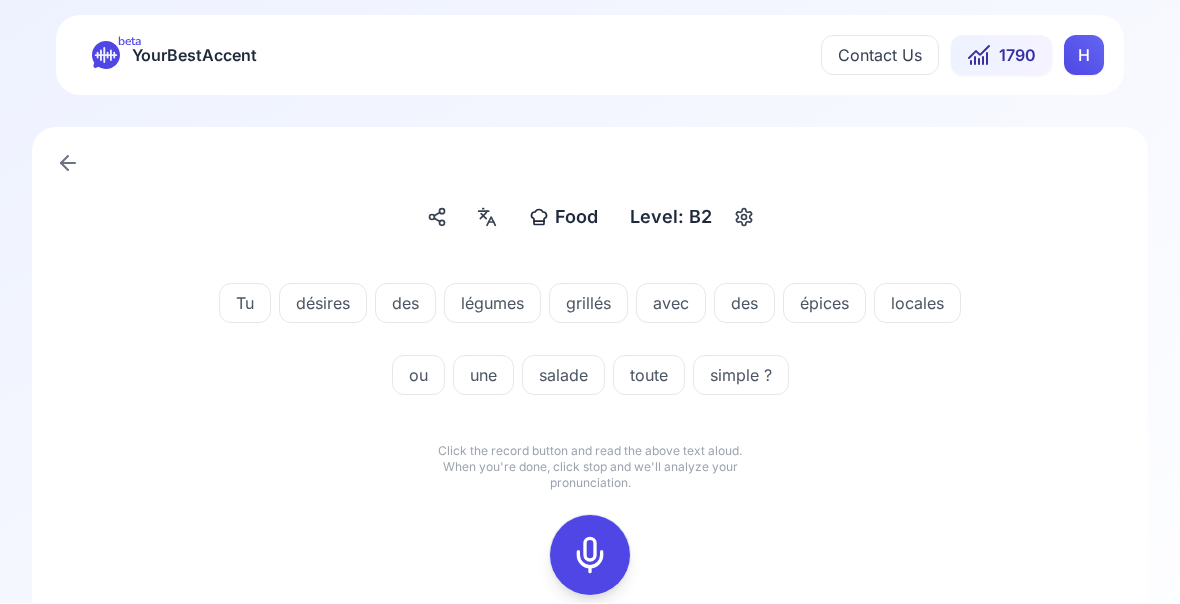 click 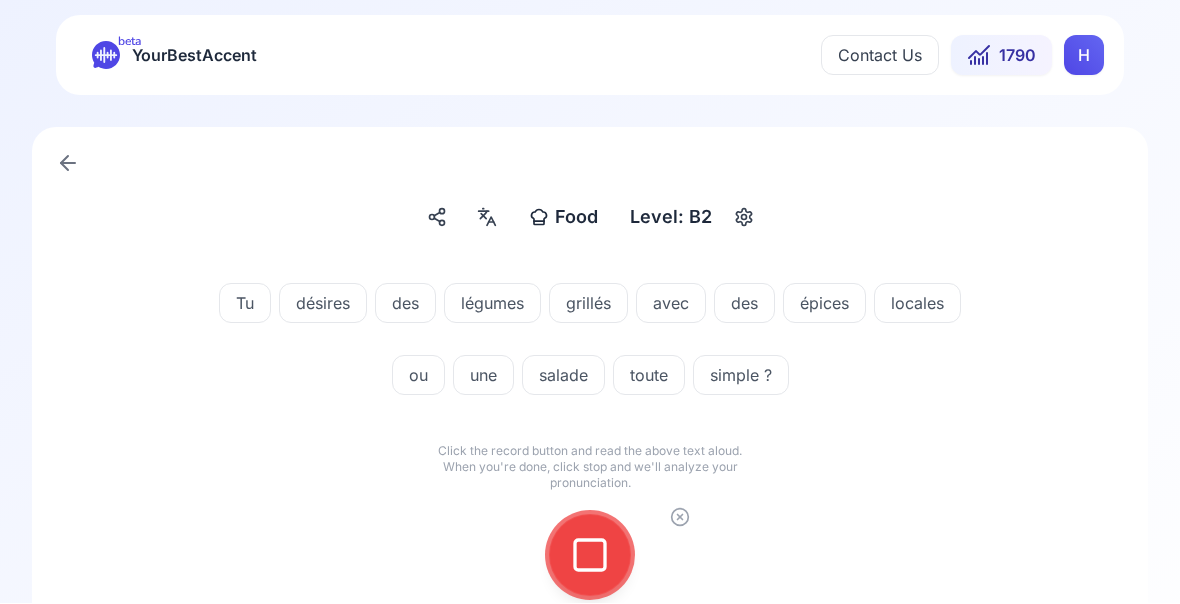 click 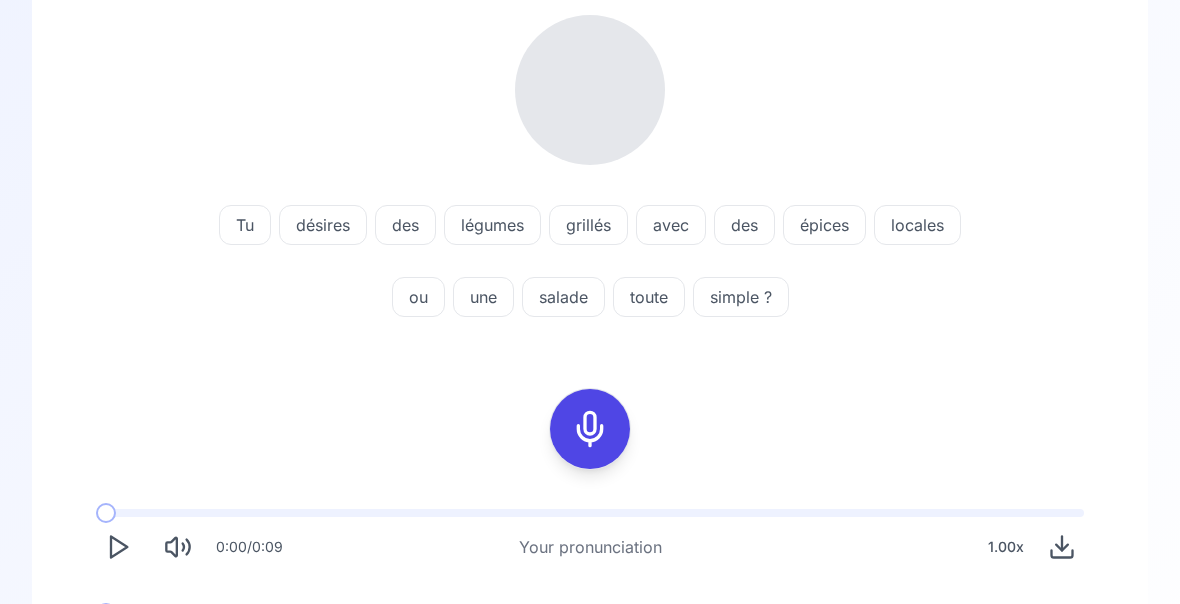 scroll, scrollTop: 261, scrollLeft: 0, axis: vertical 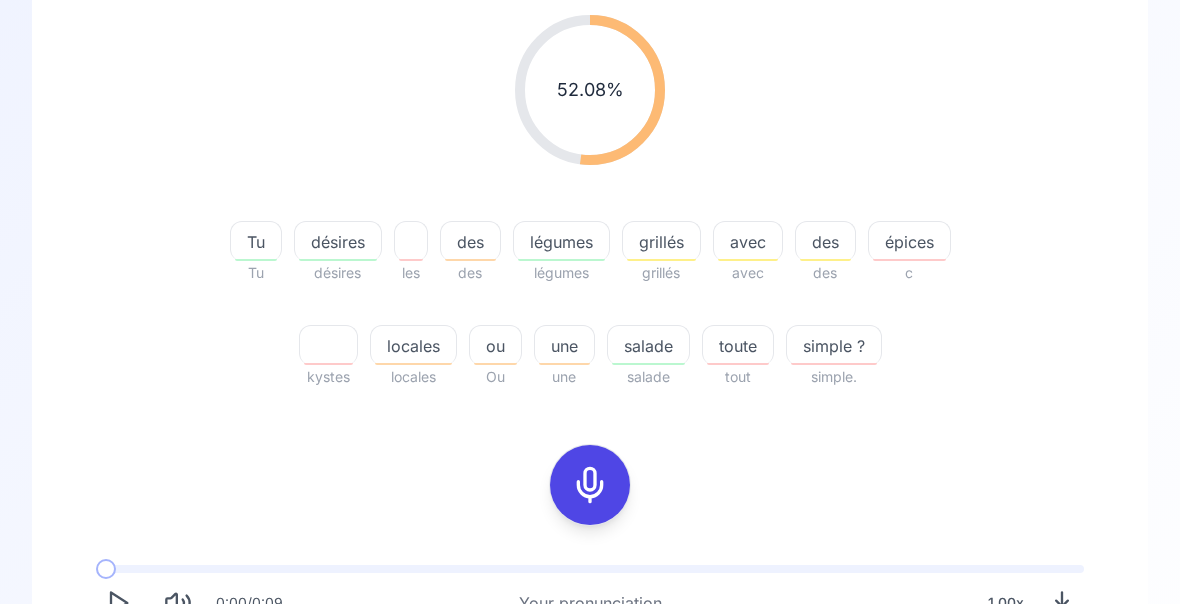 click 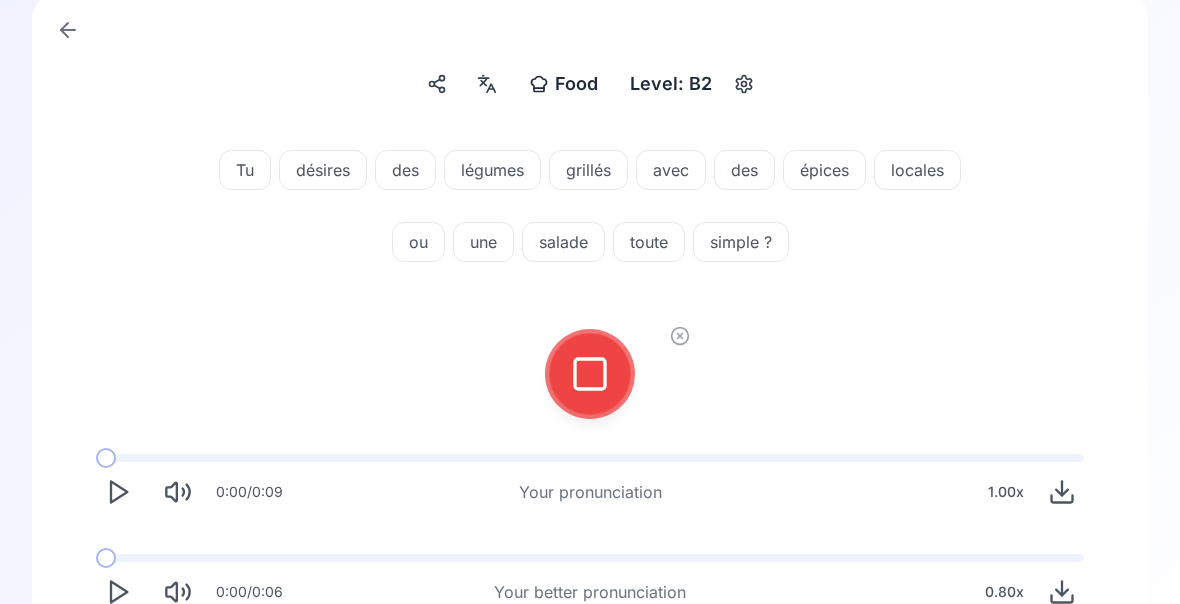 click 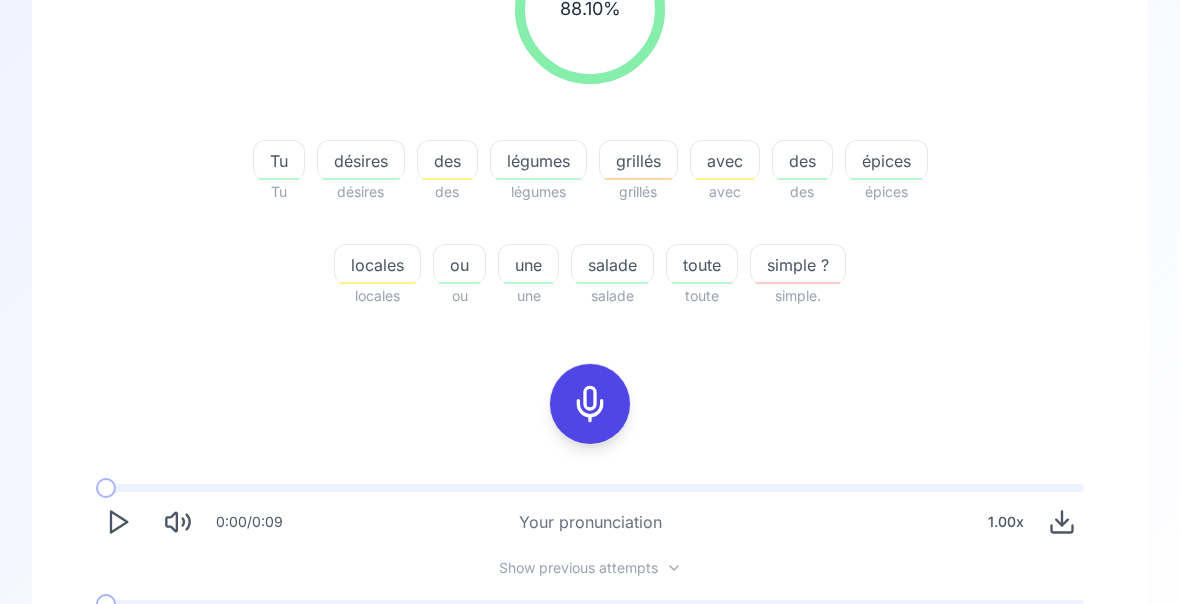 scroll, scrollTop: 388, scrollLeft: 0, axis: vertical 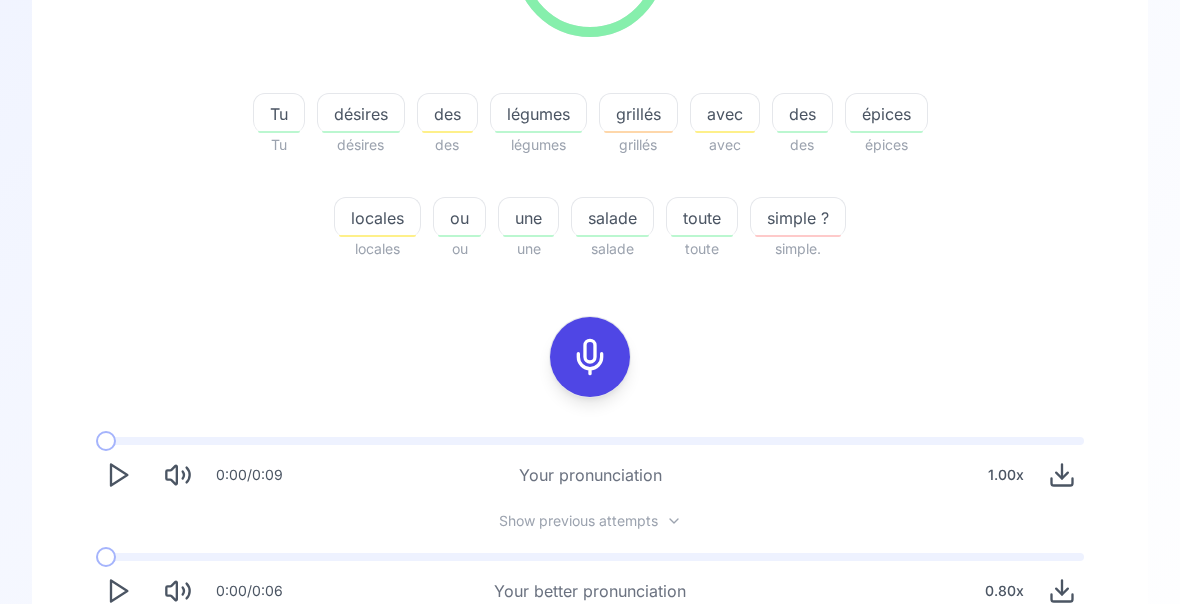 click 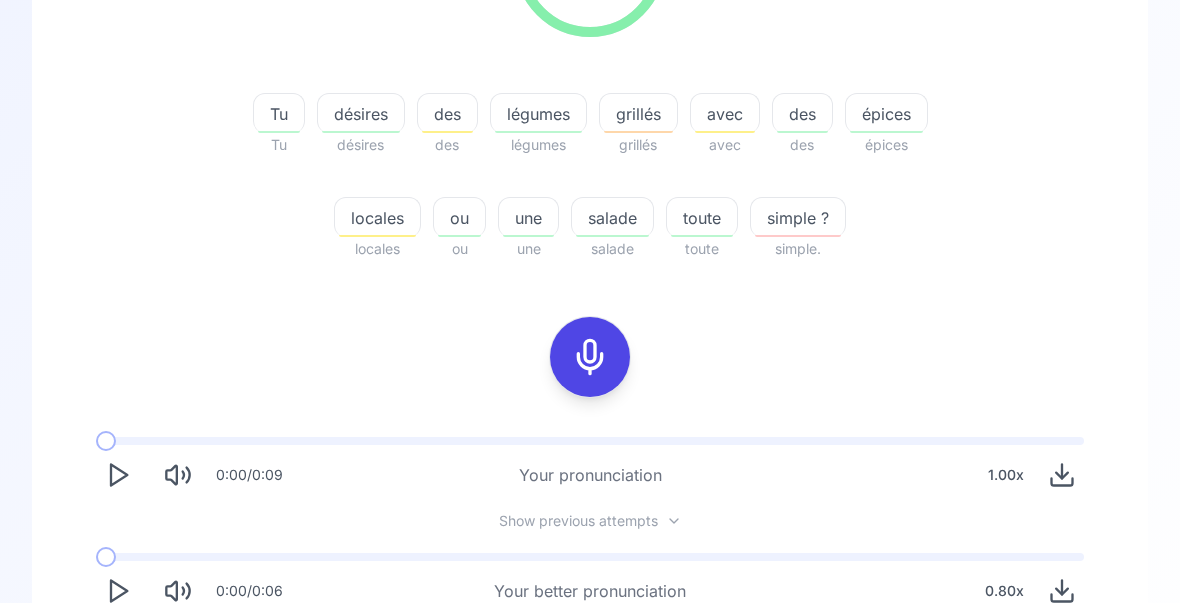 click on "Try another sentence" at bounding box center [590, 670] 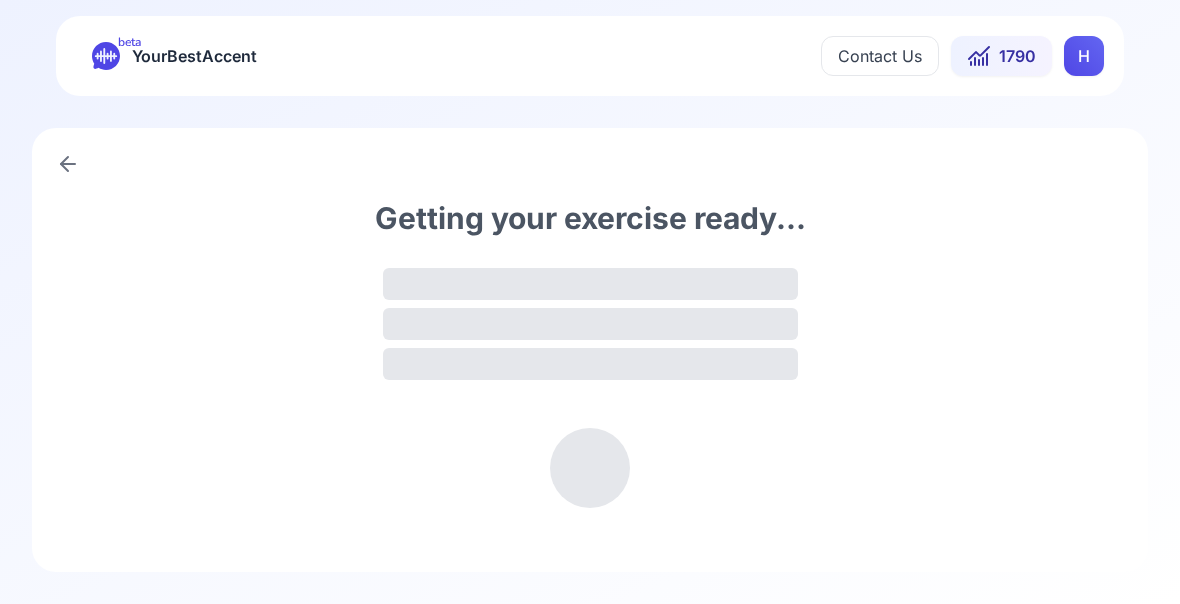 scroll, scrollTop: 0, scrollLeft: 0, axis: both 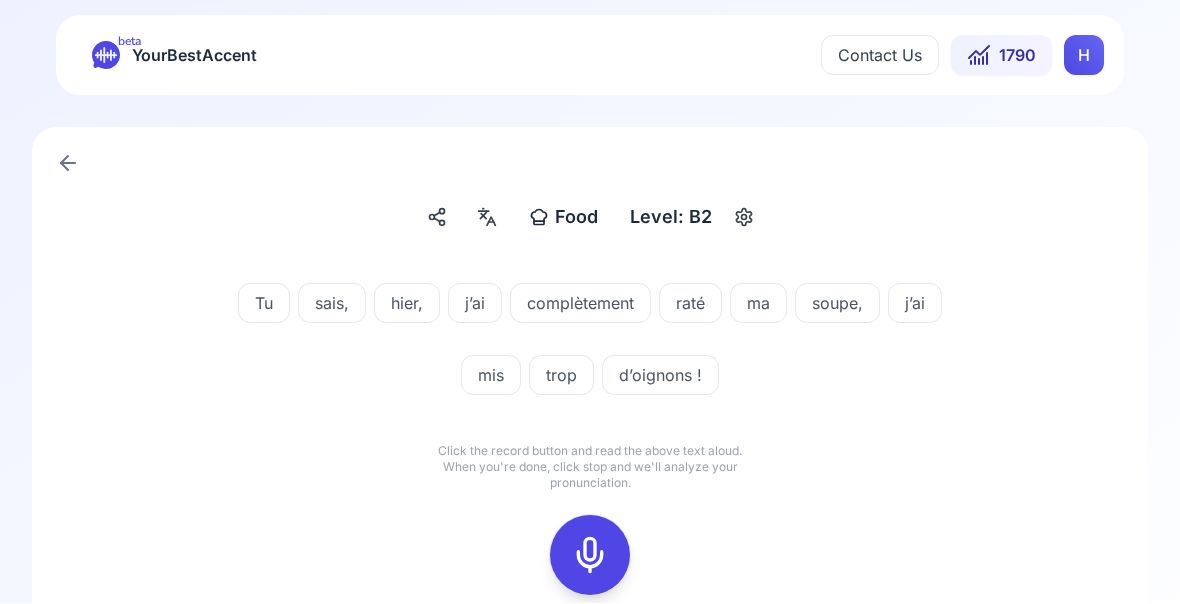 click 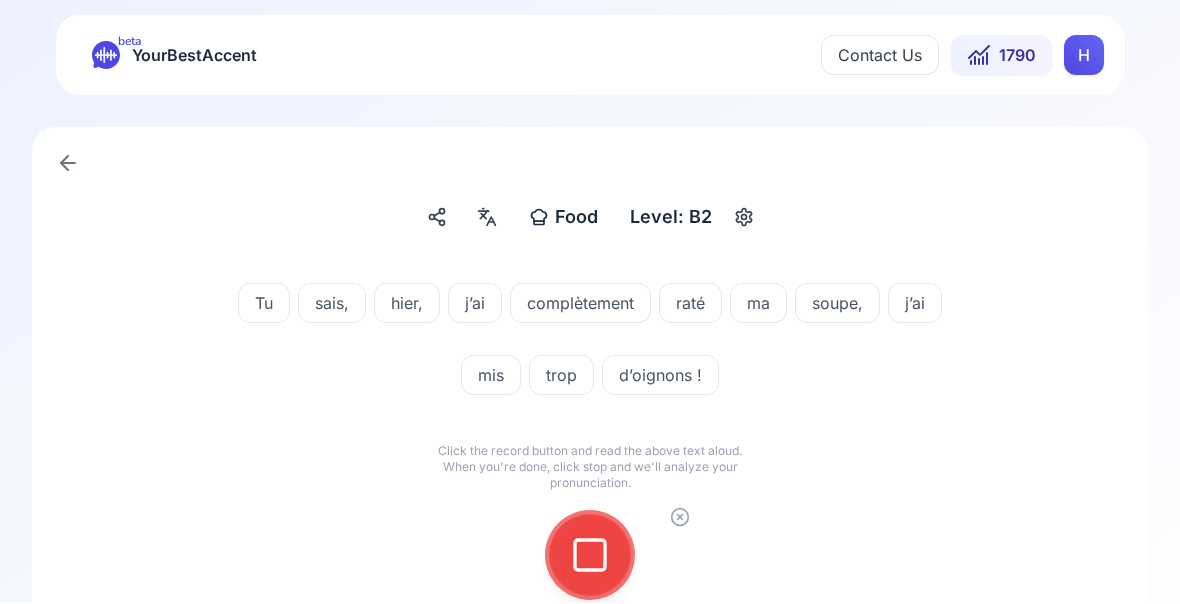 click 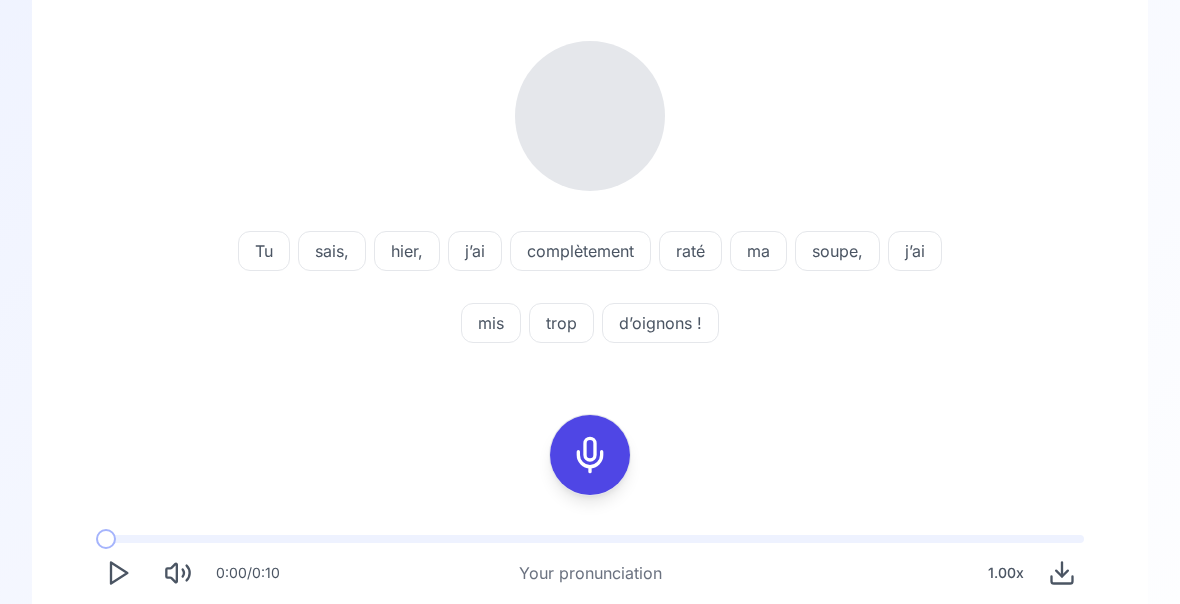 scroll, scrollTop: 234, scrollLeft: 0, axis: vertical 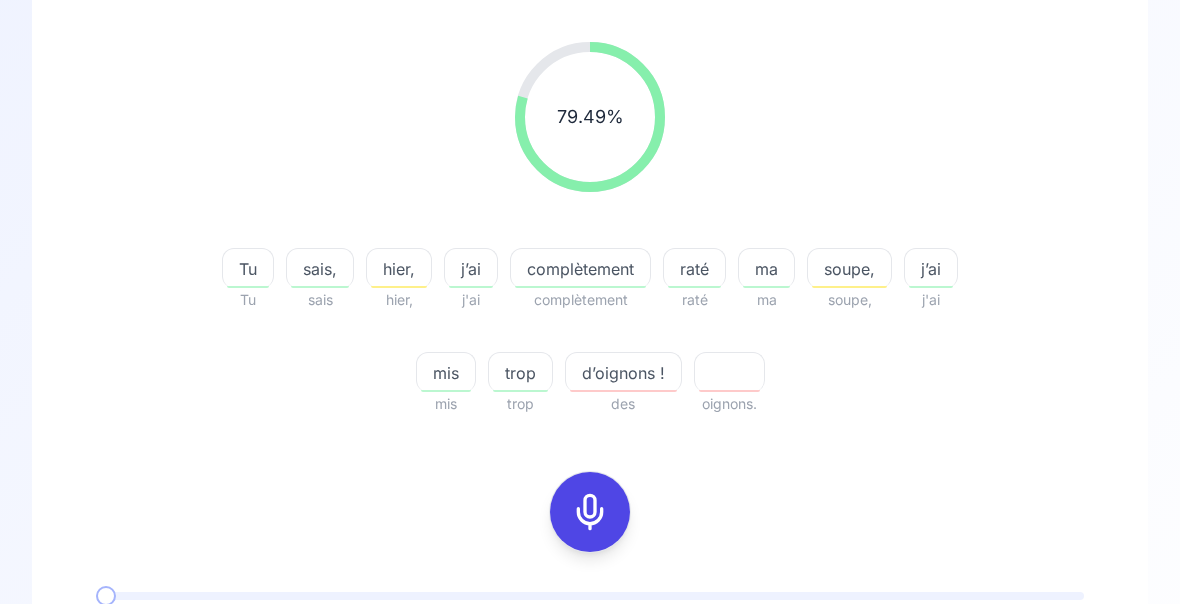 click 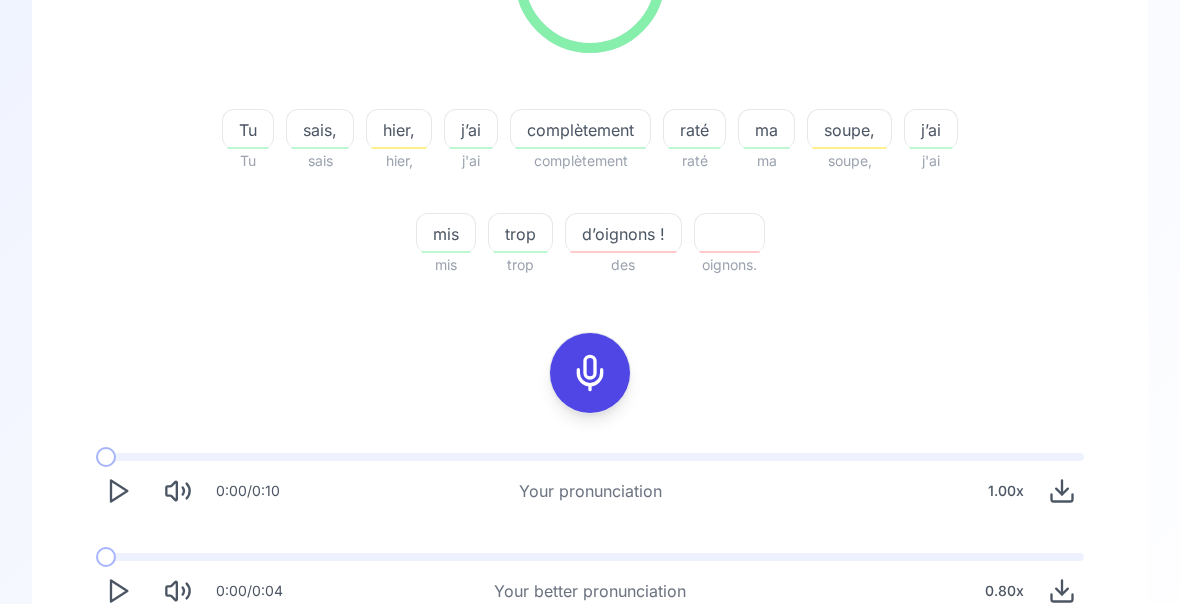 click on "Try another sentence" at bounding box center (590, 670) 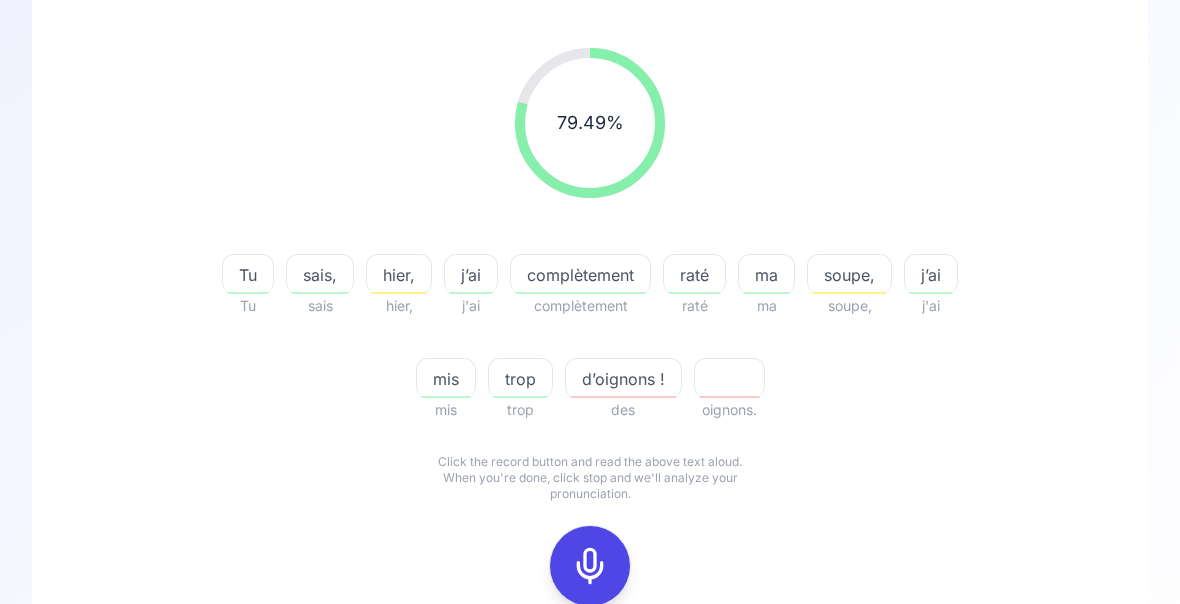 scroll, scrollTop: 0, scrollLeft: 0, axis: both 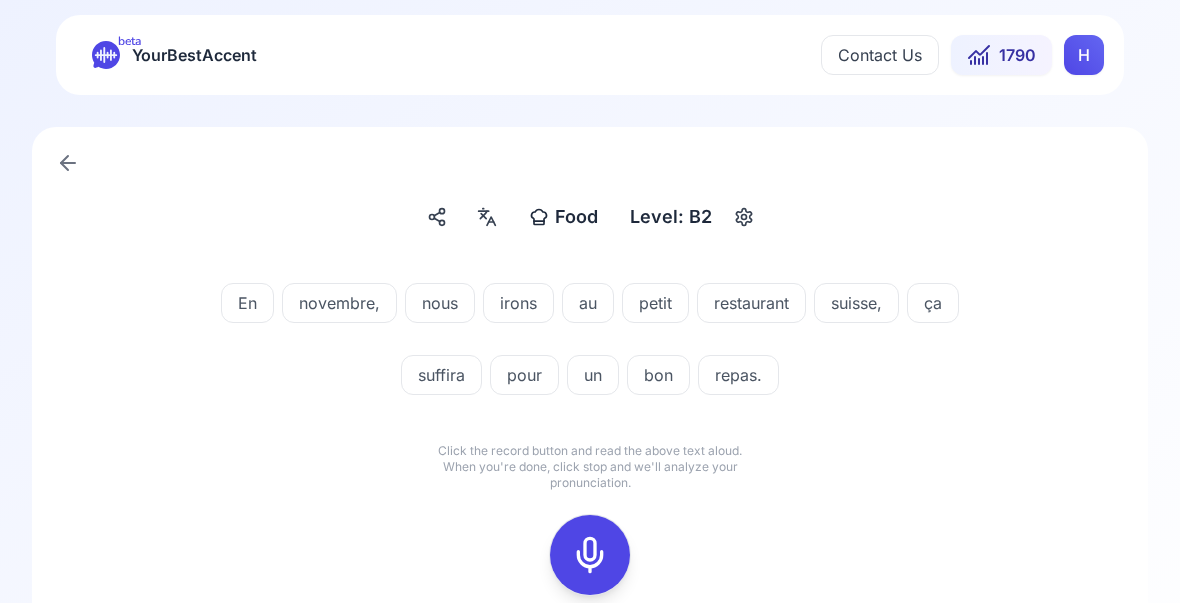 click 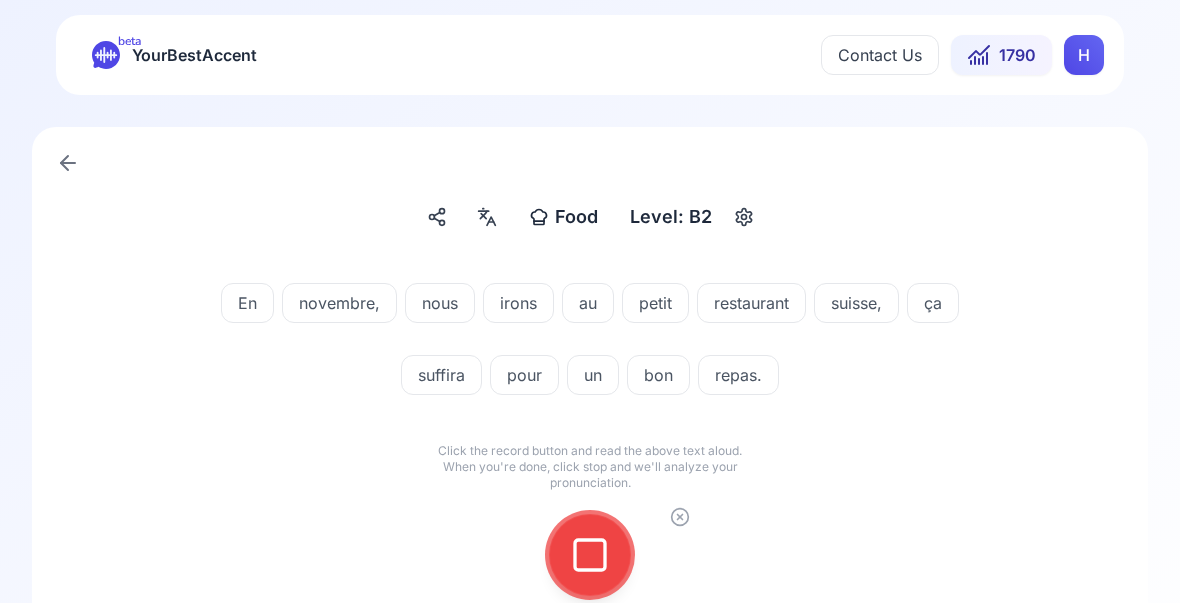 click at bounding box center (590, 556) 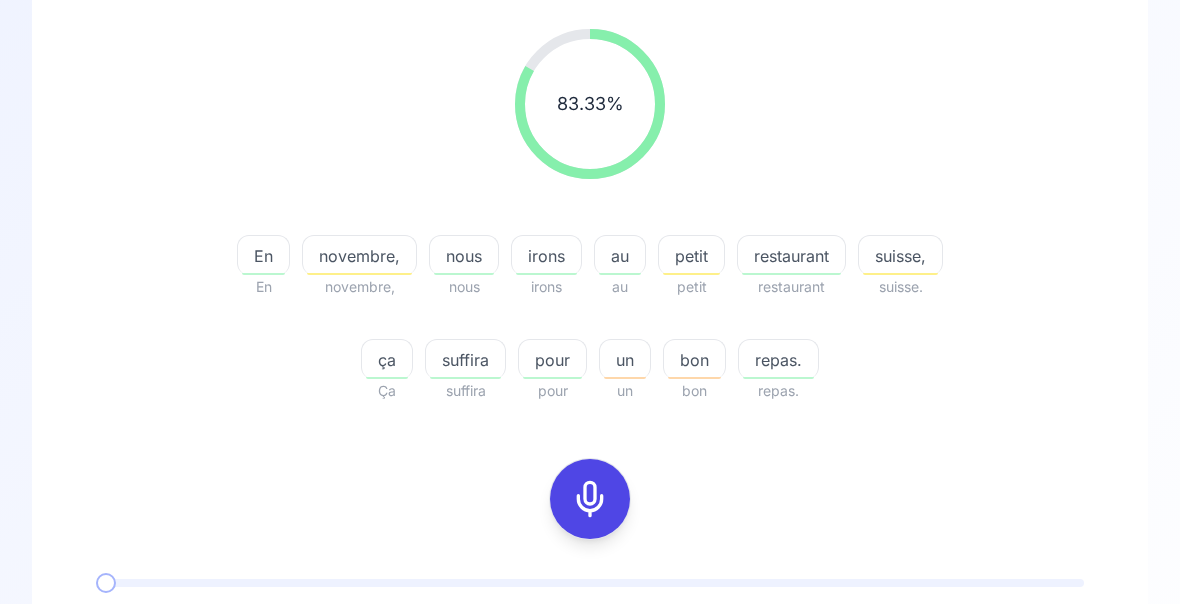 scroll, scrollTop: 251, scrollLeft: 0, axis: vertical 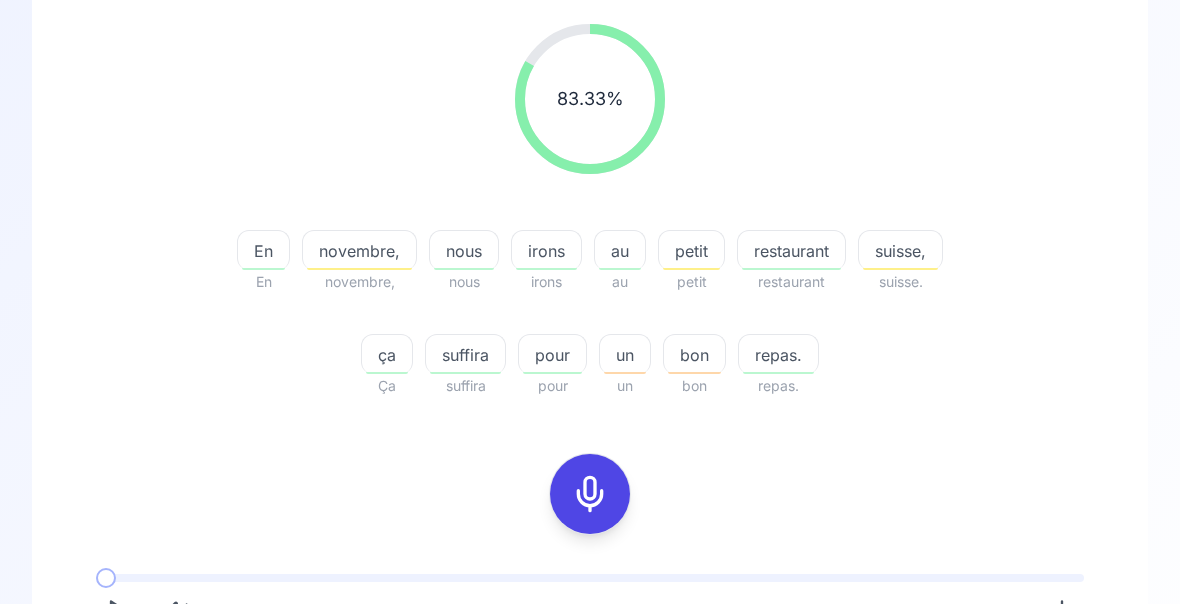 click at bounding box center (118, 713) 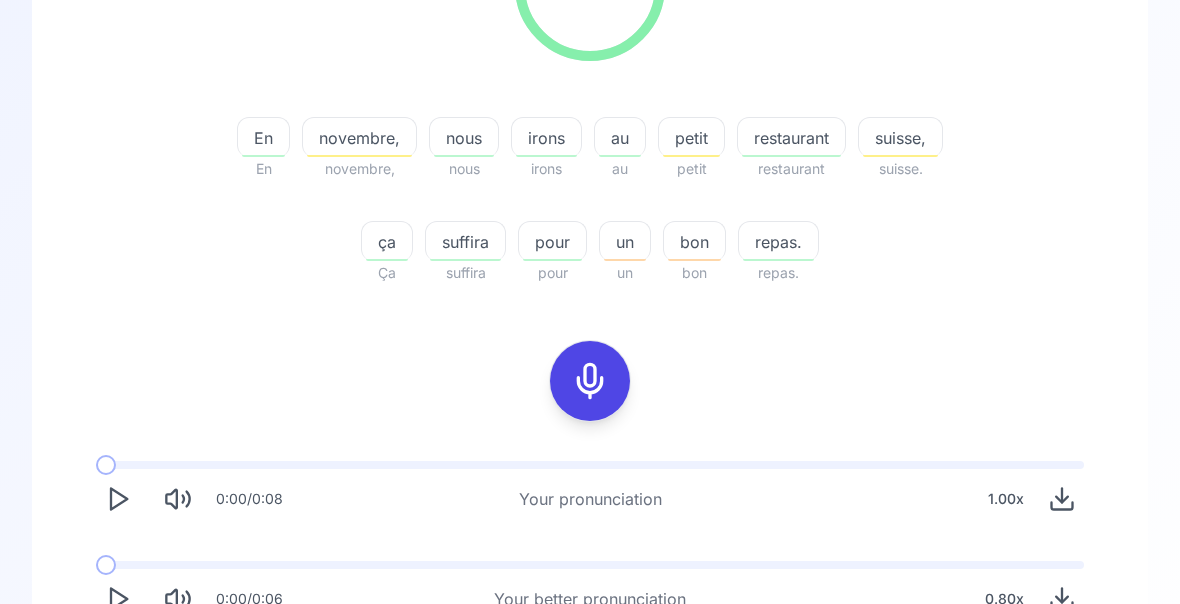 scroll, scrollTop: 372, scrollLeft: 0, axis: vertical 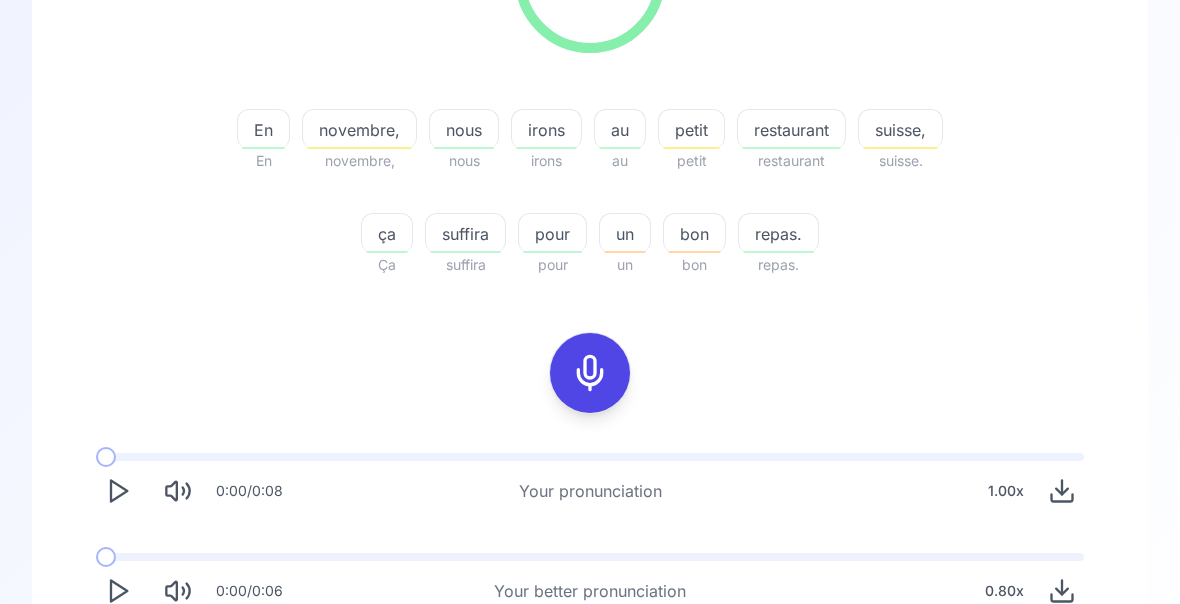 click on "Try another sentence" at bounding box center [590, 670] 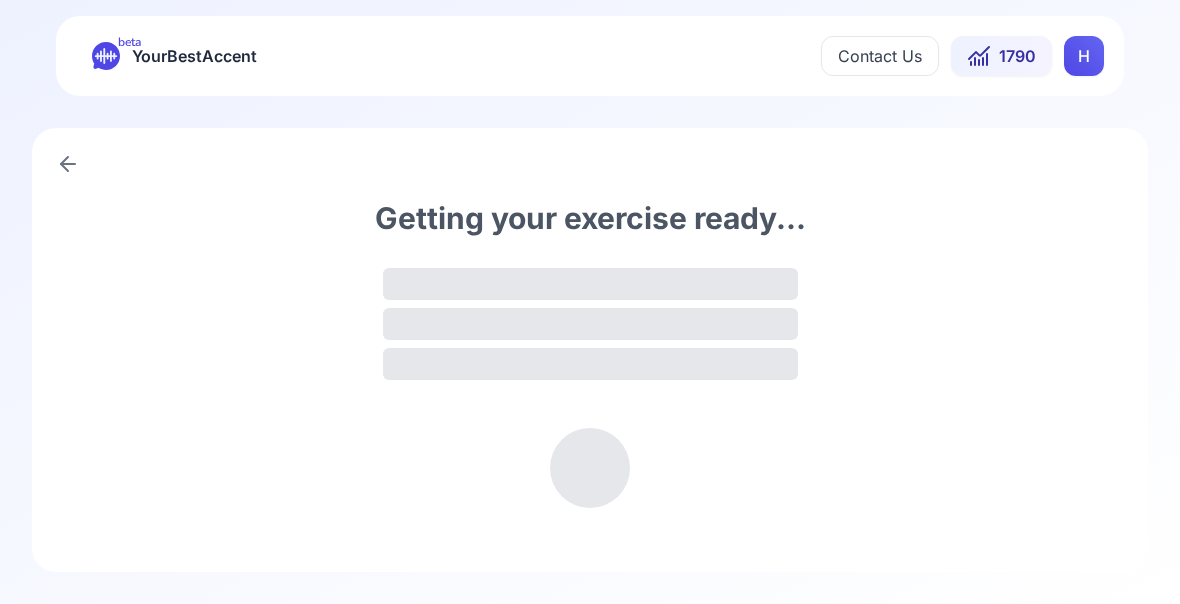 scroll, scrollTop: 0, scrollLeft: 0, axis: both 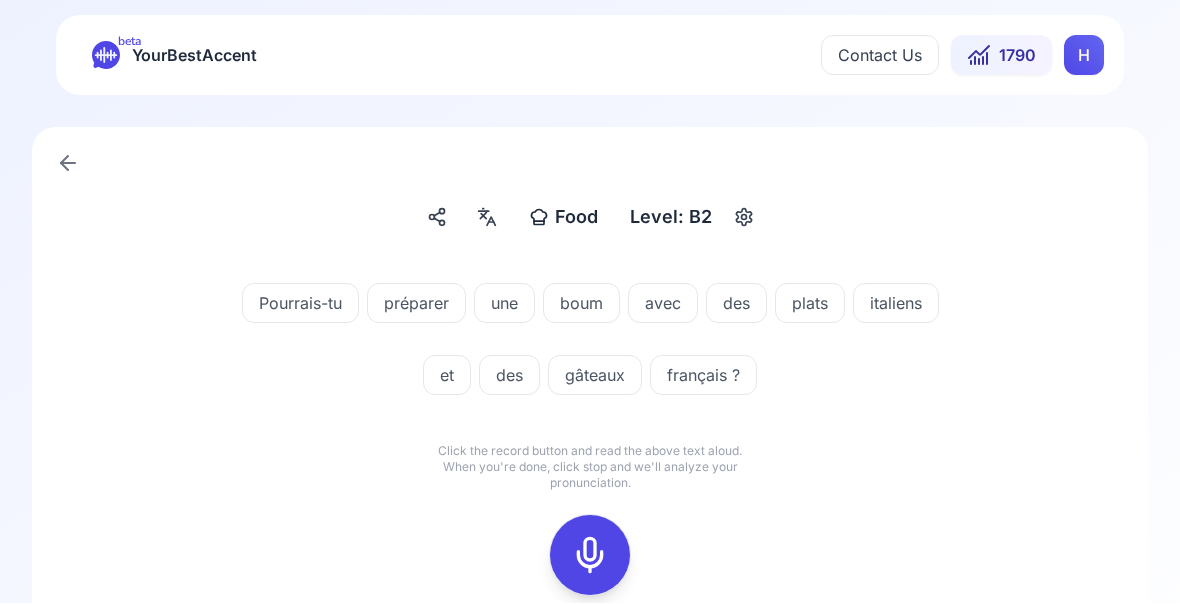 click 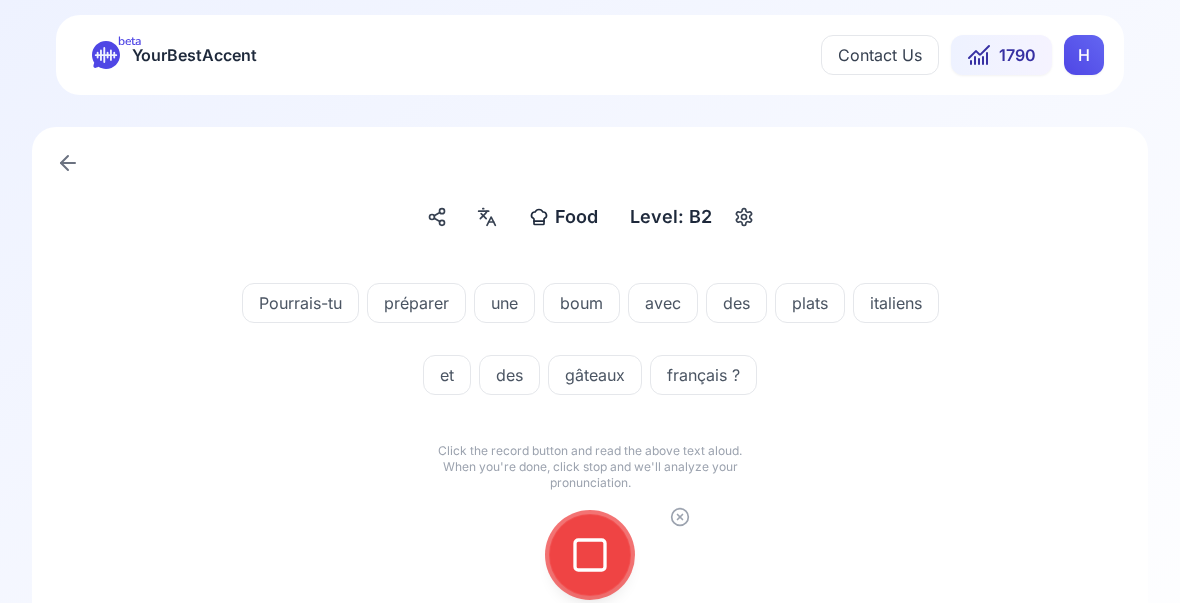 click 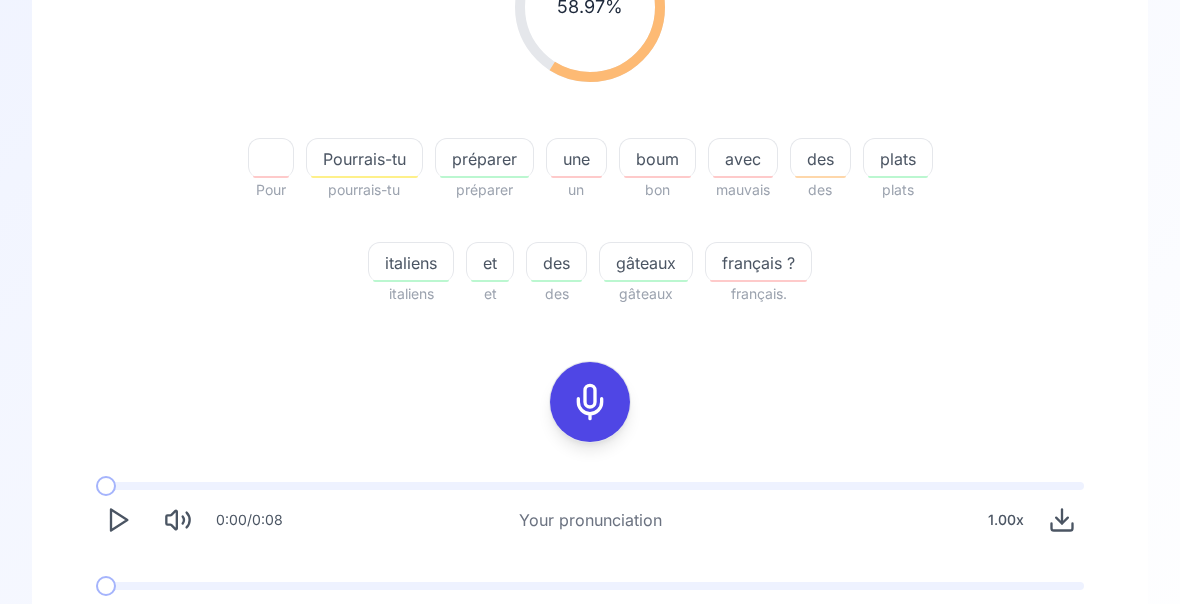 scroll, scrollTop: 345, scrollLeft: 0, axis: vertical 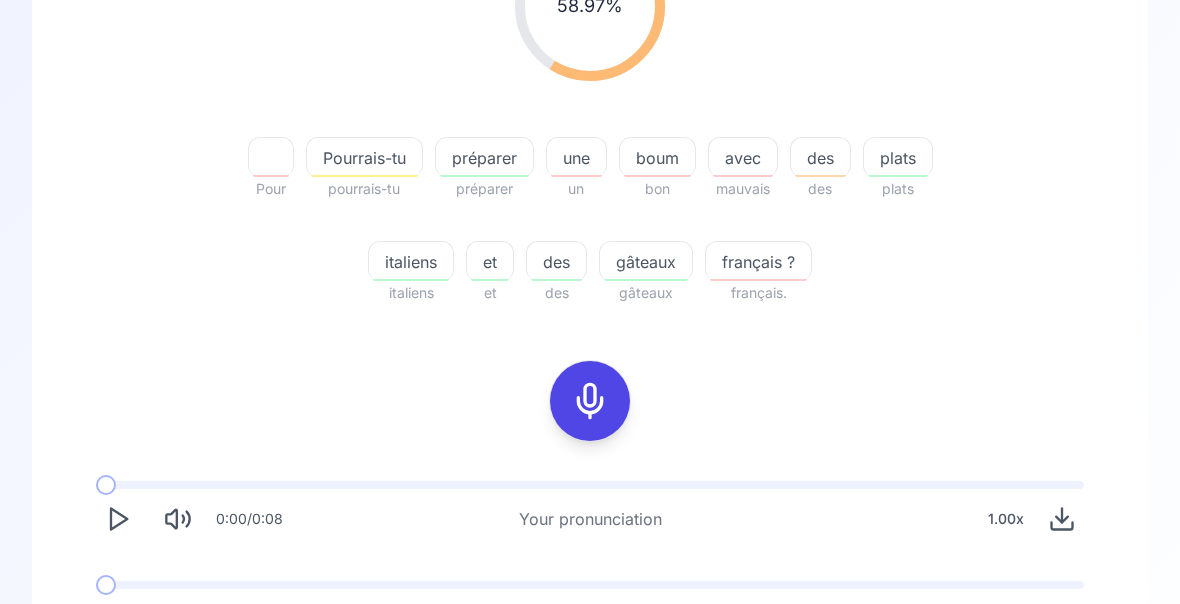click 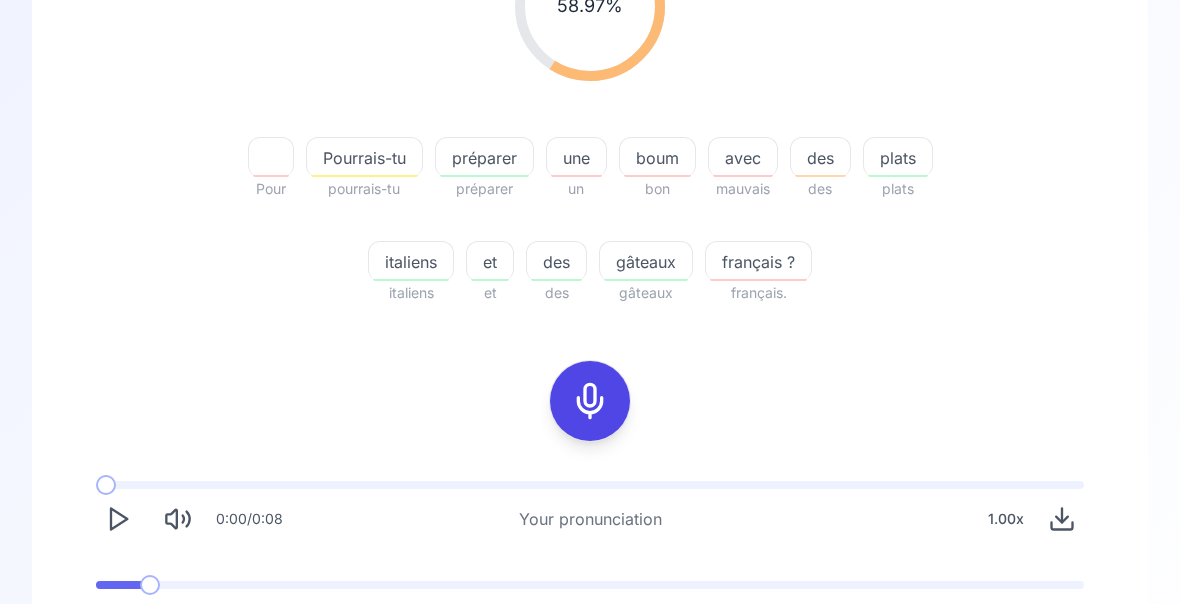 click at bounding box center [118, 585] 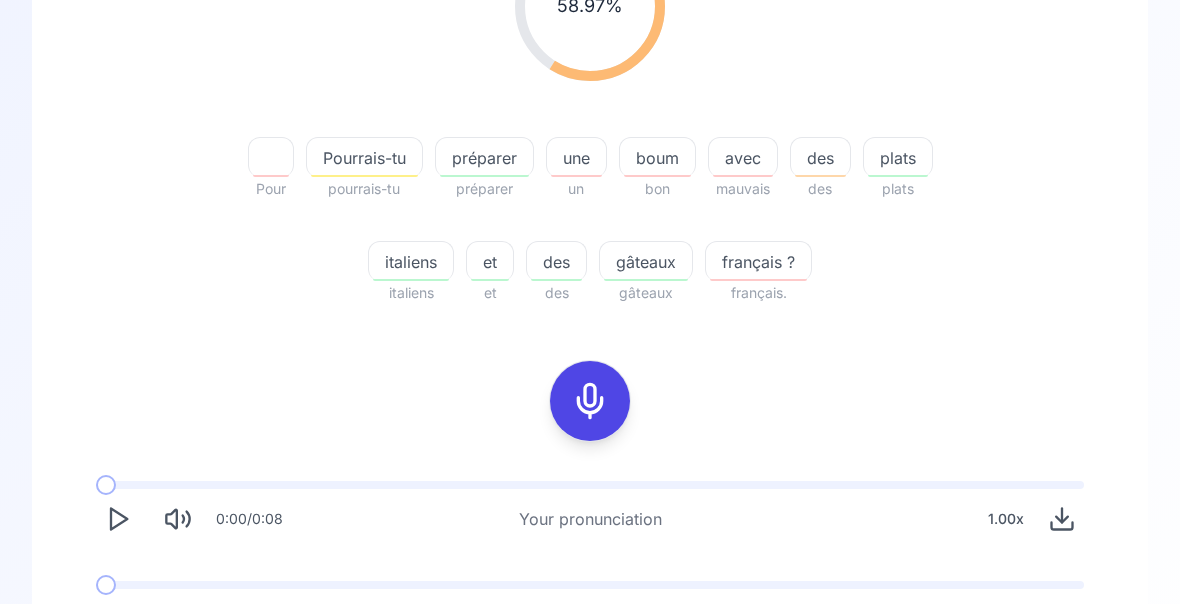 click on "boum" at bounding box center [657, 158] 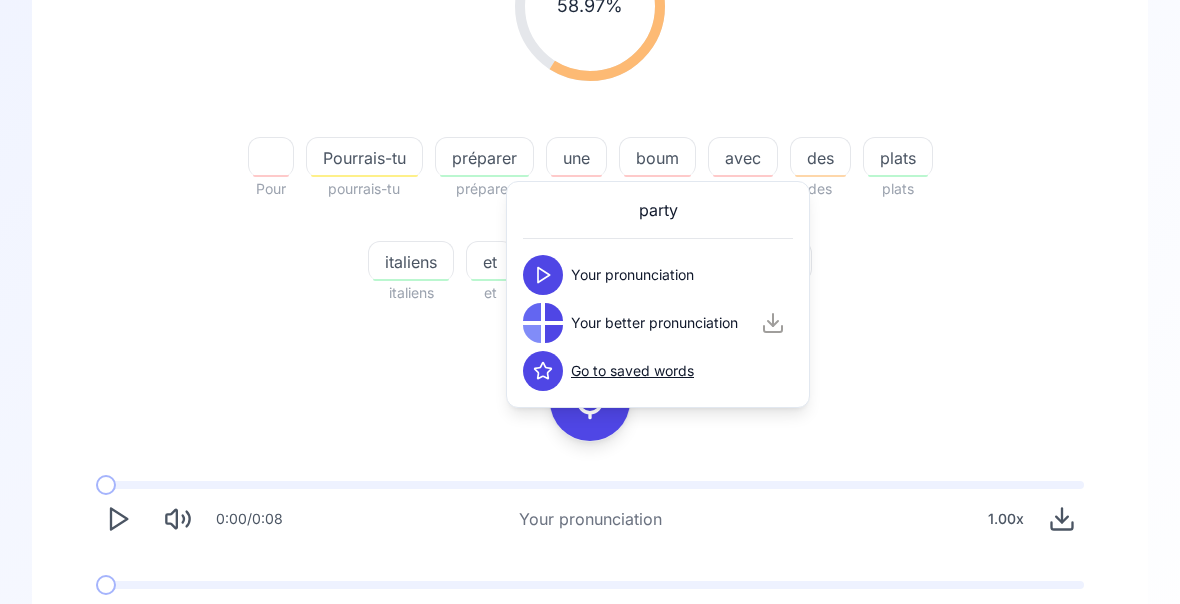 click on "58.97 % 58.97 % Pourrais-tu préparer un bon avec des plats italiens et des gâteaux français ? français. 0:00 / 0:08 Your pronunciation 1.00 x 0:00 / 0:04 Your better pronunciation 0.80 x" at bounding box center (590, 286) 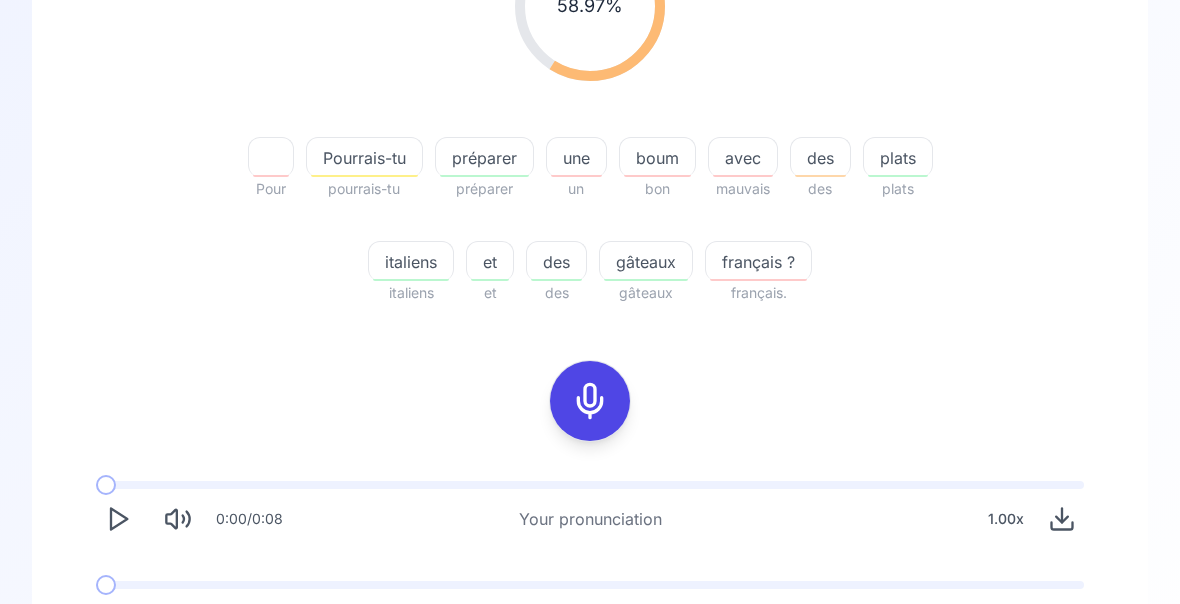 click 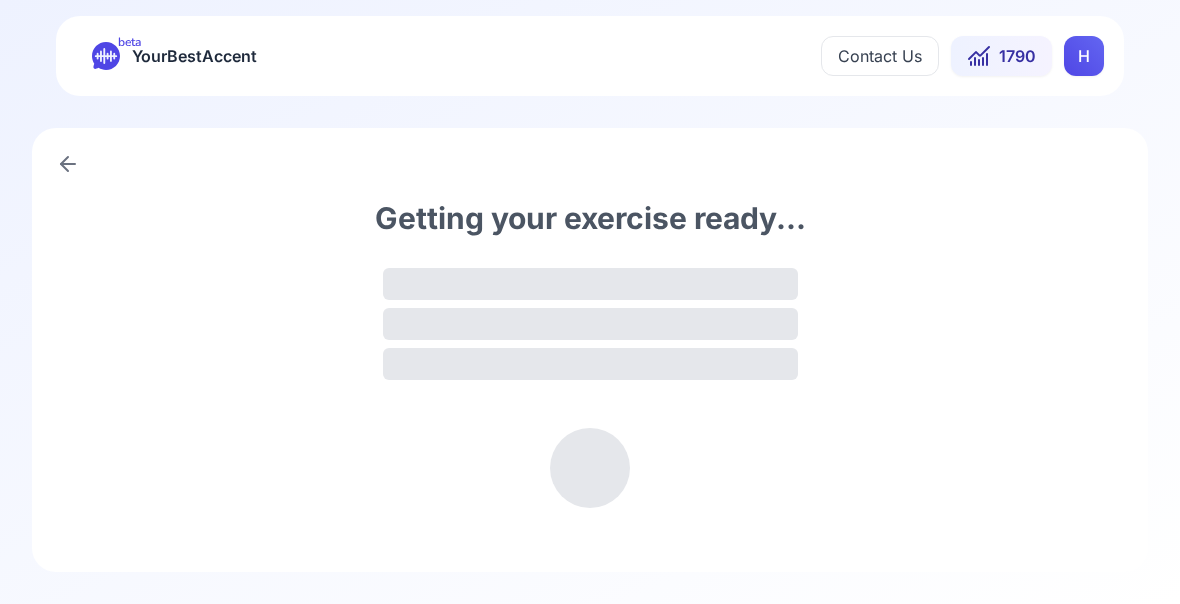 scroll, scrollTop: 0, scrollLeft: 0, axis: both 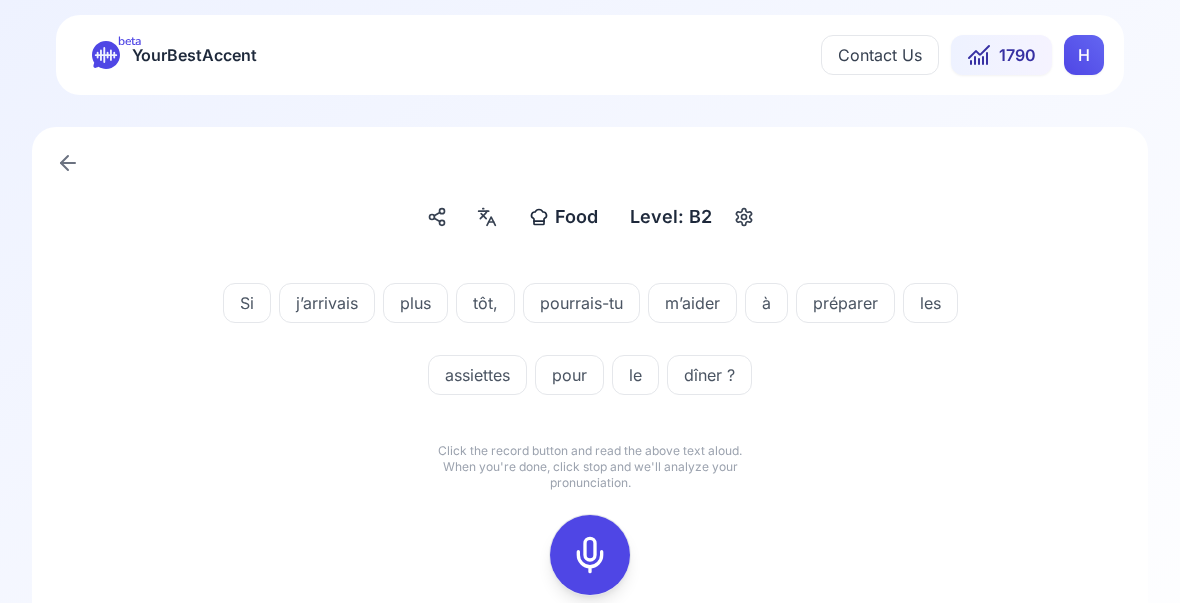click 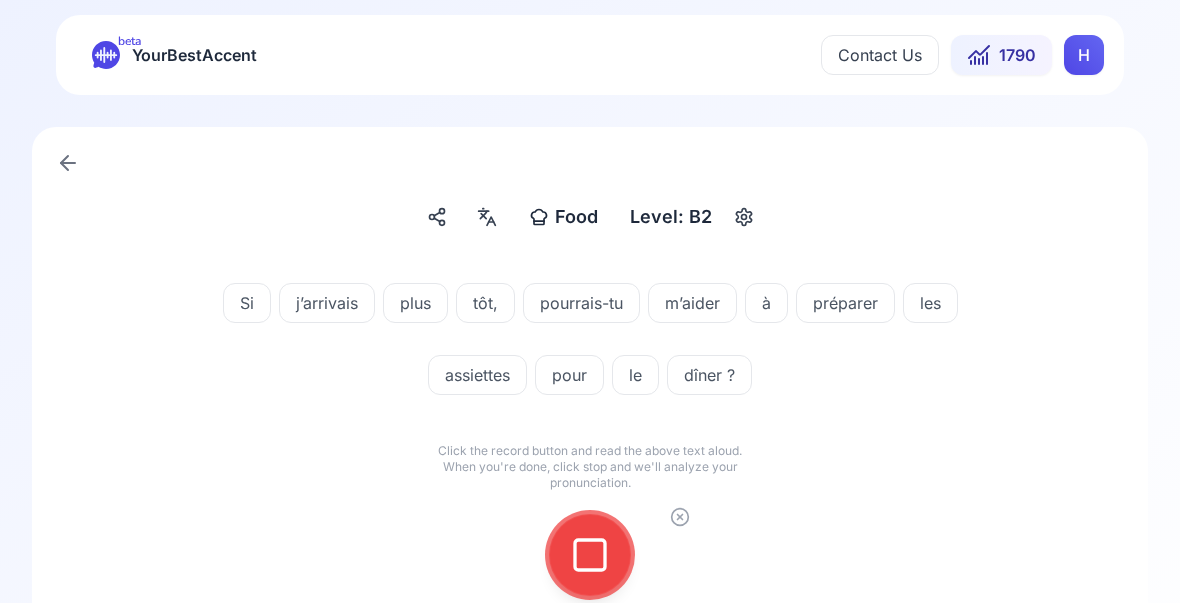 click 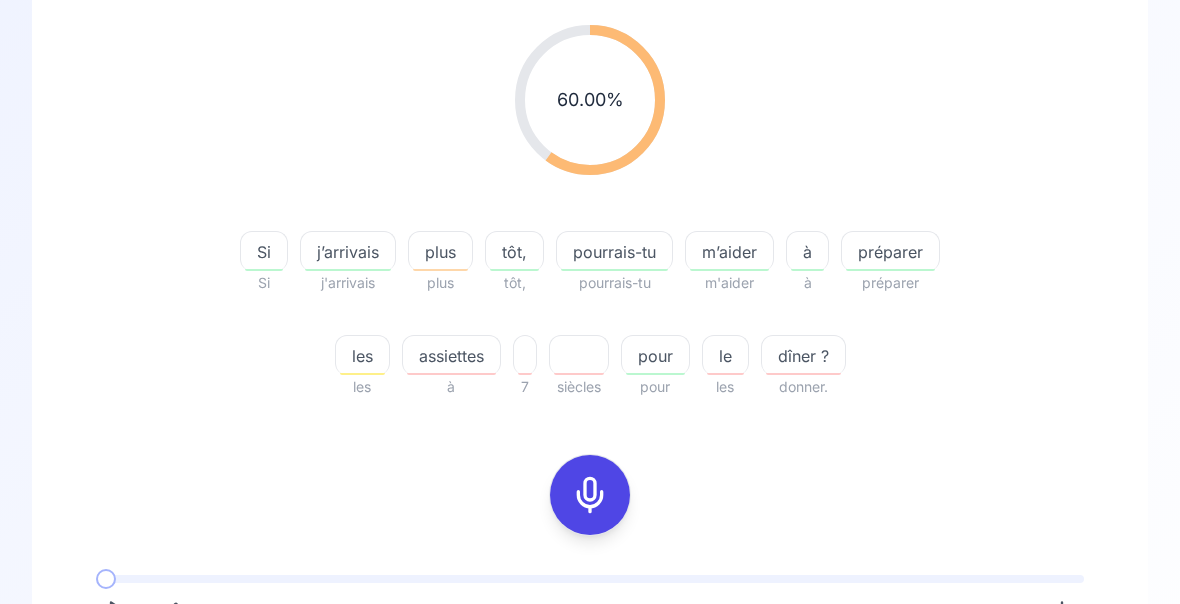 scroll, scrollTop: 255, scrollLeft: 0, axis: vertical 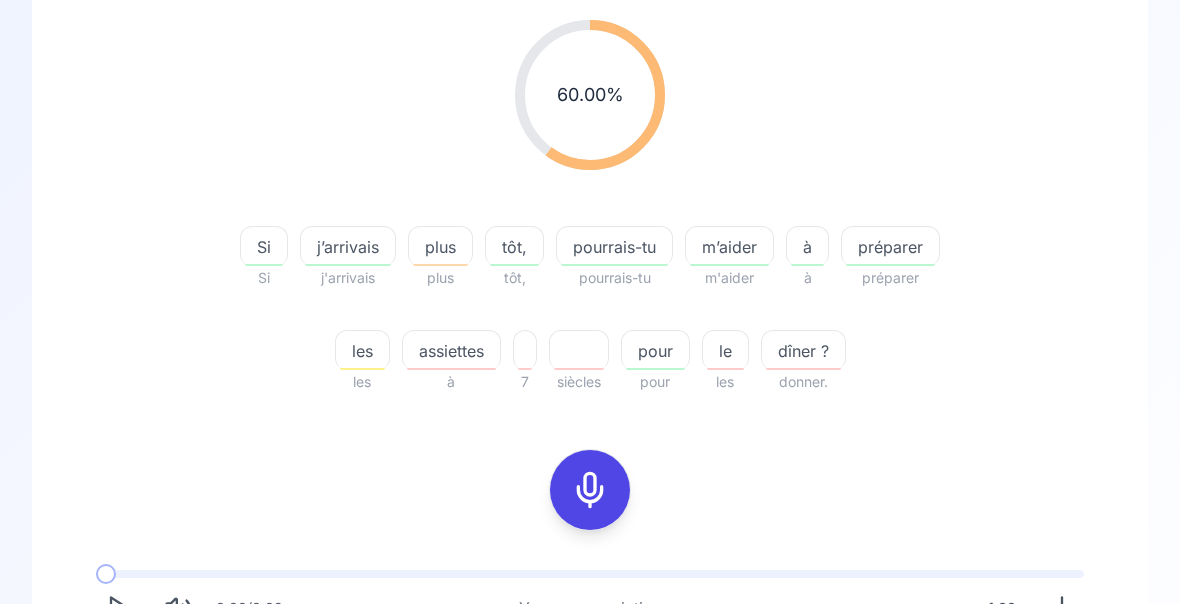 click 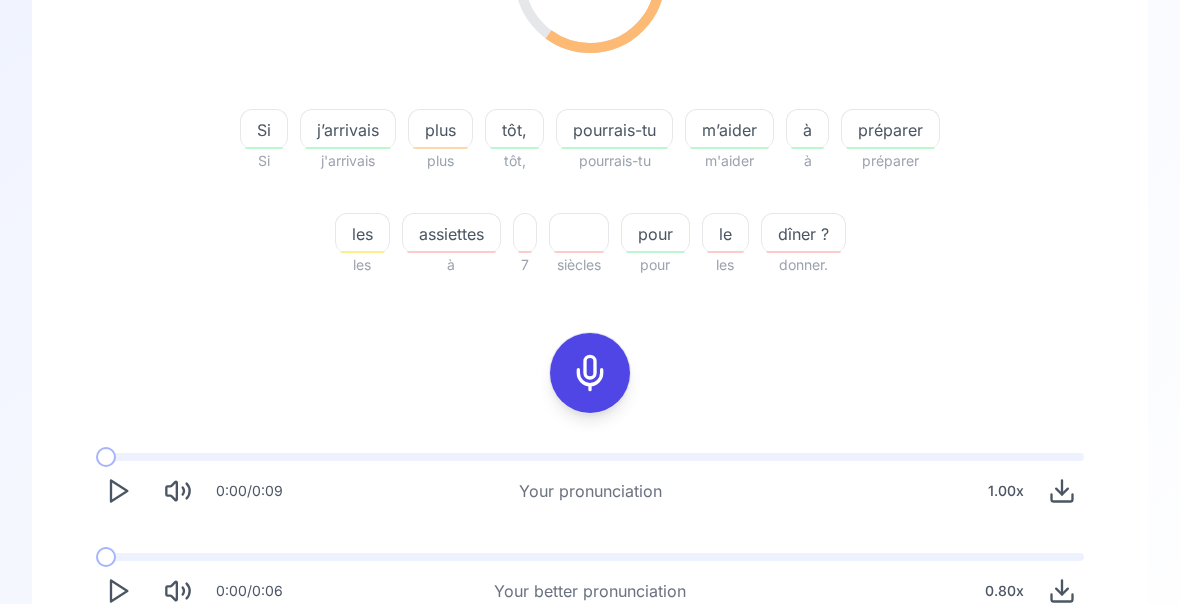 scroll, scrollTop: 0, scrollLeft: 0, axis: both 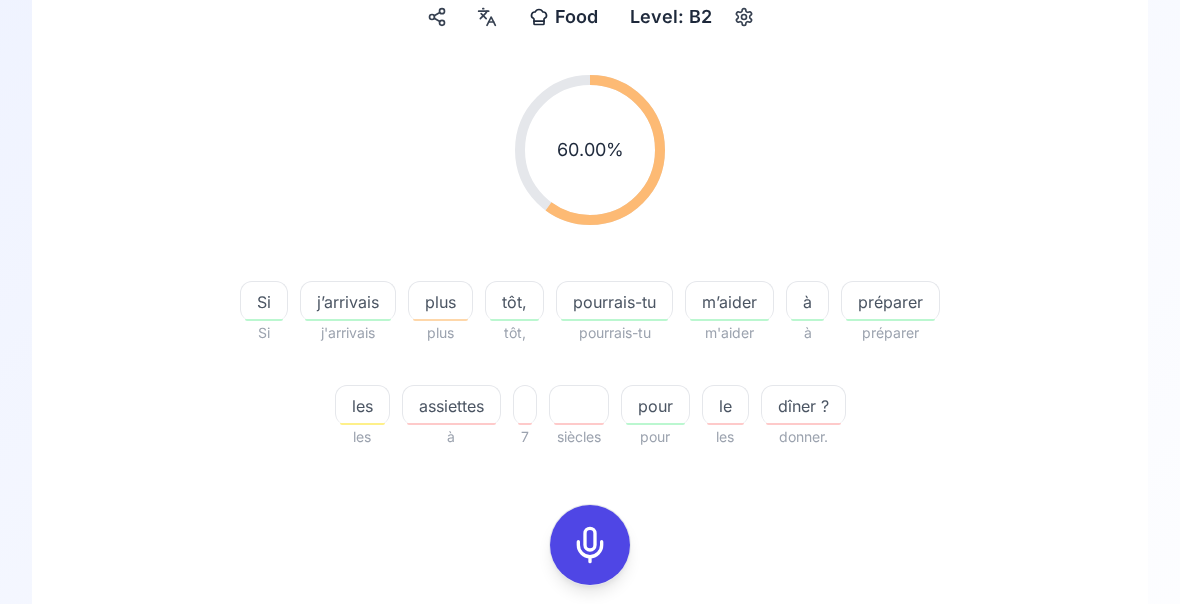 click on "Try another sentence" at bounding box center [590, 842] 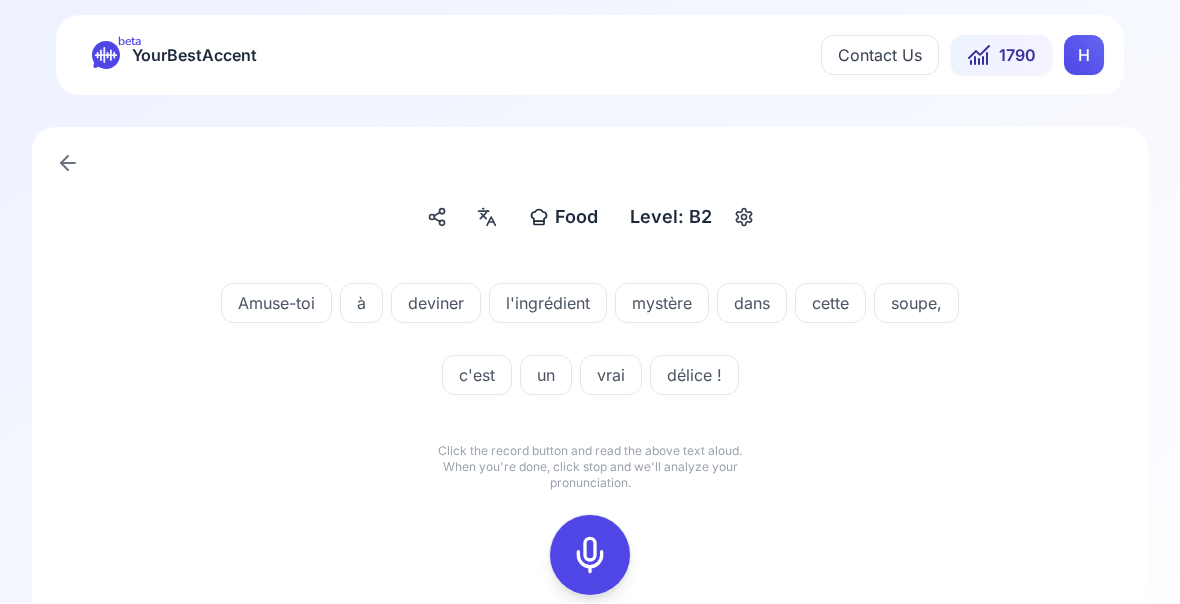 scroll, scrollTop: 23, scrollLeft: 0, axis: vertical 